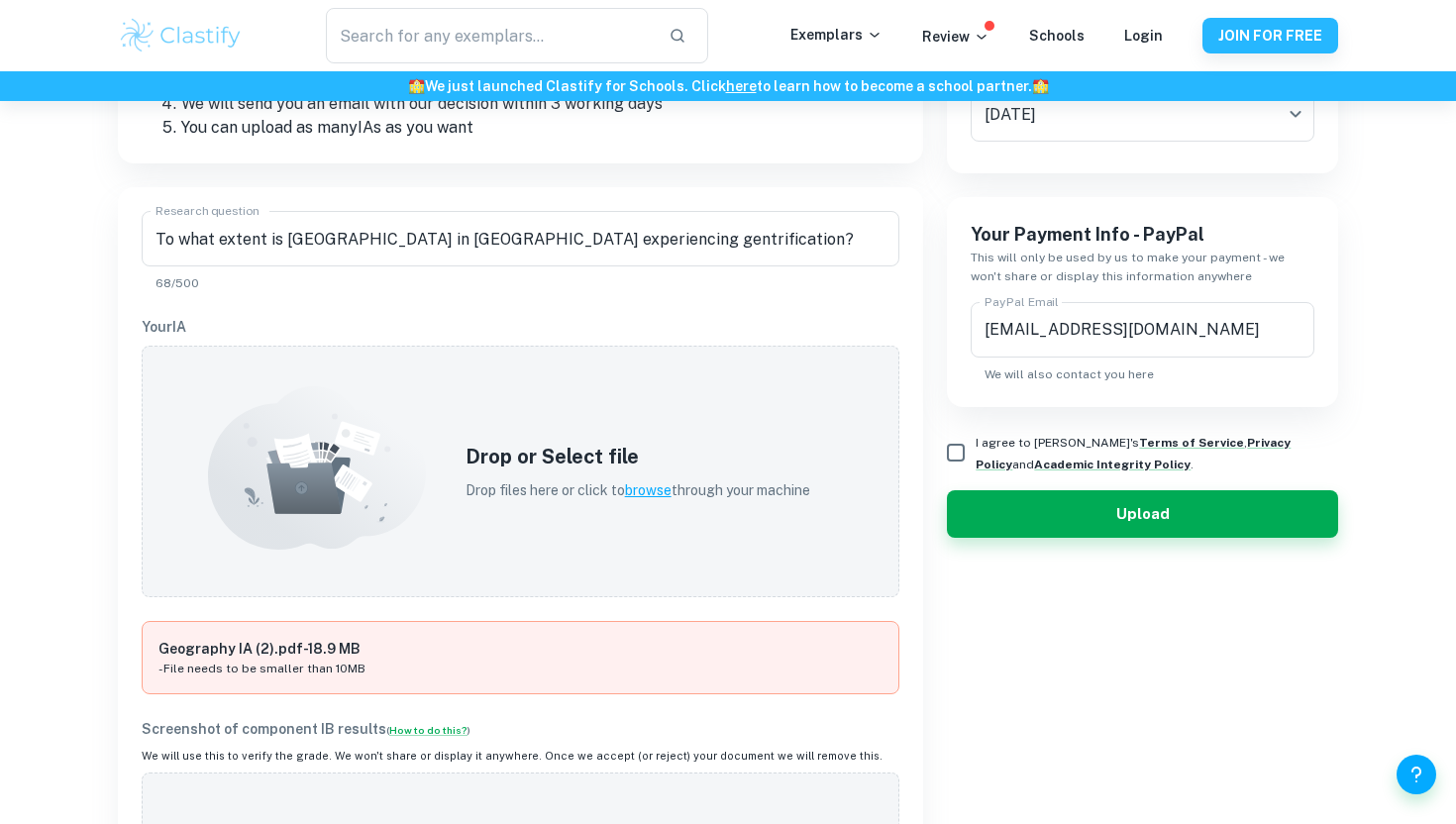 scroll, scrollTop: 451, scrollLeft: 0, axis: vertical 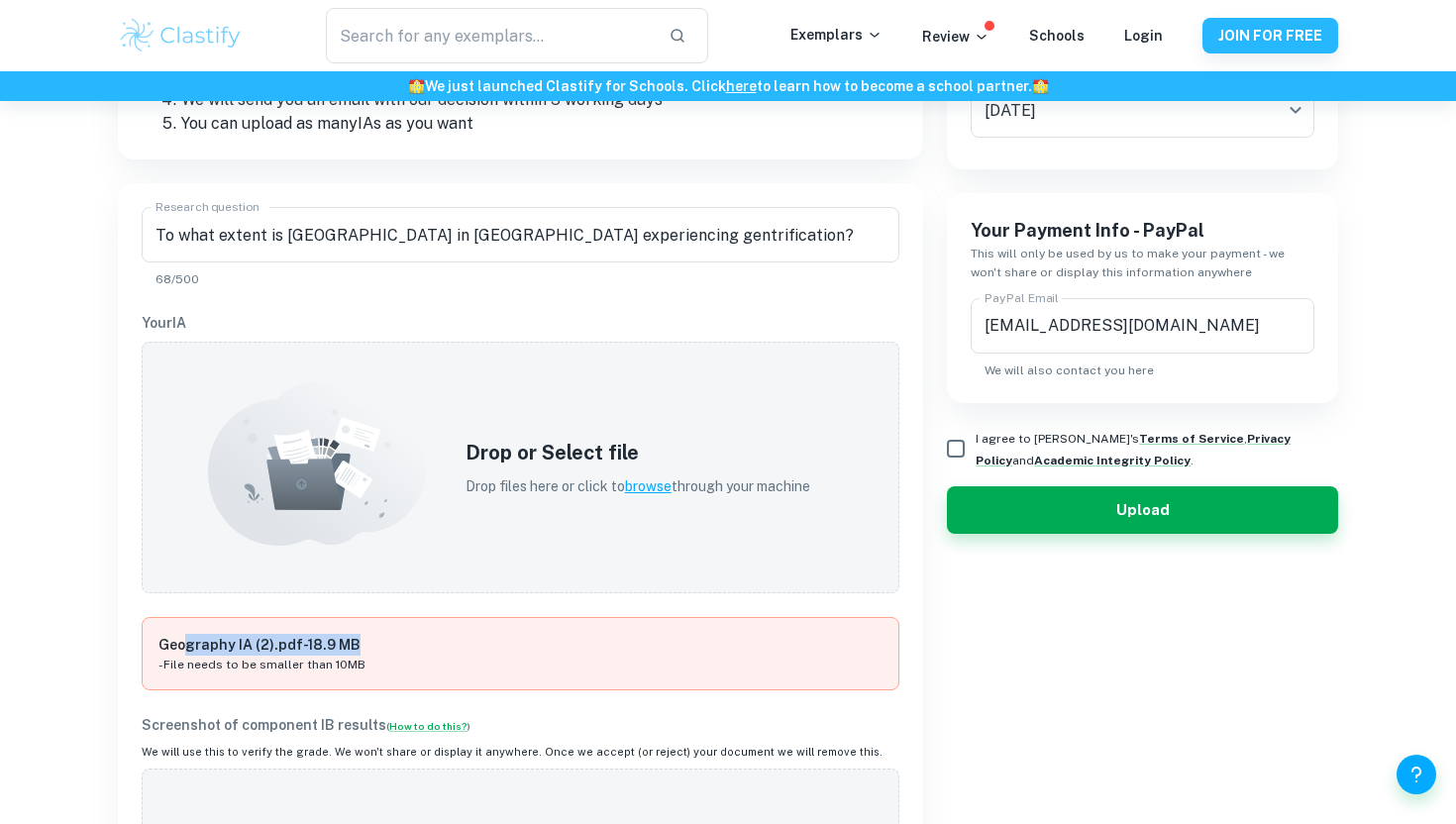 drag, startPoint x: 361, startPoint y: 640, endPoint x: 177, endPoint y: 641, distance: 184.0027 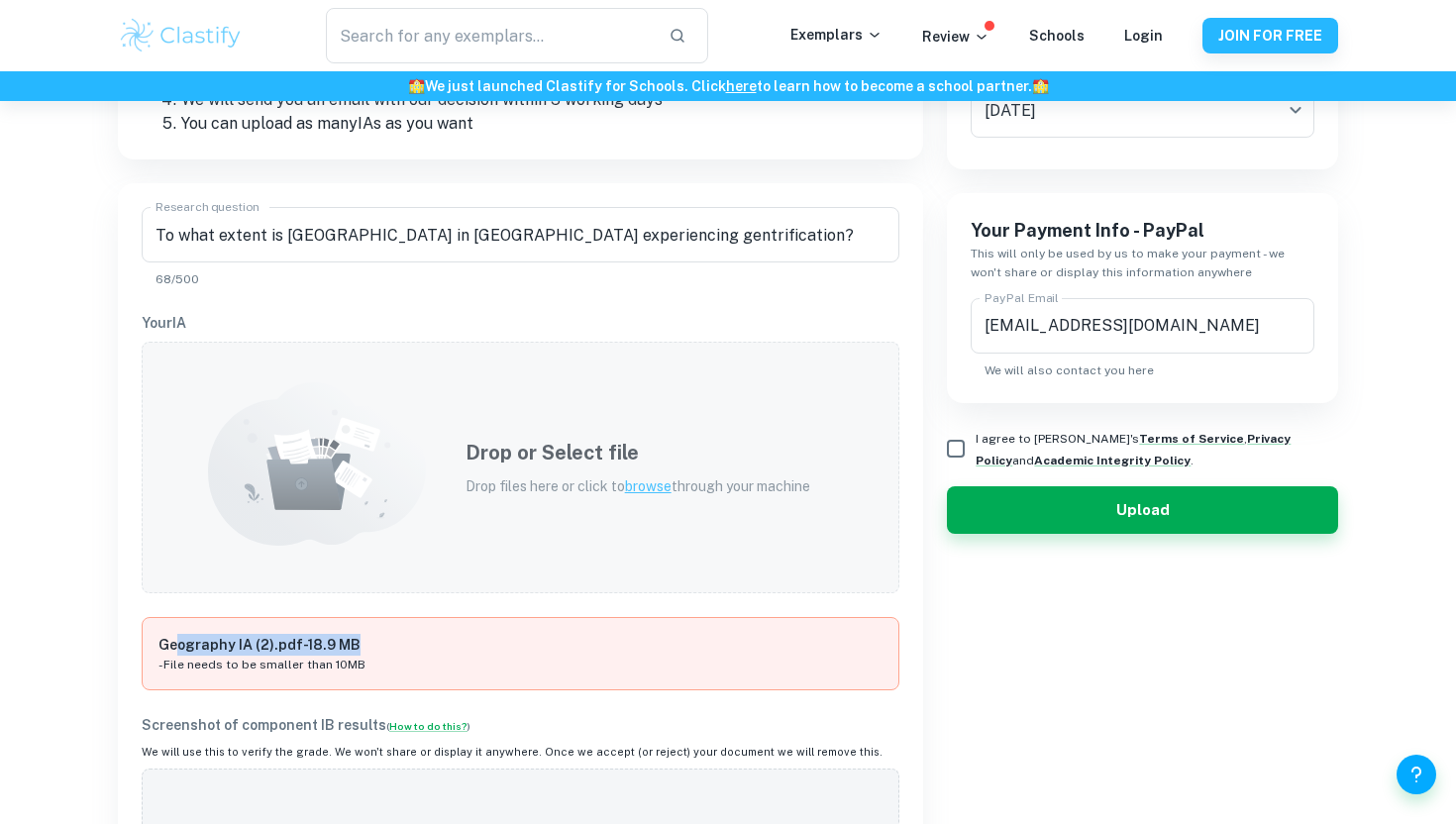 scroll, scrollTop: 401, scrollLeft: 0, axis: vertical 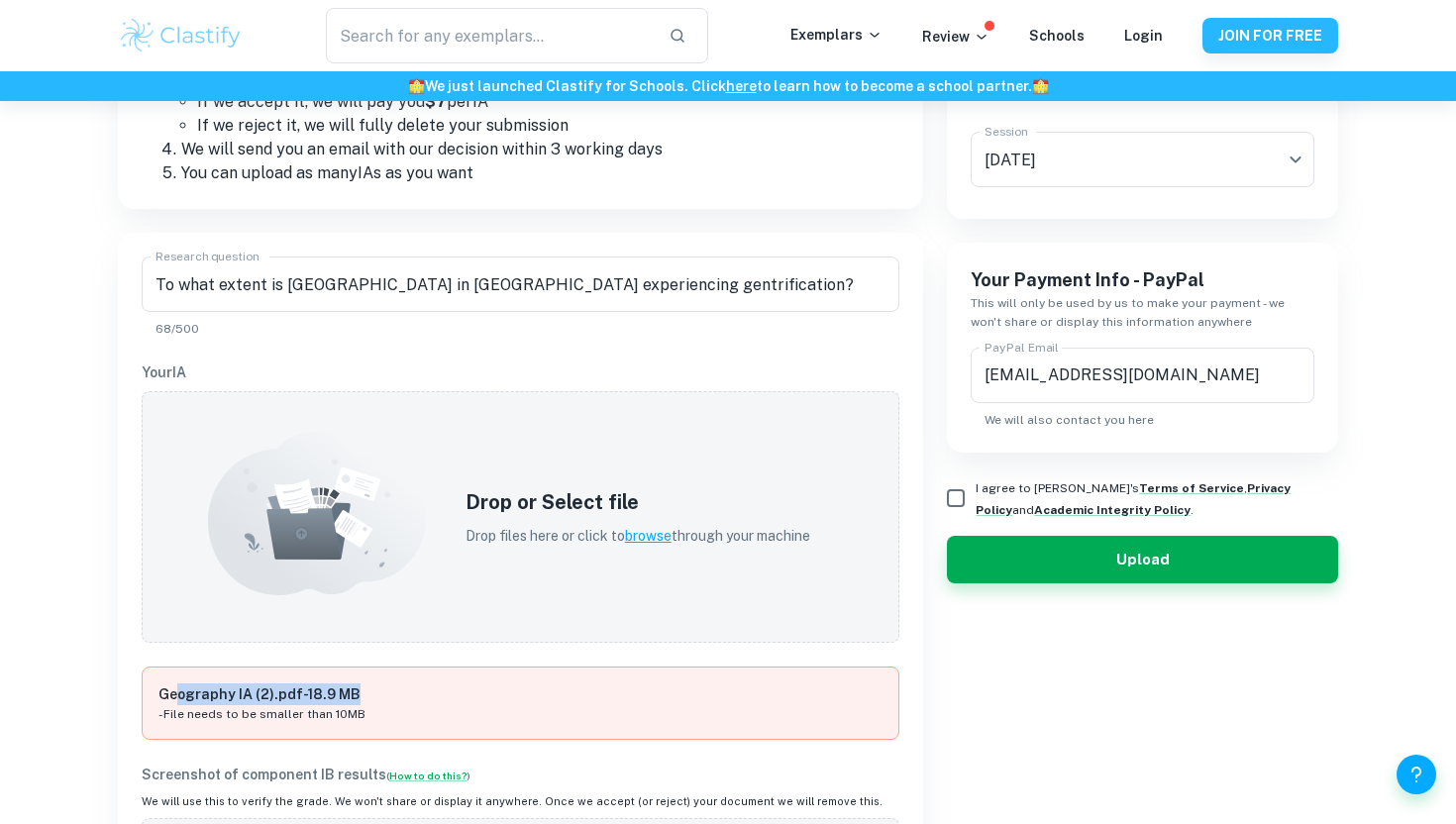 click on "Geography IA (2).pdf  -  18.9 MB" at bounding box center [520, 694] 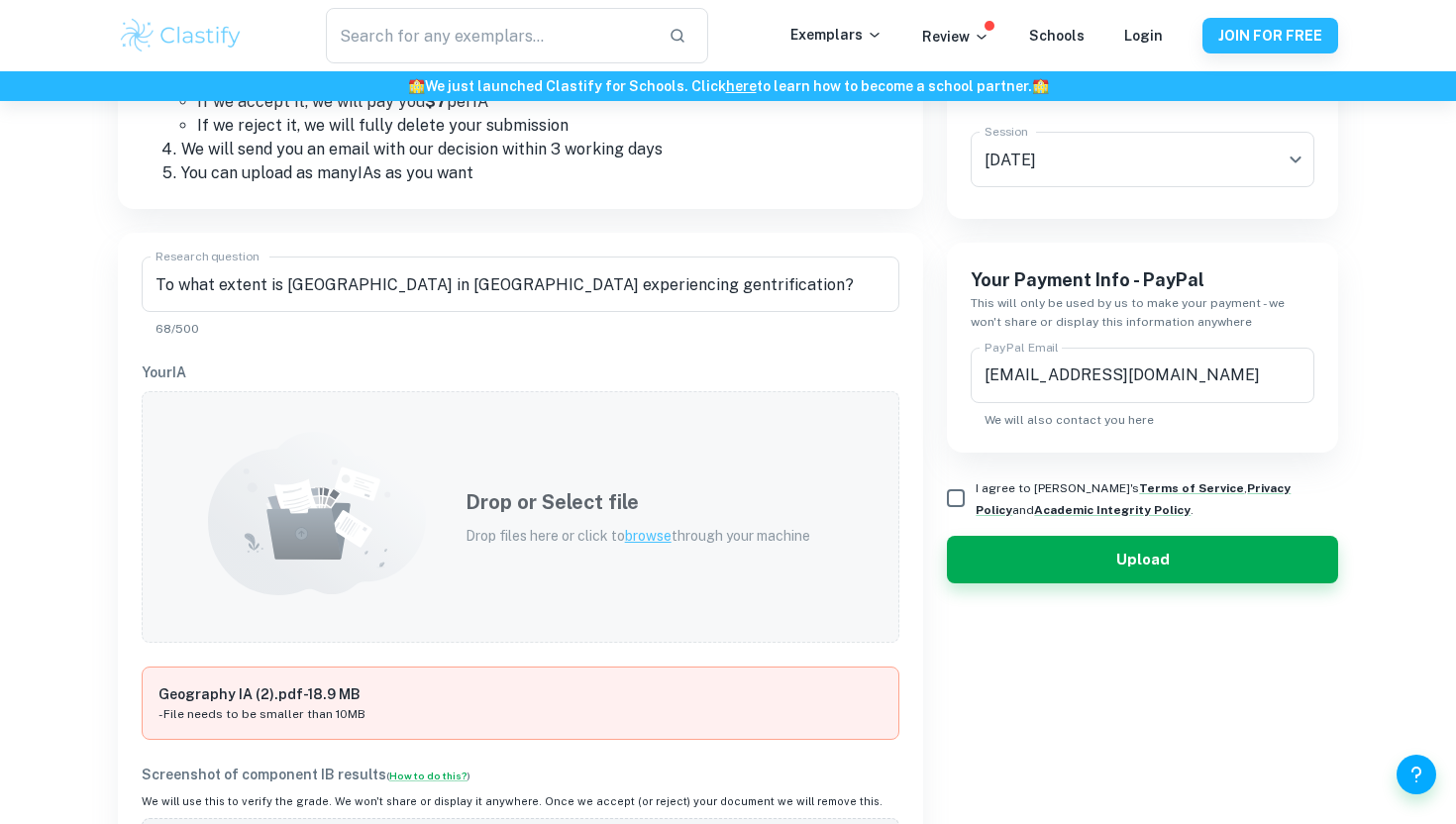 click on "browse" at bounding box center [648, 536] 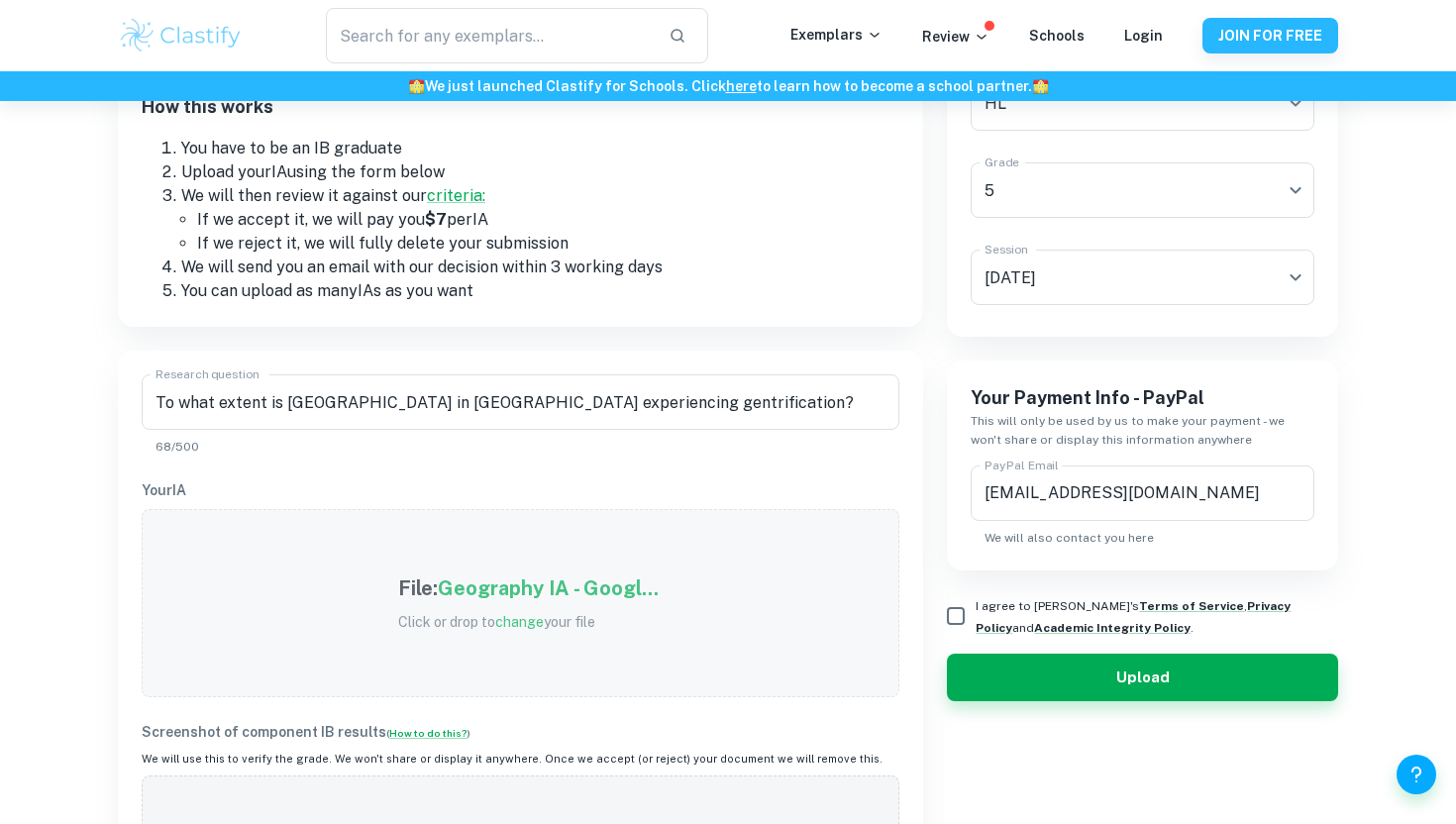 scroll, scrollTop: 261, scrollLeft: 0, axis: vertical 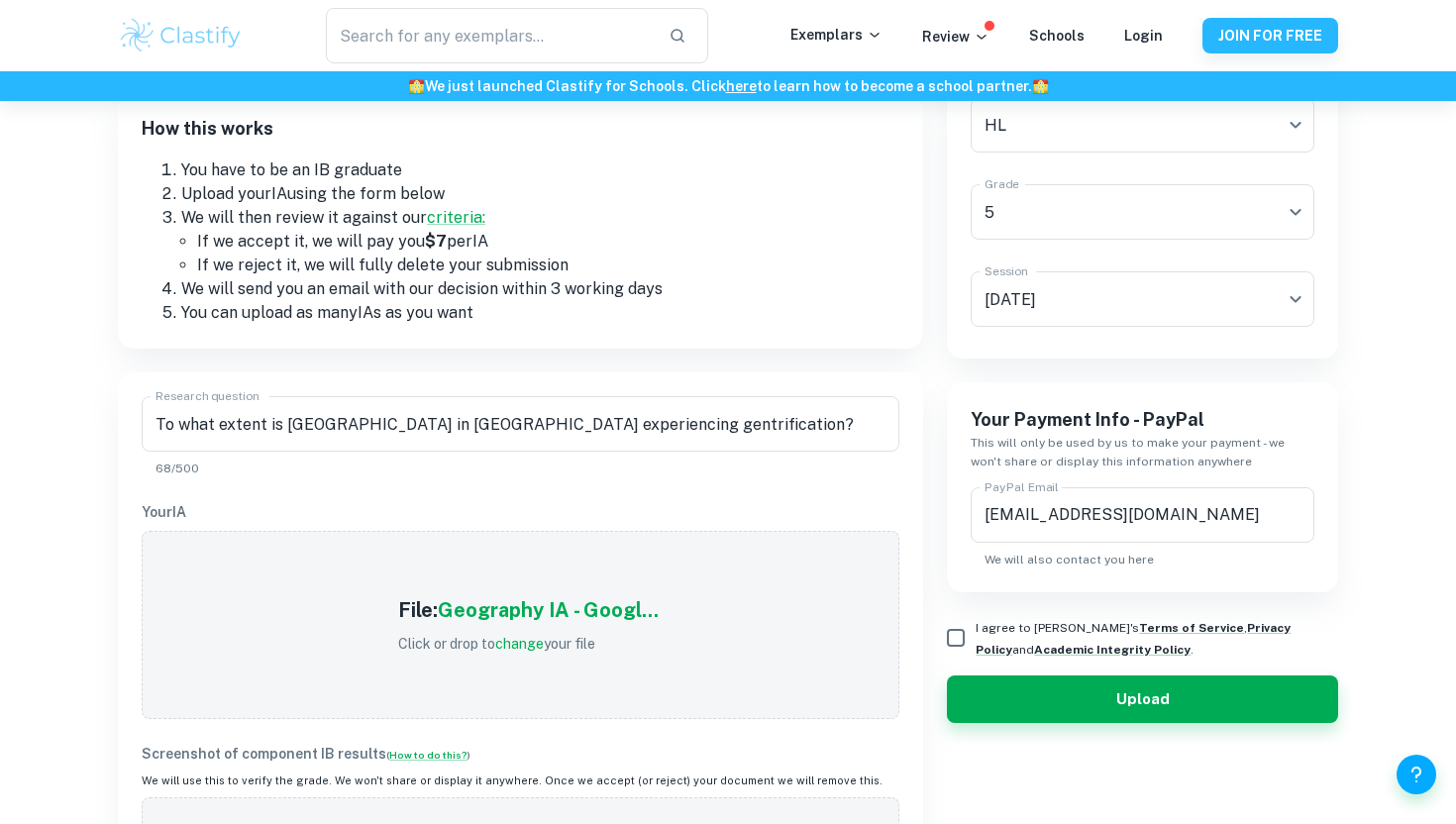 click on "I agree to [PERSON_NAME]'s  Terms of Service ,  Privacy Policy  and  Academic Integrity Policy ." at bounding box center (956, 638) 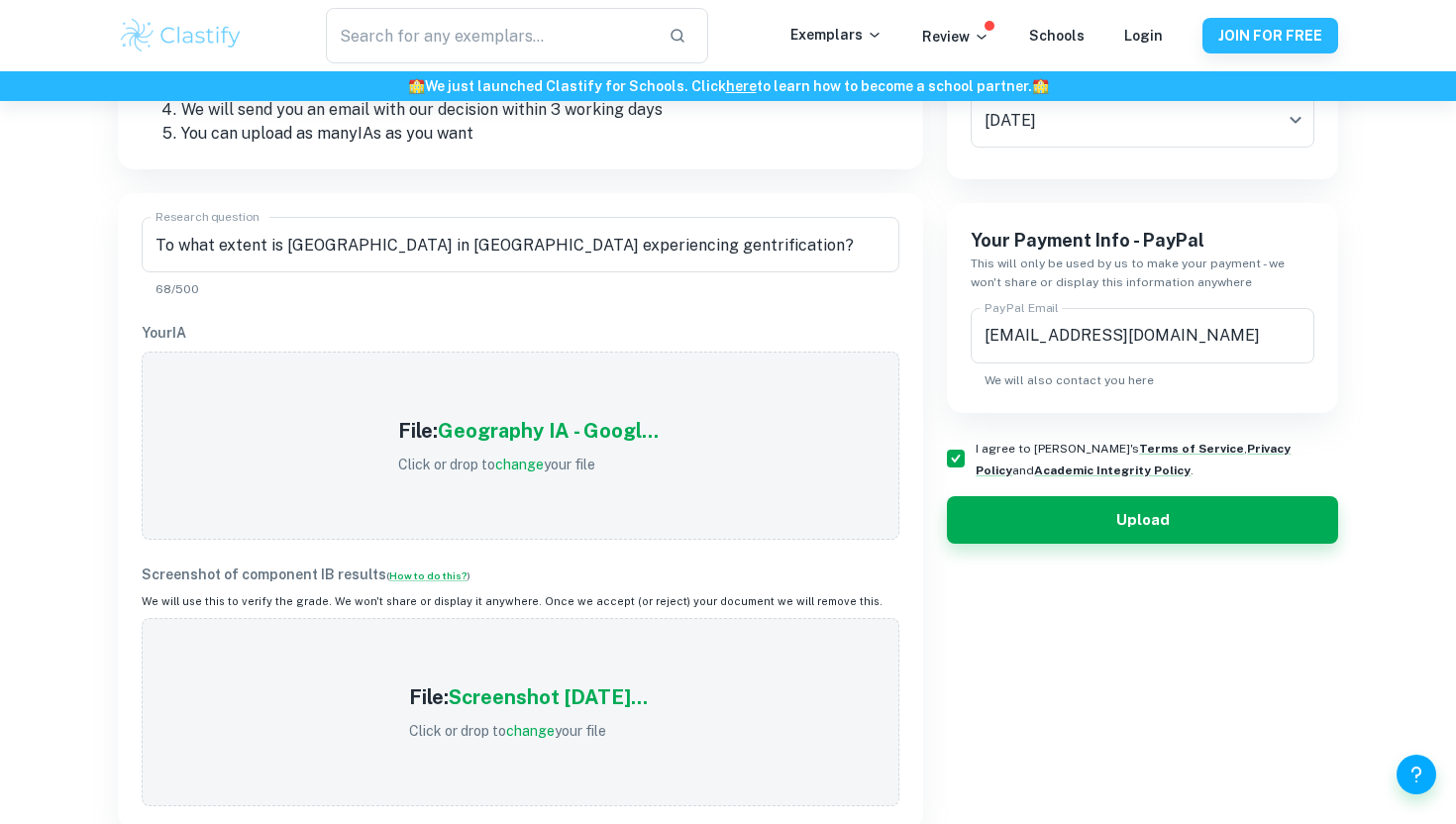 scroll, scrollTop: 462, scrollLeft: 0, axis: vertical 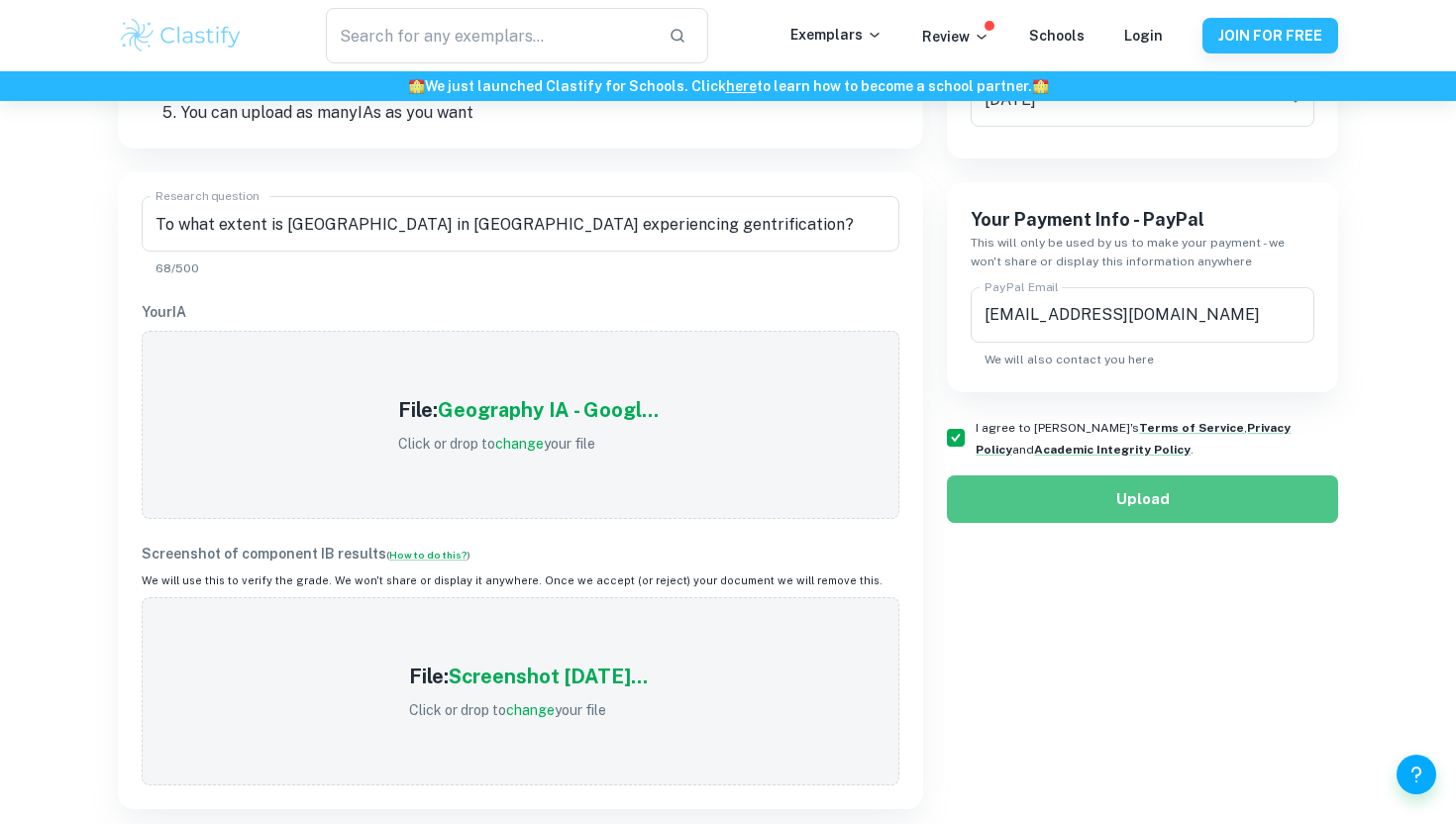 click on "Upload" at bounding box center [1142, 499] 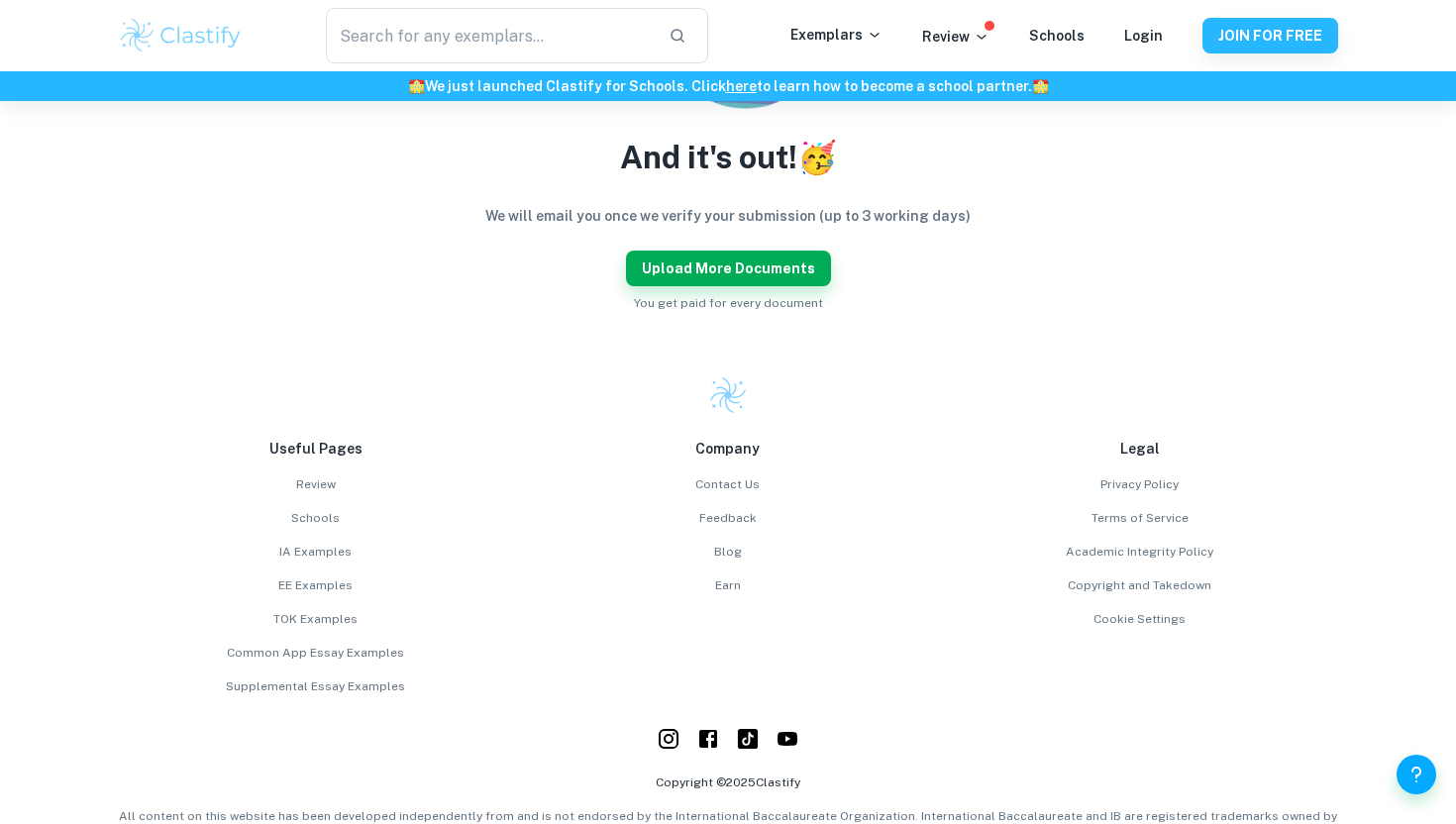 scroll, scrollTop: 0, scrollLeft: 0, axis: both 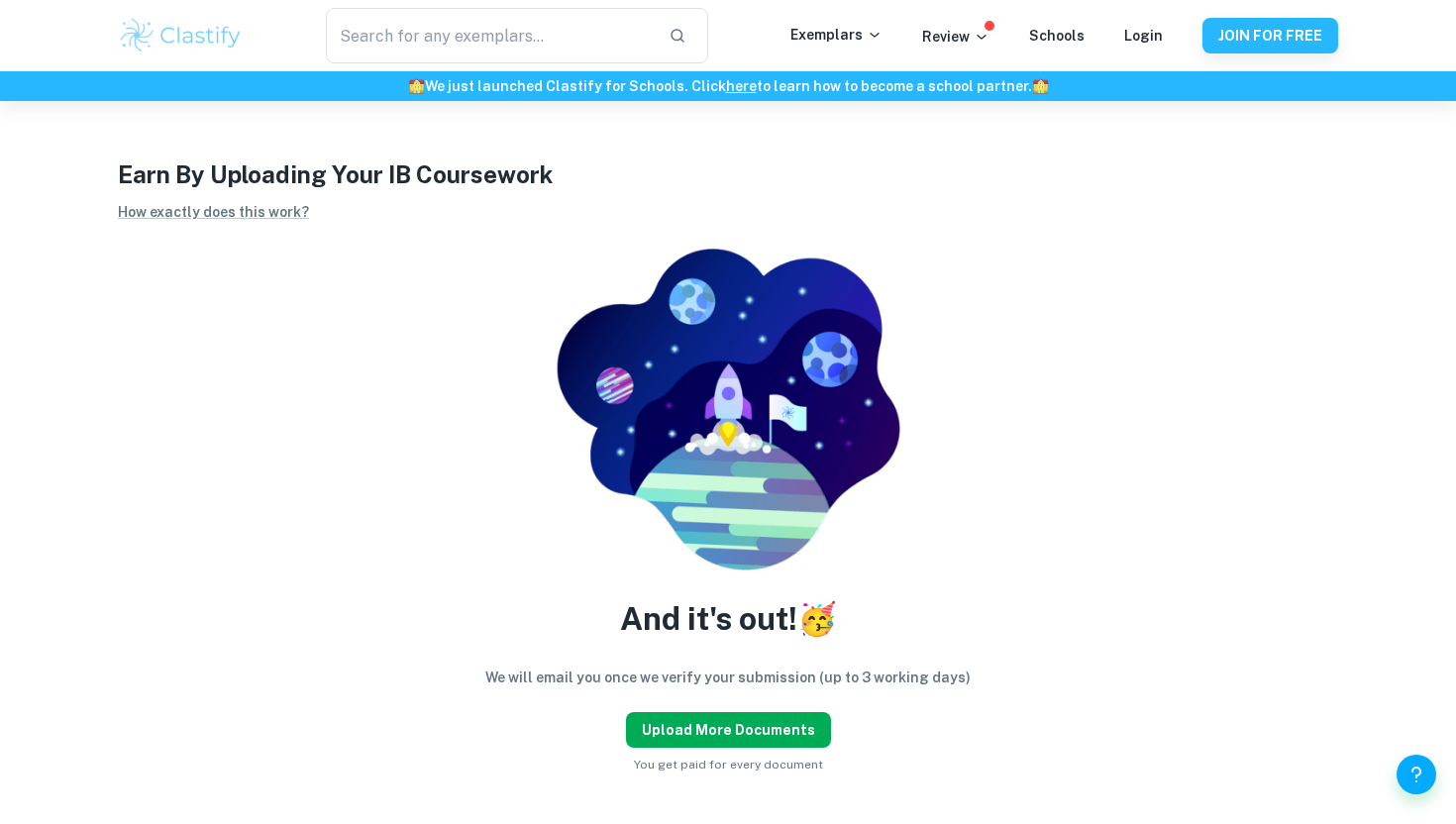click on "Upload more documents" at bounding box center [728, 730] 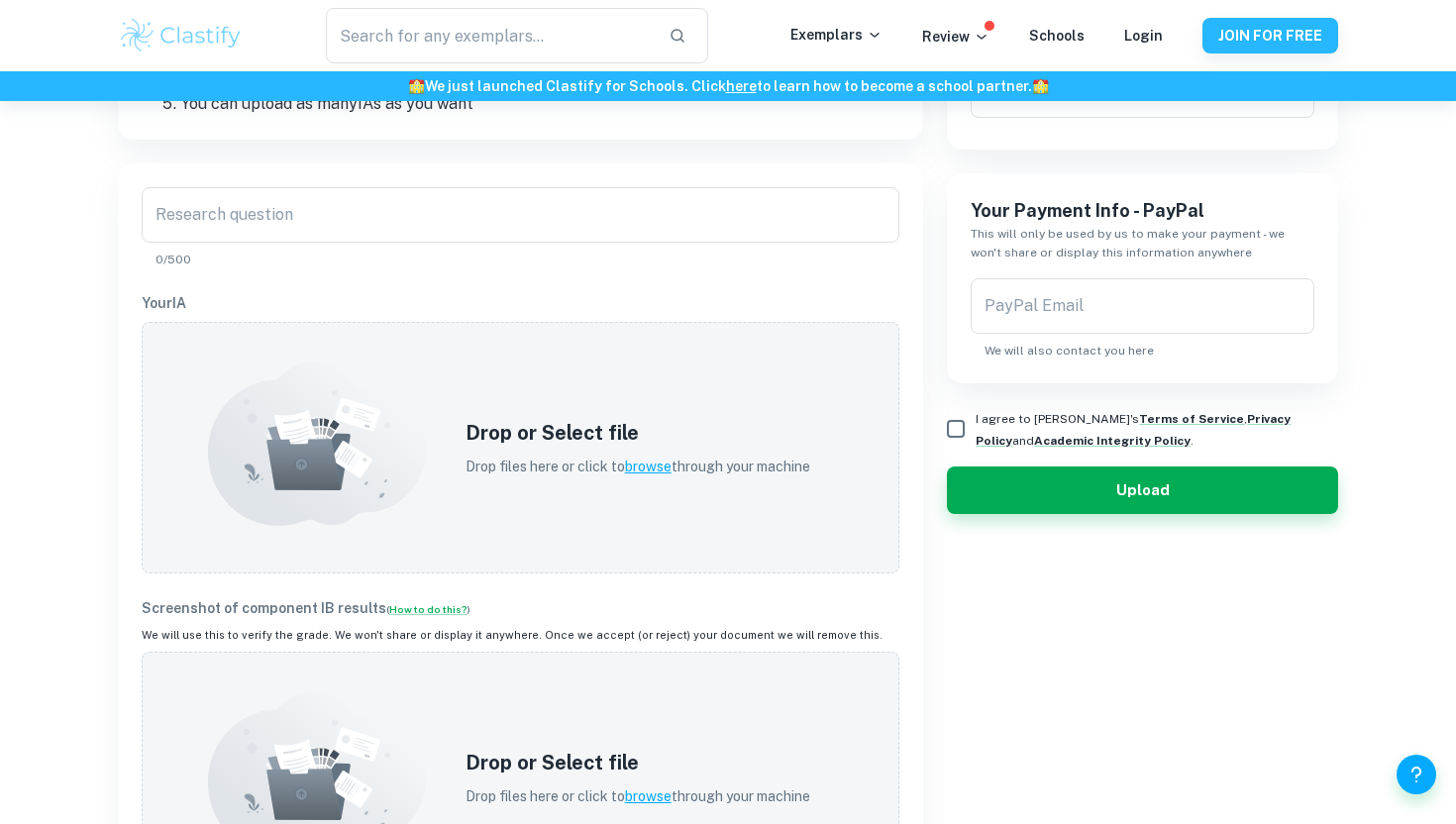scroll, scrollTop: 692, scrollLeft: 0, axis: vertical 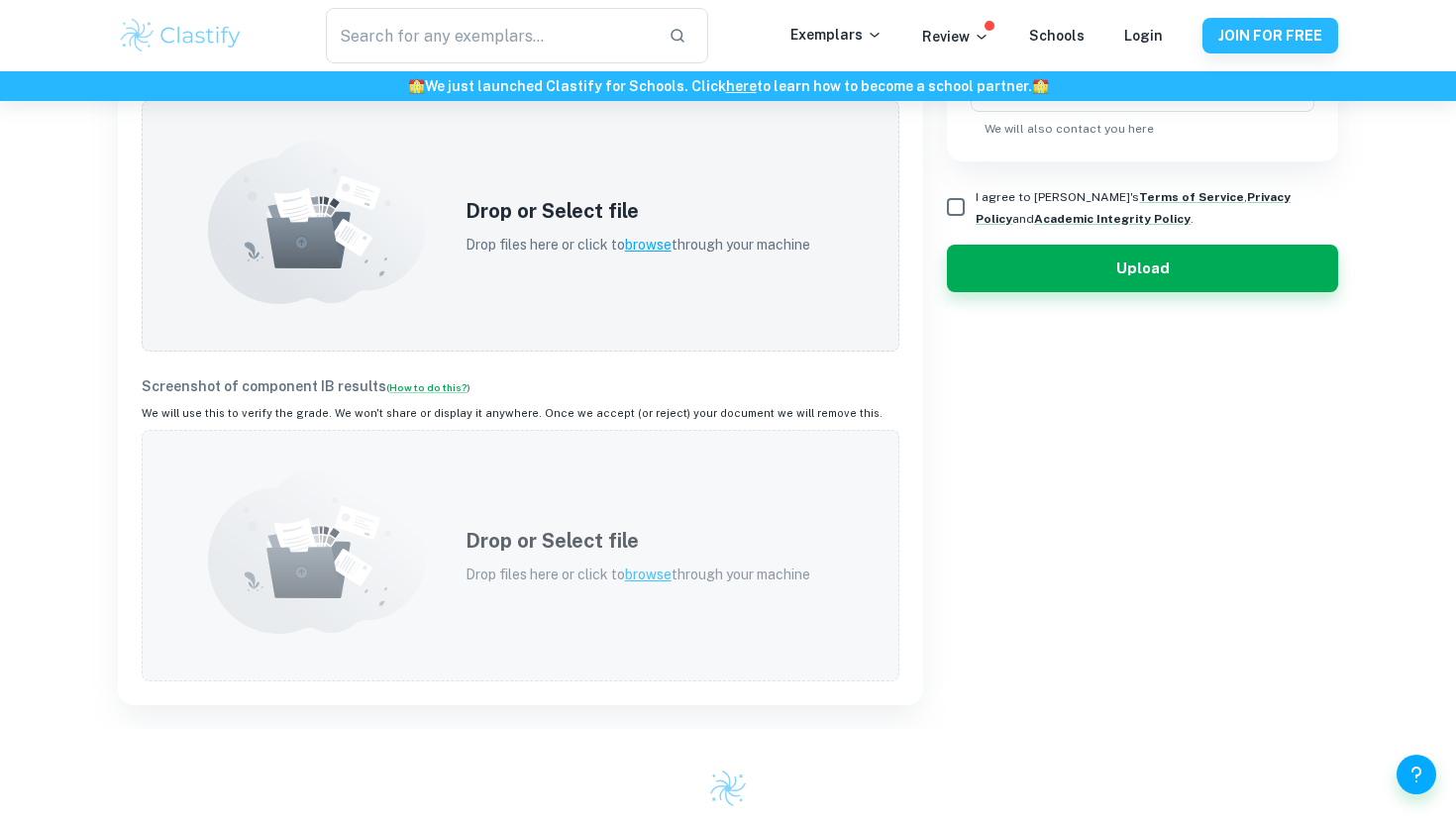click on "browse" at bounding box center [648, 574] 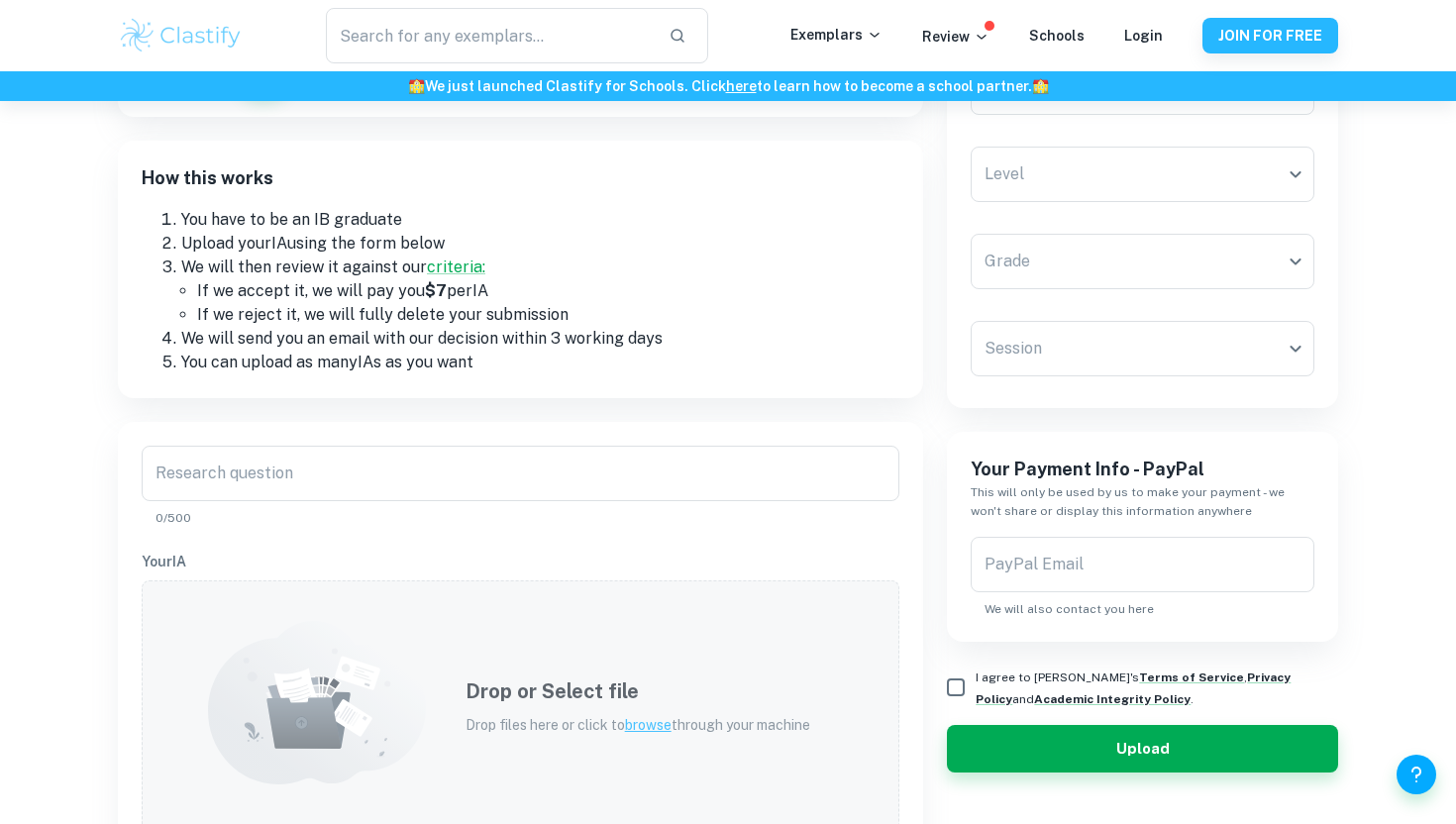 scroll, scrollTop: 0, scrollLeft: 0, axis: both 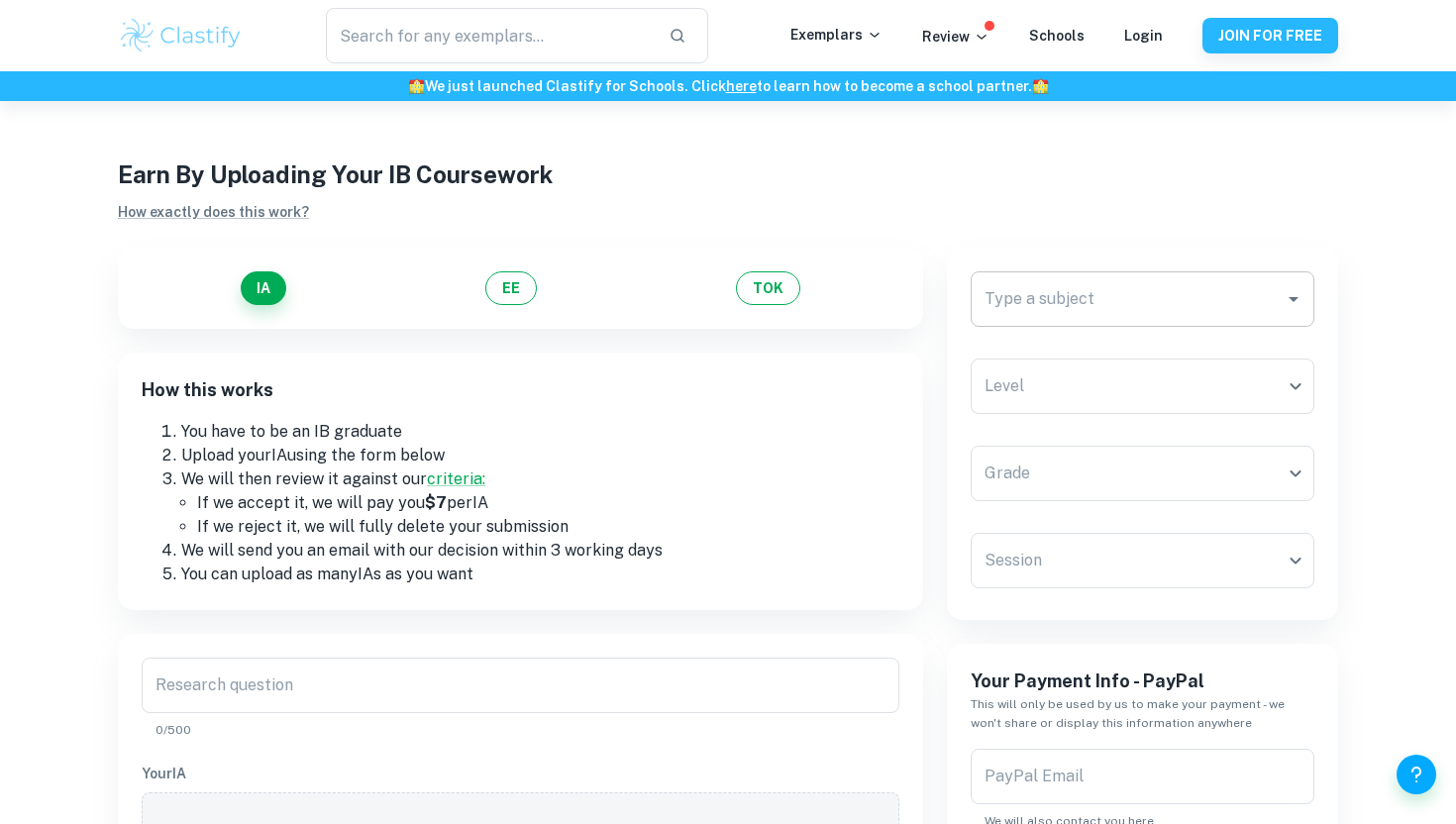 click on "Type a subject" at bounding box center [1127, 299] 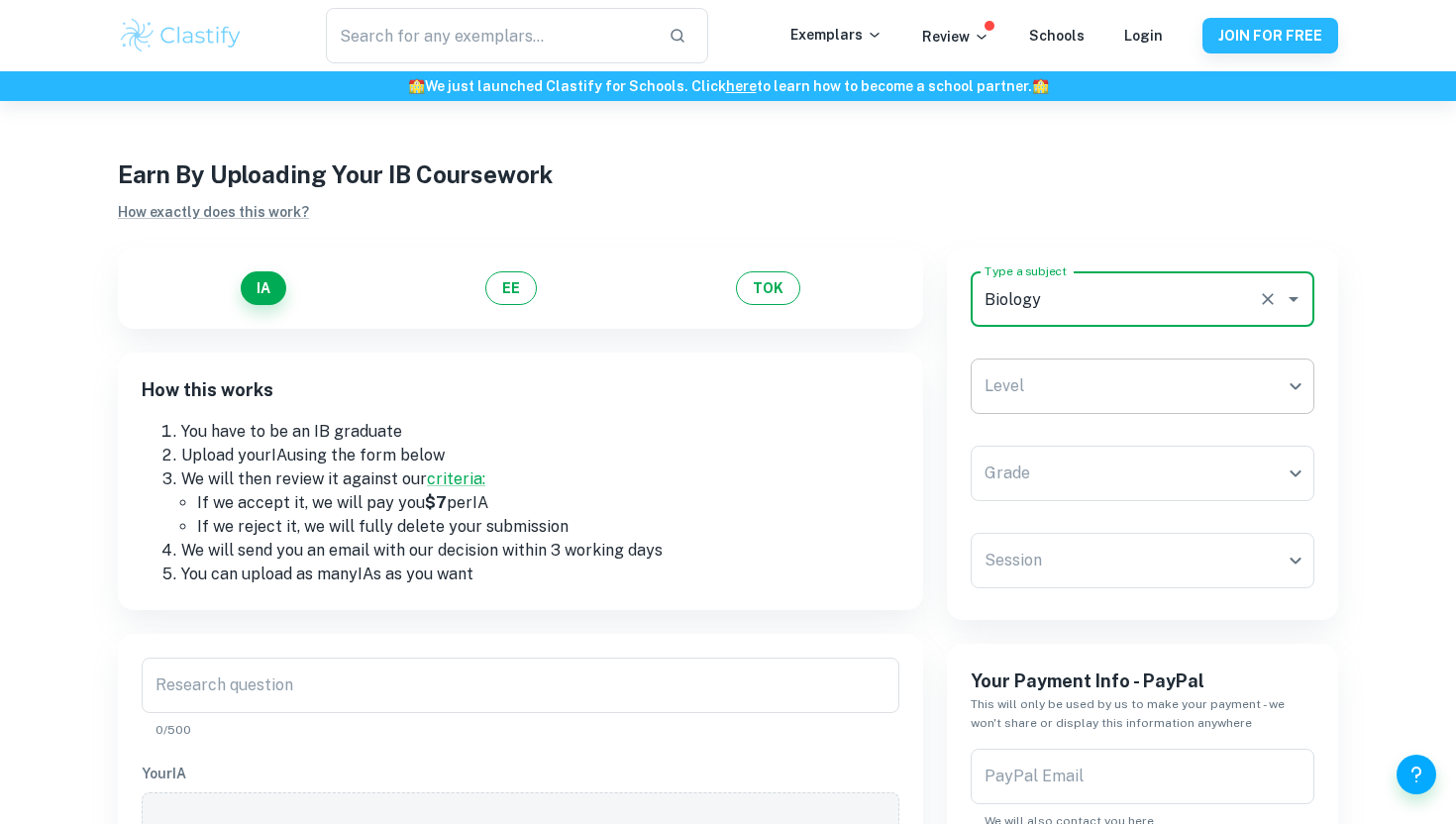 type on "Biology" 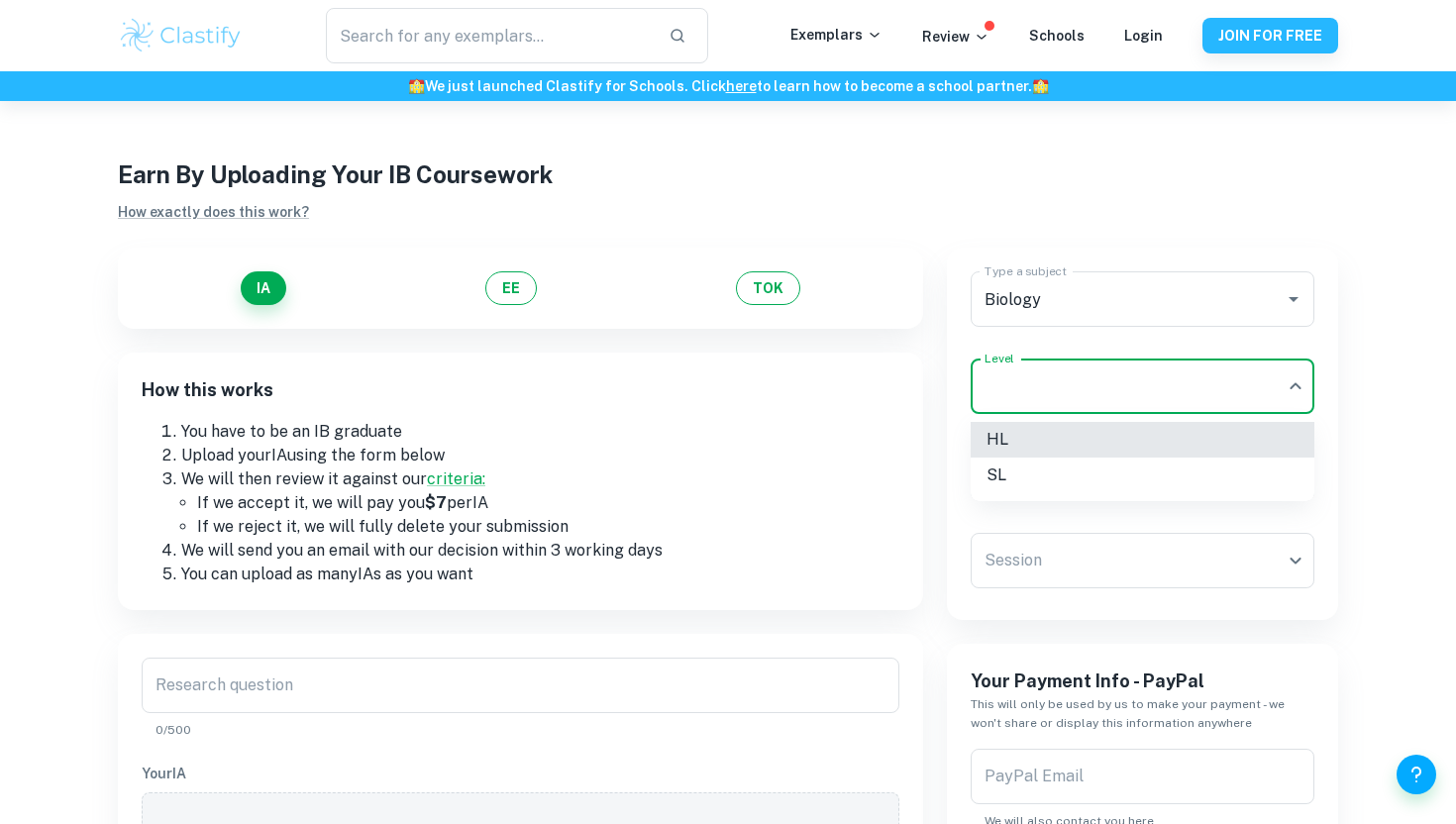 type 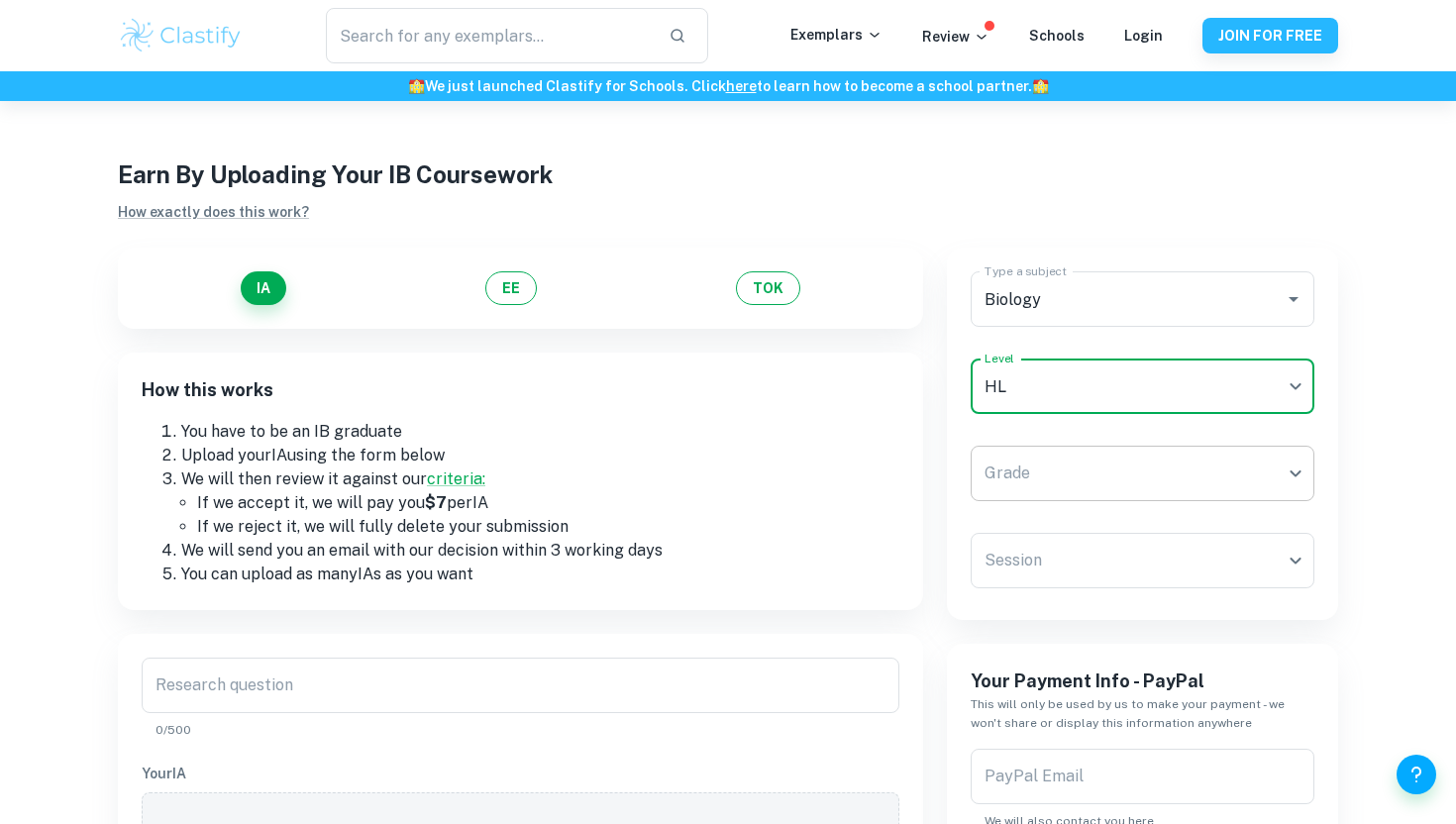 click on "We value your privacy We use cookies to enhance your browsing experience, serve personalised ads or content, and analyse our traffic. By clicking "Accept All", you consent to our use of cookies.   Cookie Policy Customise   Reject All   Accept All   Customise Consent Preferences   We use cookies to help you navigate efficiently and perform certain functions. You will find detailed information about all cookies under each consent category below. The cookies that are categorised as "Necessary" are stored on your browser as they are essential for enabling the basic functionalities of the site. ...  Show more For more information on how Google's third-party cookies operate and handle your data, see:   Google Privacy Policy Necessary Always Active Necessary cookies are required to enable the basic features of this site, such as providing secure log-in or adjusting your consent preferences. These cookies do not store any personally identifiable data. Functional Analytics Performance Advertisement Uncategorised" at bounding box center [728, 513] 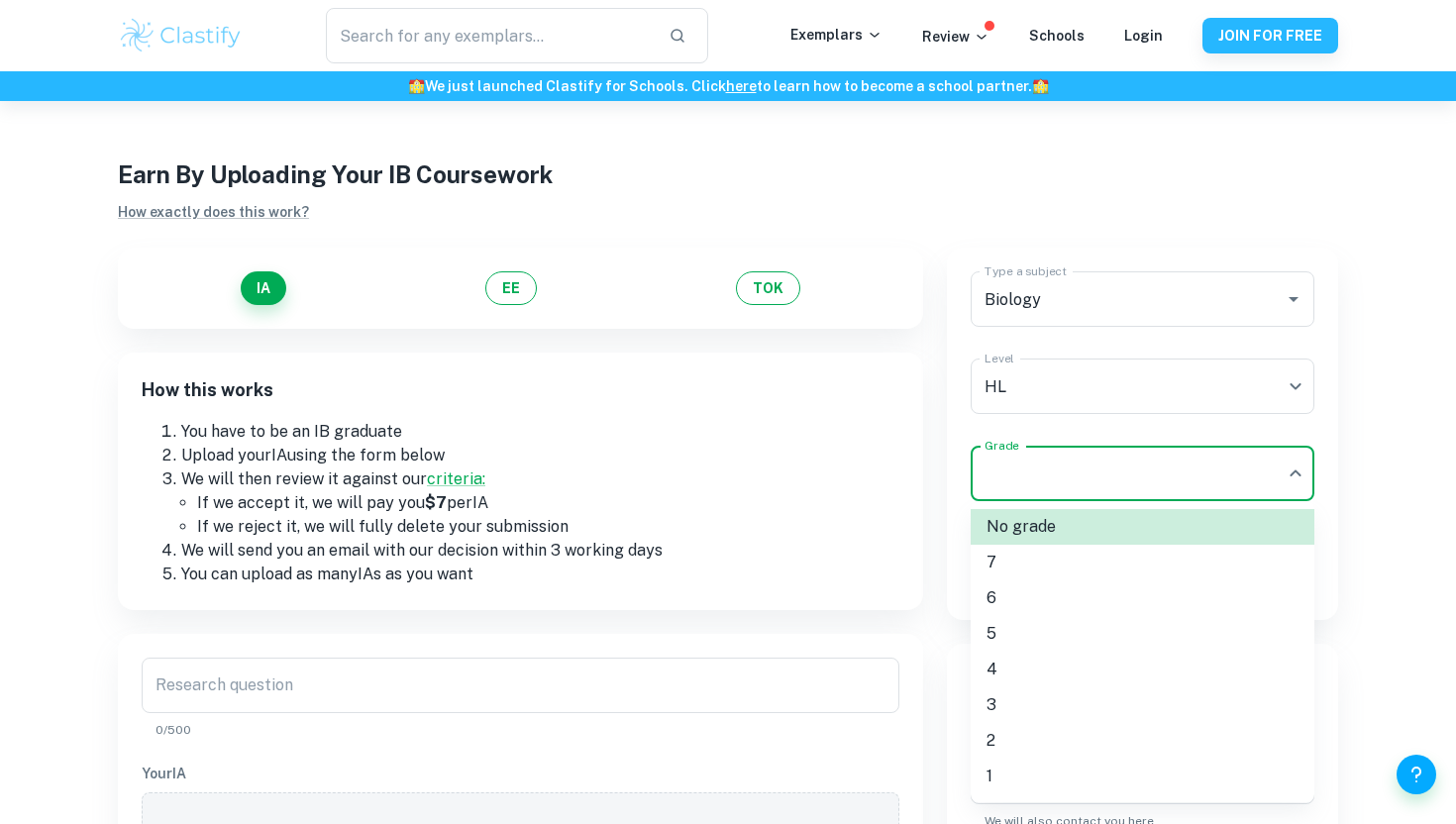 type 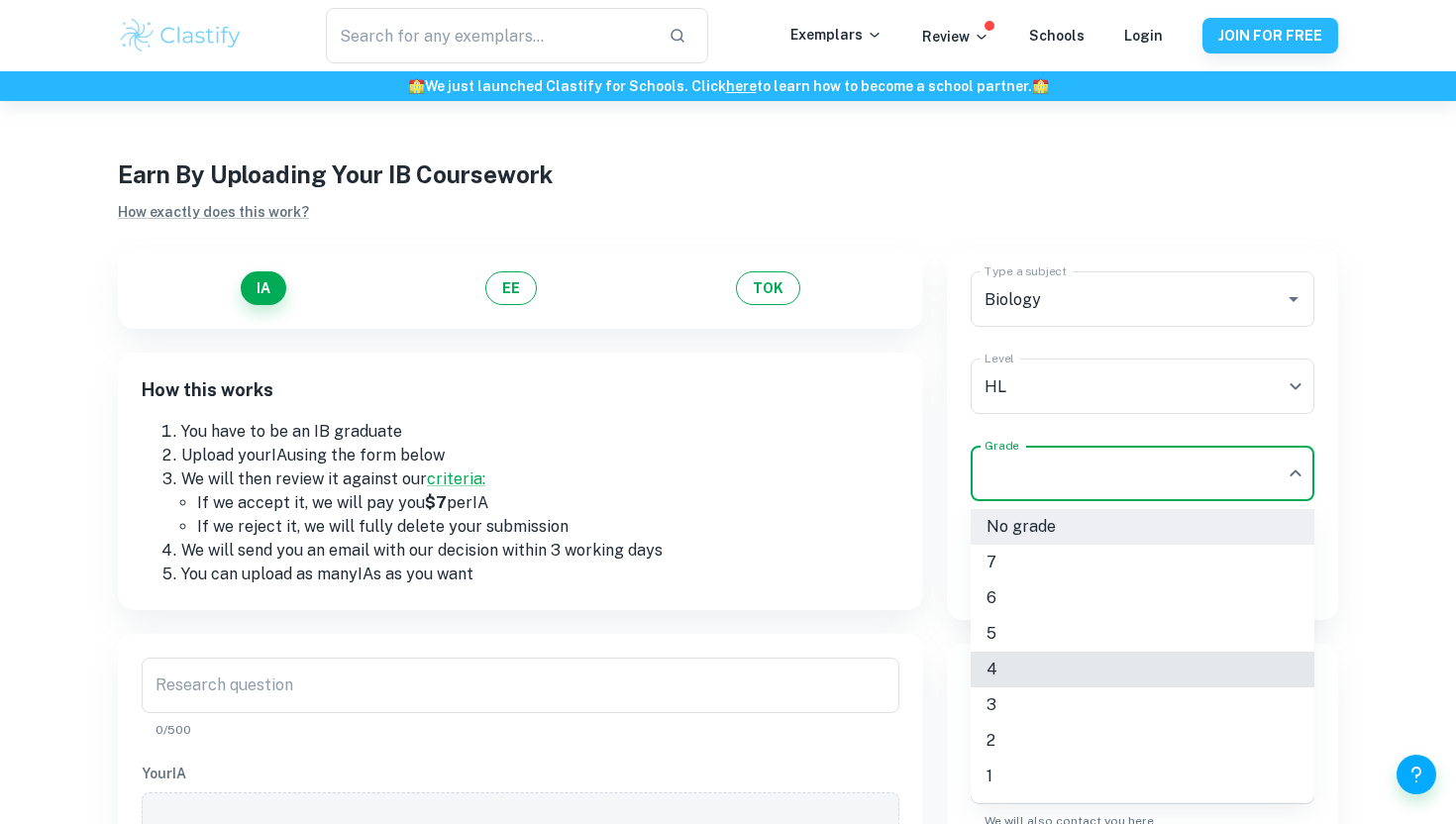type 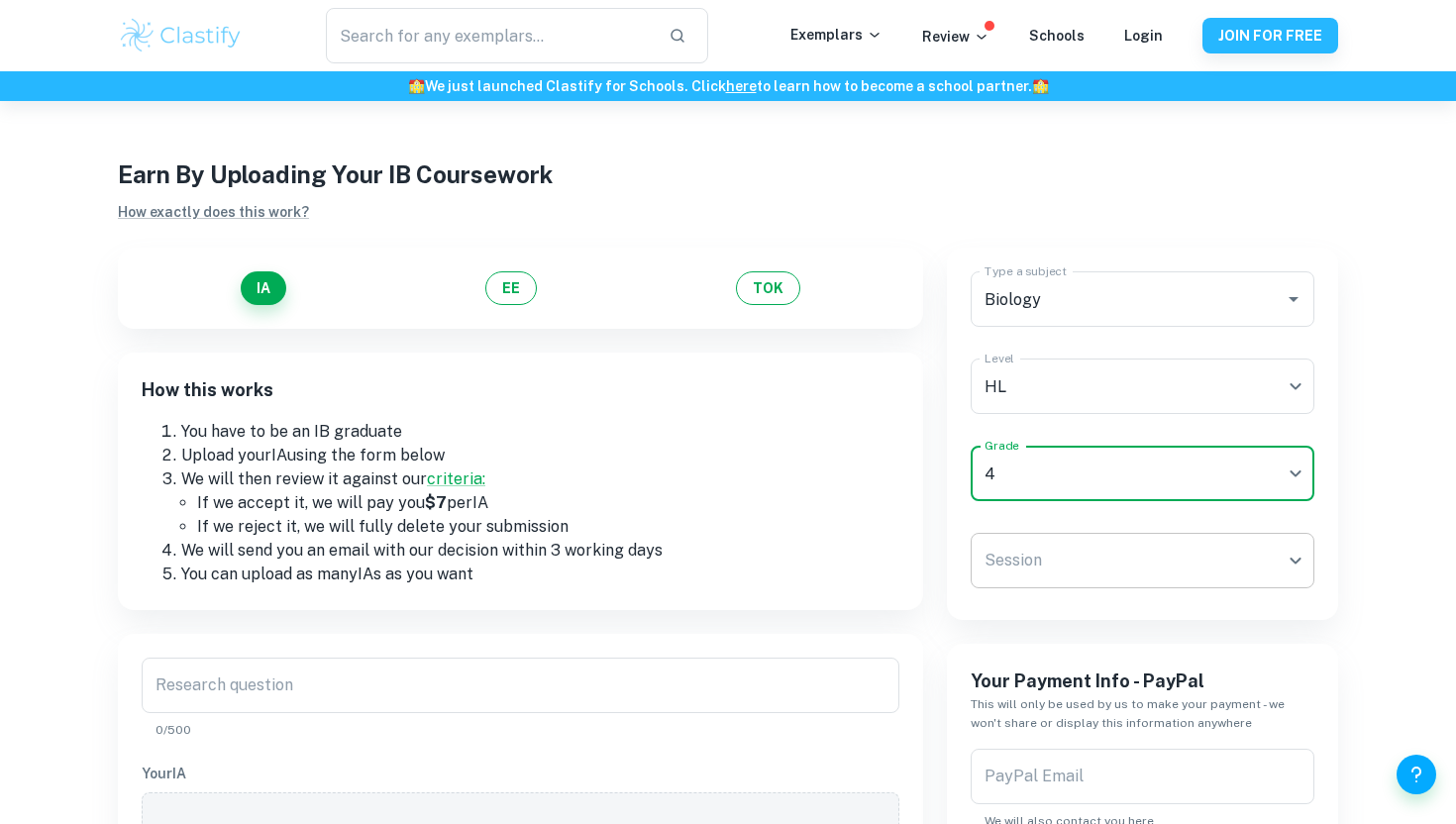 click on "We value your privacy We use cookies to enhance your browsing experience, serve personalised ads or content, and analyse our traffic. By clicking "Accept All", you consent to our use of cookies.   Cookie Policy Customise   Reject All   Accept All   Customise Consent Preferences   We use cookies to help you navigate efficiently and perform certain functions. You will find detailed information about all cookies under each consent category below. The cookies that are categorised as "Necessary" are stored on your browser as they are essential for enabling the basic functionalities of the site. ...  Show more For more information on how Google's third-party cookies operate and handle your data, see:   Google Privacy Policy Necessary Always Active Necessary cookies are required to enable the basic features of this site, such as providing secure log-in or adjusting your consent preferences. These cookies do not store any personally identifiable data. Functional Analytics Performance Advertisement Uncategorised" at bounding box center (728, 513) 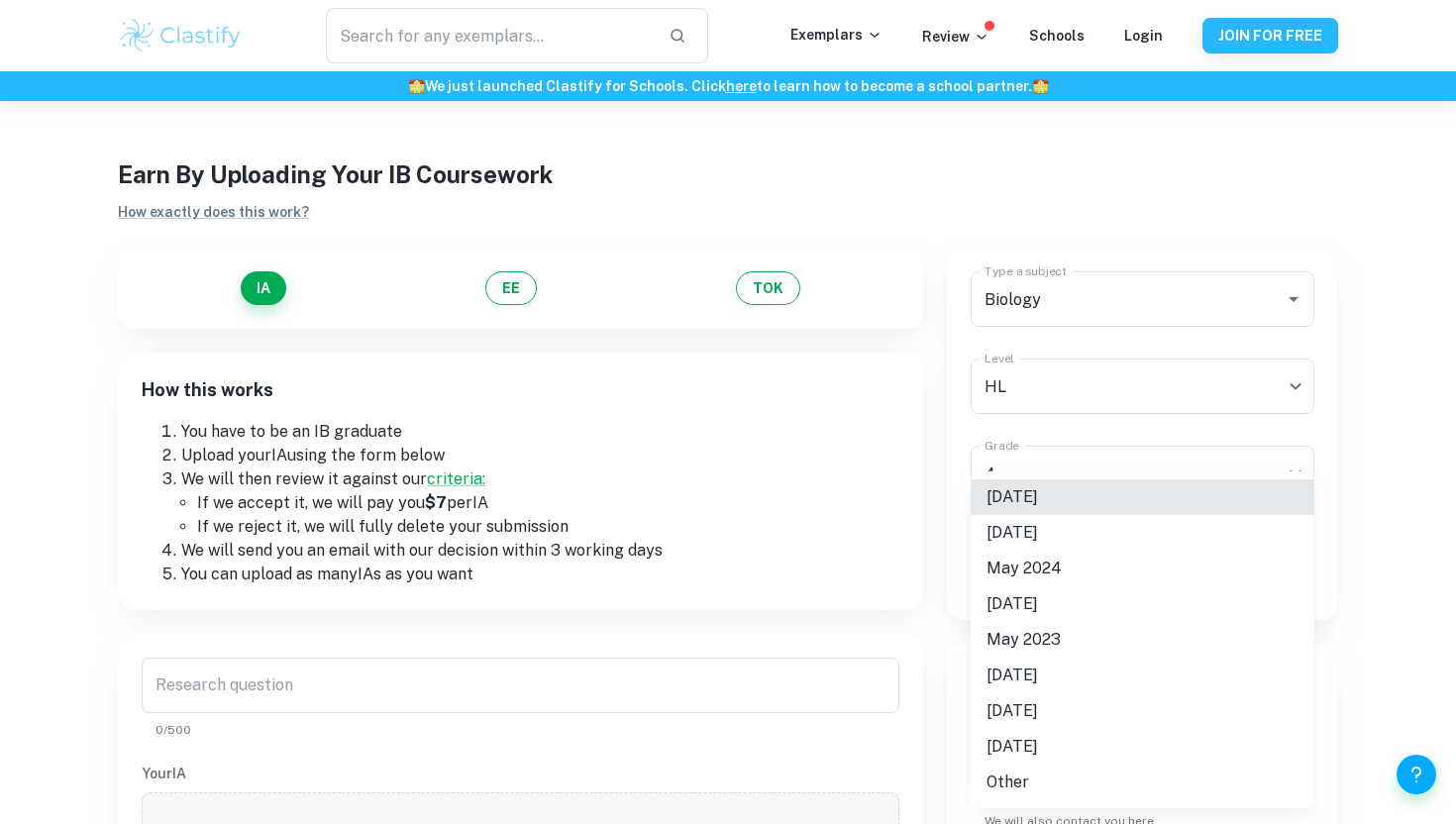 click on "[DATE]" at bounding box center [1142, 497] 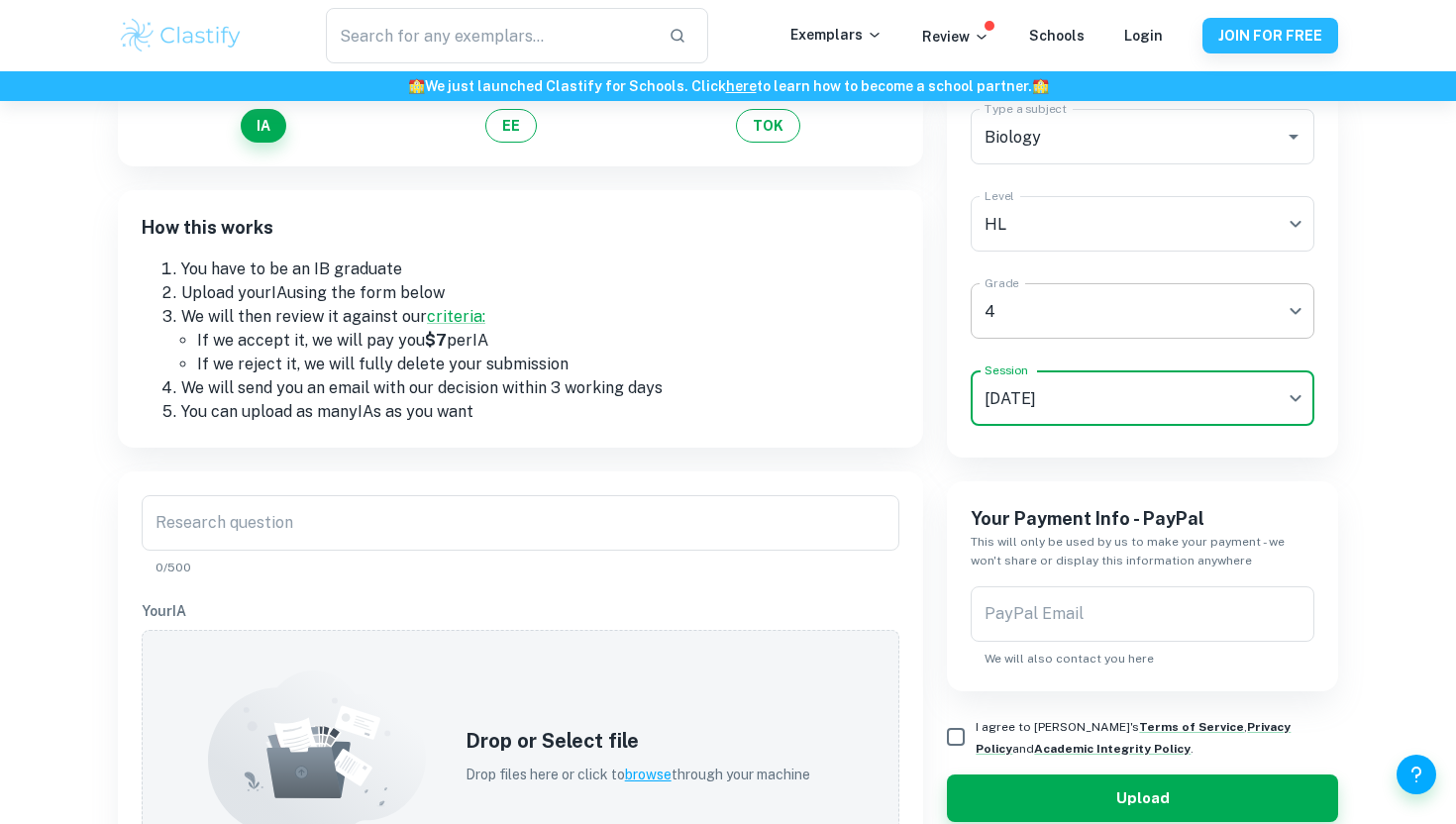 scroll, scrollTop: 300, scrollLeft: 0, axis: vertical 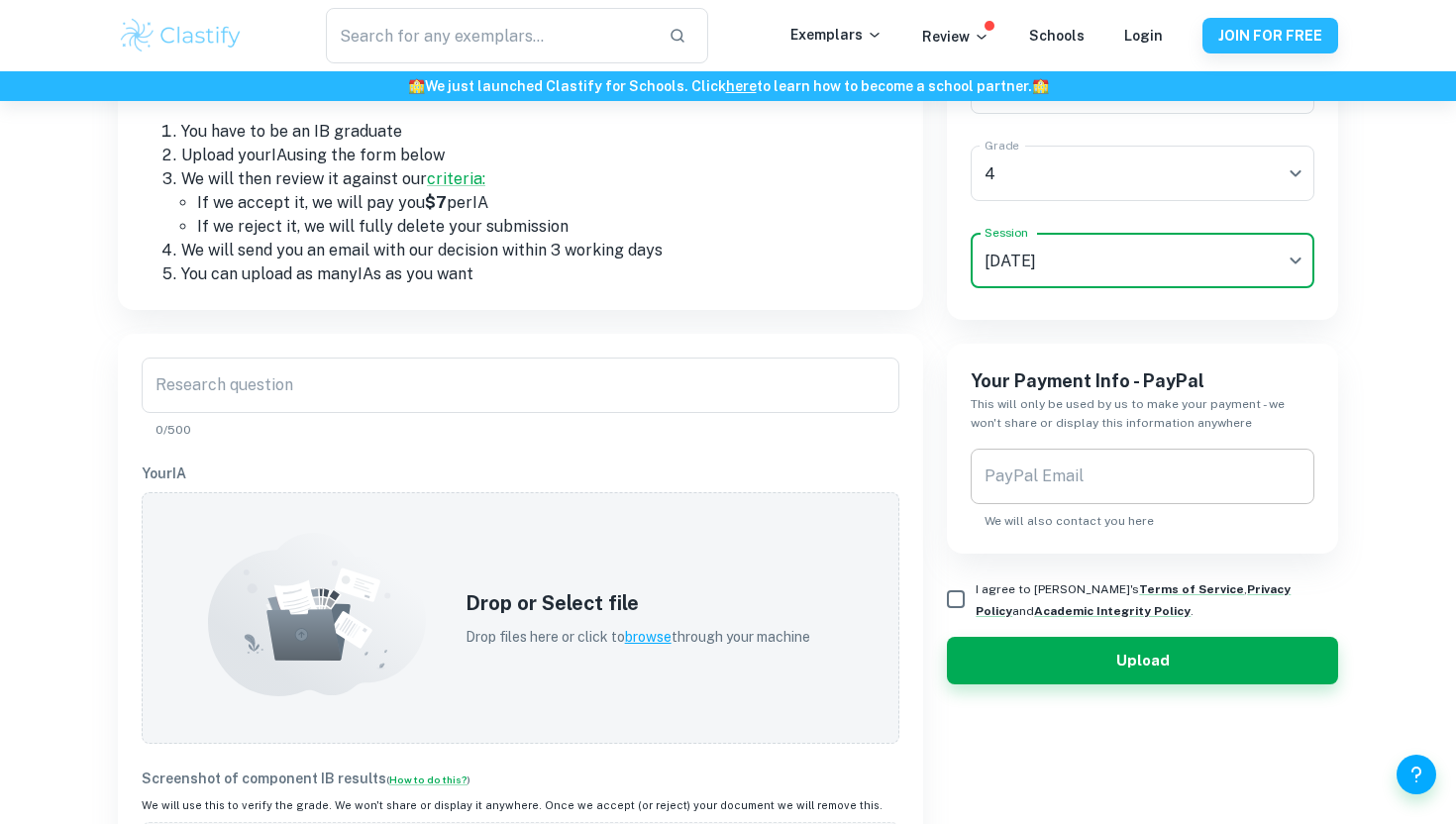 click on "PayPal Email" at bounding box center (1142, 476) 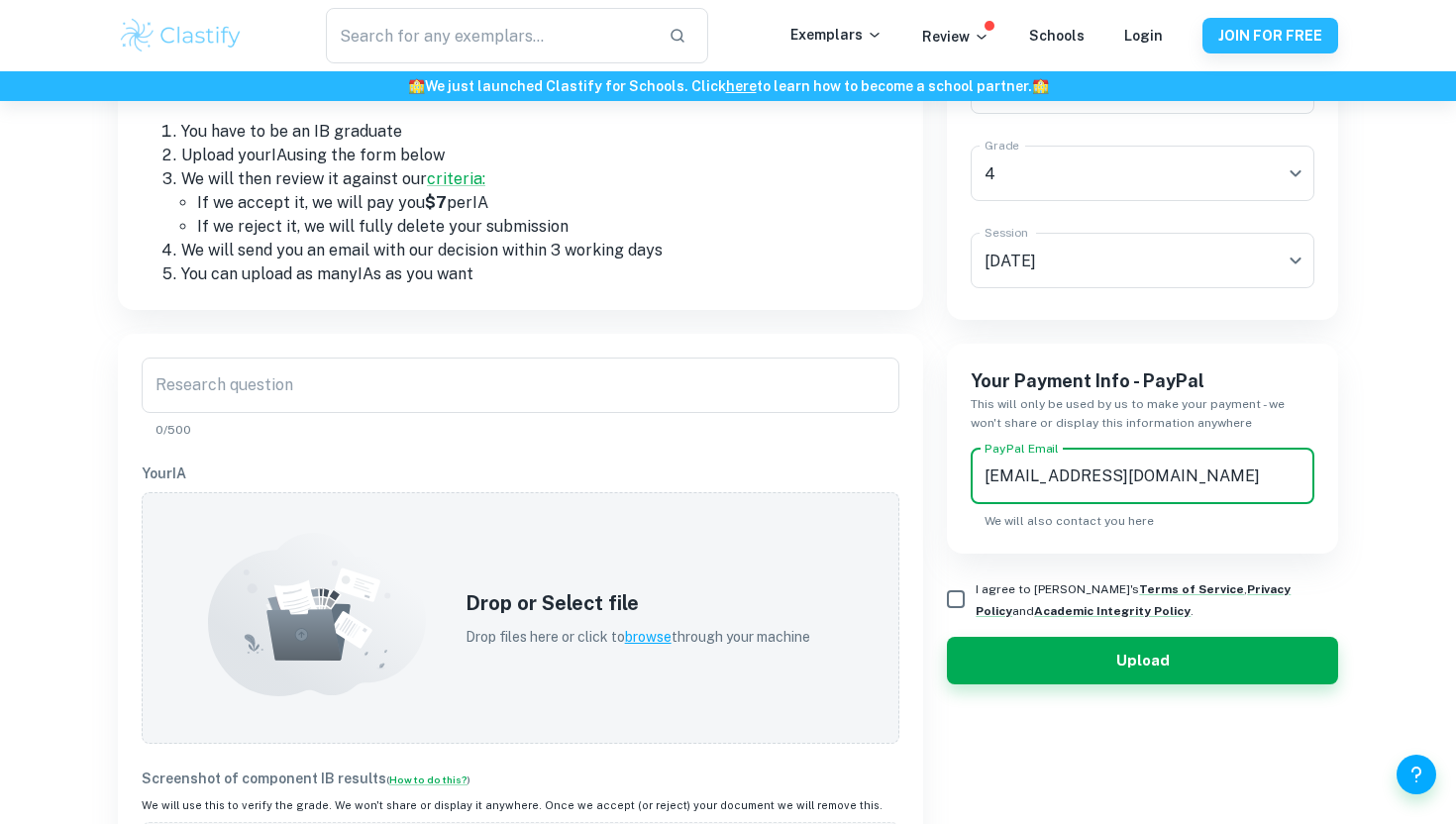 type on "[EMAIL_ADDRESS][DOMAIN_NAME]" 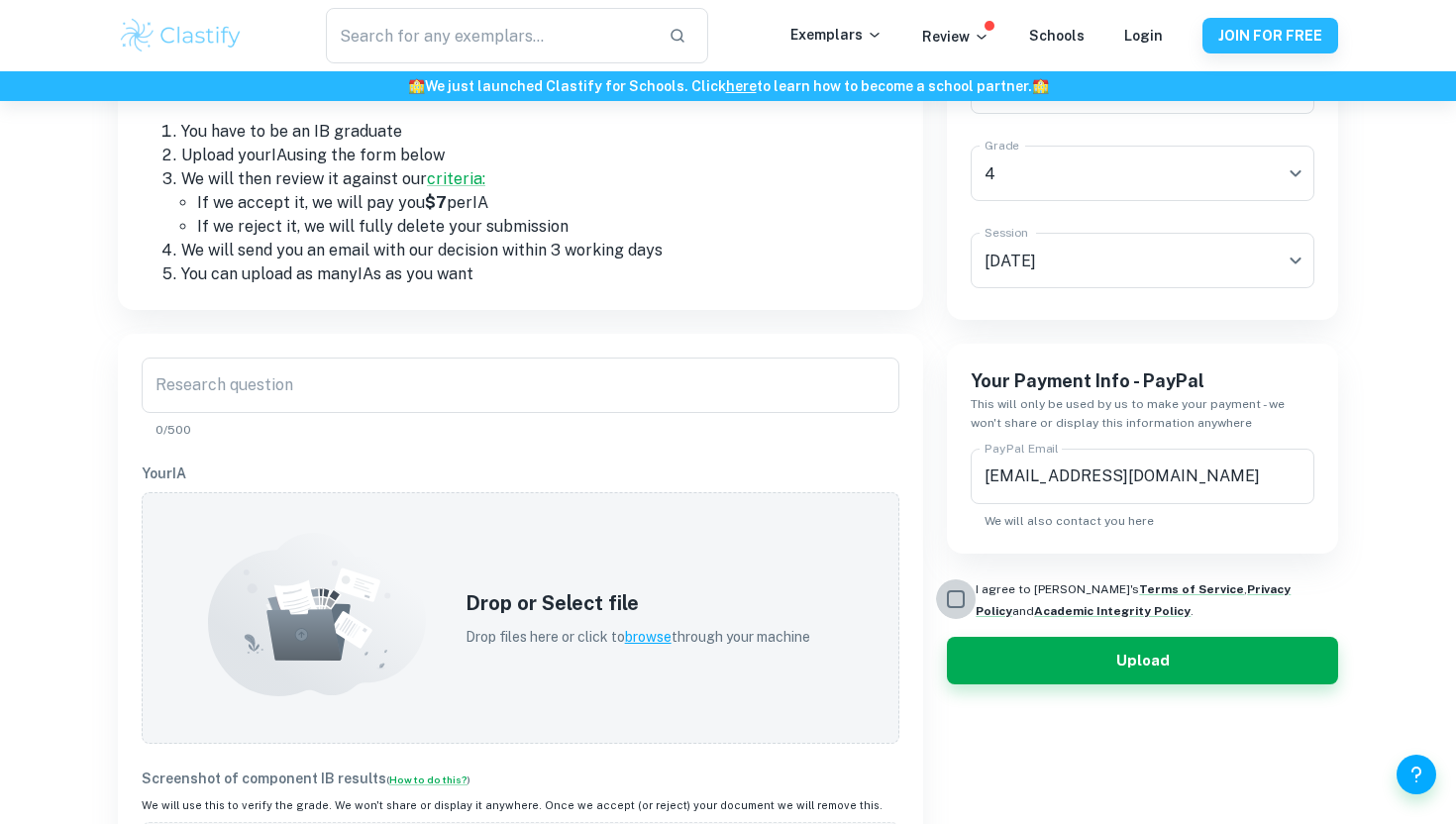 click on "I agree to [PERSON_NAME]'s  Terms of Service ,  Privacy Policy  and  Academic Integrity Policy ." at bounding box center [956, 599] 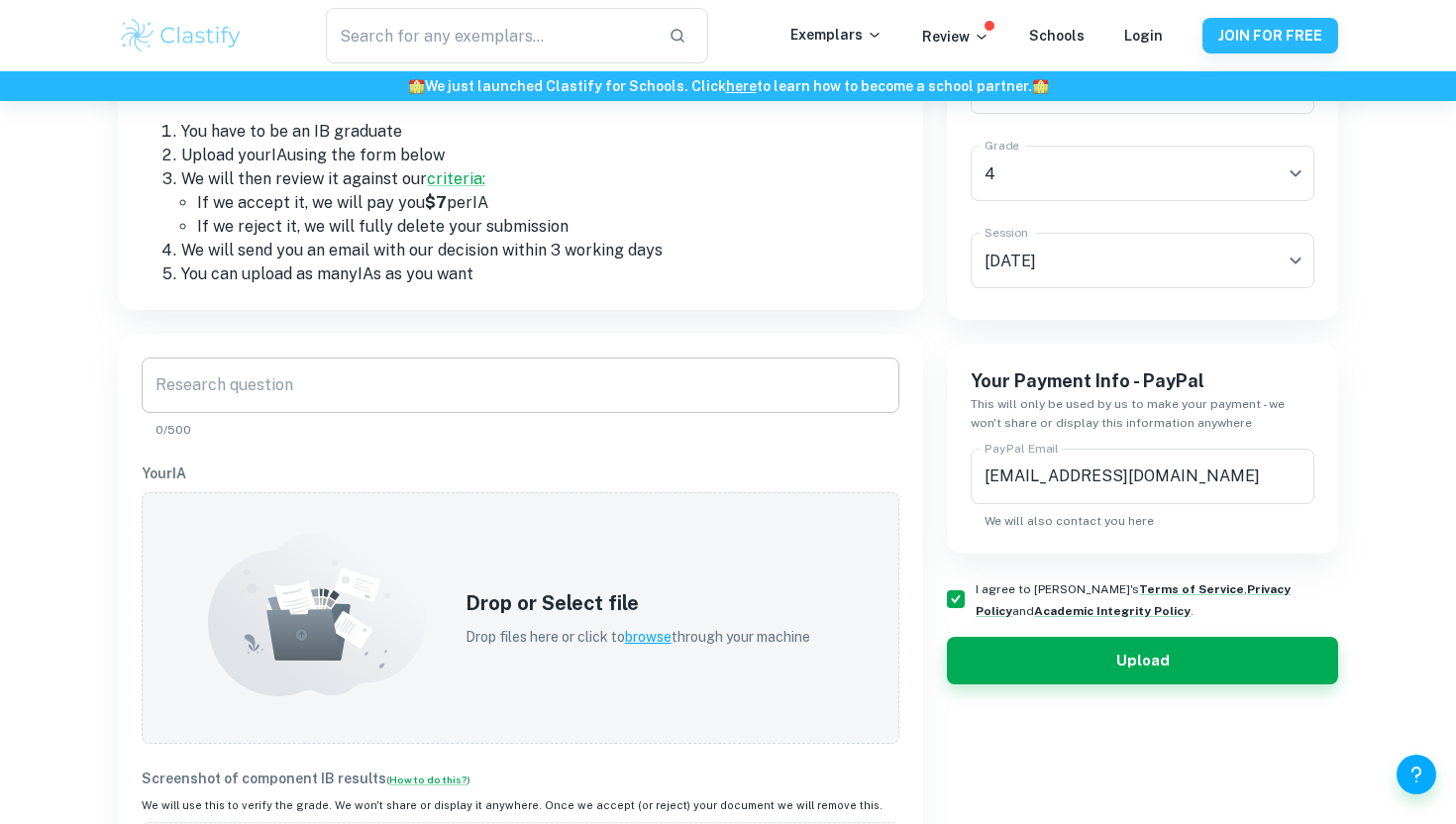 scroll, scrollTop: 265, scrollLeft: 0, axis: vertical 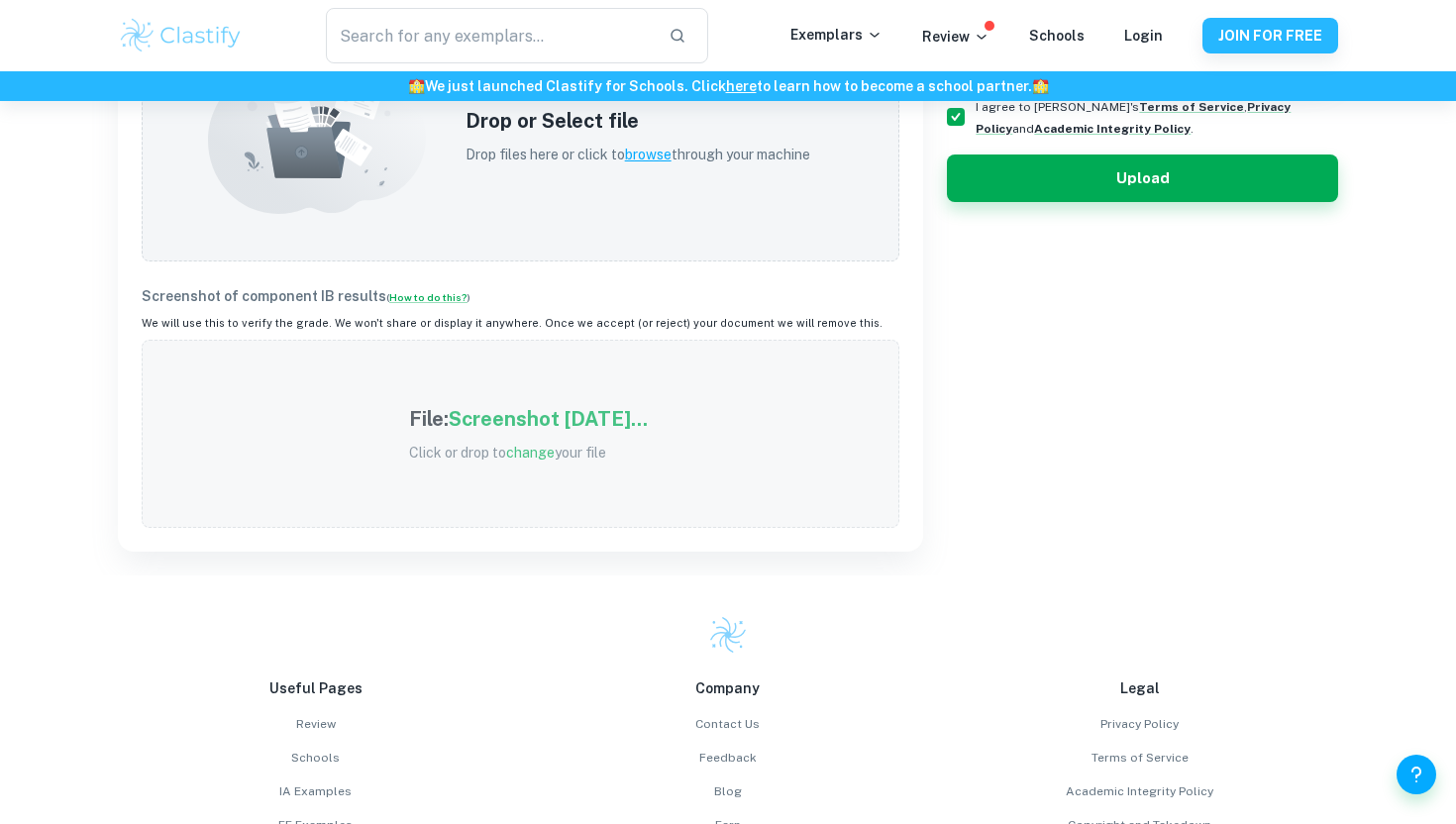 click on "Screenshot [DATE]..." at bounding box center (548, 419) 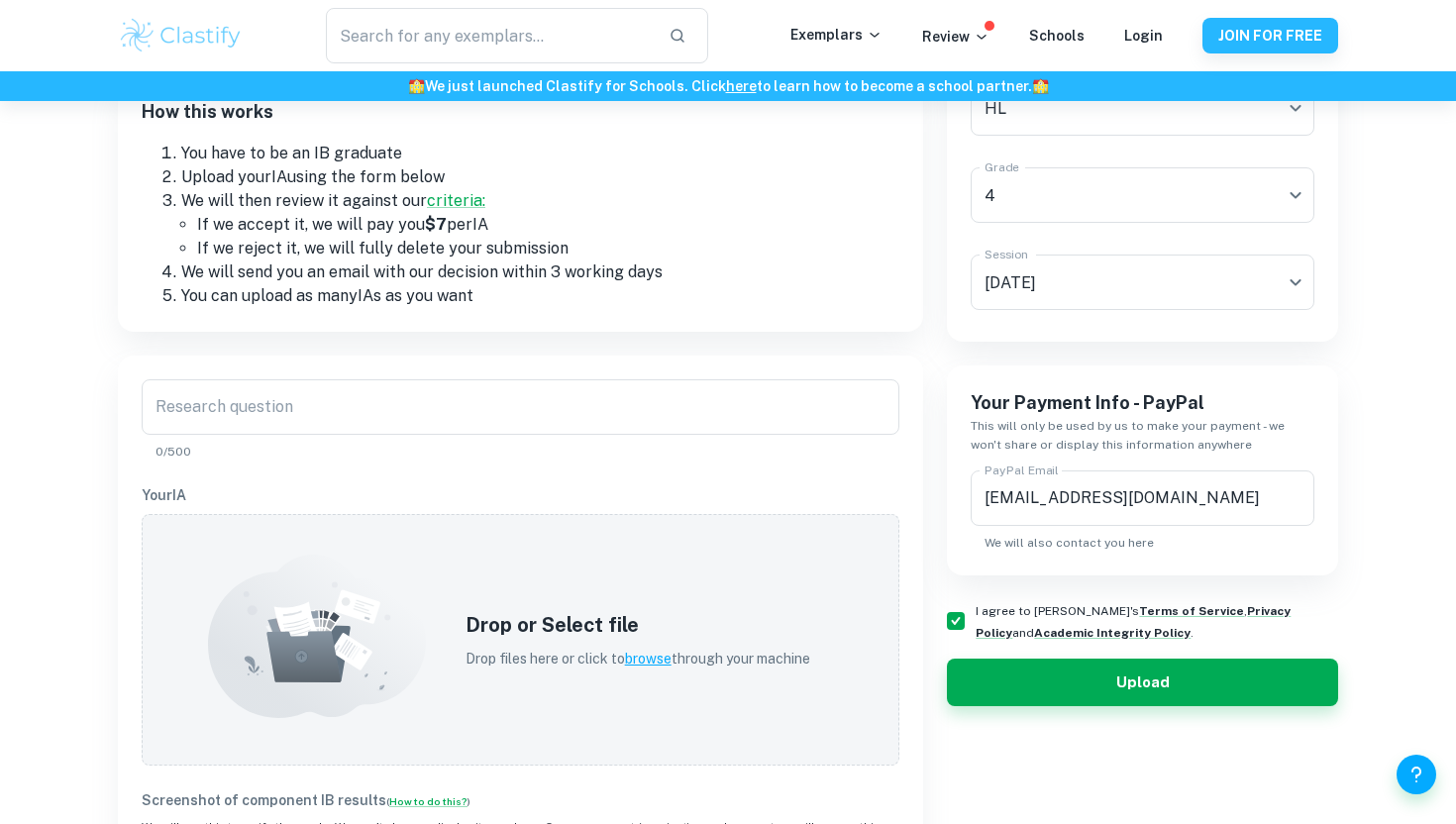 scroll, scrollTop: 272, scrollLeft: 0, axis: vertical 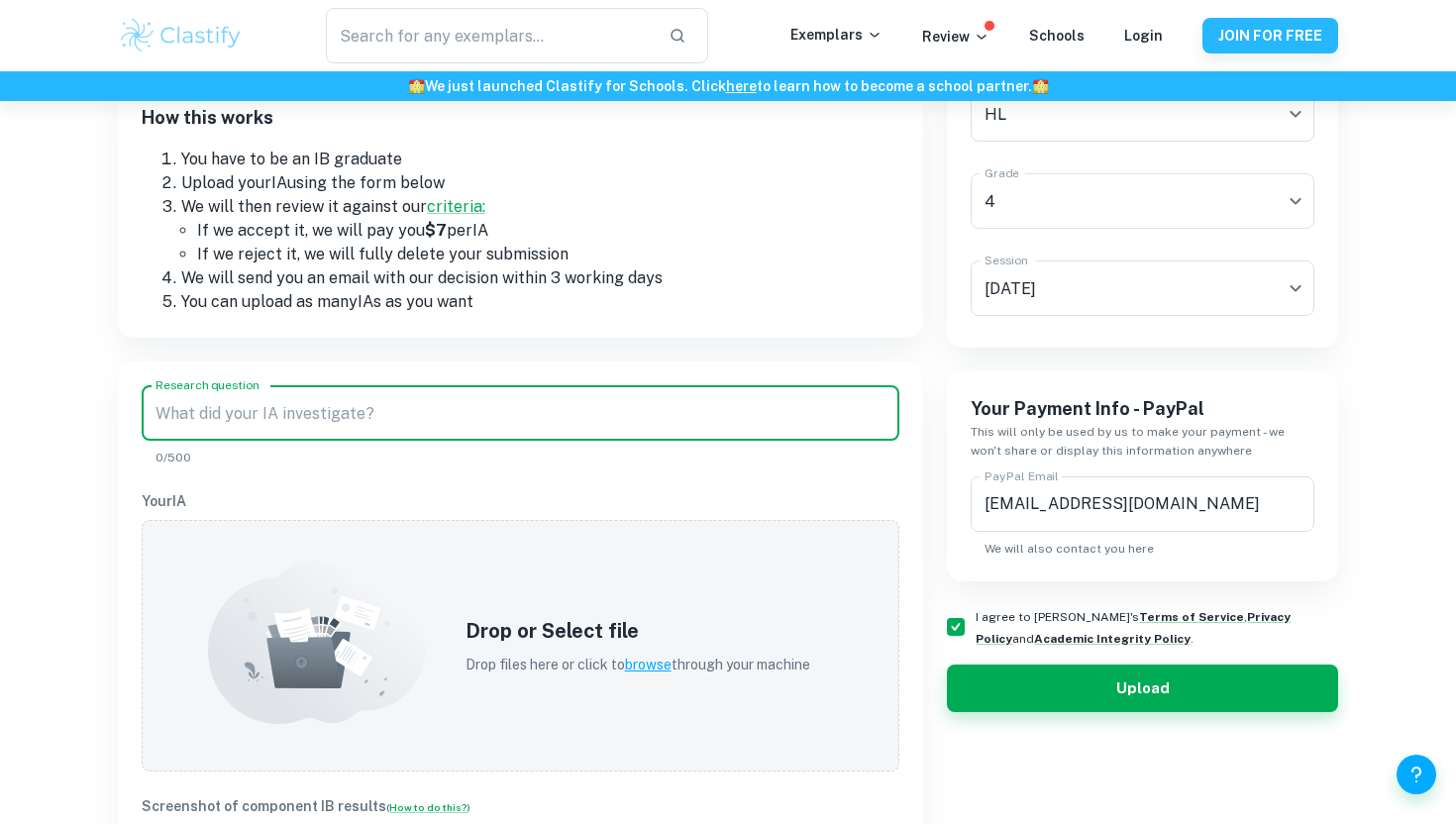 click on "Research question" at bounding box center [520, 413] 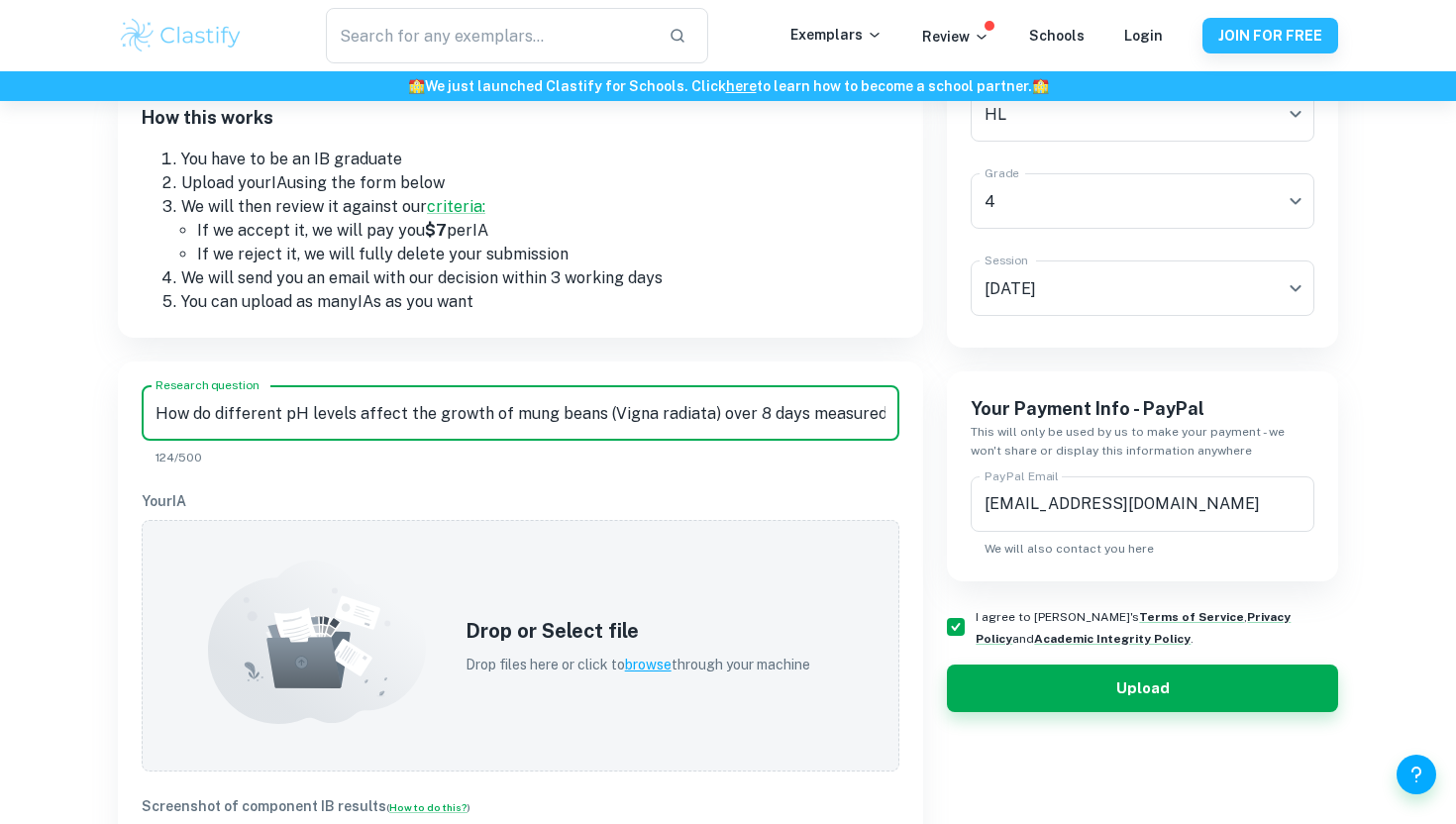 scroll, scrollTop: 0, scrollLeft: 199, axis: horizontal 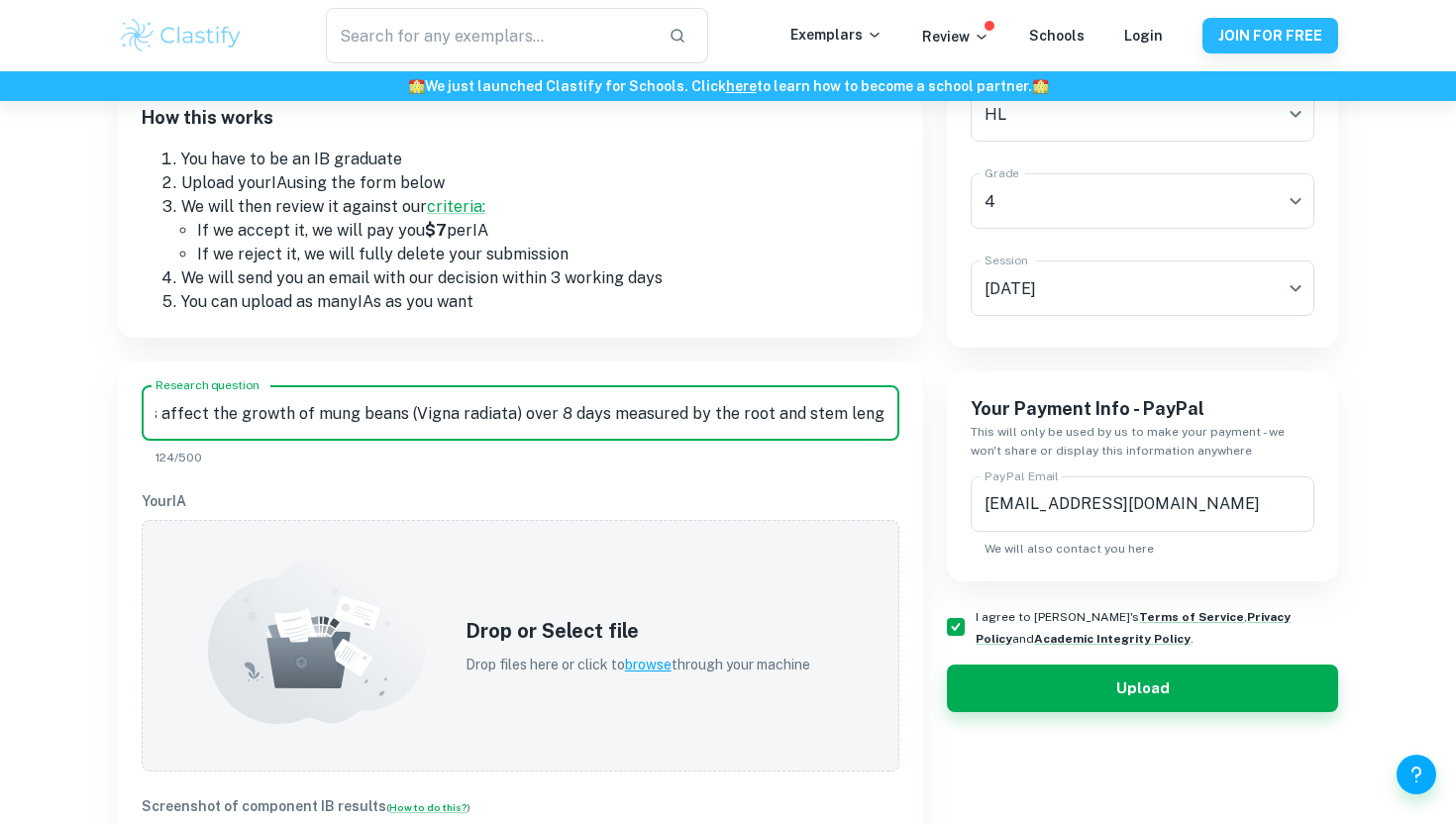 type on "How do different pH levels affect the growth of mung beans (Vigna radiata) over 8 days measured by the root and stem length?" 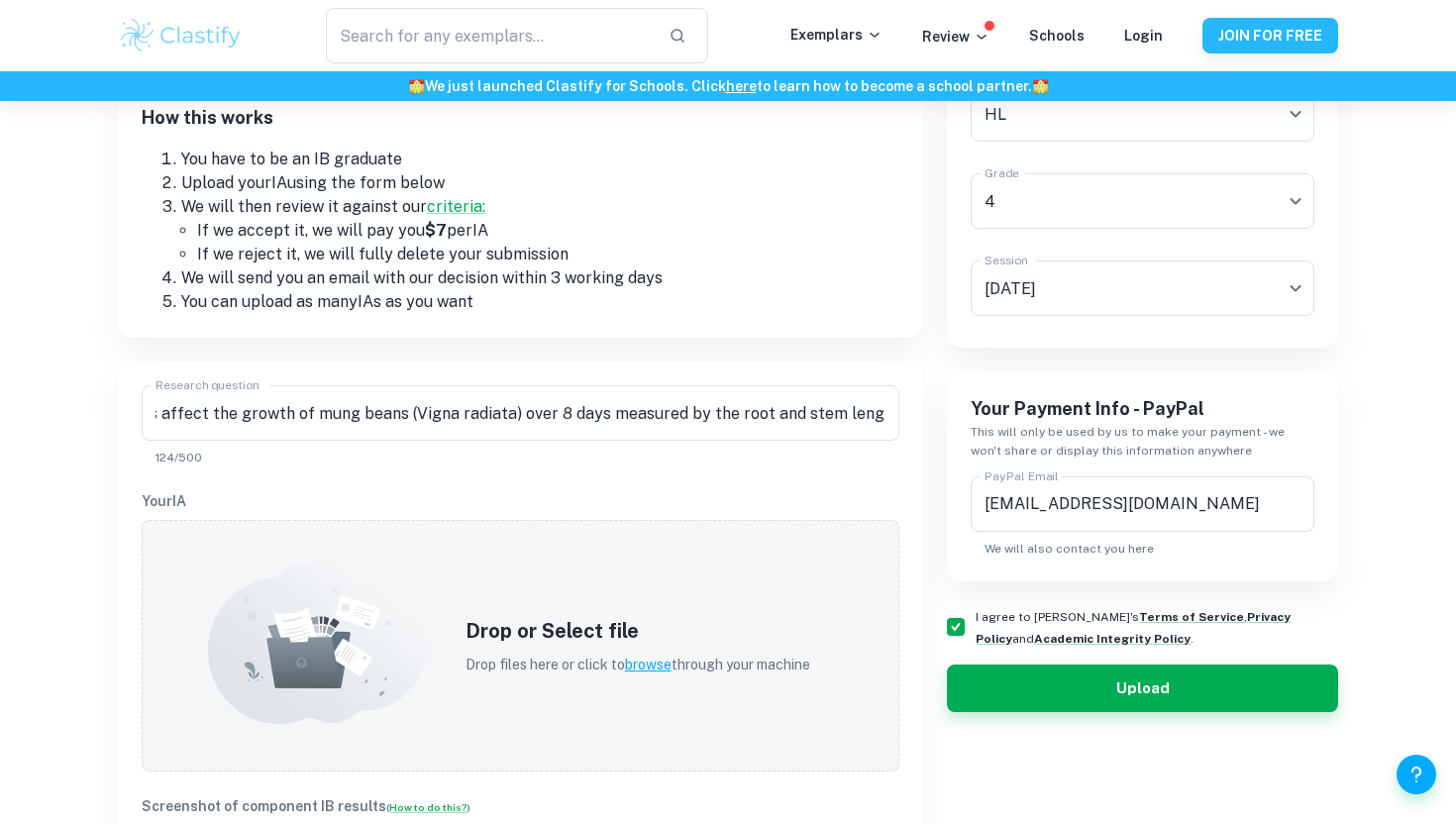 scroll, scrollTop: 0, scrollLeft: 0, axis: both 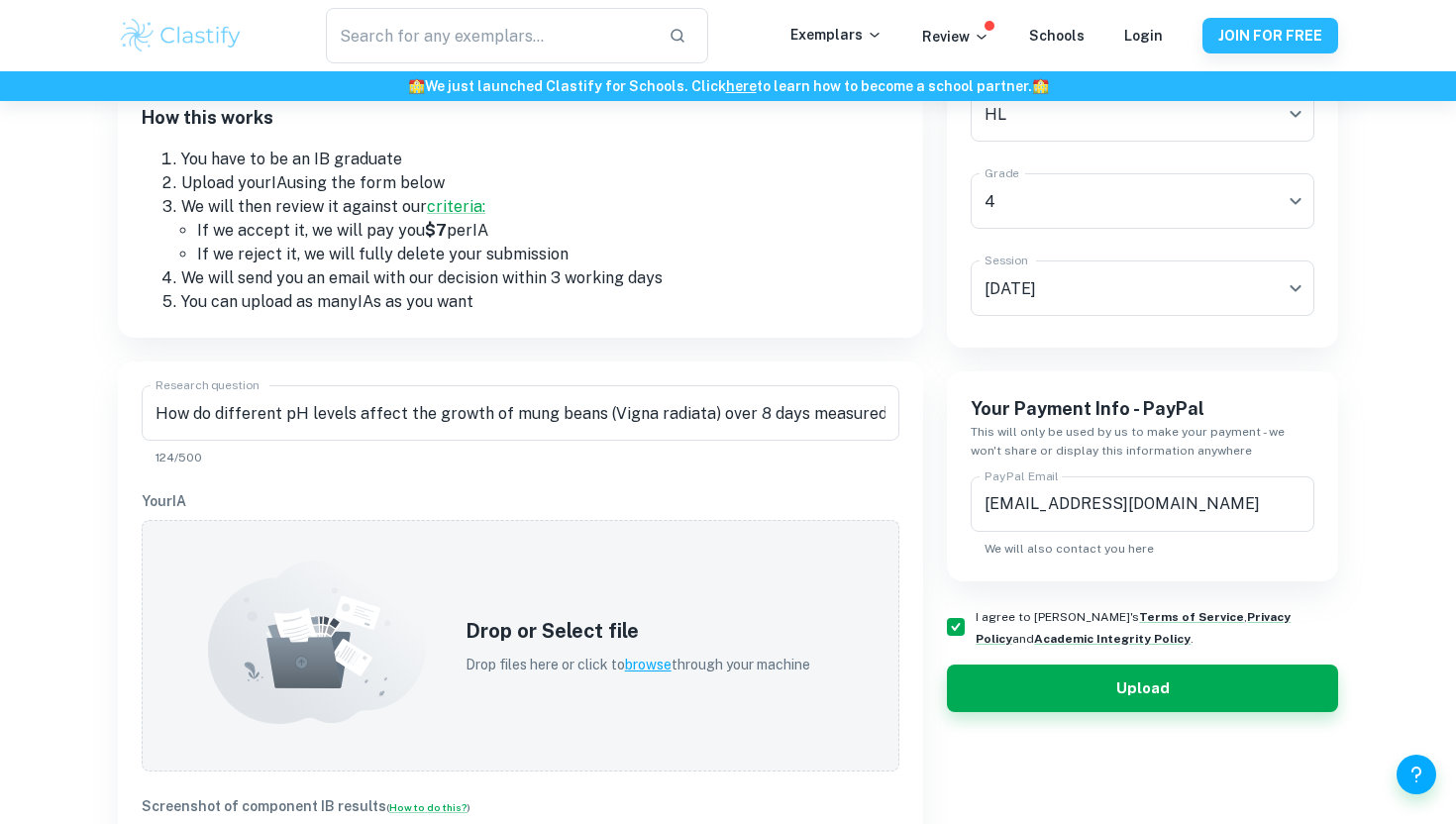 click on "124/500" at bounding box center (520, 458) 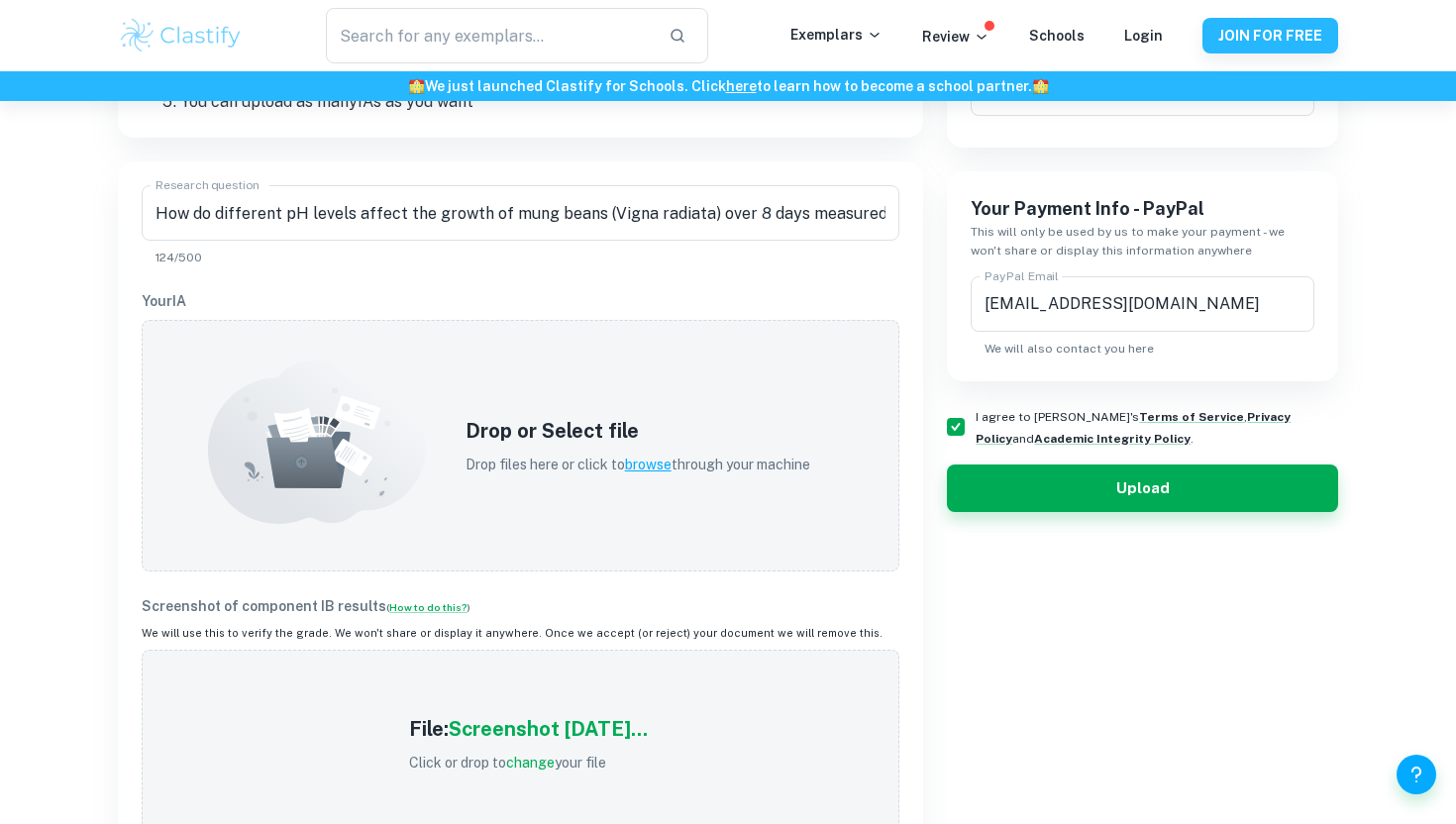 scroll, scrollTop: 476, scrollLeft: 0, axis: vertical 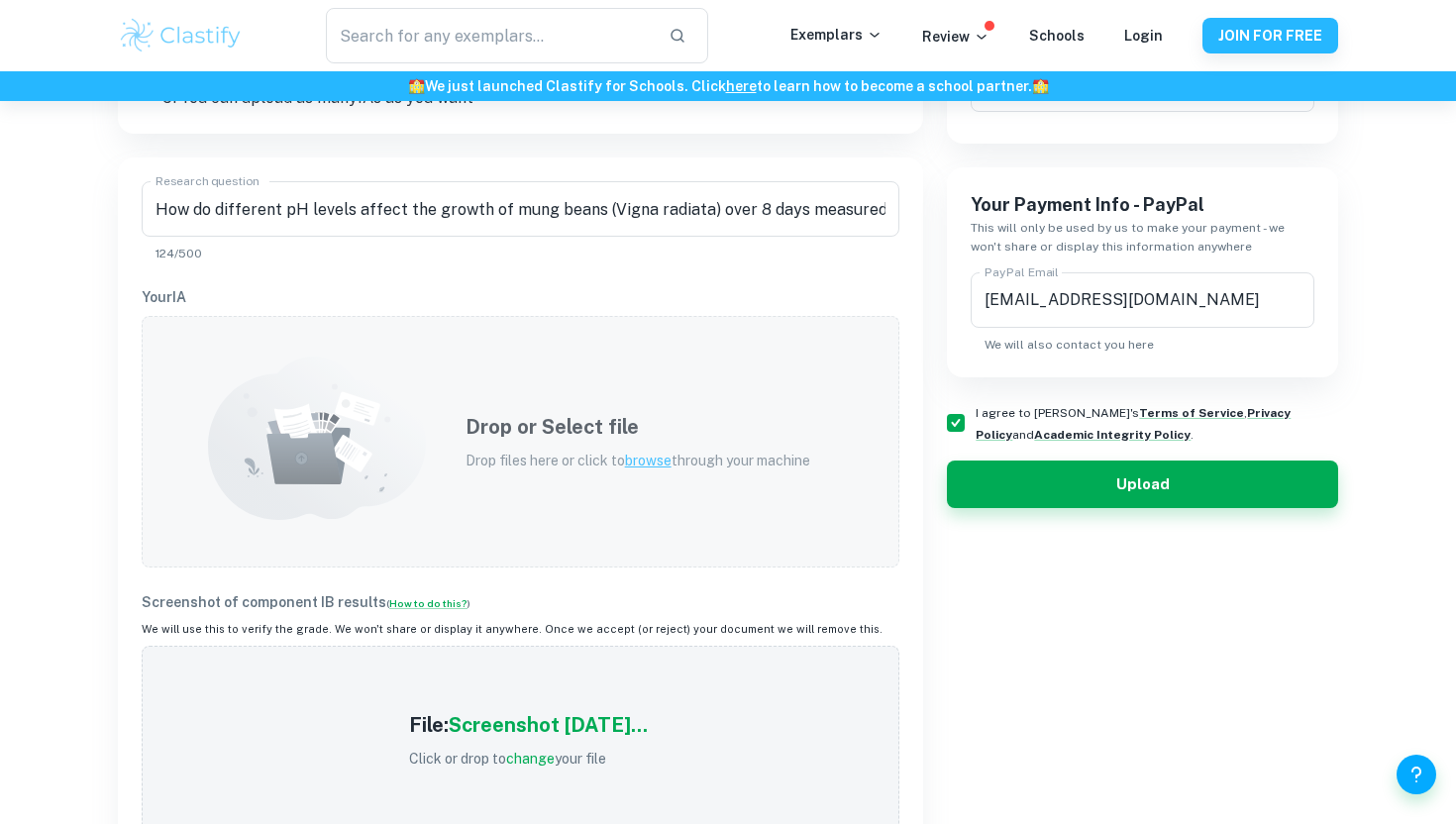 click on "browse" at bounding box center (648, 461) 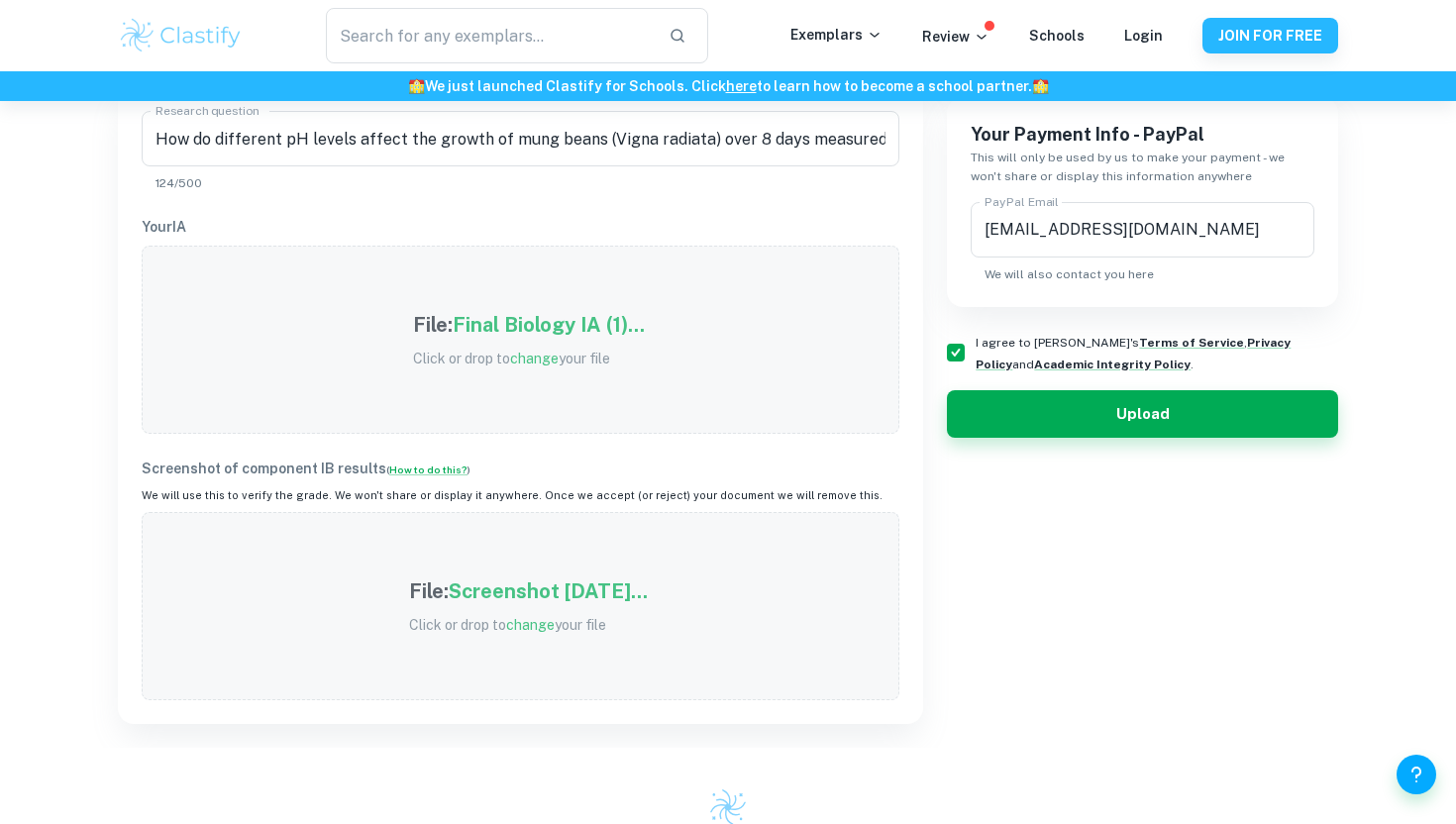 scroll, scrollTop: 454, scrollLeft: 0, axis: vertical 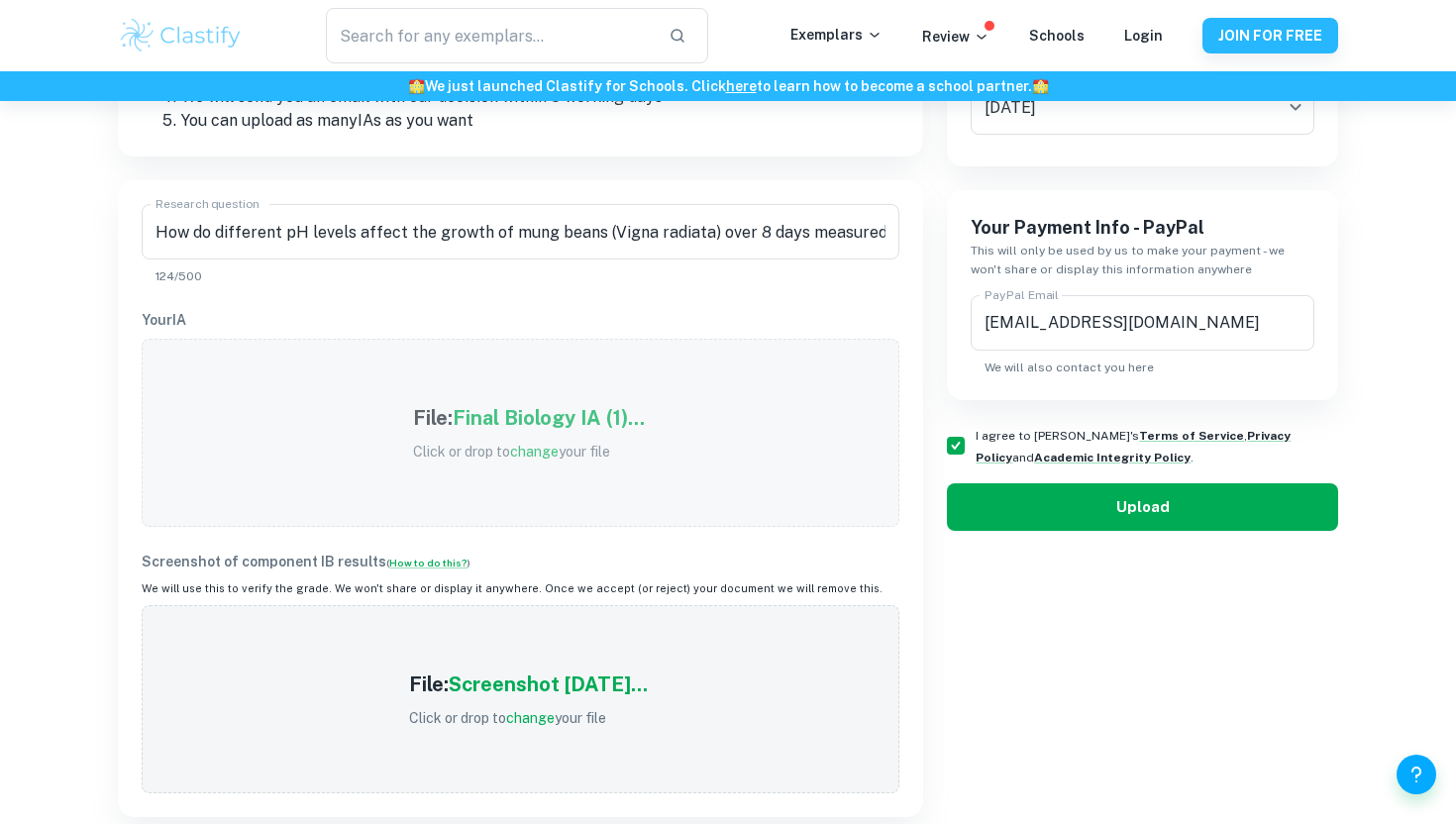 click on "Upload" at bounding box center [1142, 507] 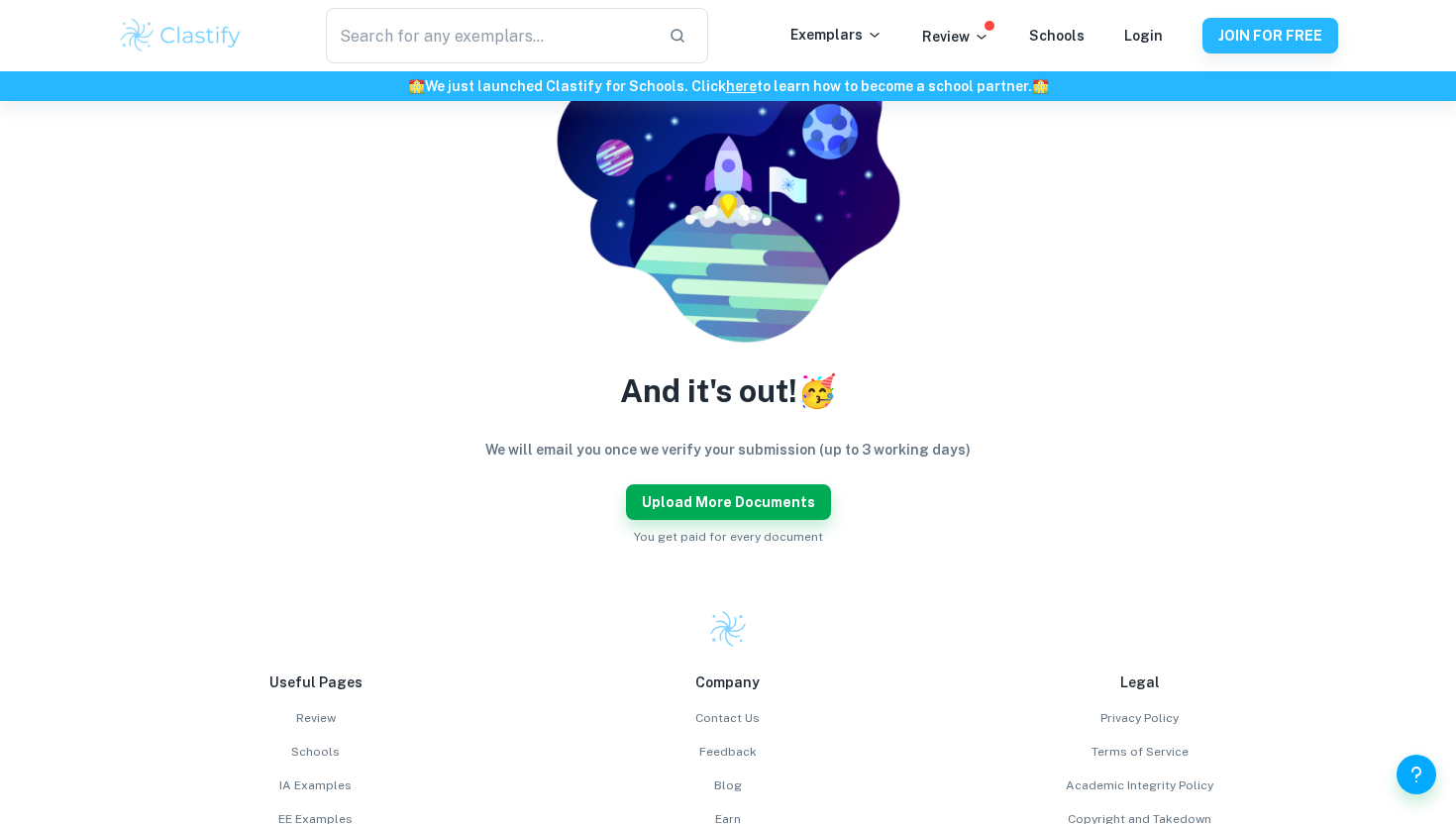 scroll, scrollTop: 231, scrollLeft: 0, axis: vertical 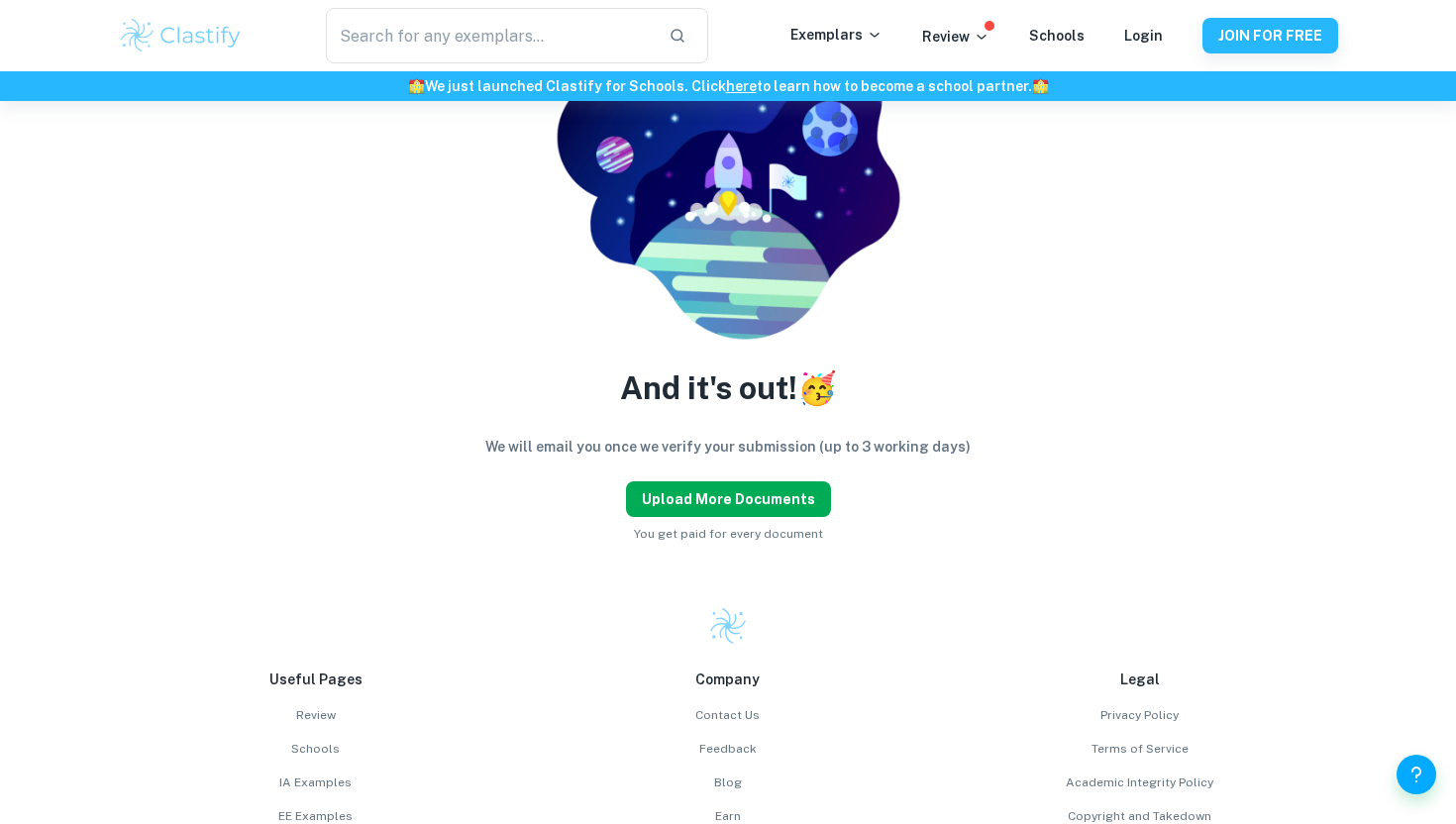 click on "Upload more documents" at bounding box center [728, 499] 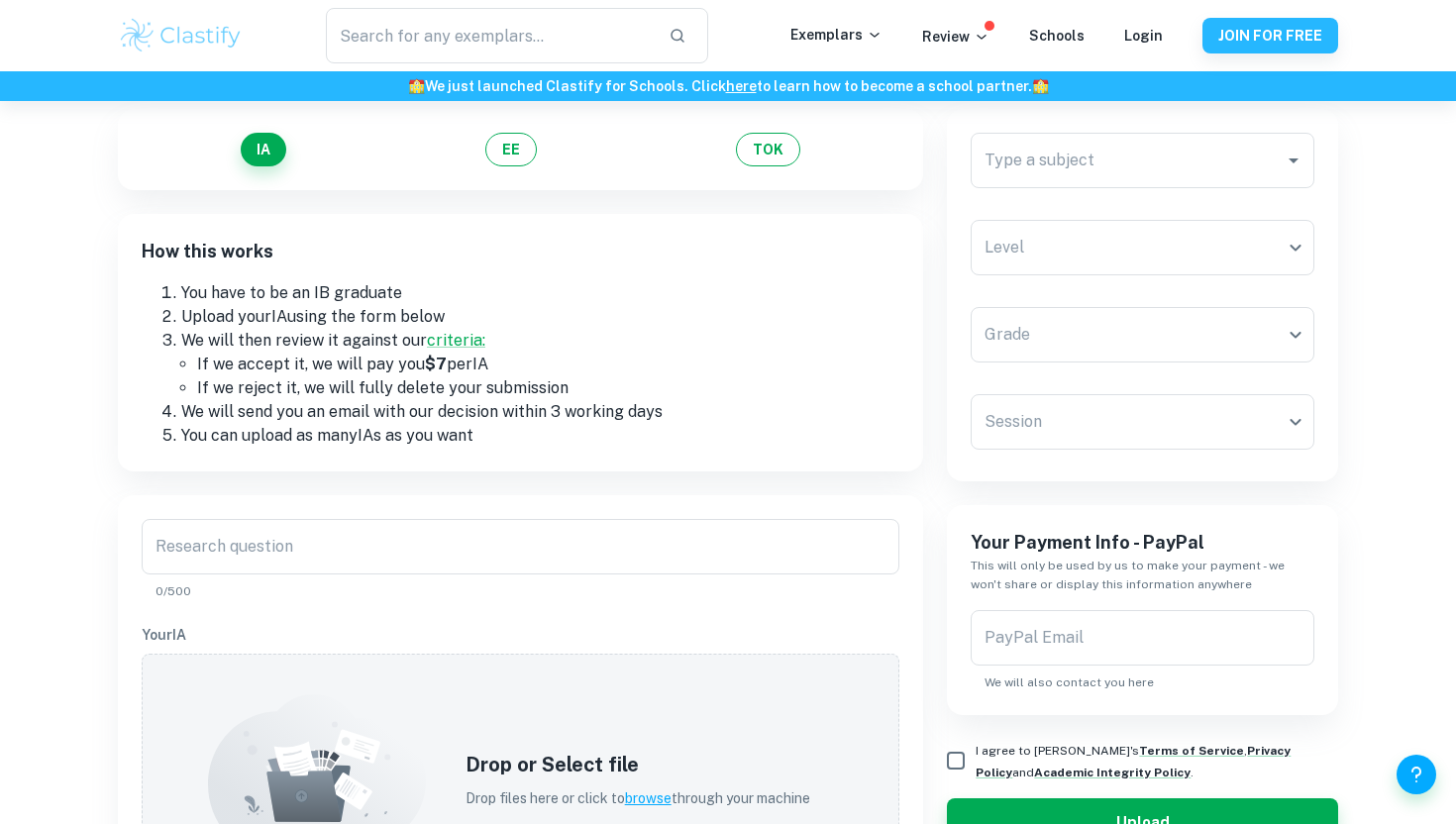 scroll, scrollTop: 0, scrollLeft: 0, axis: both 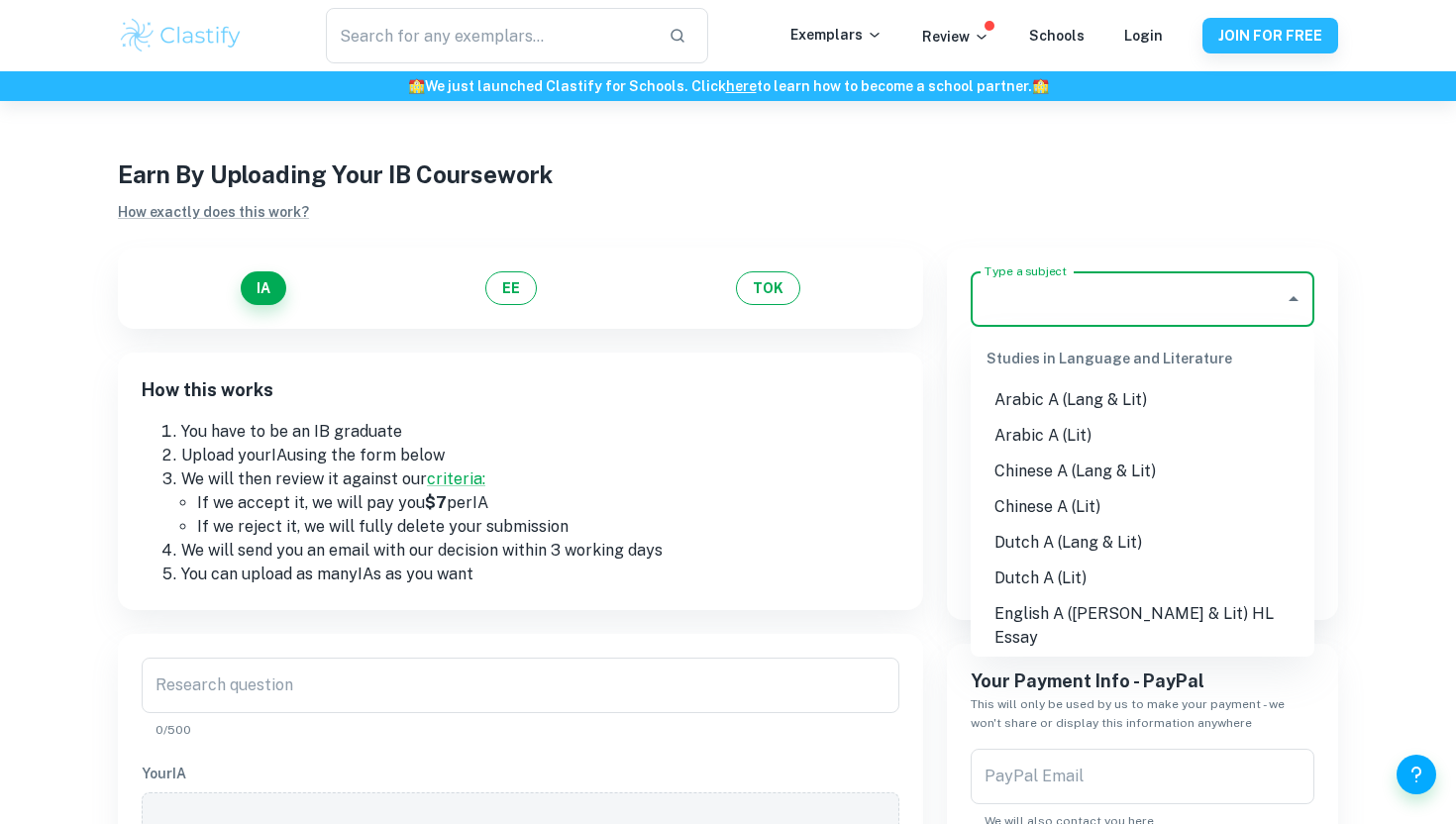 click on "Type a subject" at bounding box center (1127, 299) 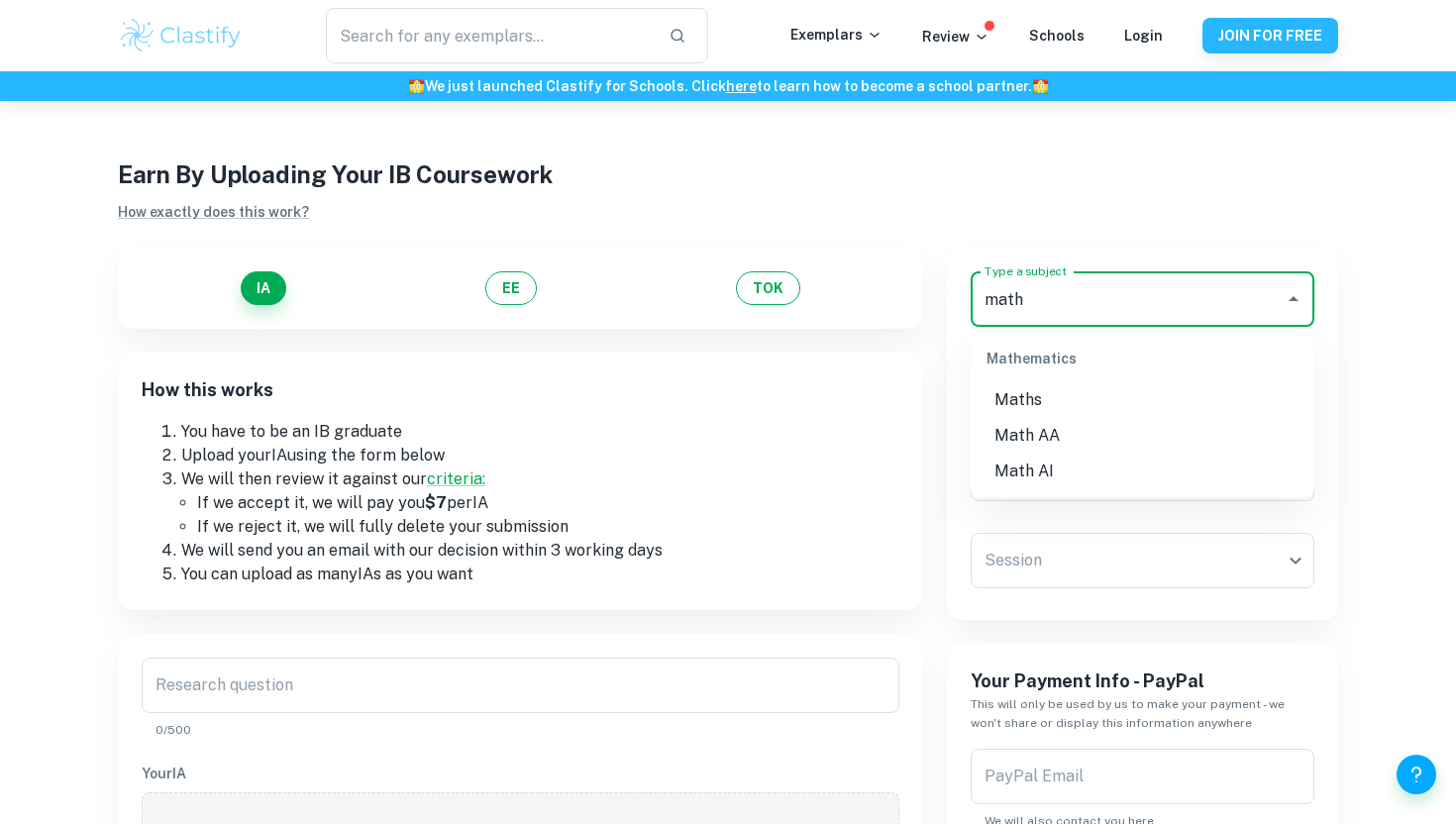 click on "Math AI" at bounding box center [1142, 471] 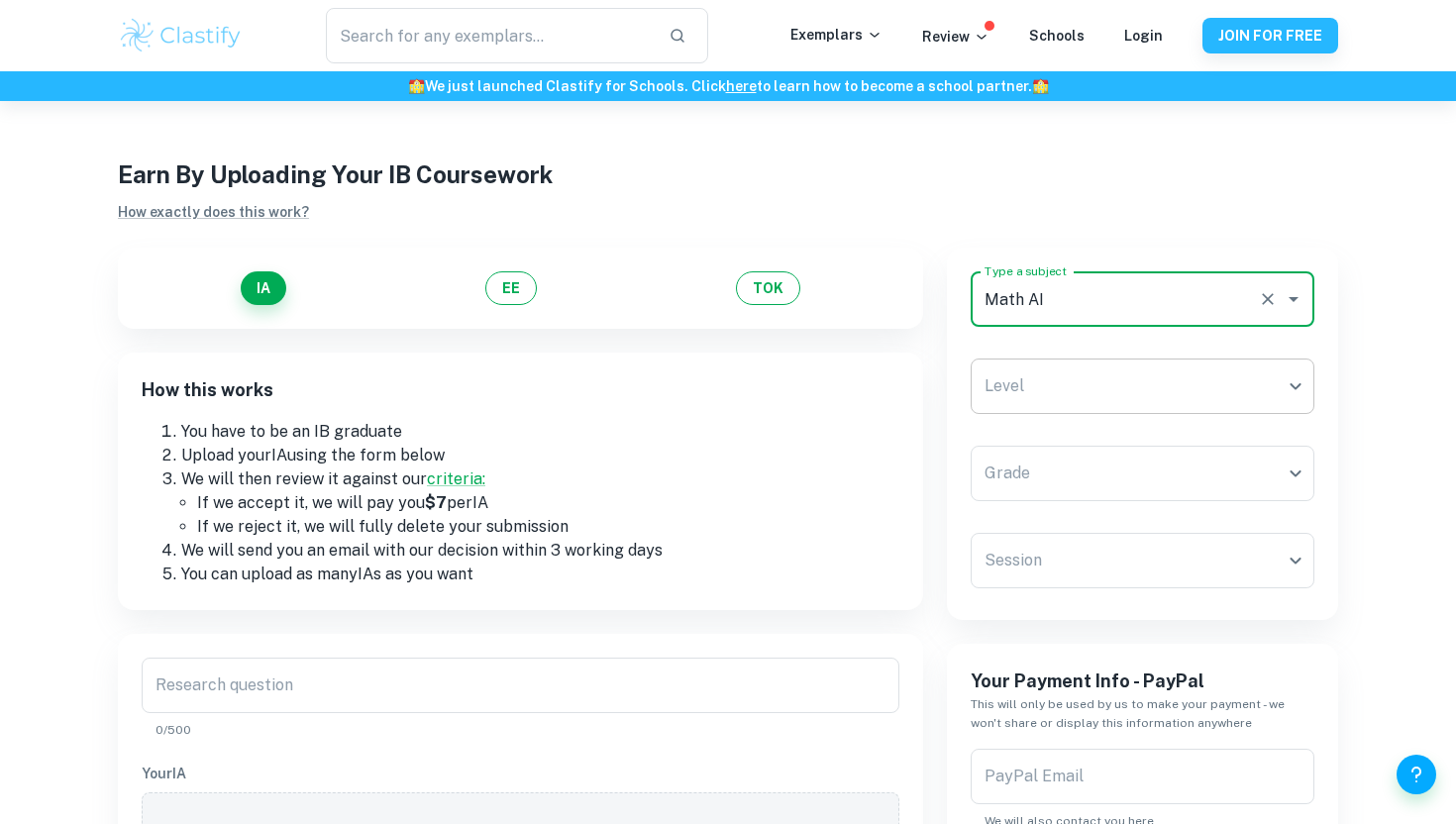 type on "Math AI" 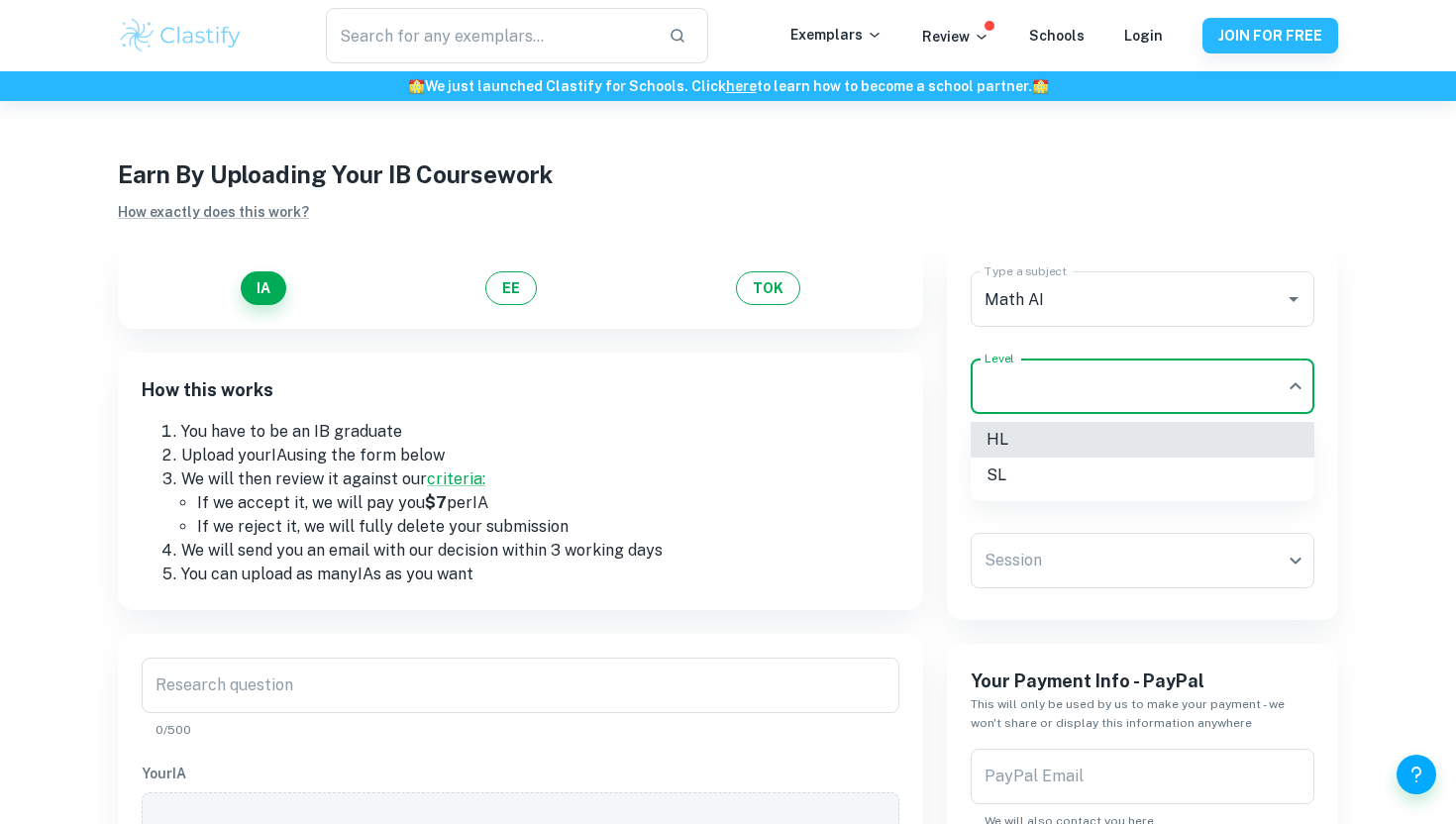 type 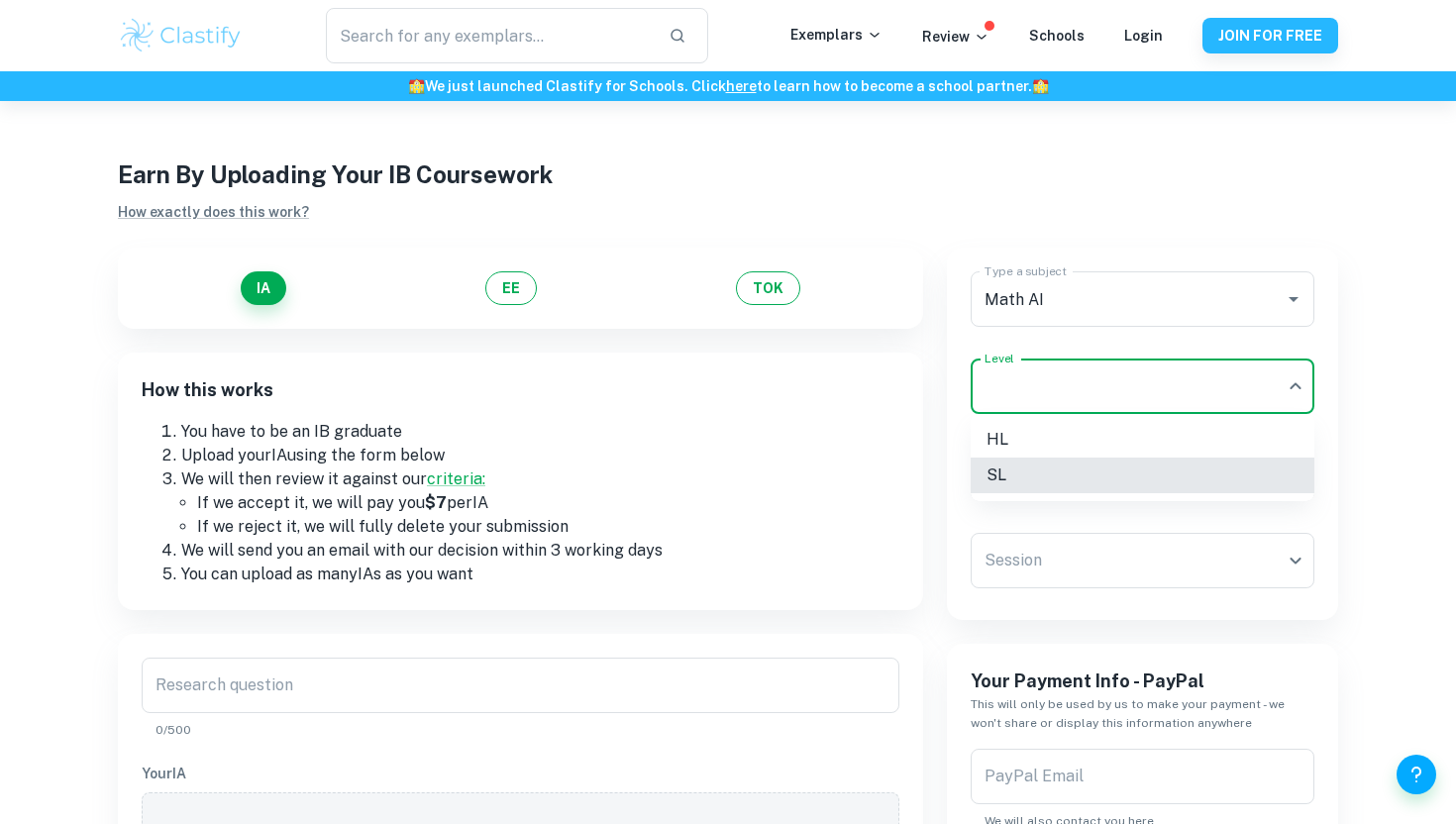 type 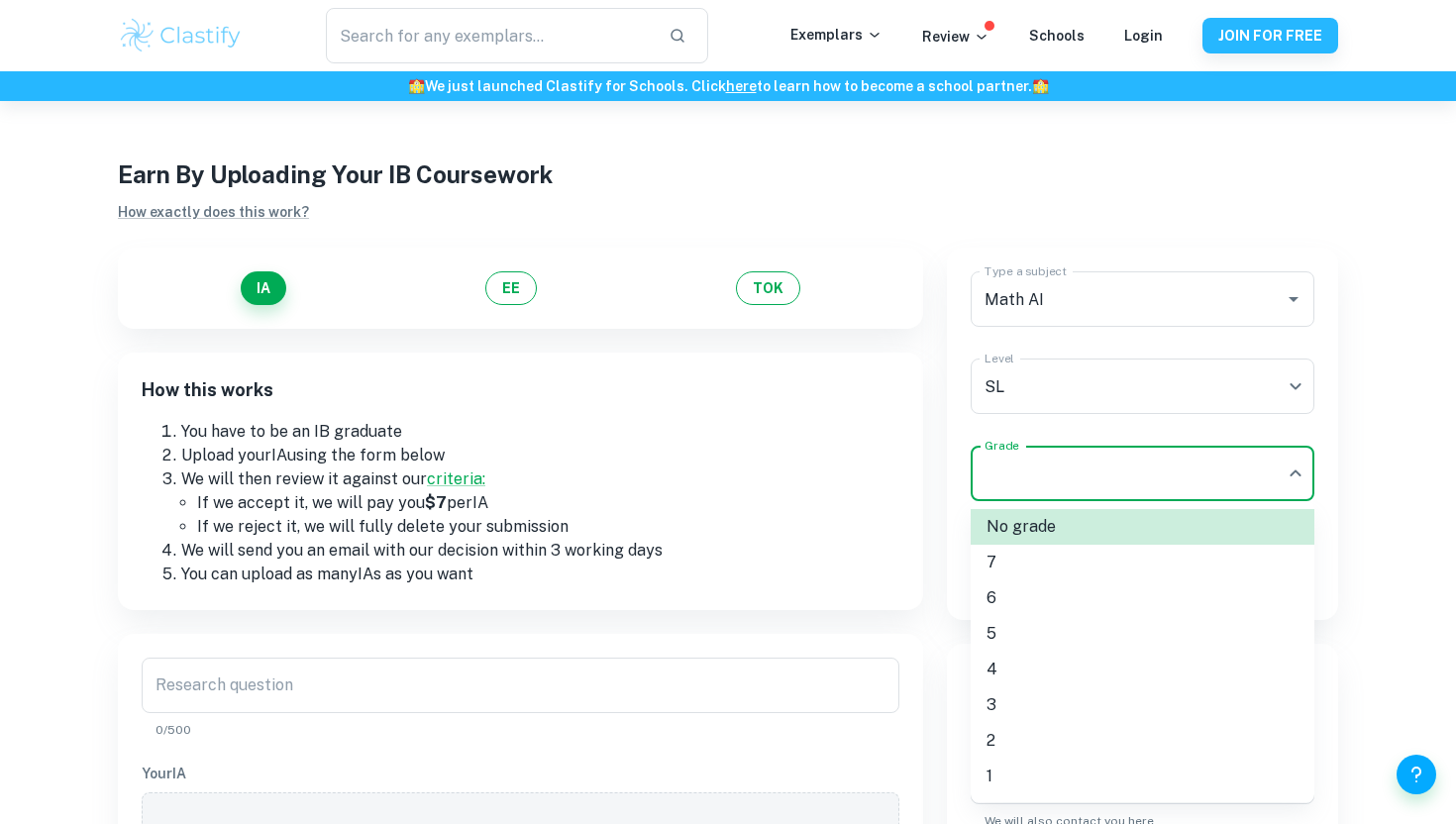 click on "We value your privacy We use cookies to enhance your browsing experience, serve personalised ads or content, and analyse our traffic. By clicking "Accept All", you consent to our use of cookies.   Cookie Policy Customise   Reject All   Accept All   Customise Consent Preferences   We use cookies to help you navigate efficiently and perform certain functions. You will find detailed information about all cookies under each consent category below. The cookies that are categorised as "Necessary" are stored on your browser as they are essential for enabling the basic functionalities of the site. ...  Show more For more information on how Google's third-party cookies operate and handle your data, see:   Google Privacy Policy Necessary Always Active Necessary cookies are required to enable the basic features of this site, such as providing secure log-in or adjusting your consent preferences. These cookies do not store any personally identifiable data. Functional Analytics Performance Advertisement Uncategorised" at bounding box center [728, 513] 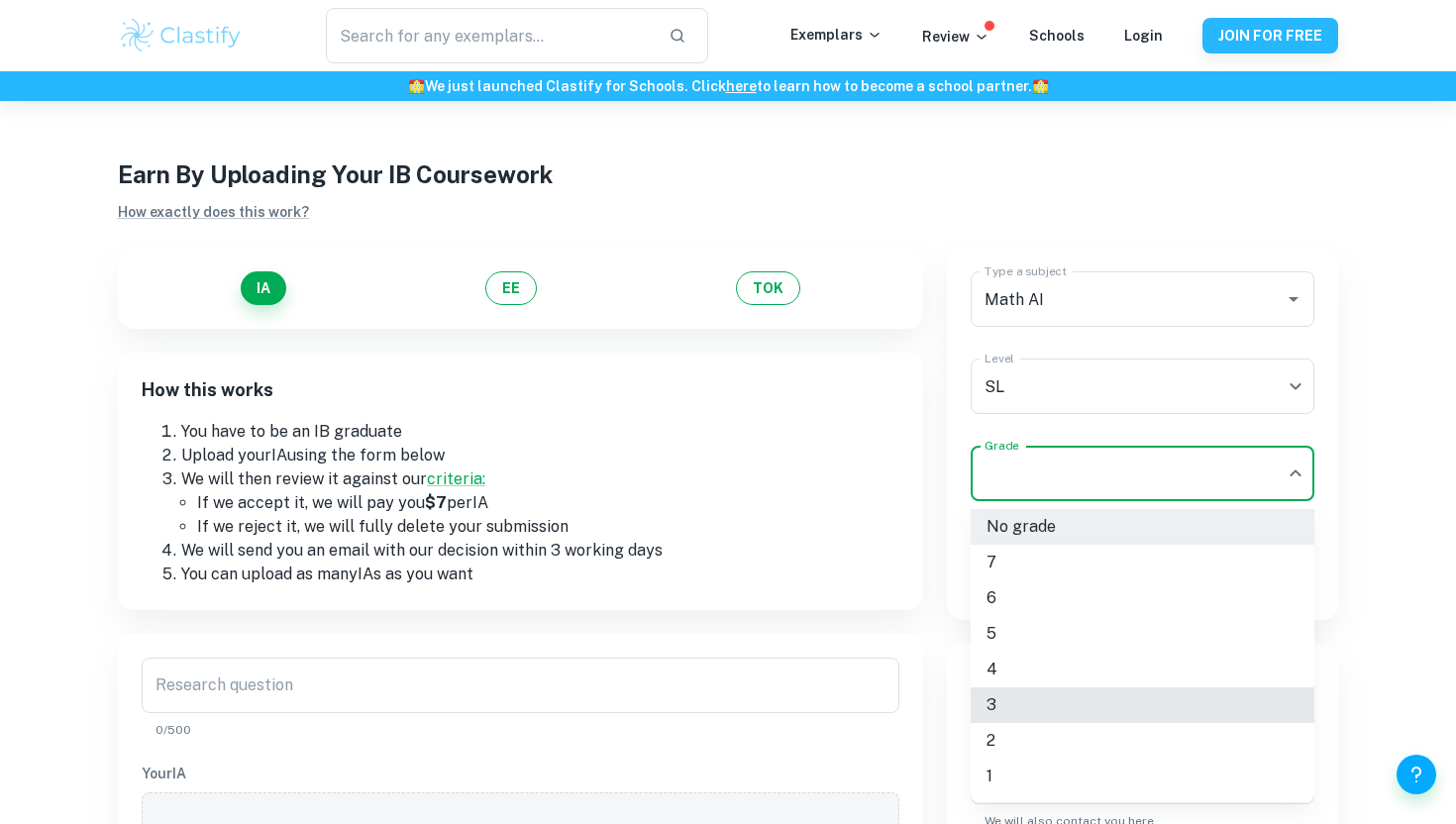 type 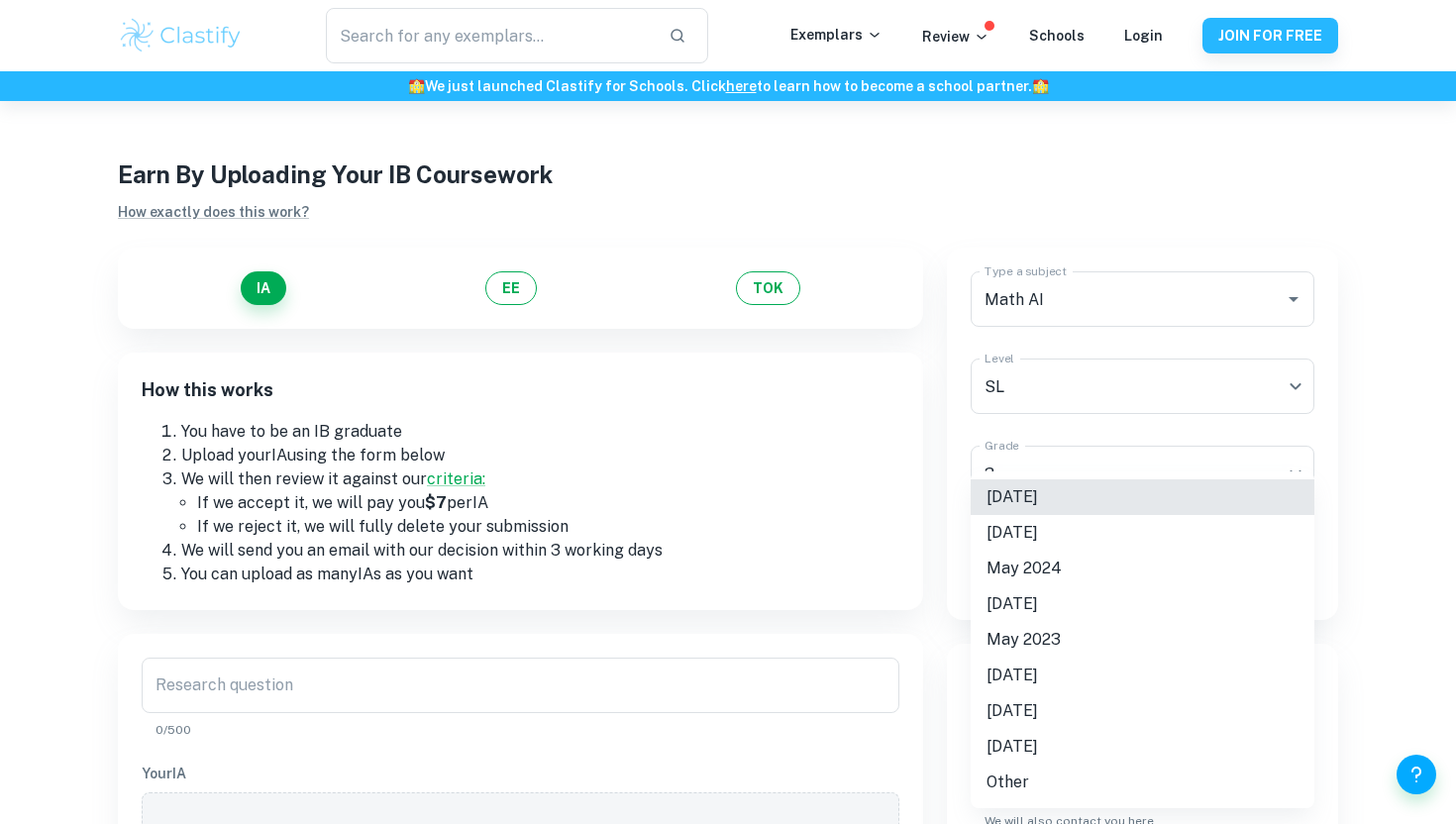 click on "We value your privacy We use cookies to enhance your browsing experience, serve personalised ads or content, and analyse our traffic. By clicking "Accept All", you consent to our use of cookies.   Cookie Policy Customise   Reject All   Accept All   Customise Consent Preferences   We use cookies to help you navigate efficiently and perform certain functions. You will find detailed information about all cookies under each consent category below. The cookies that are categorised as "Necessary" are stored on your browser as they are essential for enabling the basic functionalities of the site. ...  Show more For more information on how Google's third-party cookies operate and handle your data, see:   Google Privacy Policy Necessary Always Active Necessary cookies are required to enable the basic features of this site, such as providing secure log-in or adjusting your consent preferences. These cookies do not store any personally identifiable data. Functional Analytics Performance Advertisement Uncategorised" at bounding box center [728, 513] 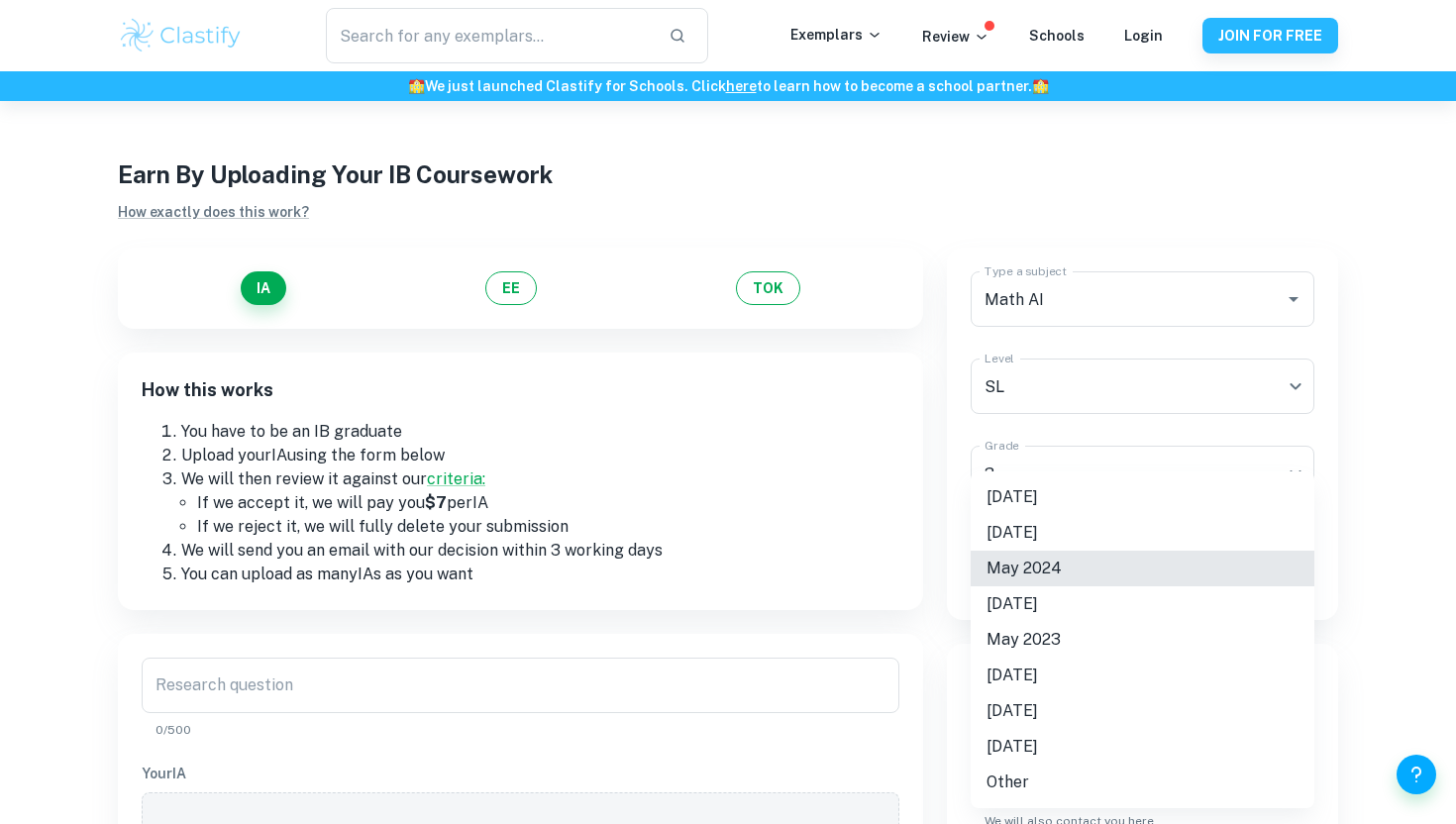 type 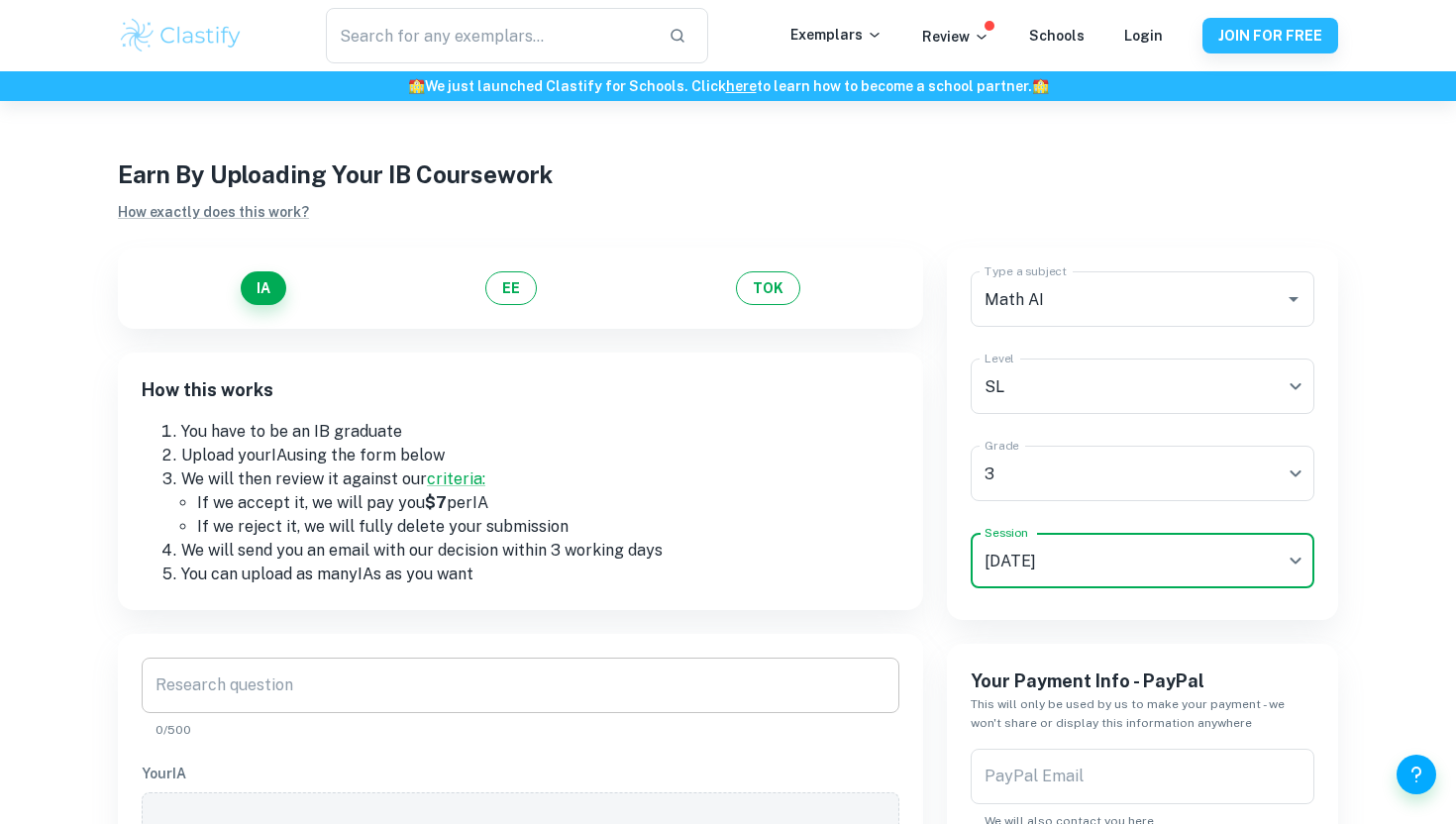 click on "Research question" at bounding box center [520, 685] 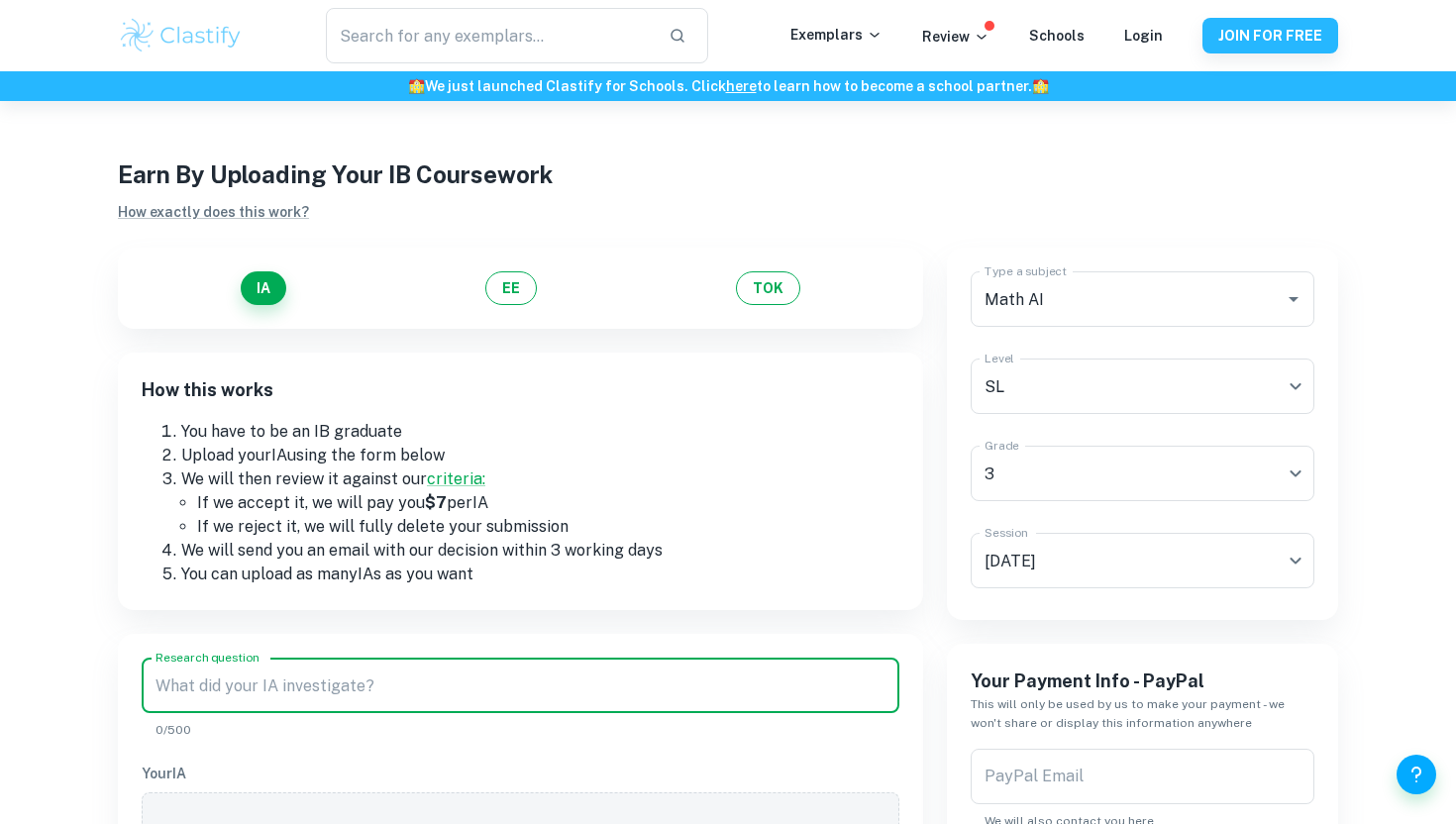 paste on "Self-Made Card Games - A Mathematical Analysis of Probabilities" 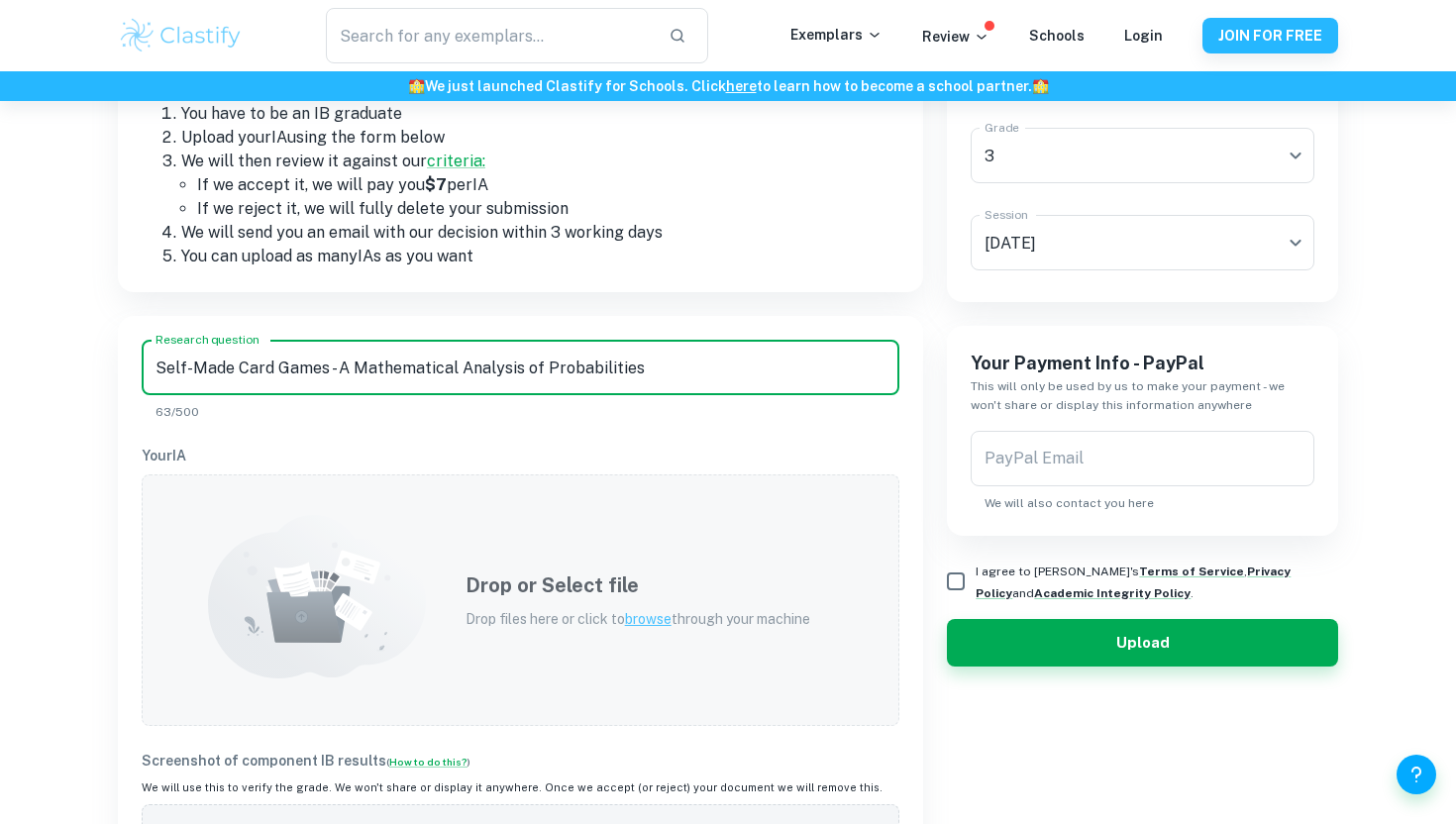 scroll, scrollTop: 337, scrollLeft: 0, axis: vertical 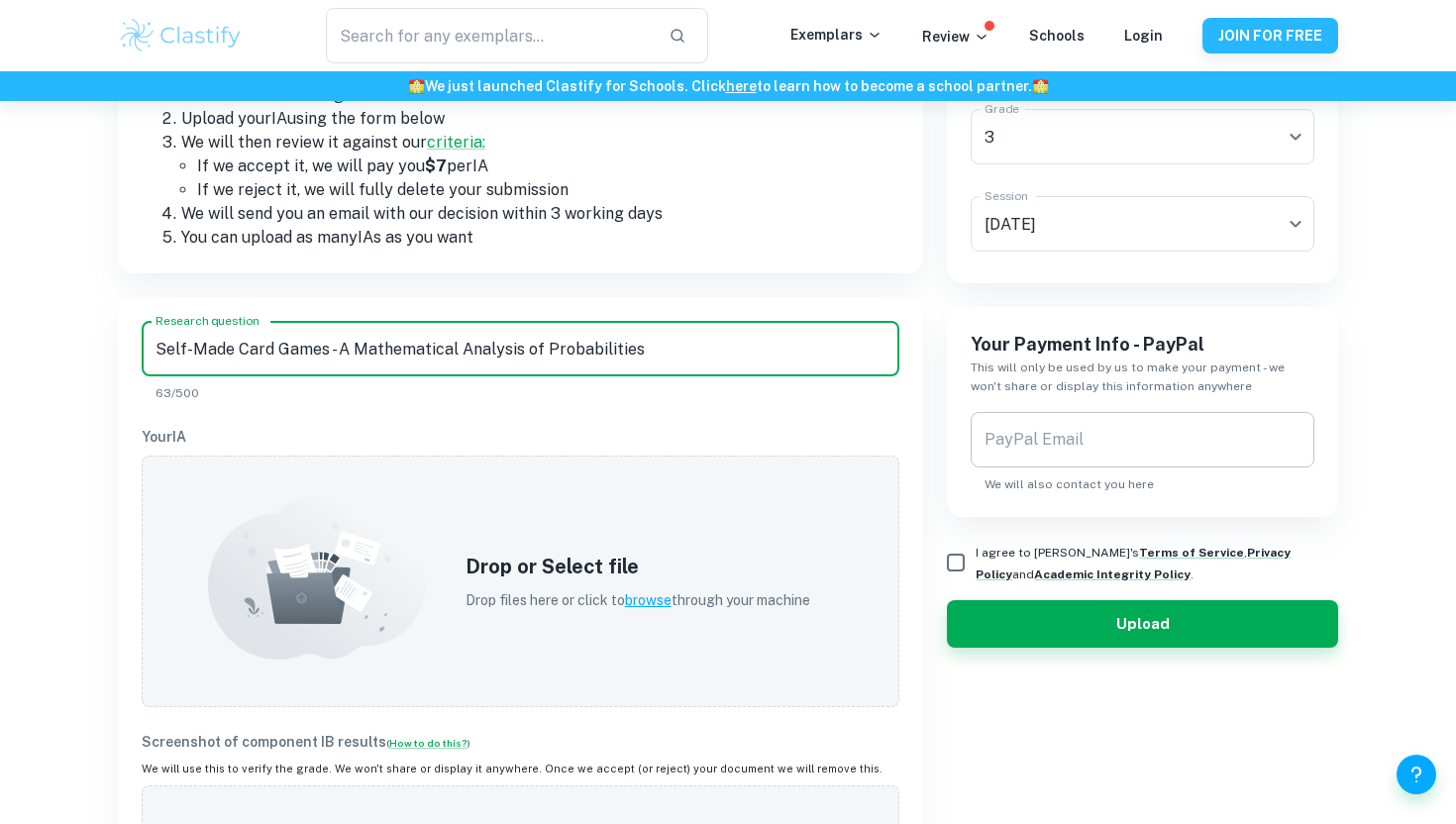 type on "Self-Made Card Games - A Mathematical Analysis of Probabilities" 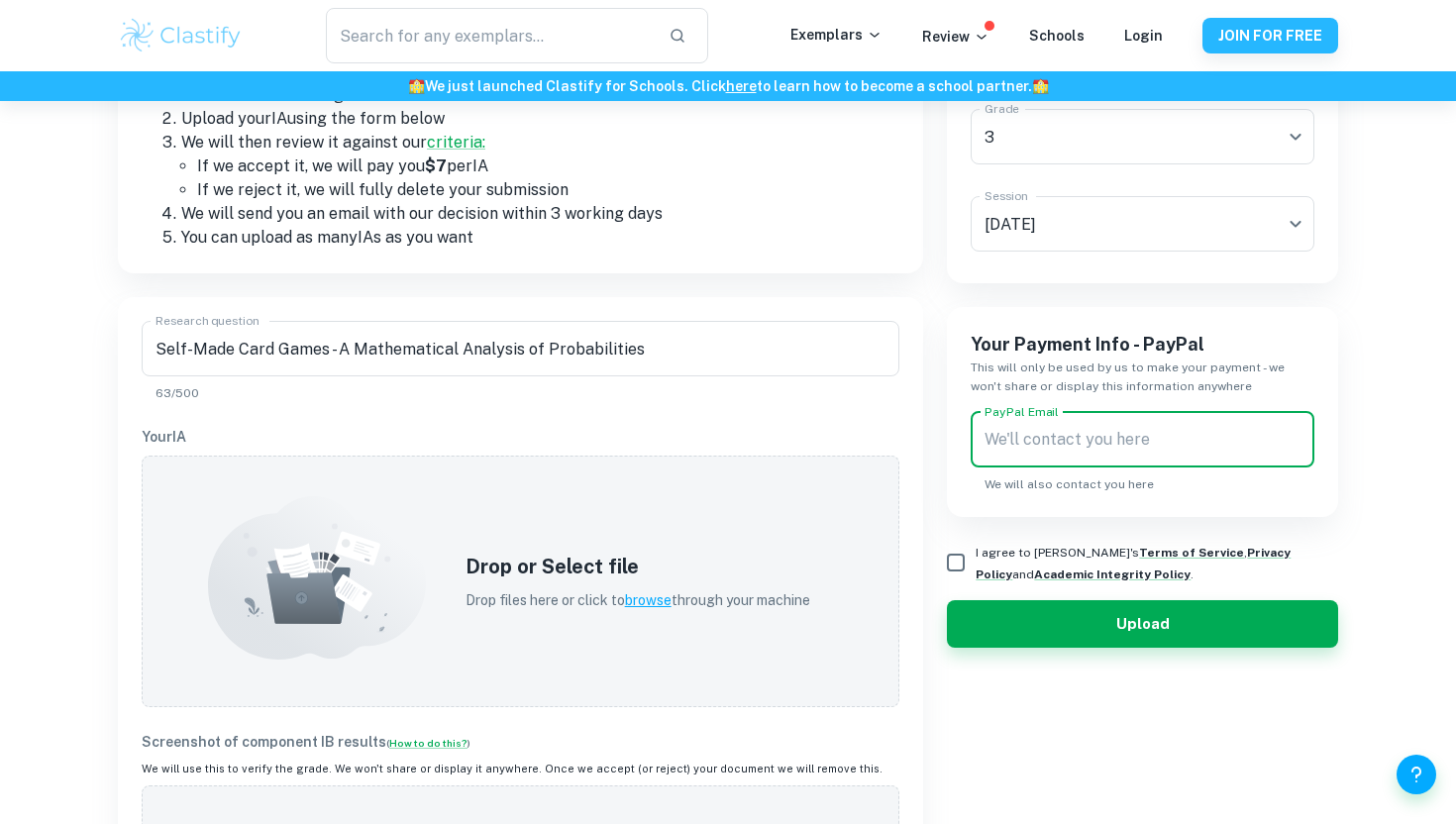click on "PayPal Email" at bounding box center [1142, 440] 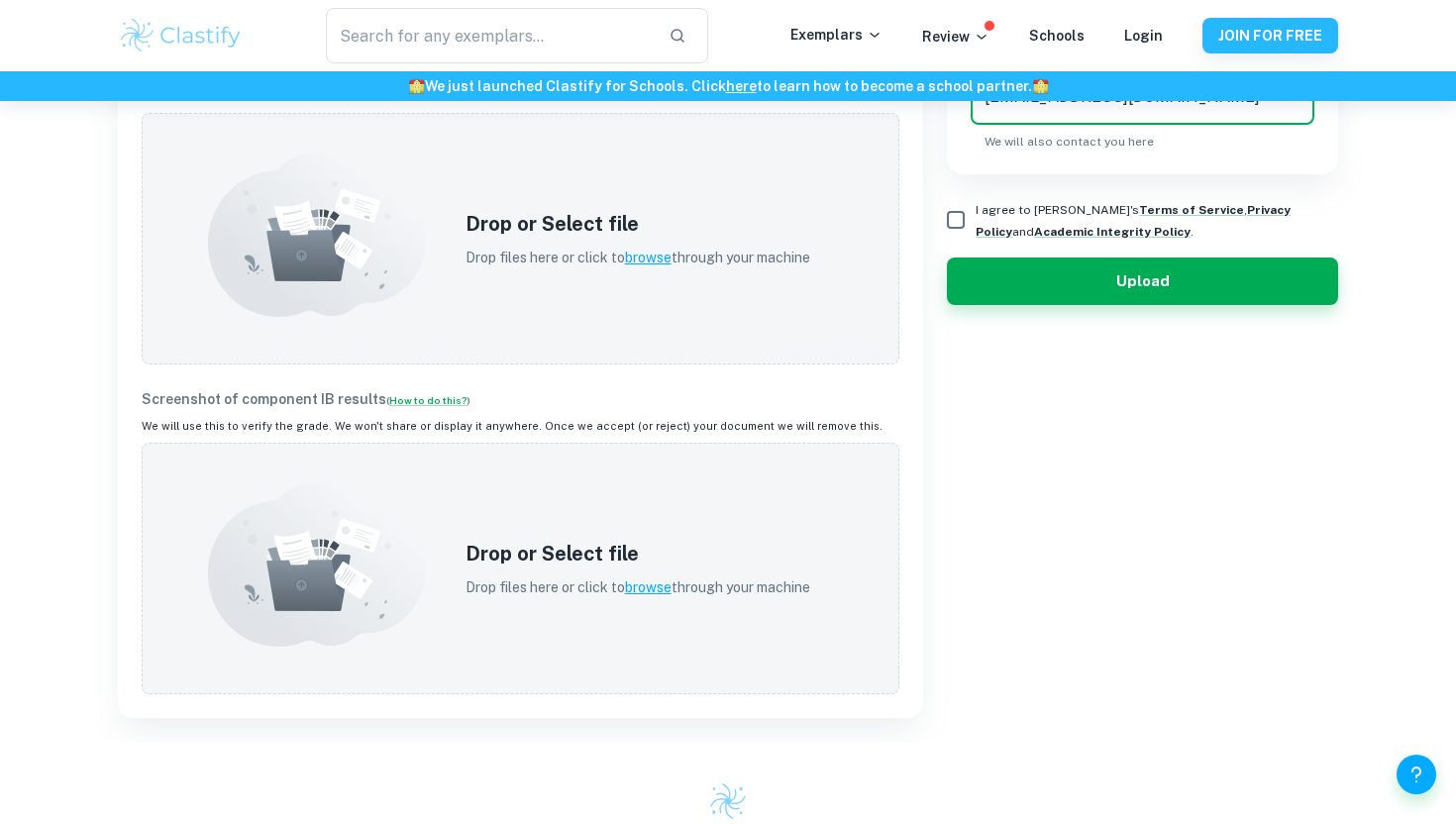 scroll, scrollTop: 683, scrollLeft: 0, axis: vertical 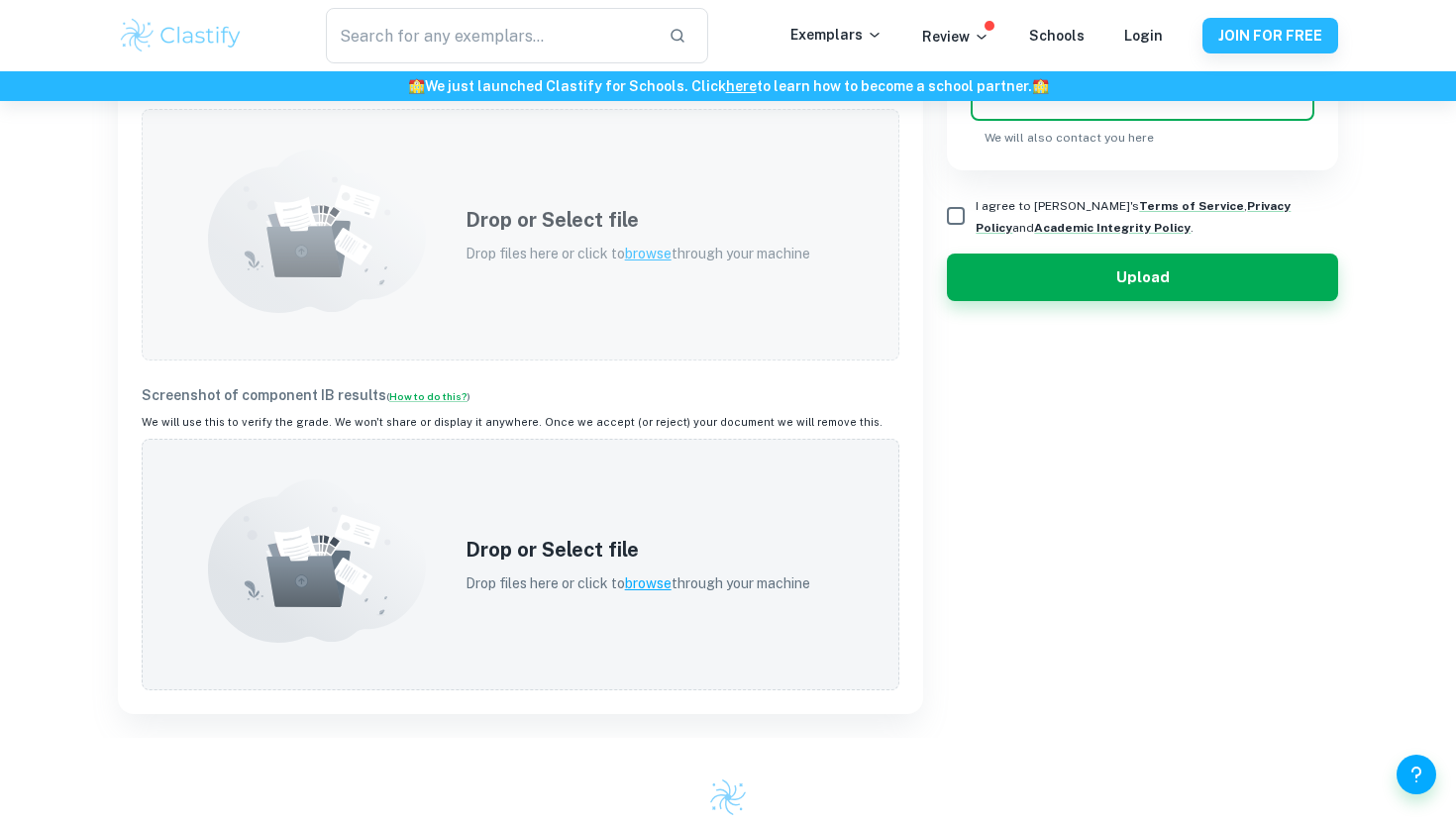 type on "[EMAIL_ADDRESS][DOMAIN_NAME]" 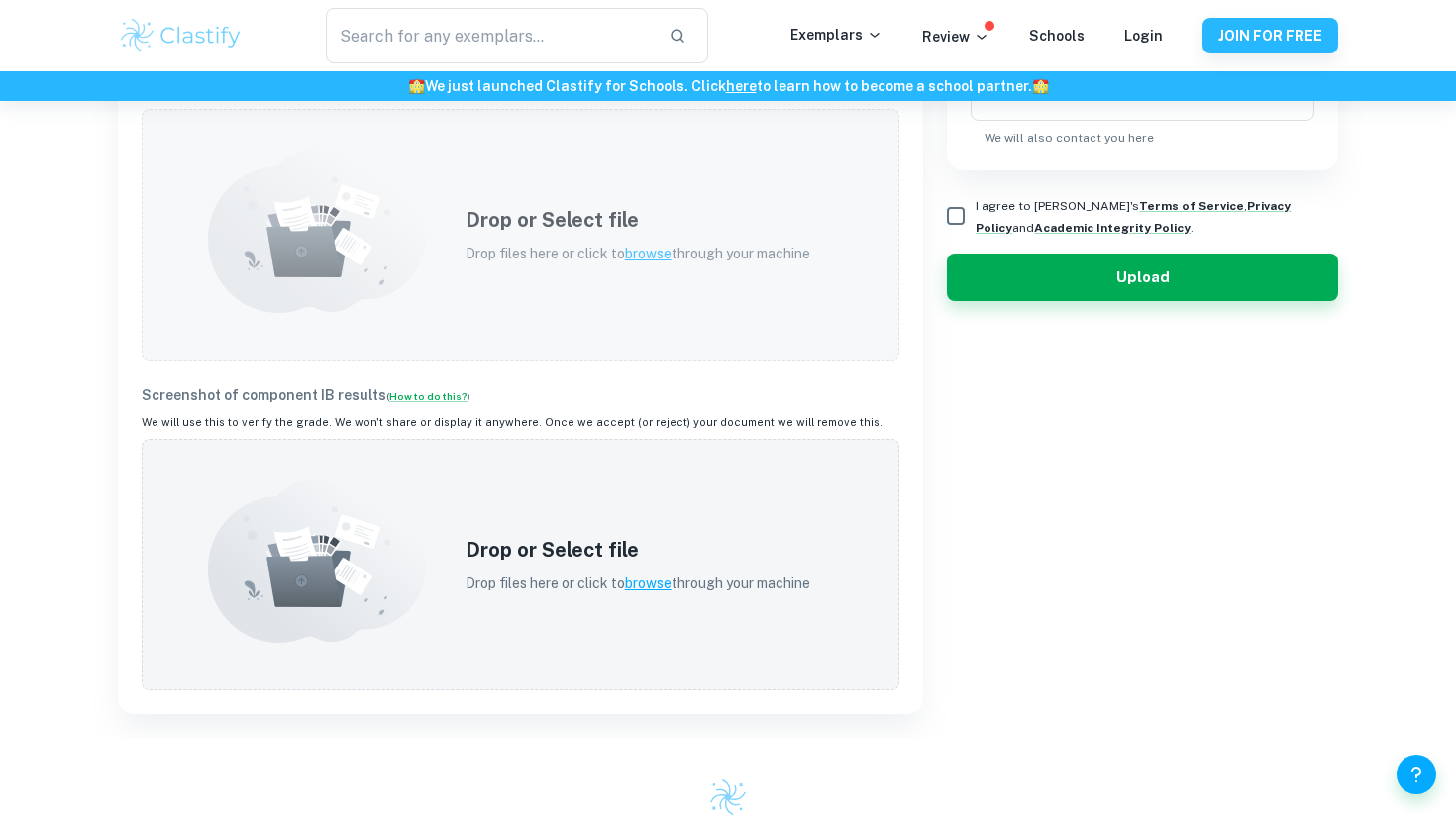 click on "browse" at bounding box center (648, 254) 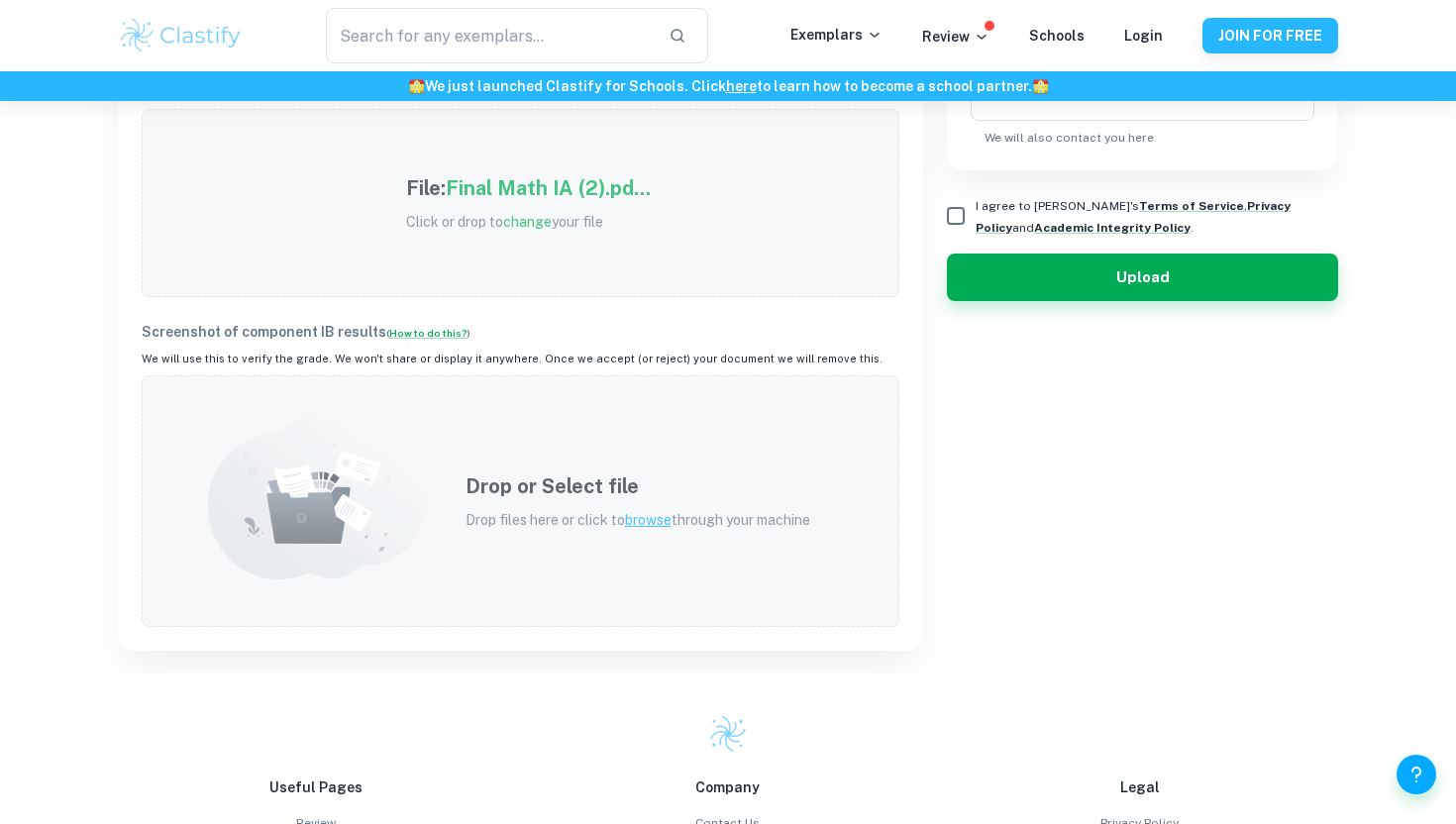 click on "Drop or Select file Drop files here or click to  browse  through your machine" at bounding box center [638, 501] 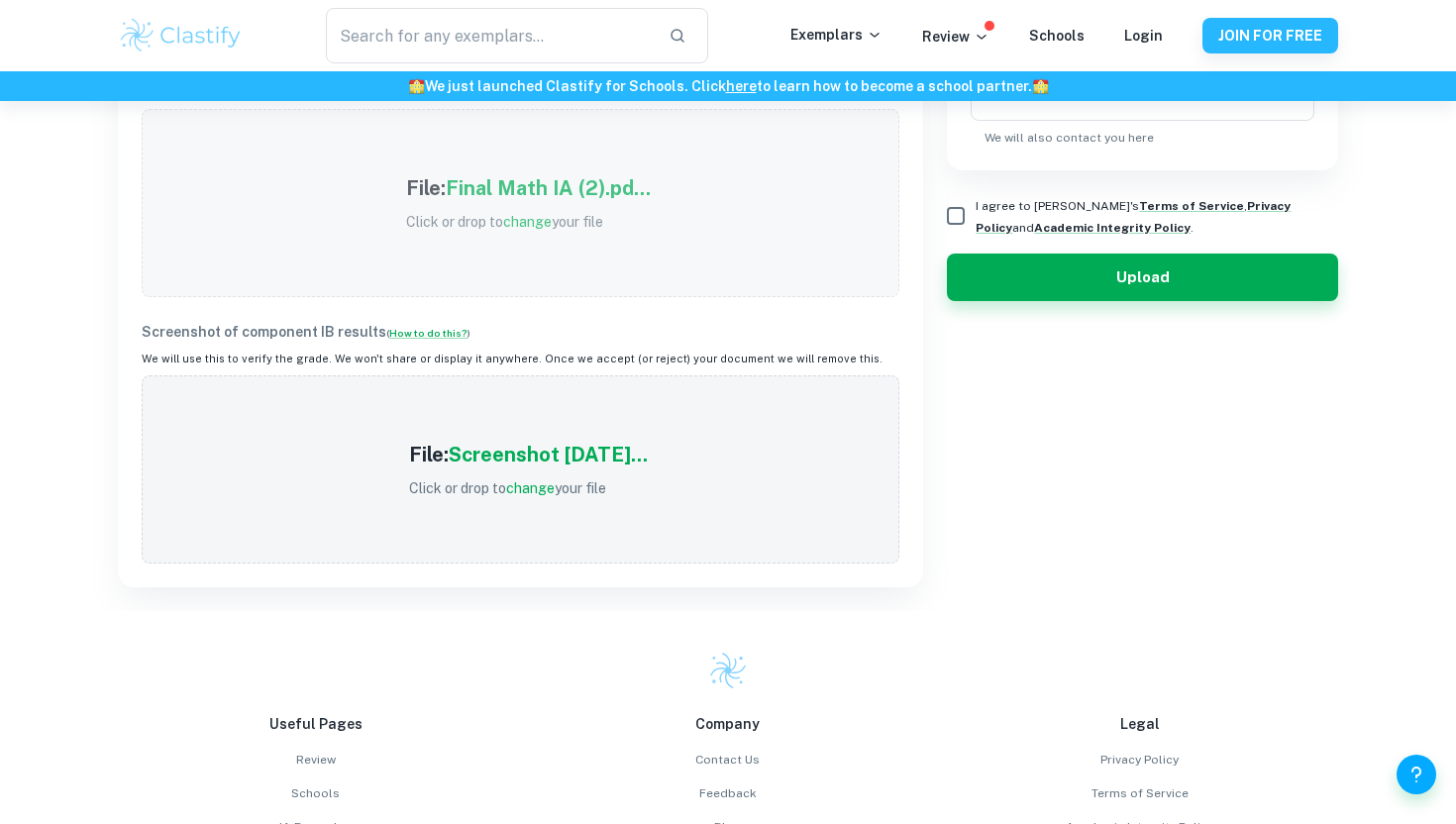 click on "I agree to [PERSON_NAME]'s  Terms of Service ,  Privacy Policy  and  Academic Integrity Policy ." at bounding box center (956, 216) 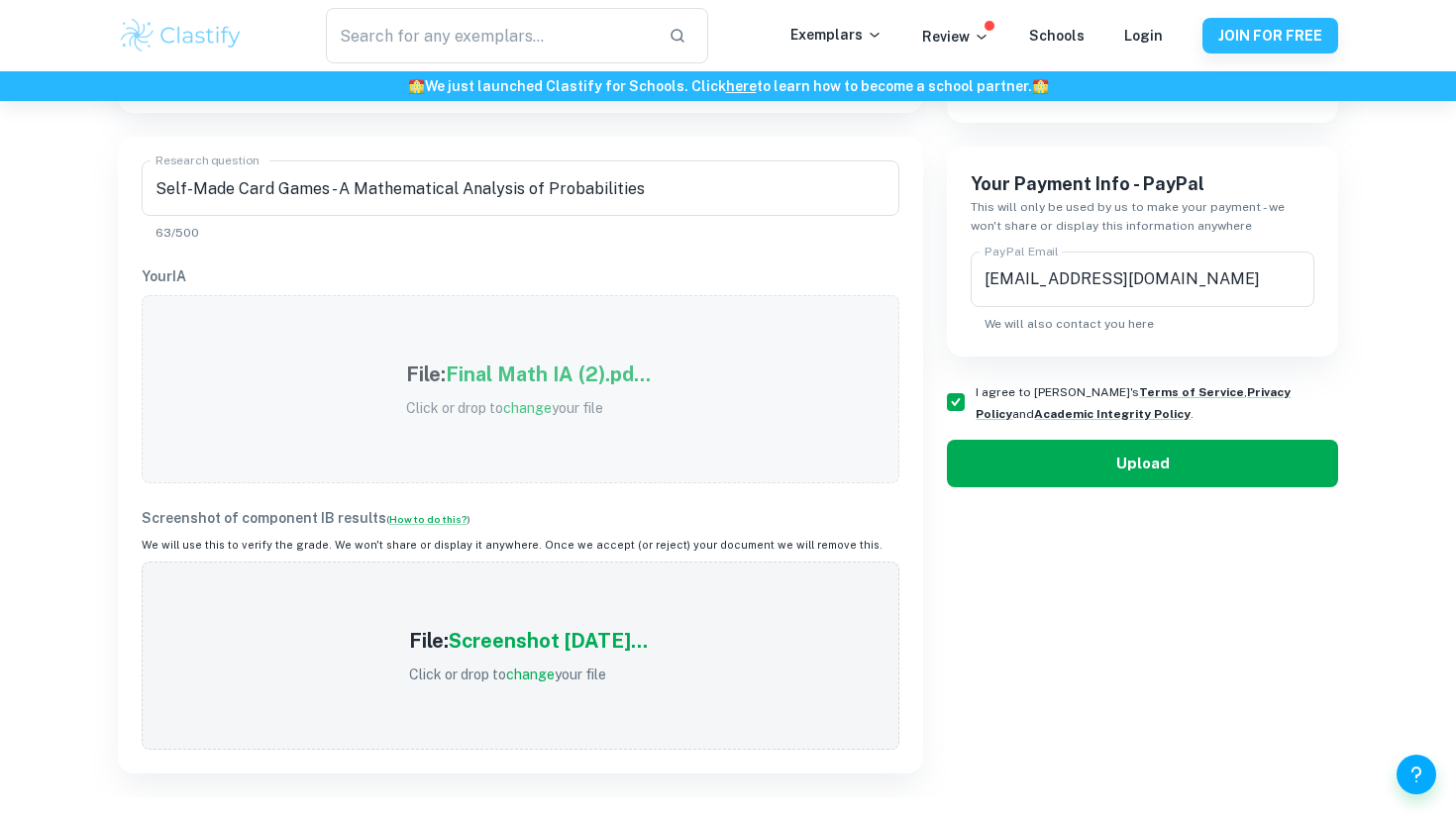click on "Upload" at bounding box center (1142, 464) 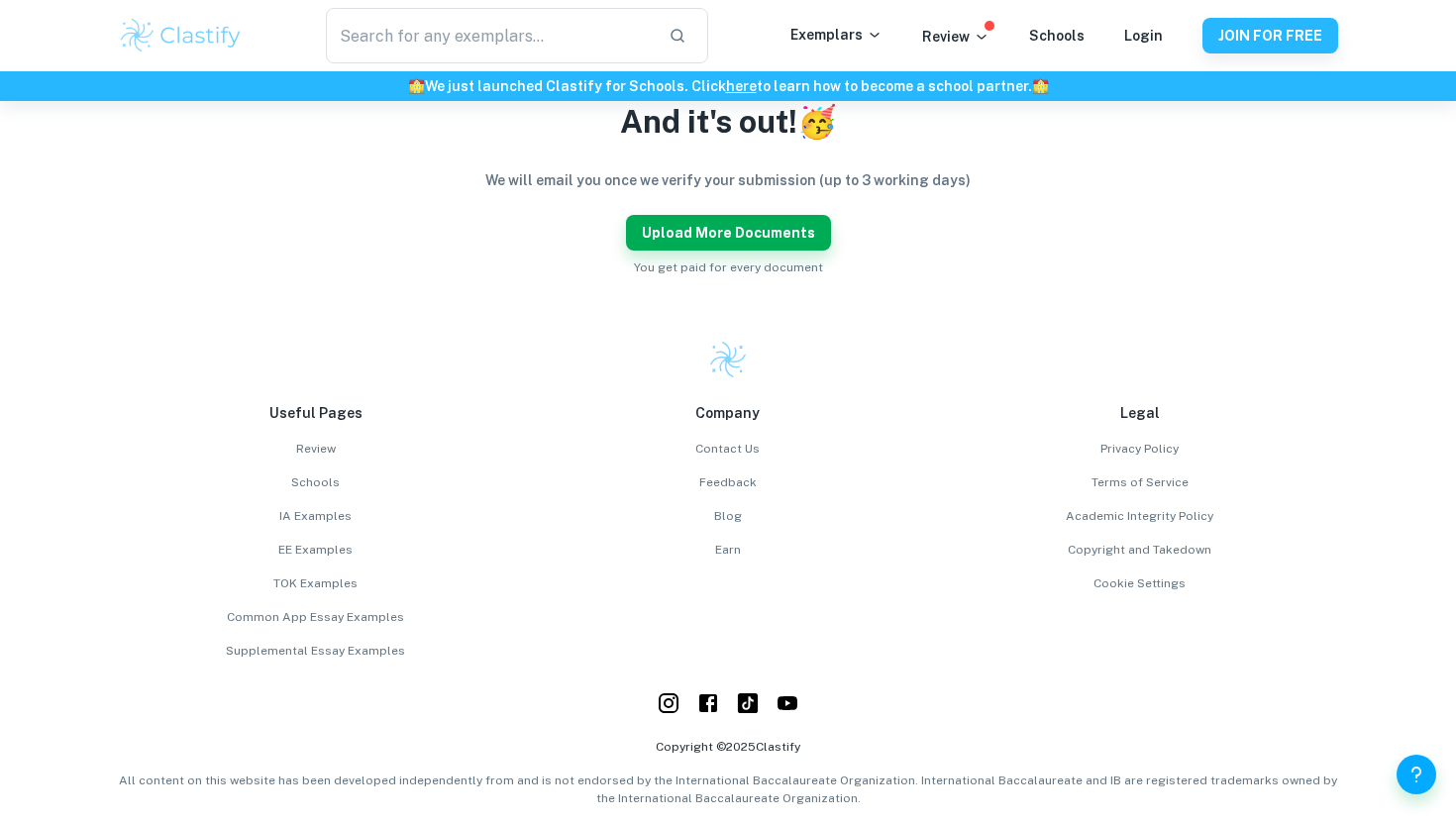 scroll, scrollTop: 0, scrollLeft: 0, axis: both 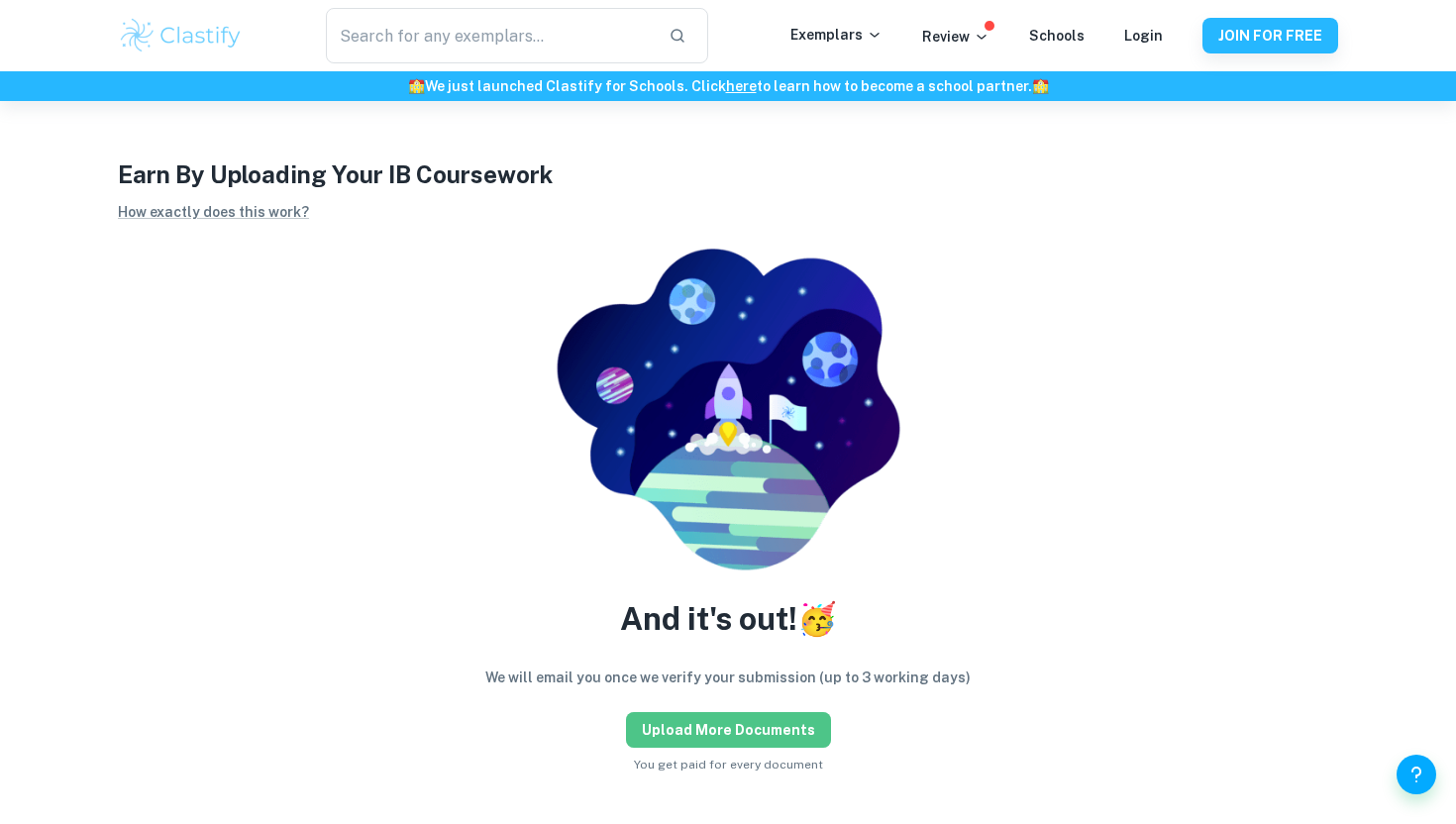 click on "Upload more documents" at bounding box center (728, 730) 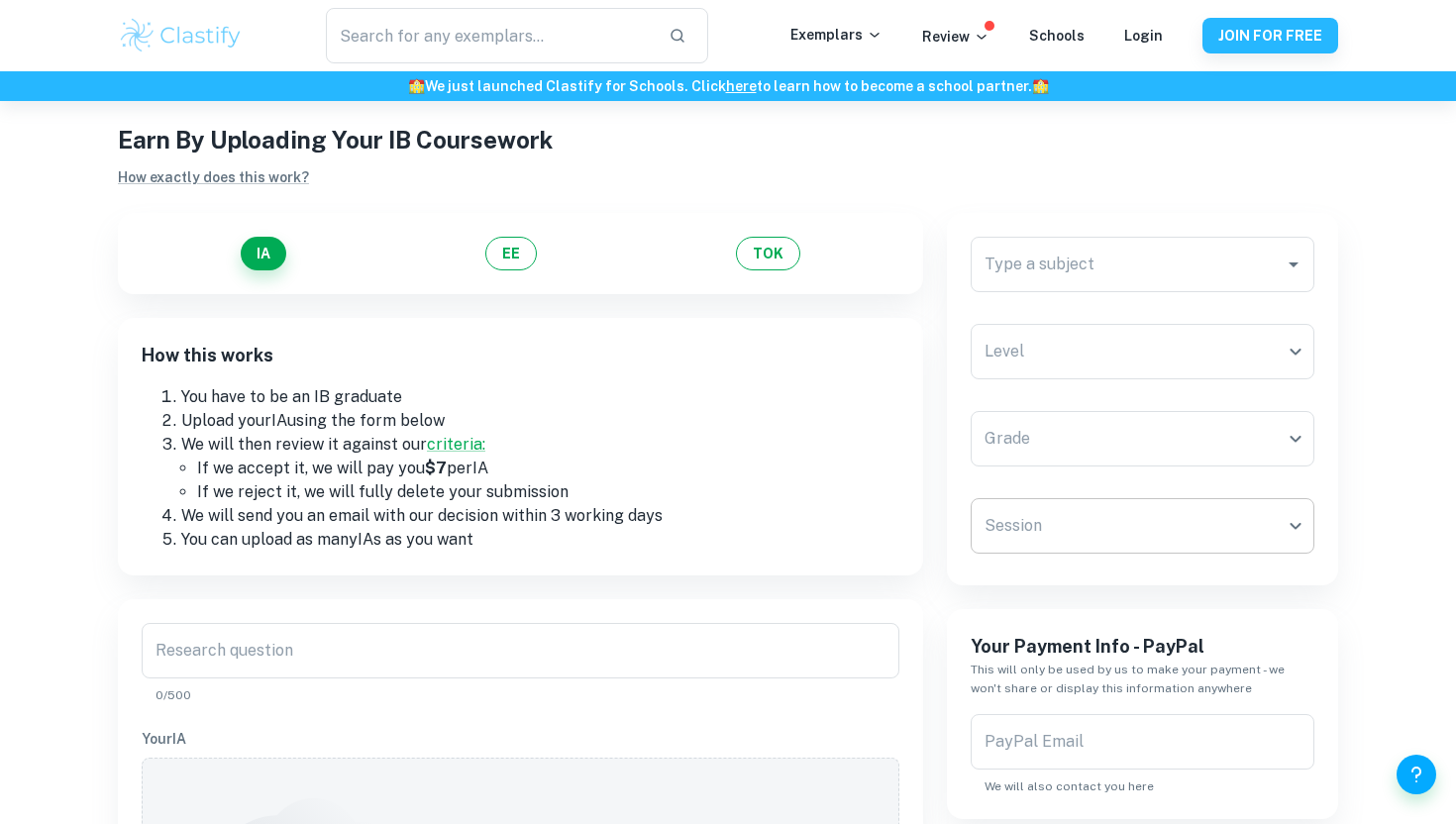 scroll, scrollTop: 32, scrollLeft: 0, axis: vertical 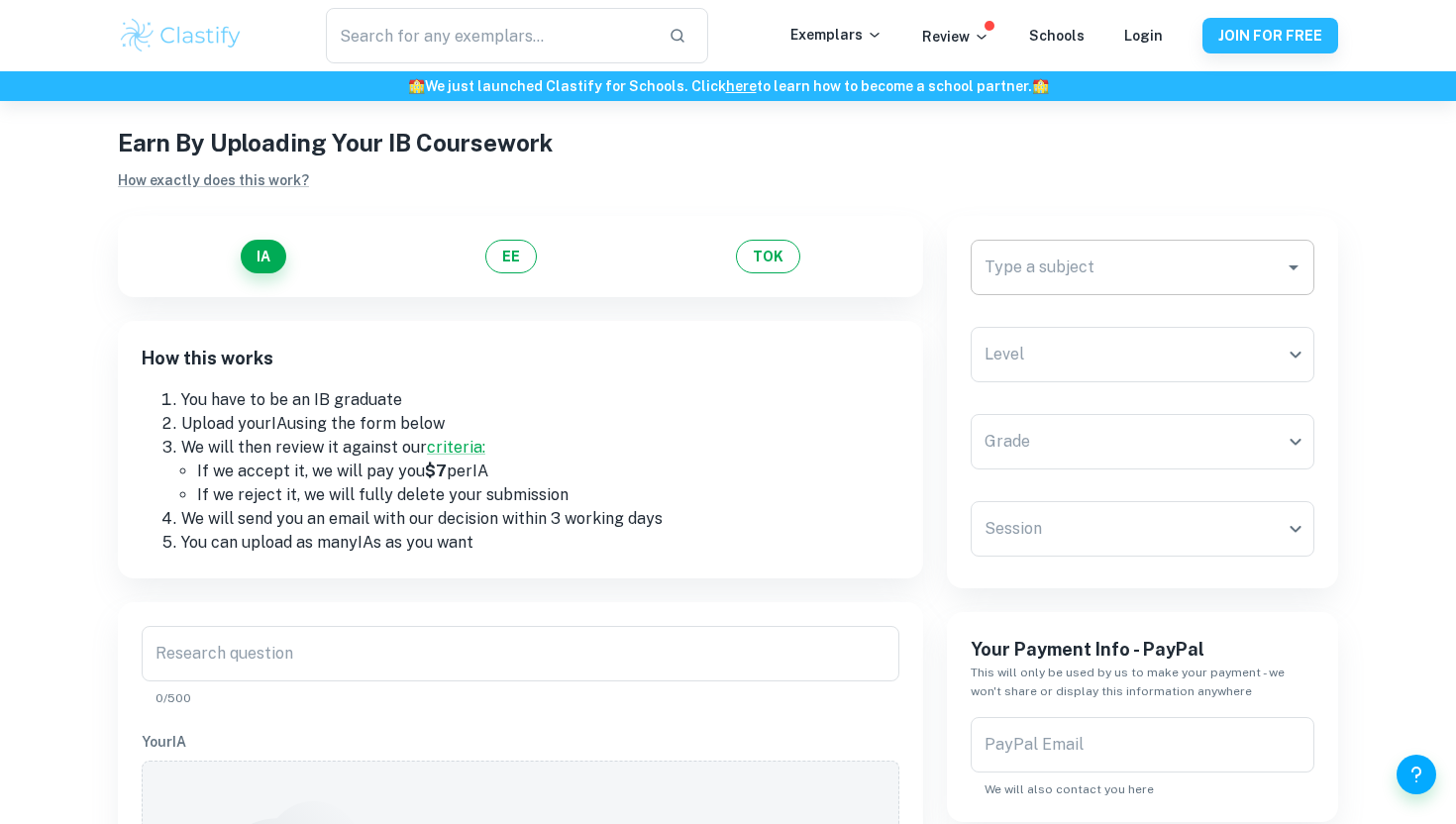 click on "Type a subject" at bounding box center [1127, 267] 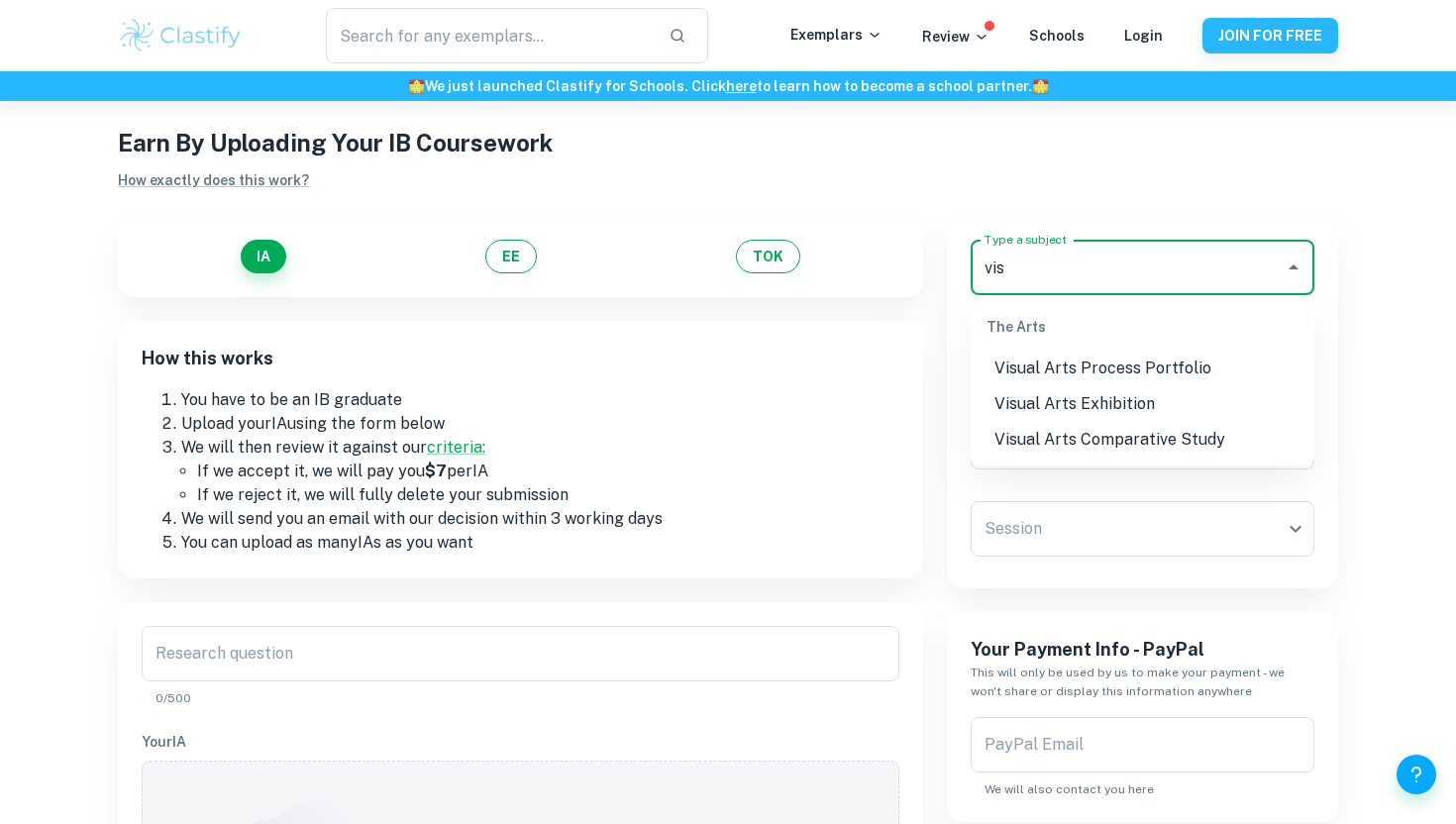 click on "Visual Arts Process Portfolio" at bounding box center [1142, 368] 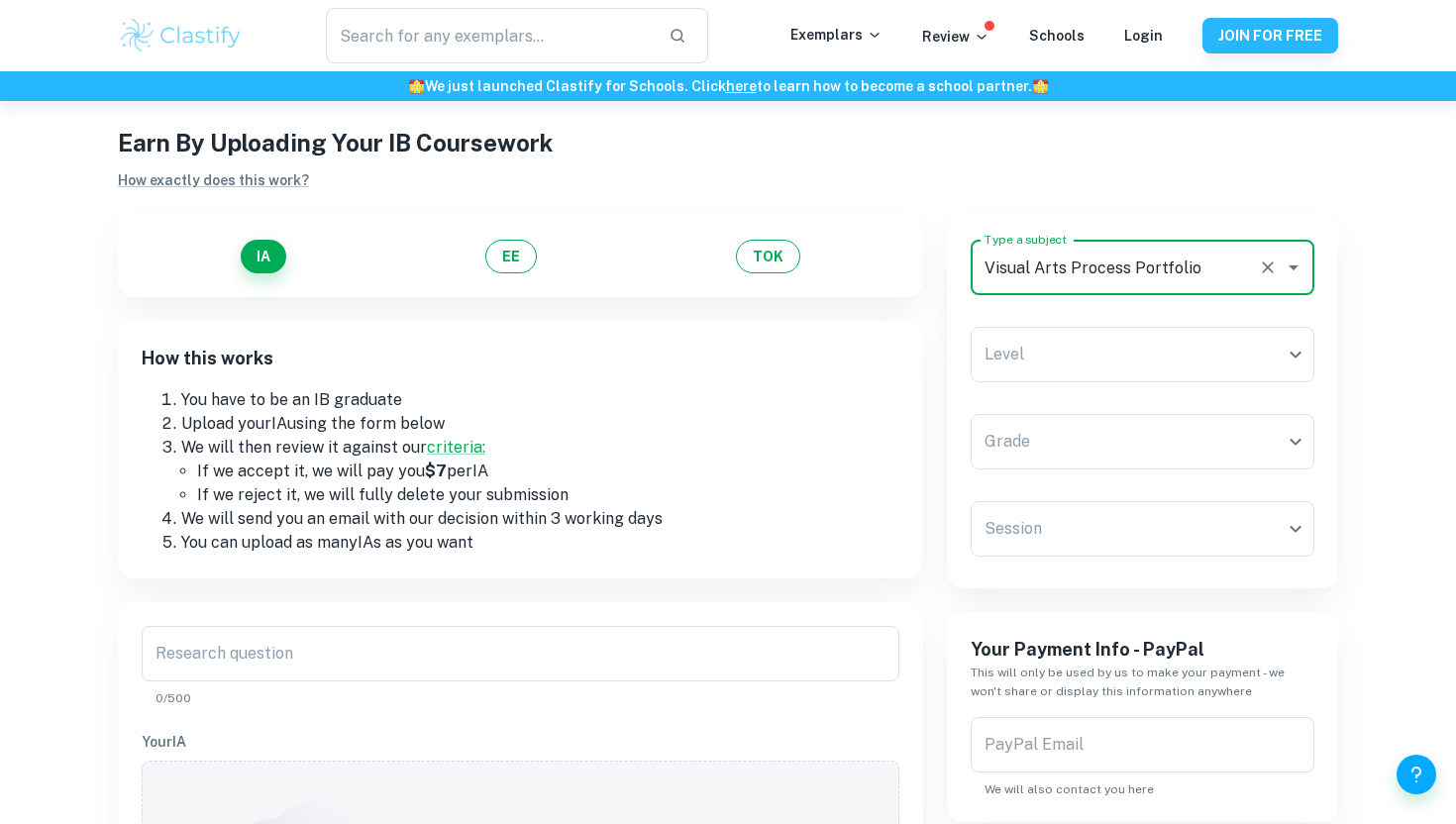 type on "Visual Arts Process Portfolio" 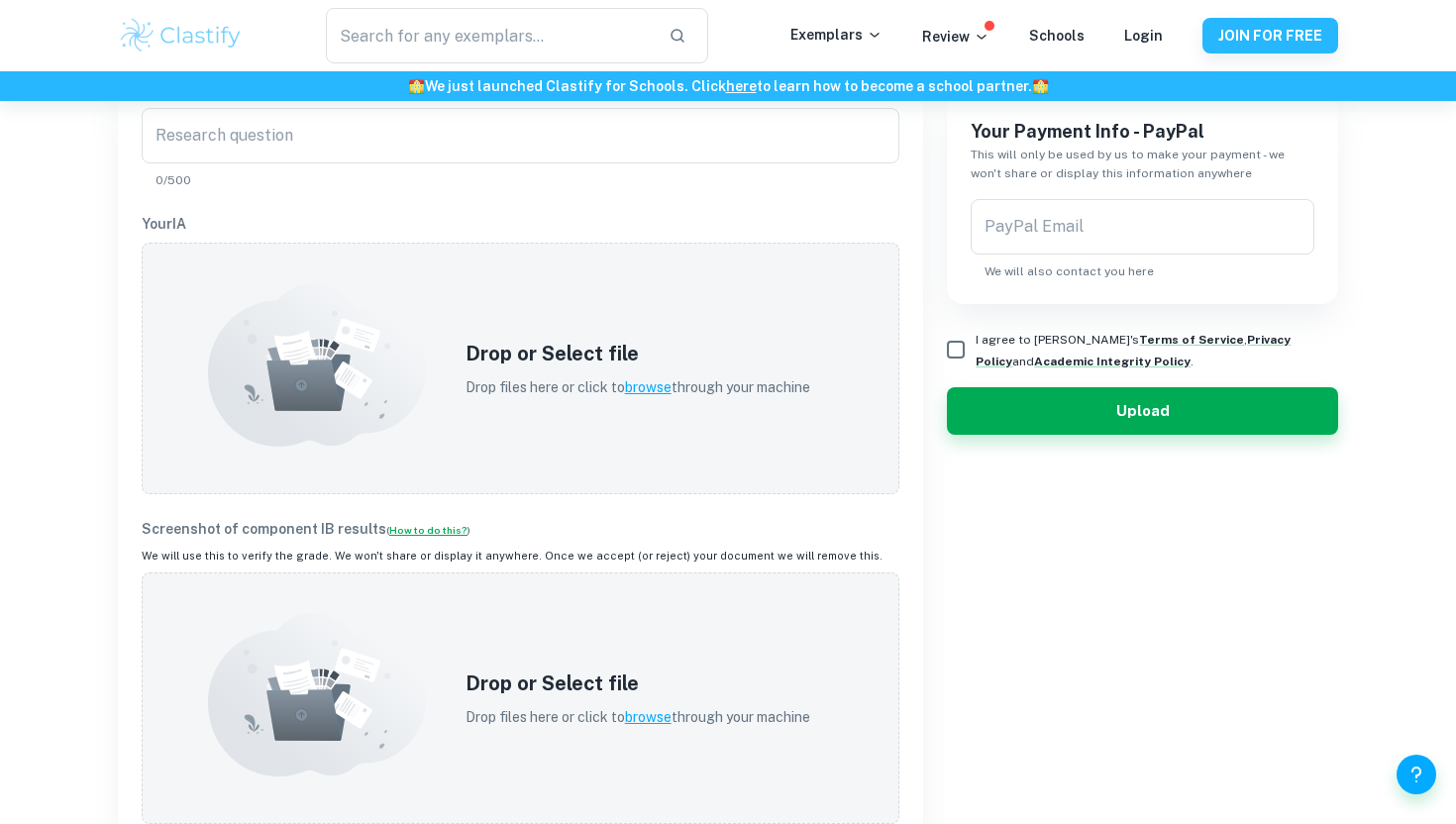scroll, scrollTop: 629, scrollLeft: 0, axis: vertical 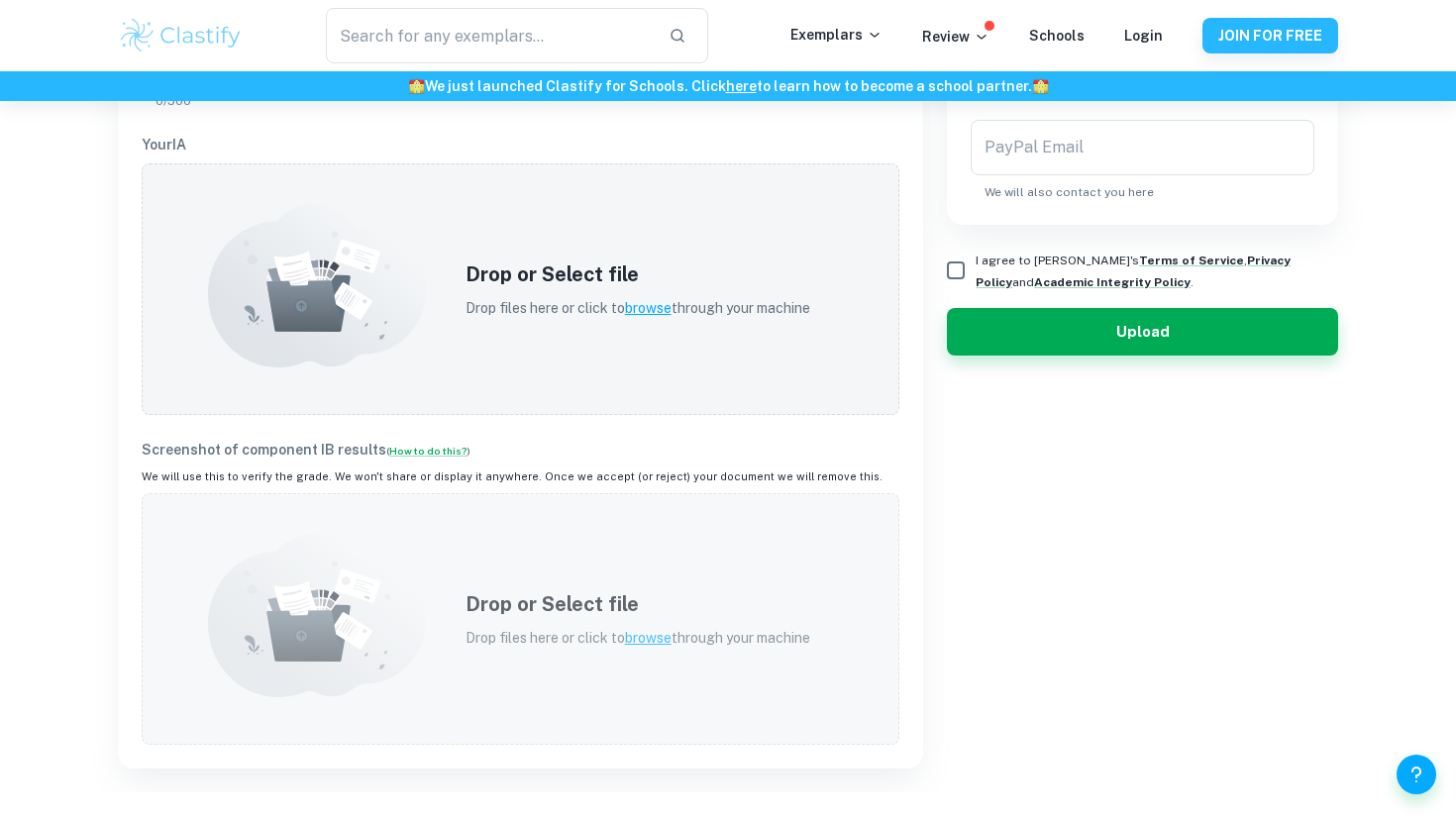 click on "browse" at bounding box center [648, 638] 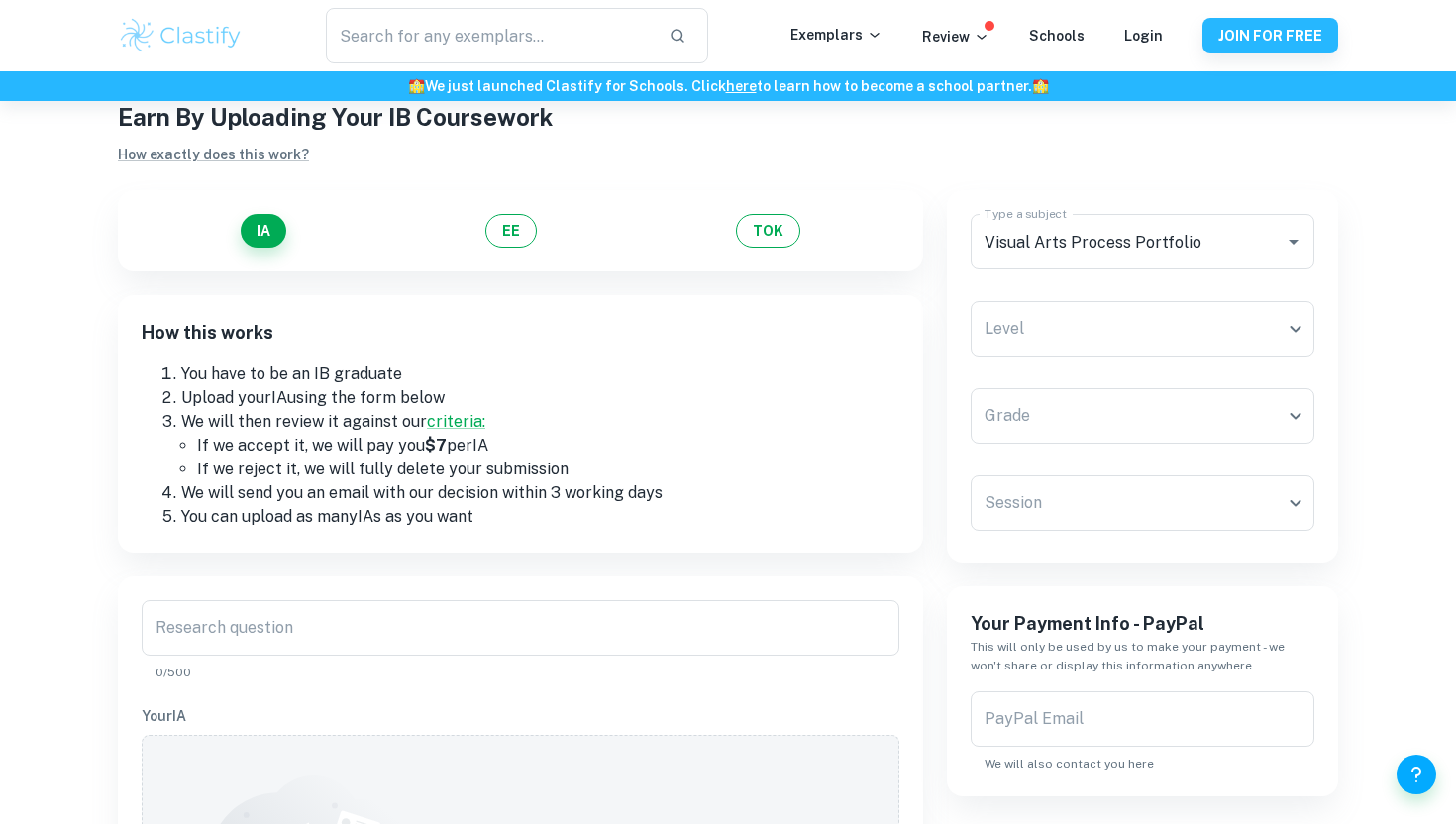 scroll, scrollTop: 58, scrollLeft: 0, axis: vertical 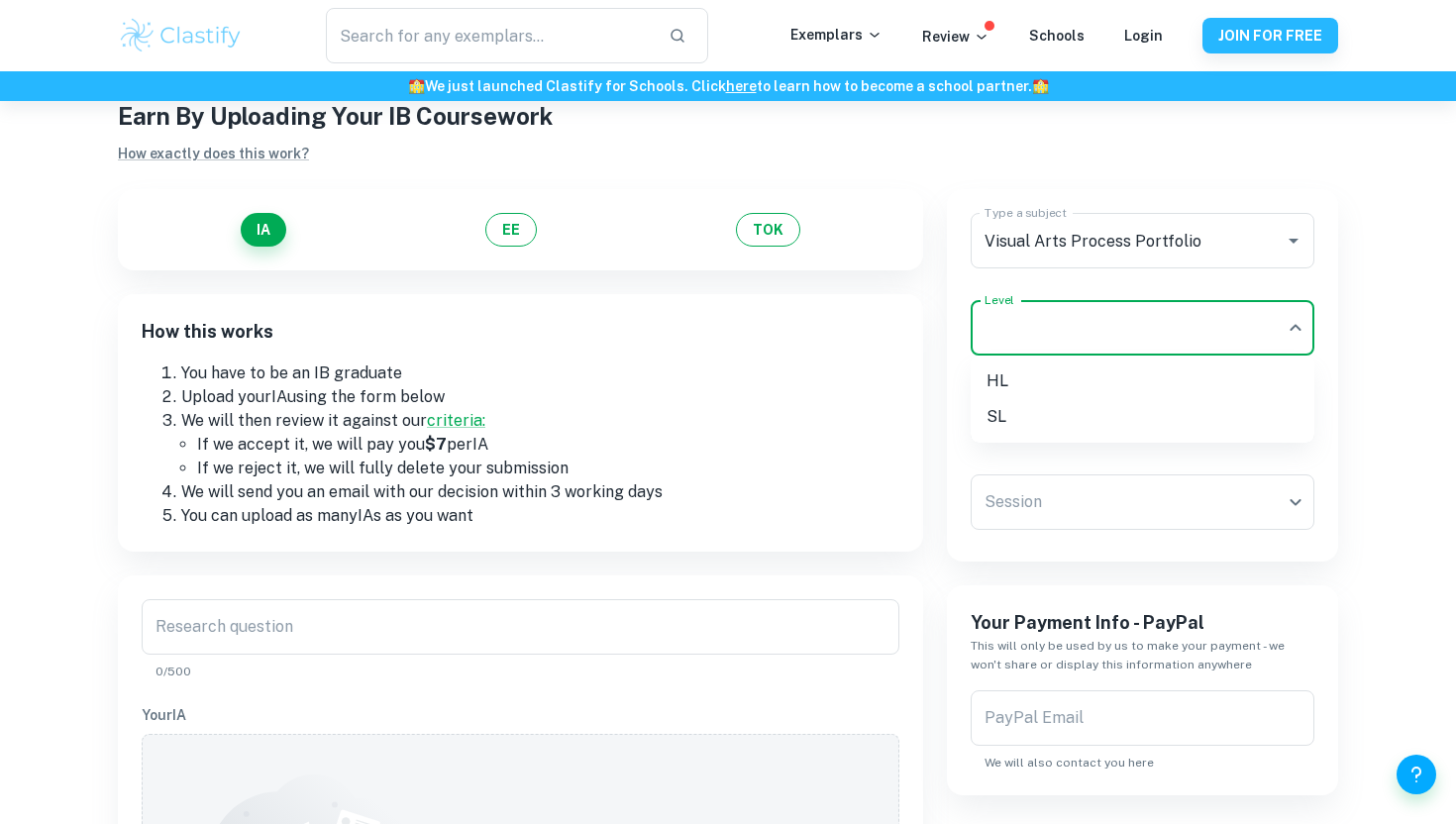 click on "We value your privacy We use cookies to enhance your browsing experience, serve personalised ads or content, and analyse our traffic. By clicking "Accept All", you consent to our use of cookies.   Cookie Policy Customise   Reject All   Accept All   Customise Consent Preferences   We use cookies to help you navigate efficiently and perform certain functions. You will find detailed information about all cookies under each consent category below. The cookies that are categorised as "Necessary" are stored on your browser as they are essential for enabling the basic functionalities of the site. ...  Show more For more information on how Google's third-party cookies operate and handle your data, see:   Google Privacy Policy Necessary Always Active Necessary cookies are required to enable the basic features of this site, such as providing secure log-in or adjusting your consent preferences. These cookies do not store any personally identifiable data. Functional Analytics Performance Advertisement Uncategorised" at bounding box center (728, 455) 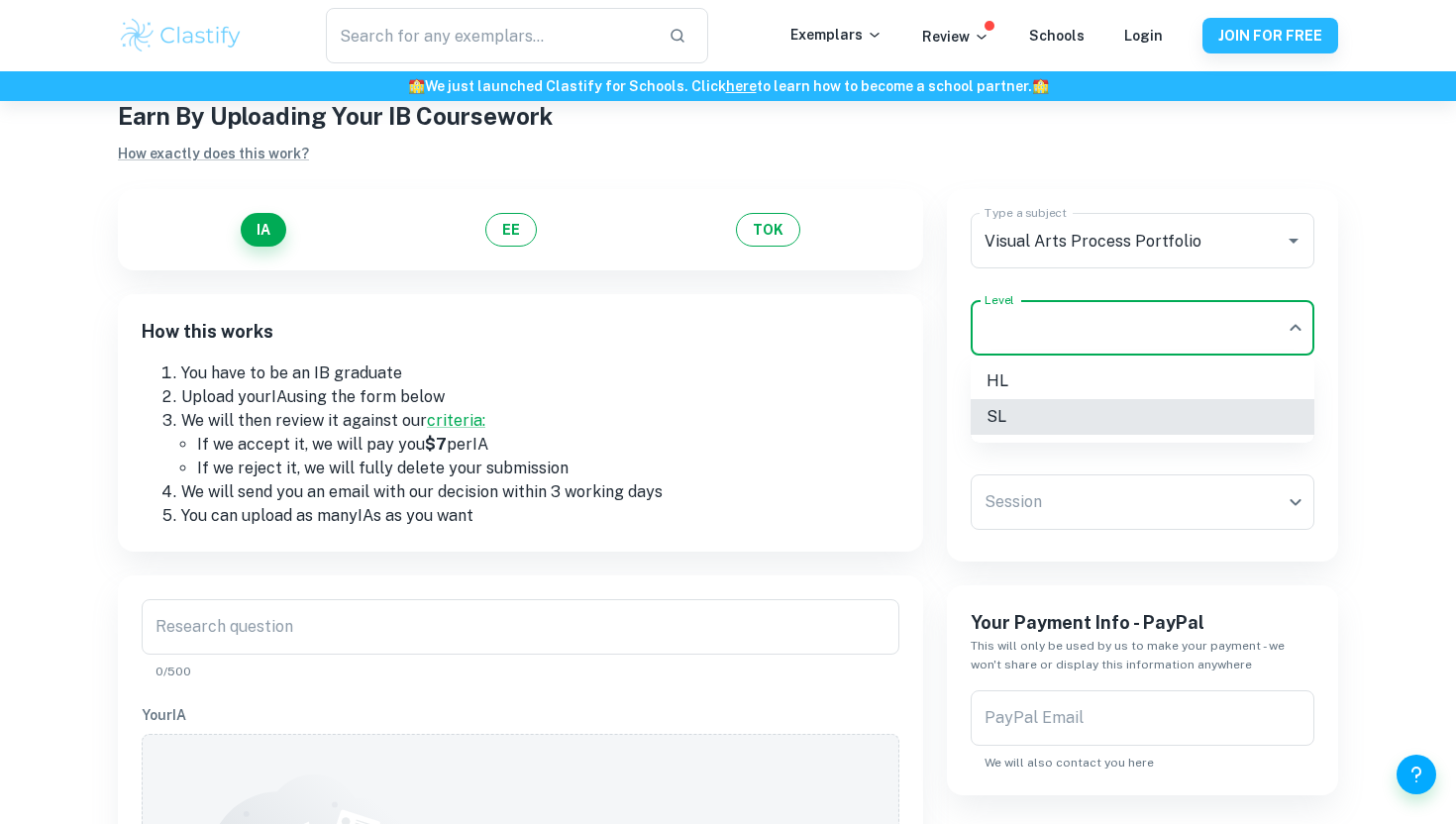 type 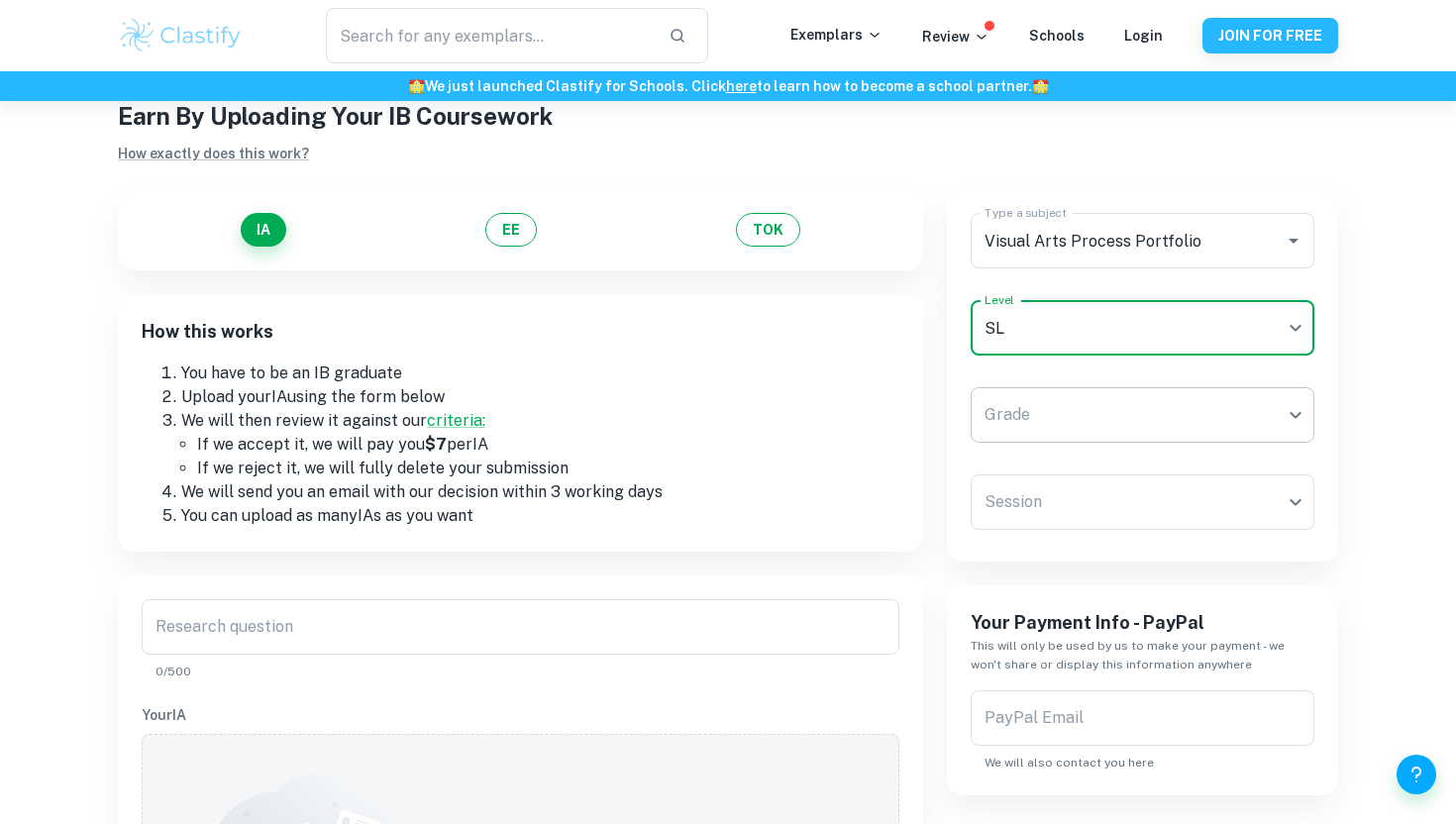 click on "We value your privacy We use cookies to enhance your browsing experience, serve personalised ads or content, and analyse our traffic. By clicking "Accept All", you consent to our use of cookies.   Cookie Policy Customise   Reject All   Accept All   Customise Consent Preferences   We use cookies to help you navigate efficiently and perform certain functions. You will find detailed information about all cookies under each consent category below. The cookies that are categorised as "Necessary" are stored on your browser as they are essential for enabling the basic functionalities of the site. ...  Show more For more information on how Google's third-party cookies operate and handle your data, see:   Google Privacy Policy Necessary Always Active Necessary cookies are required to enable the basic features of this site, such as providing secure log-in or adjusting your consent preferences. These cookies do not store any personally identifiable data. Functional Analytics Performance Advertisement Uncategorised" at bounding box center [728, 455] 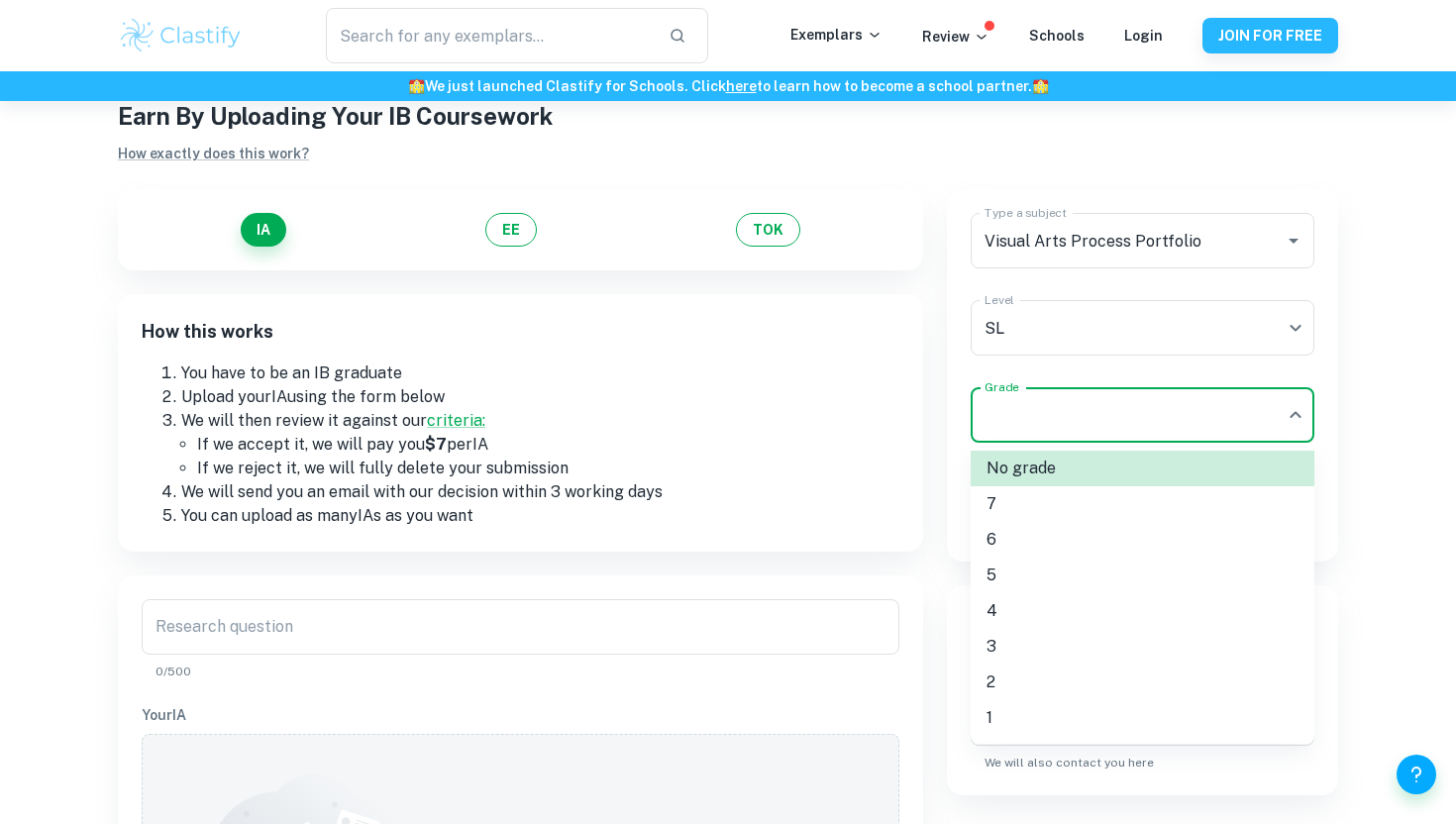 type 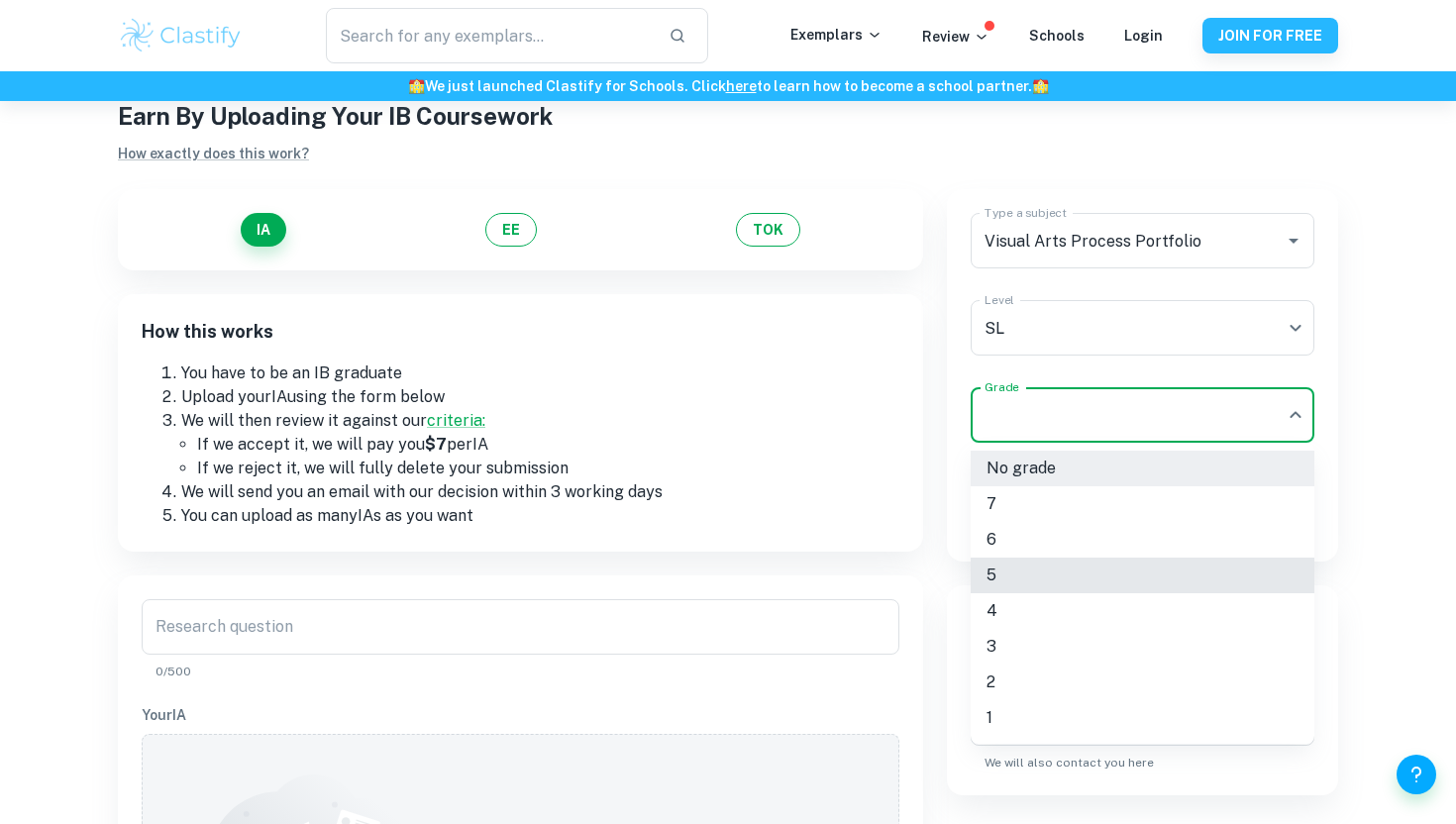 type on "5" 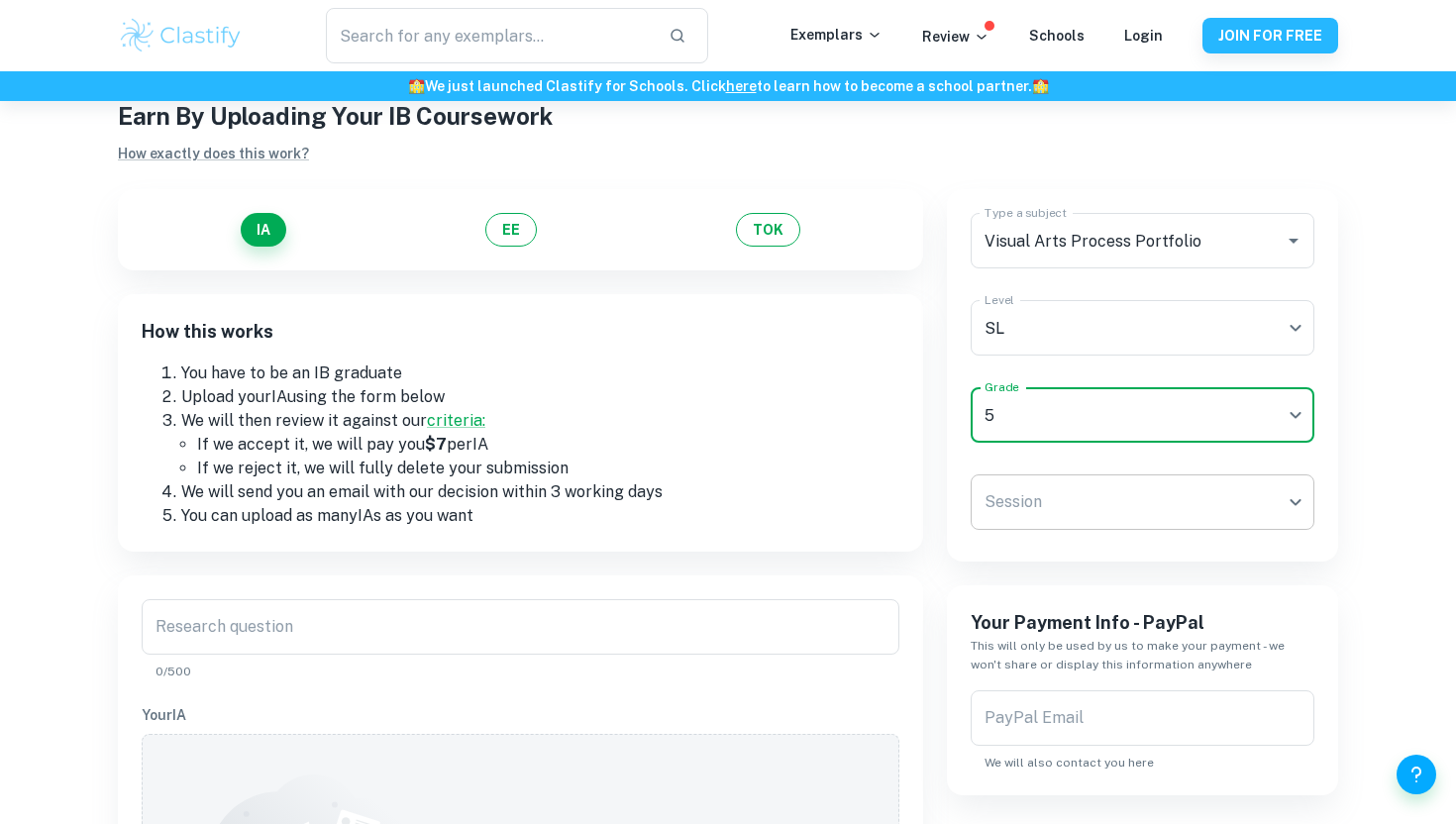 click on "We value your privacy We use cookies to enhance your browsing experience, serve personalised ads or content, and analyse our traffic. By clicking "Accept All", you consent to our use of cookies.   Cookie Policy Customise   Reject All   Accept All   Customise Consent Preferences   We use cookies to help you navigate efficiently and perform certain functions. You will find detailed information about all cookies under each consent category below. The cookies that are categorised as "Necessary" are stored on your browser as they are essential for enabling the basic functionalities of the site. ...  Show more For more information on how Google's third-party cookies operate and handle your data, see:   Google Privacy Policy Necessary Always Active Necessary cookies are required to enable the basic features of this site, such as providing secure log-in or adjusting your consent preferences. These cookies do not store any personally identifiable data. Functional Analytics Performance Advertisement Uncategorised" at bounding box center (728, 455) 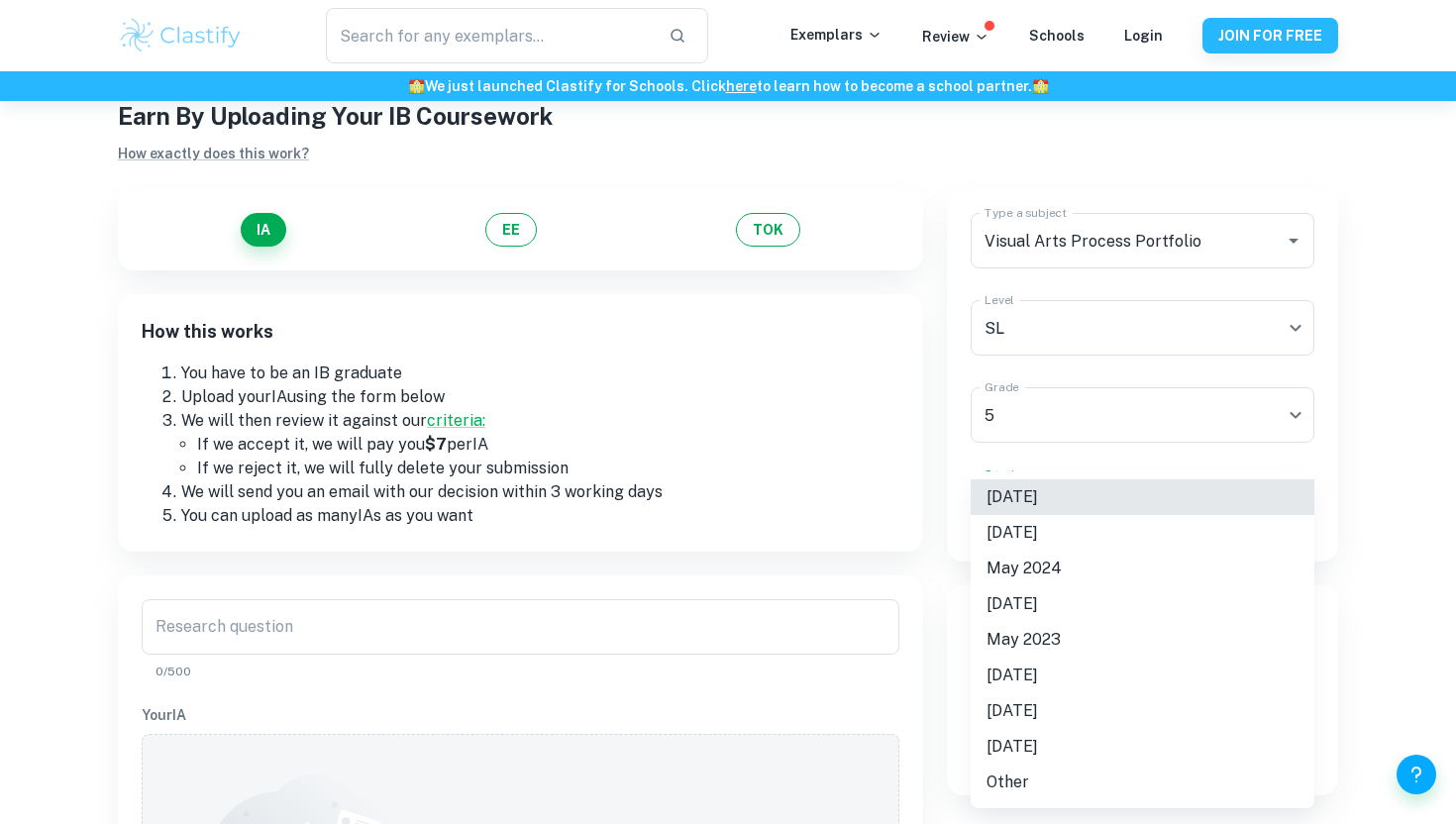click on "[DATE]" at bounding box center [1142, 497] 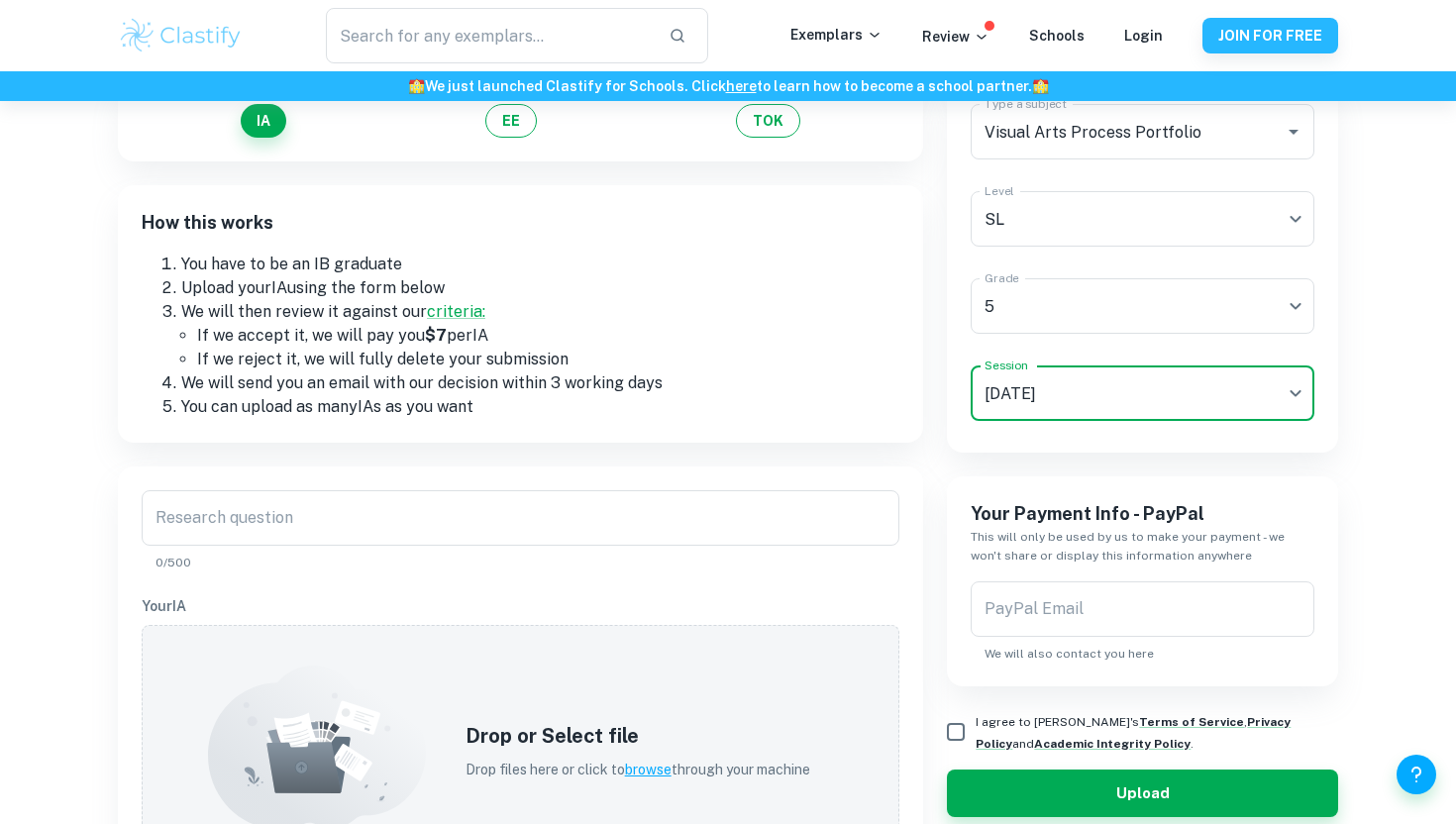 scroll, scrollTop: 174, scrollLeft: 0, axis: vertical 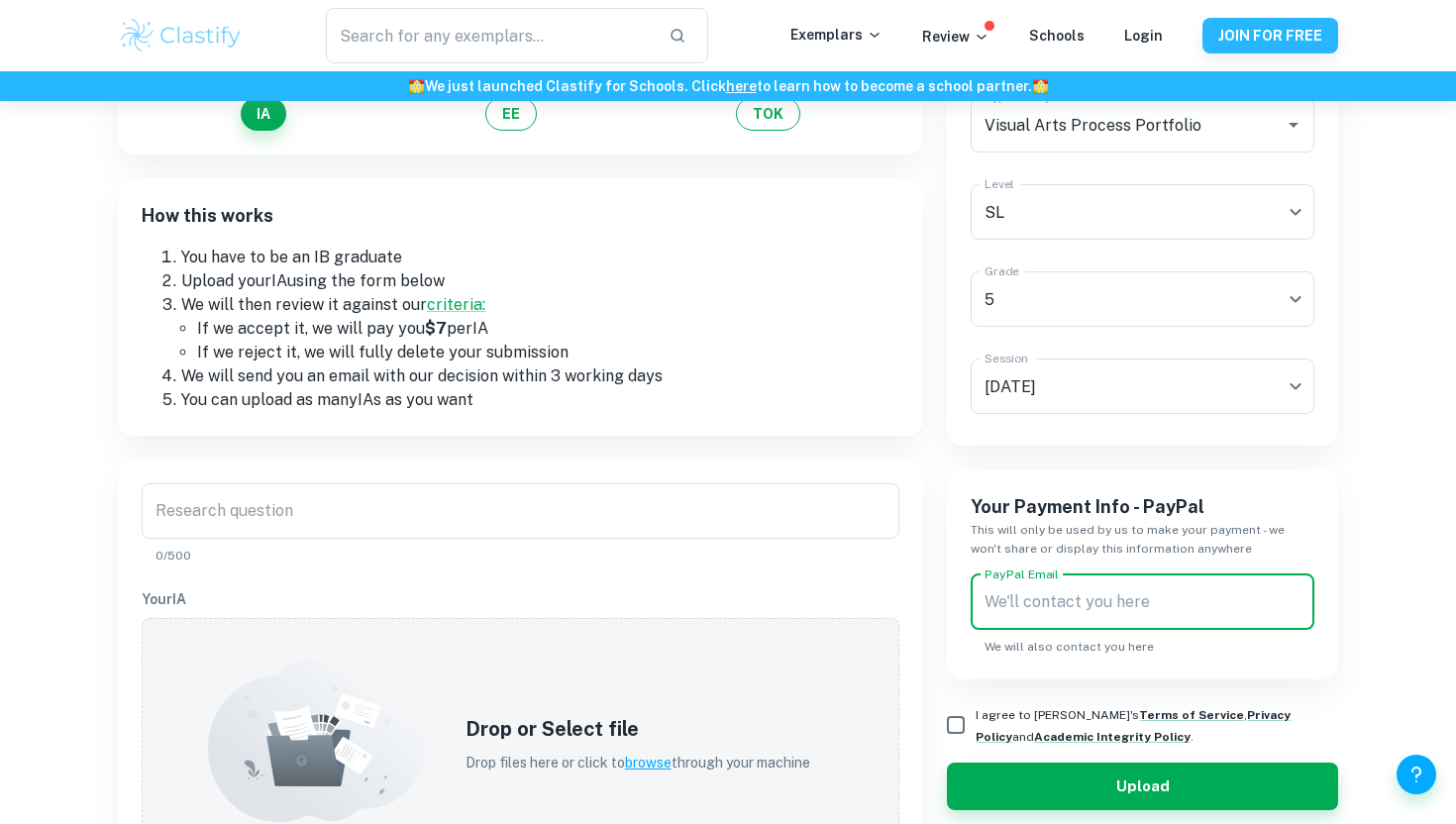 click on "PayPal Email PayPal Email We will also contact you here" at bounding box center (1142, 615) 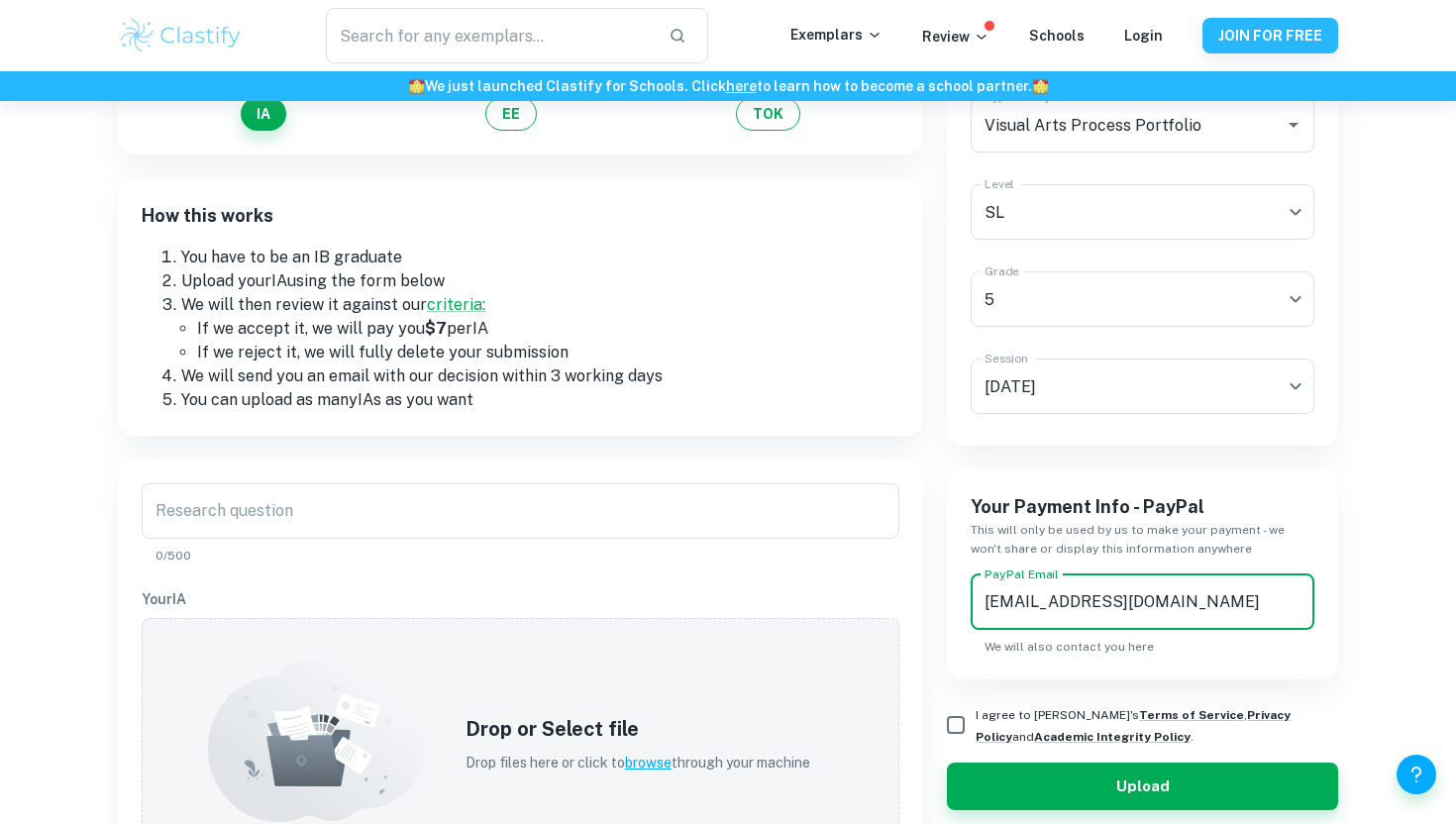 type on "[EMAIL_ADDRESS][DOMAIN_NAME]" 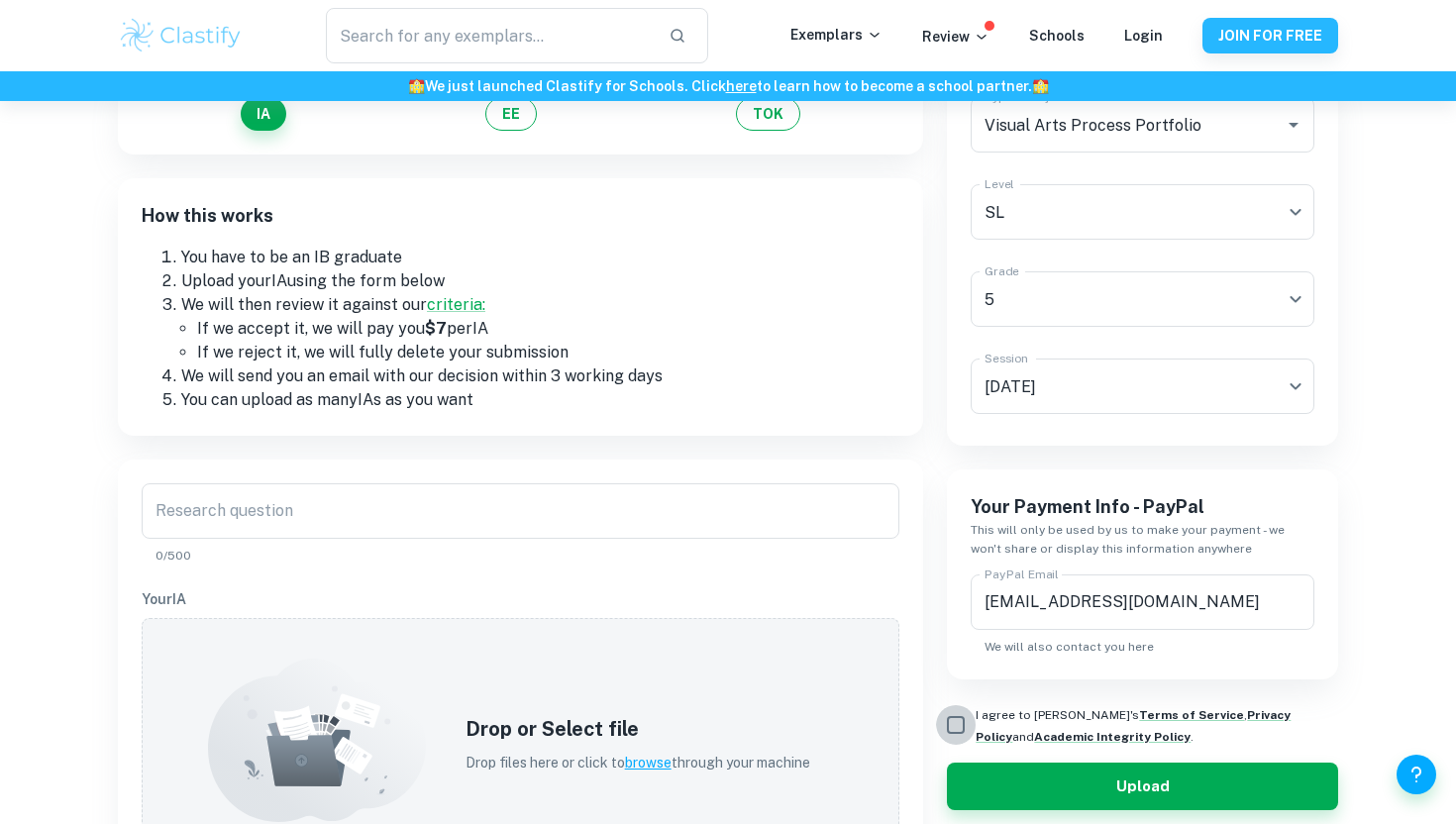 click on "I agree to [PERSON_NAME]'s  Terms of Service ,  Privacy Policy  and  Academic Integrity Policy ." at bounding box center (956, 725) 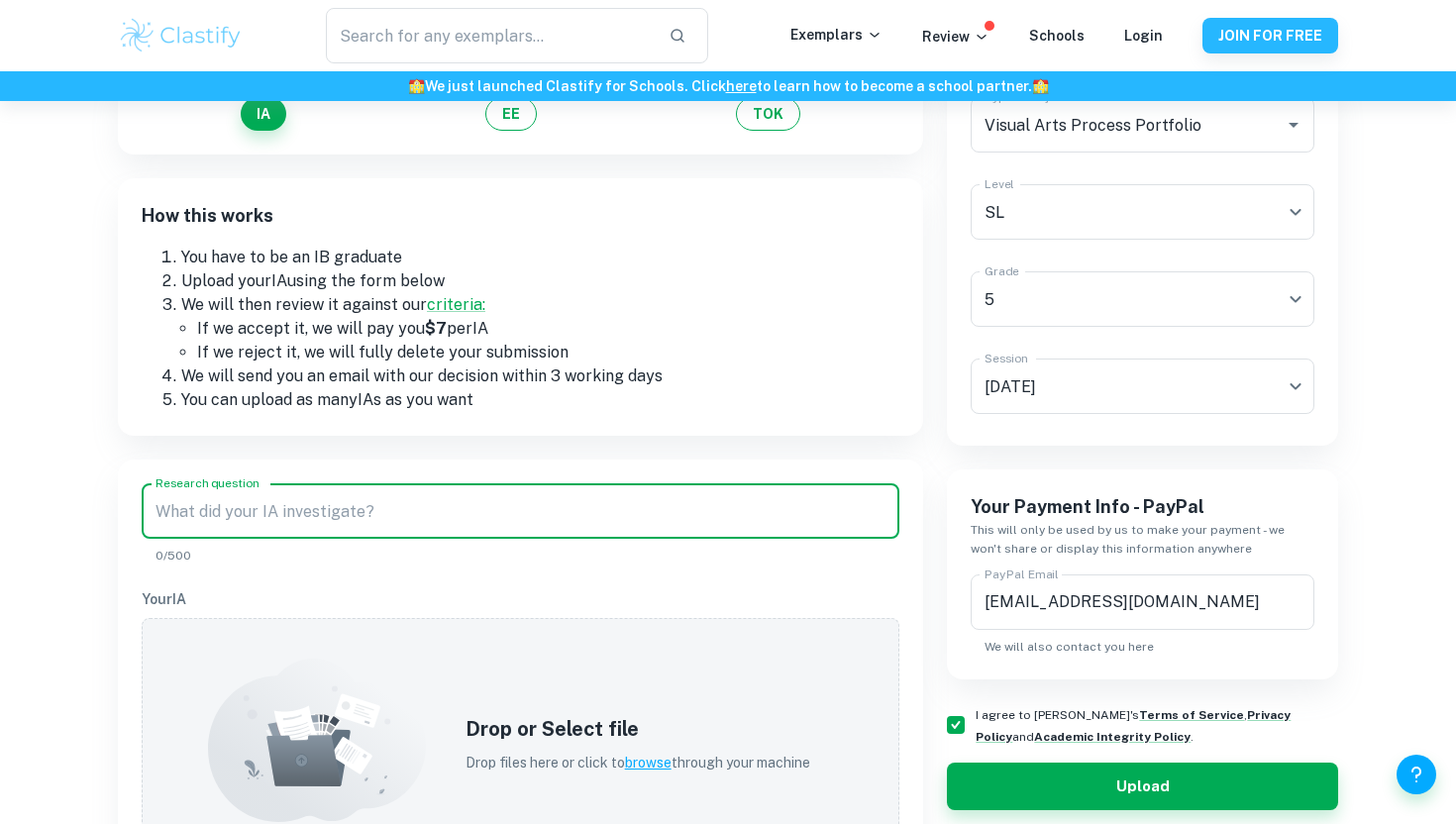 click on "Research question" at bounding box center [520, 511] 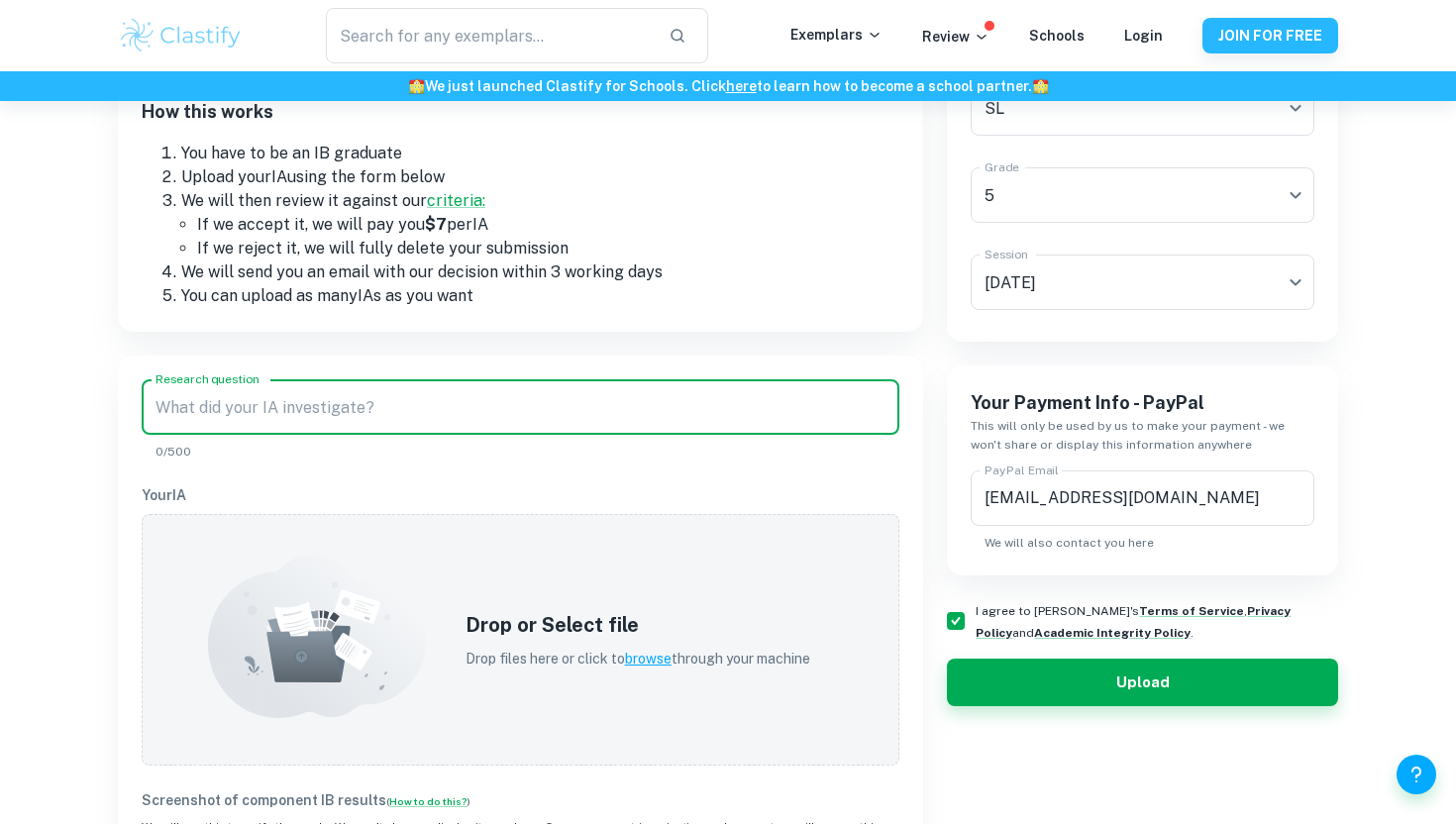 scroll, scrollTop: 282, scrollLeft: 0, axis: vertical 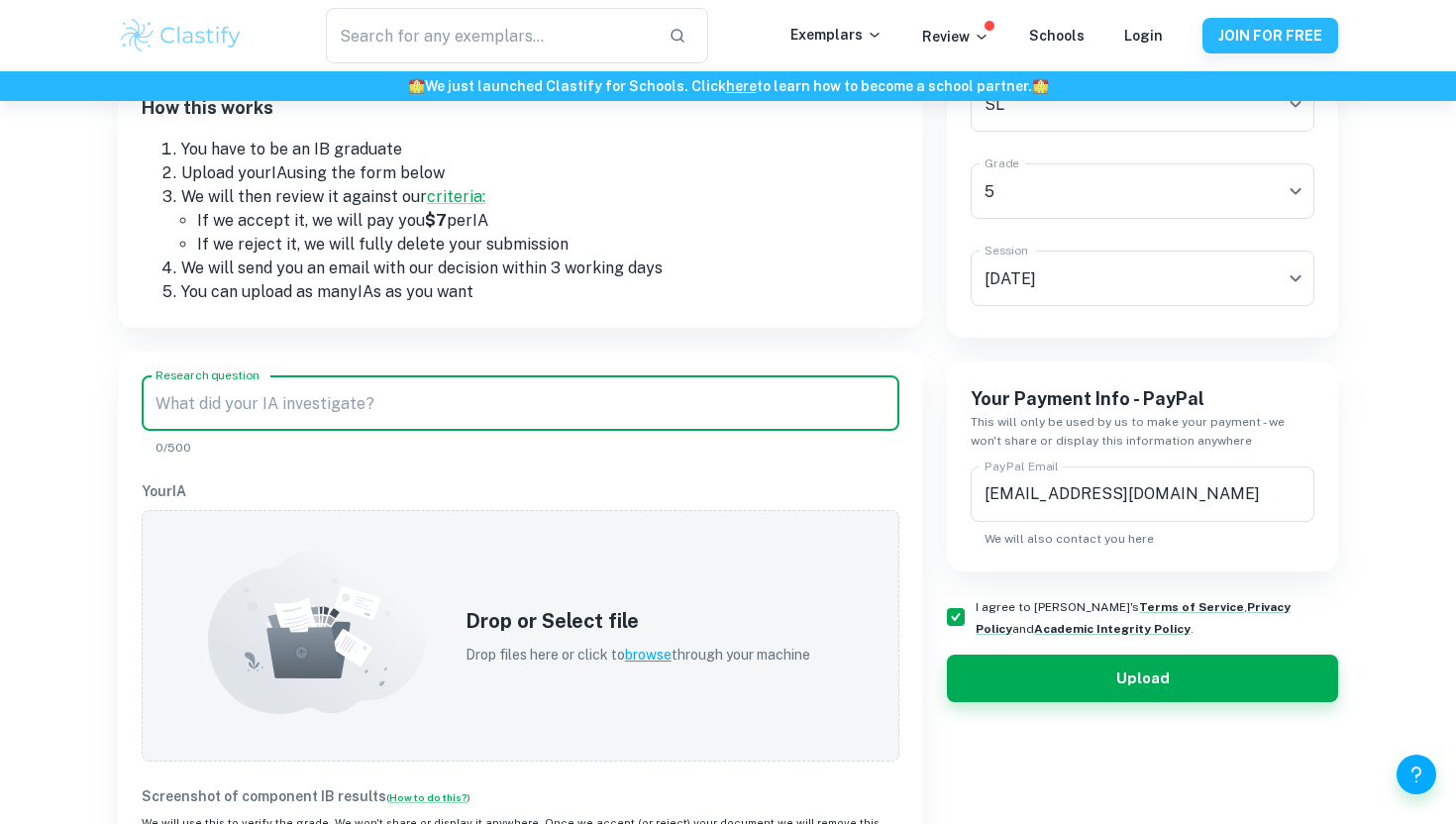 click on "Your  IA" at bounding box center [520, 491] 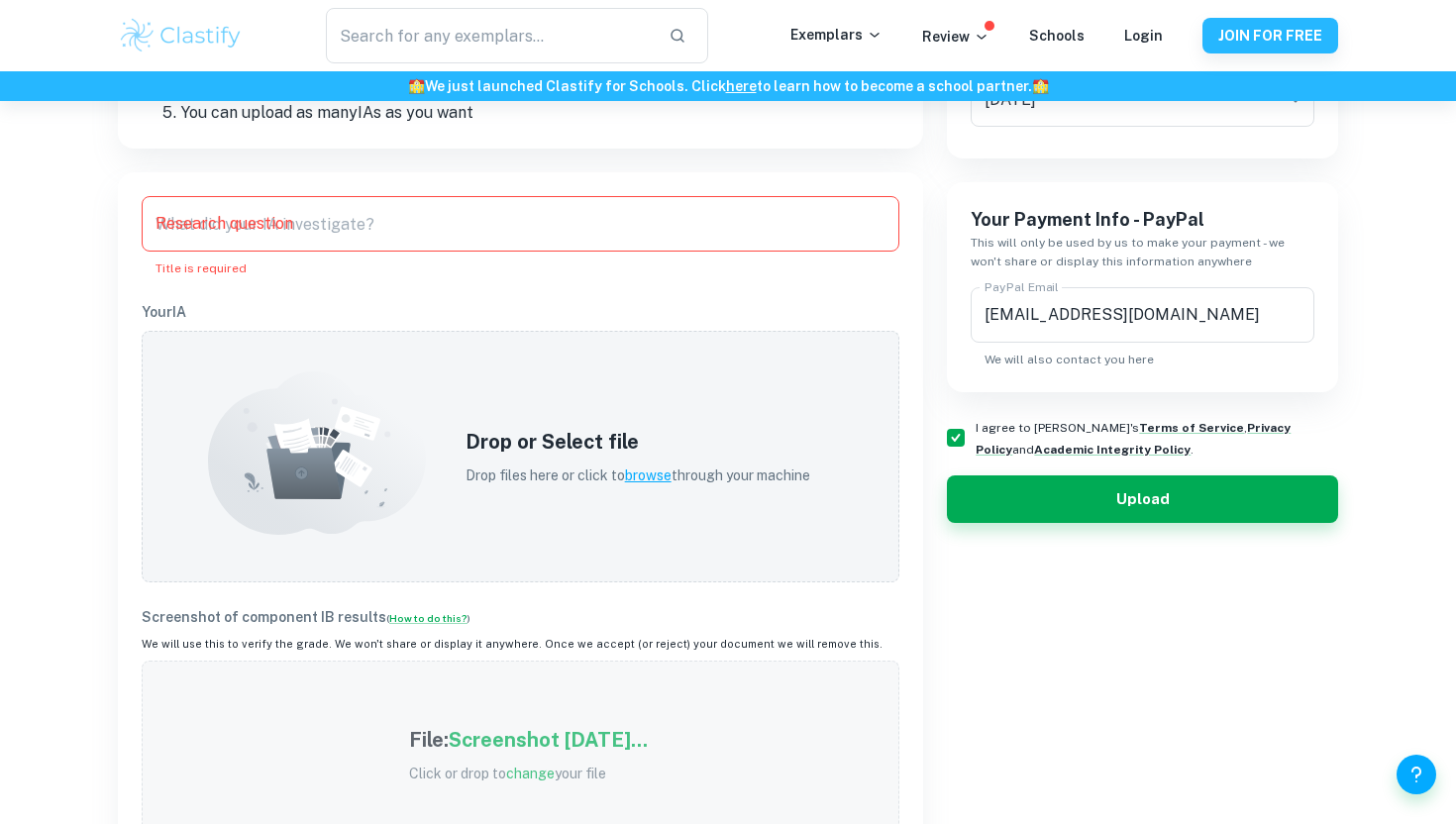 scroll, scrollTop: 439, scrollLeft: 0, axis: vertical 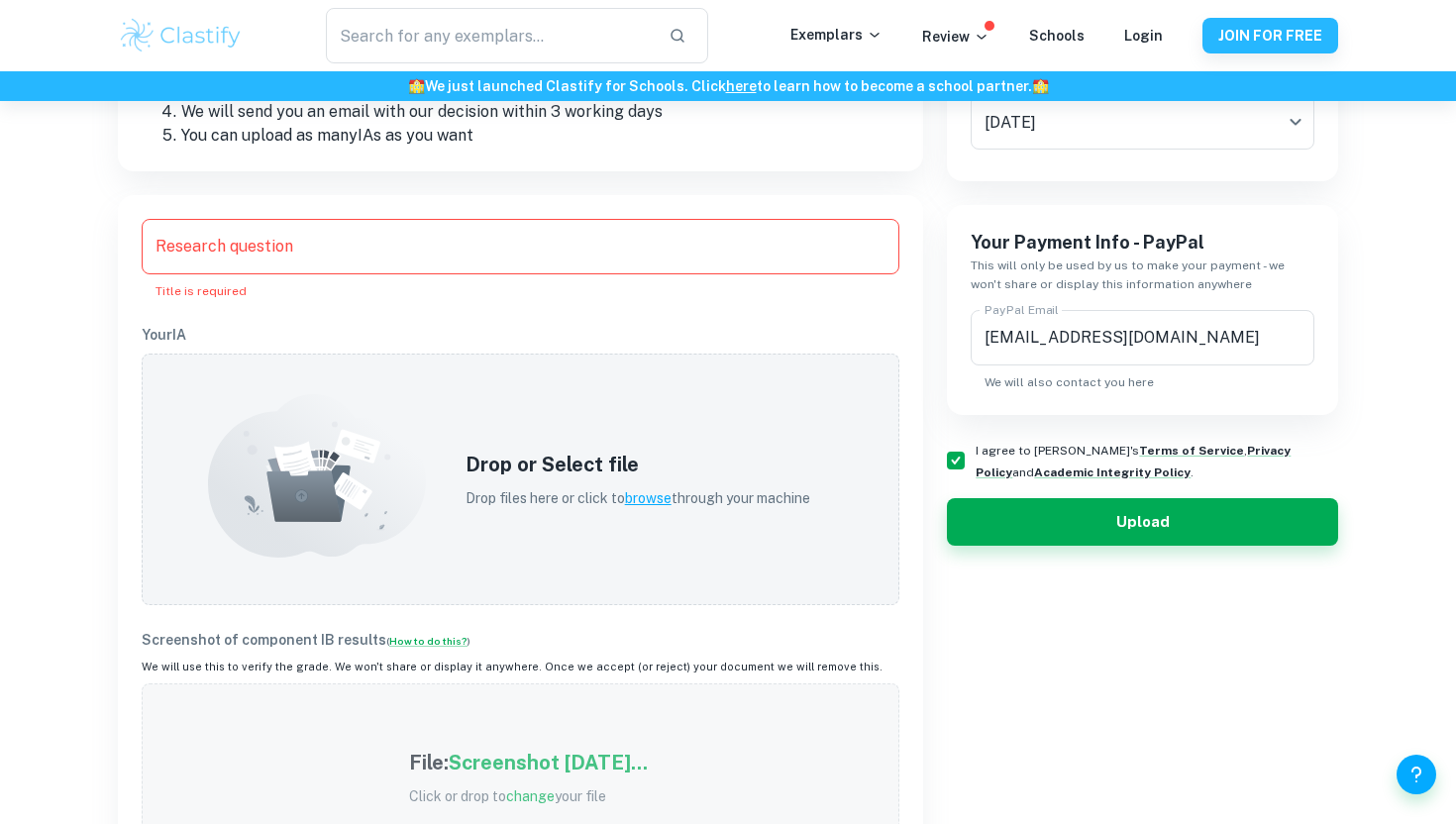 click on "Research question" at bounding box center (520, 247) 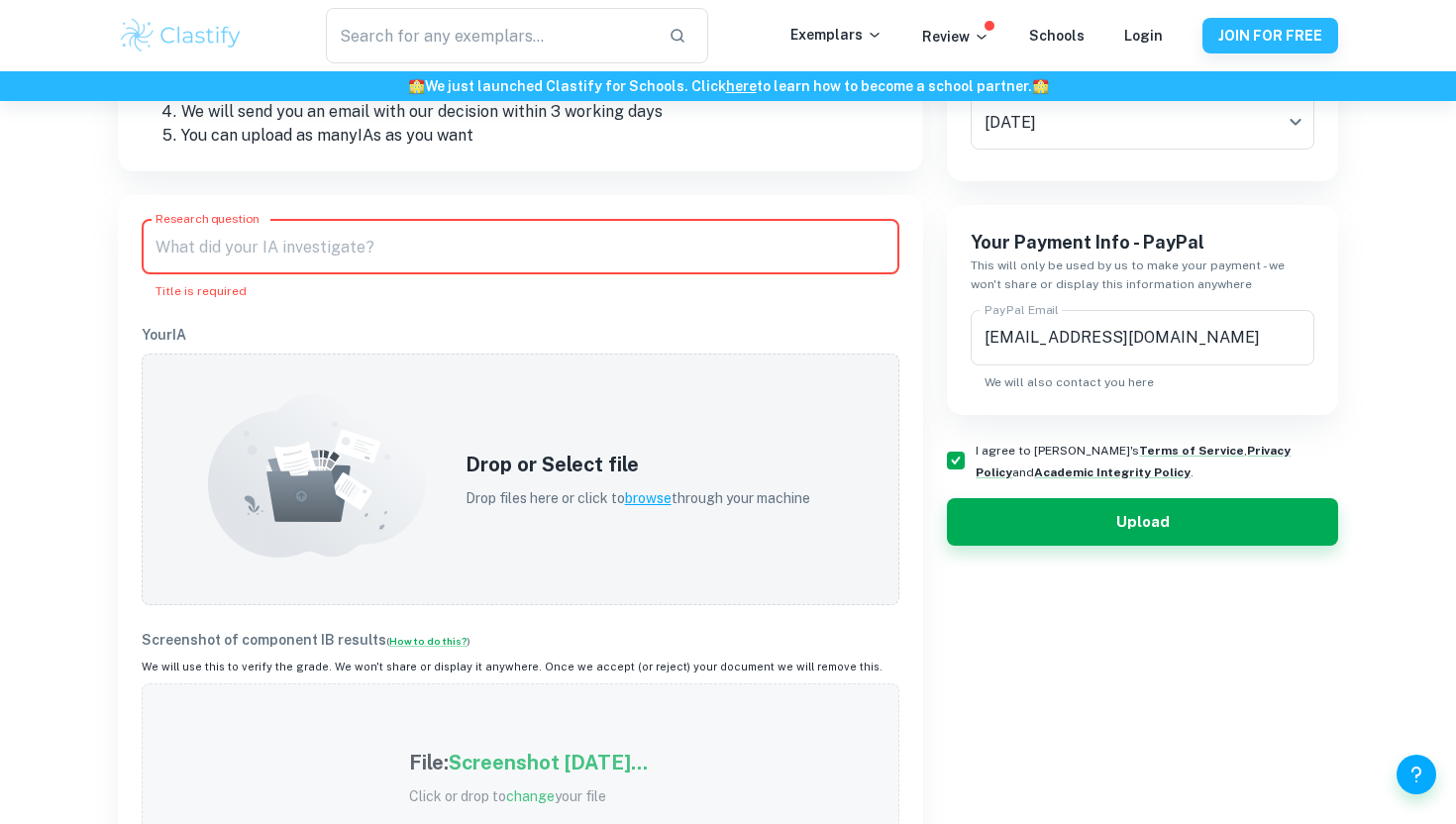 click on "Research question" at bounding box center (520, 247) 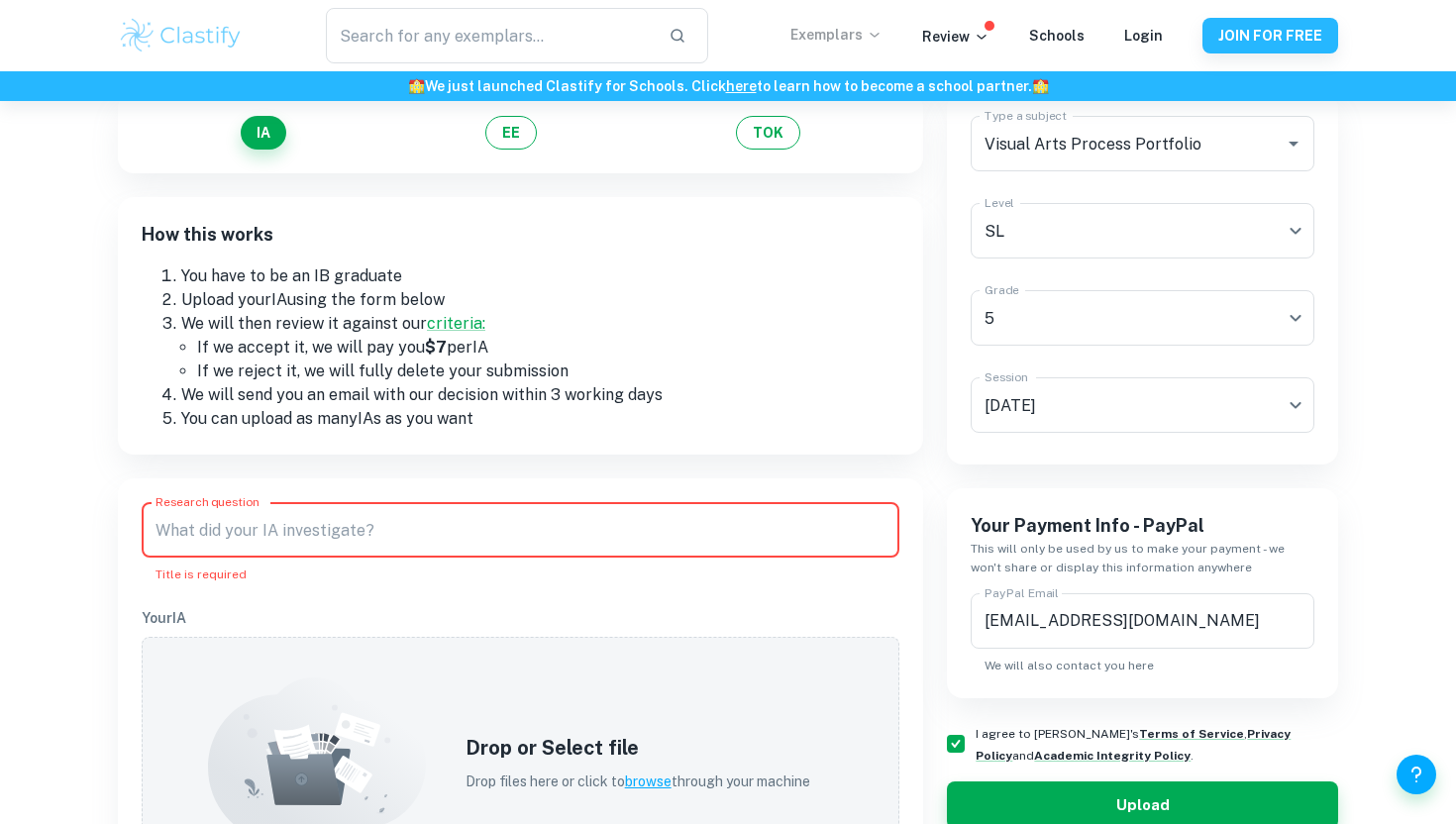 scroll, scrollTop: 117, scrollLeft: 0, axis: vertical 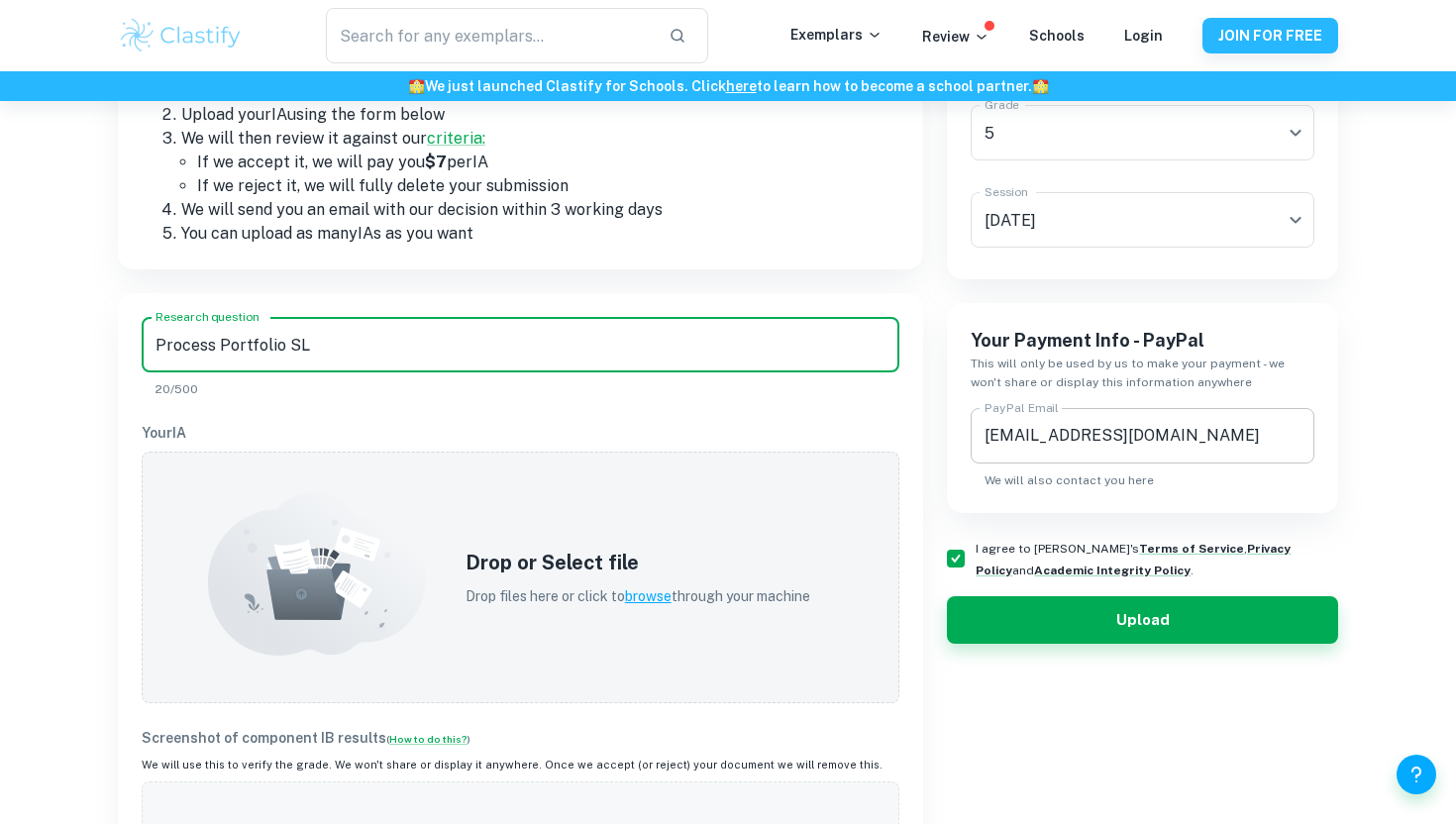 type on "Process Portfolio SL" 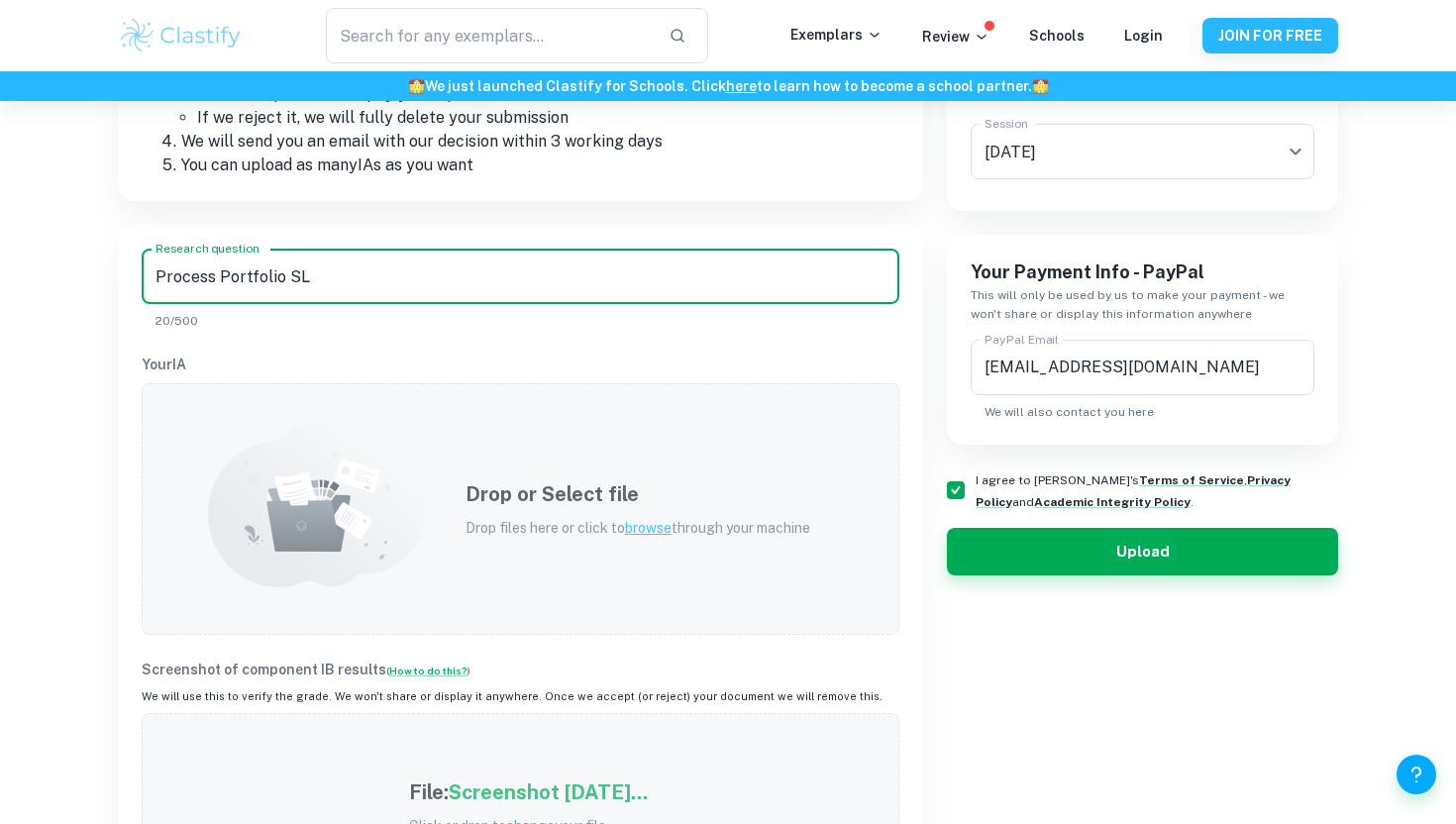 scroll, scrollTop: 414, scrollLeft: 0, axis: vertical 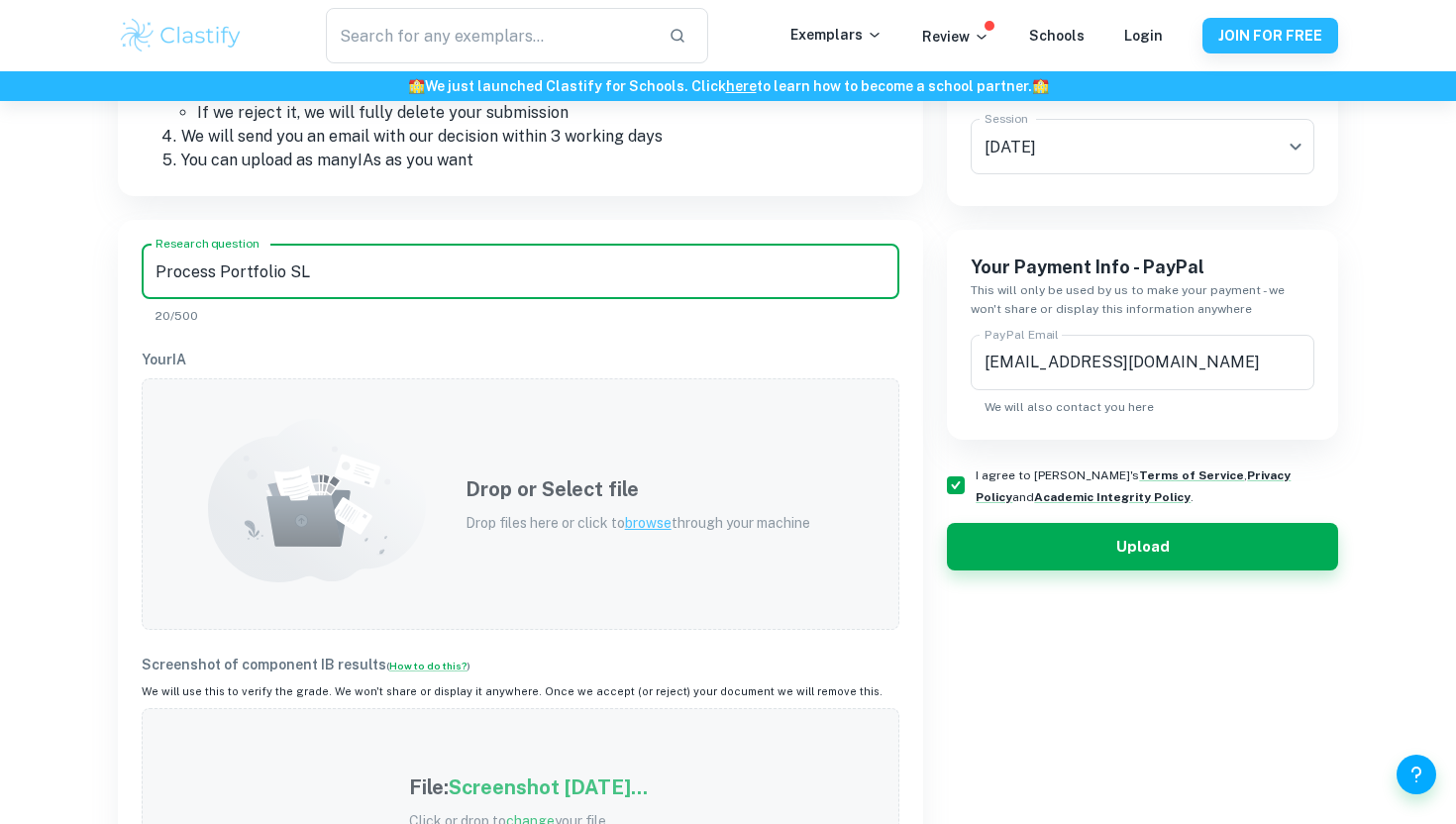 click on "browse" at bounding box center [648, 523] 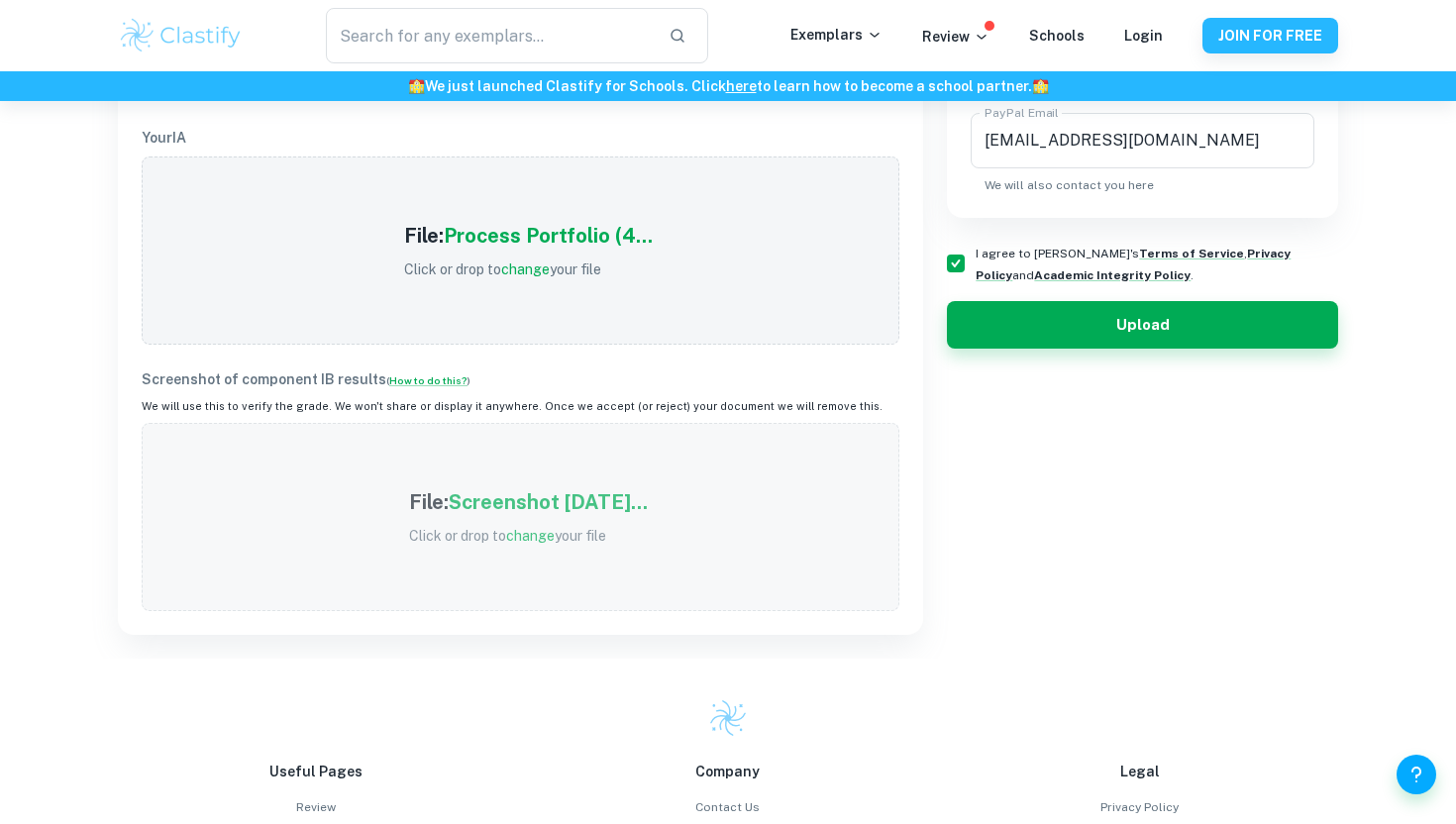 scroll, scrollTop: 631, scrollLeft: 0, axis: vertical 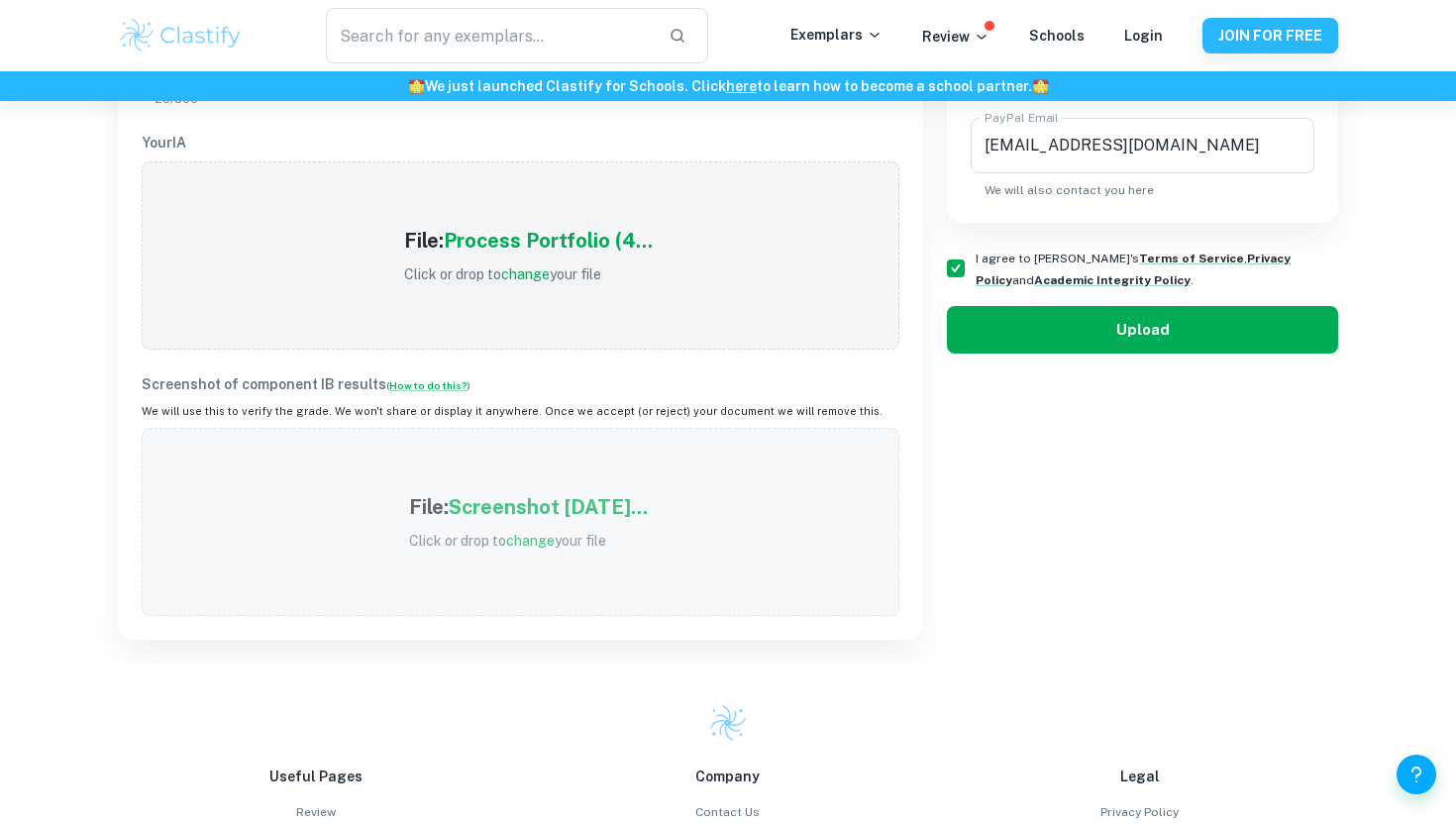 click on "Upload" at bounding box center (1142, 330) 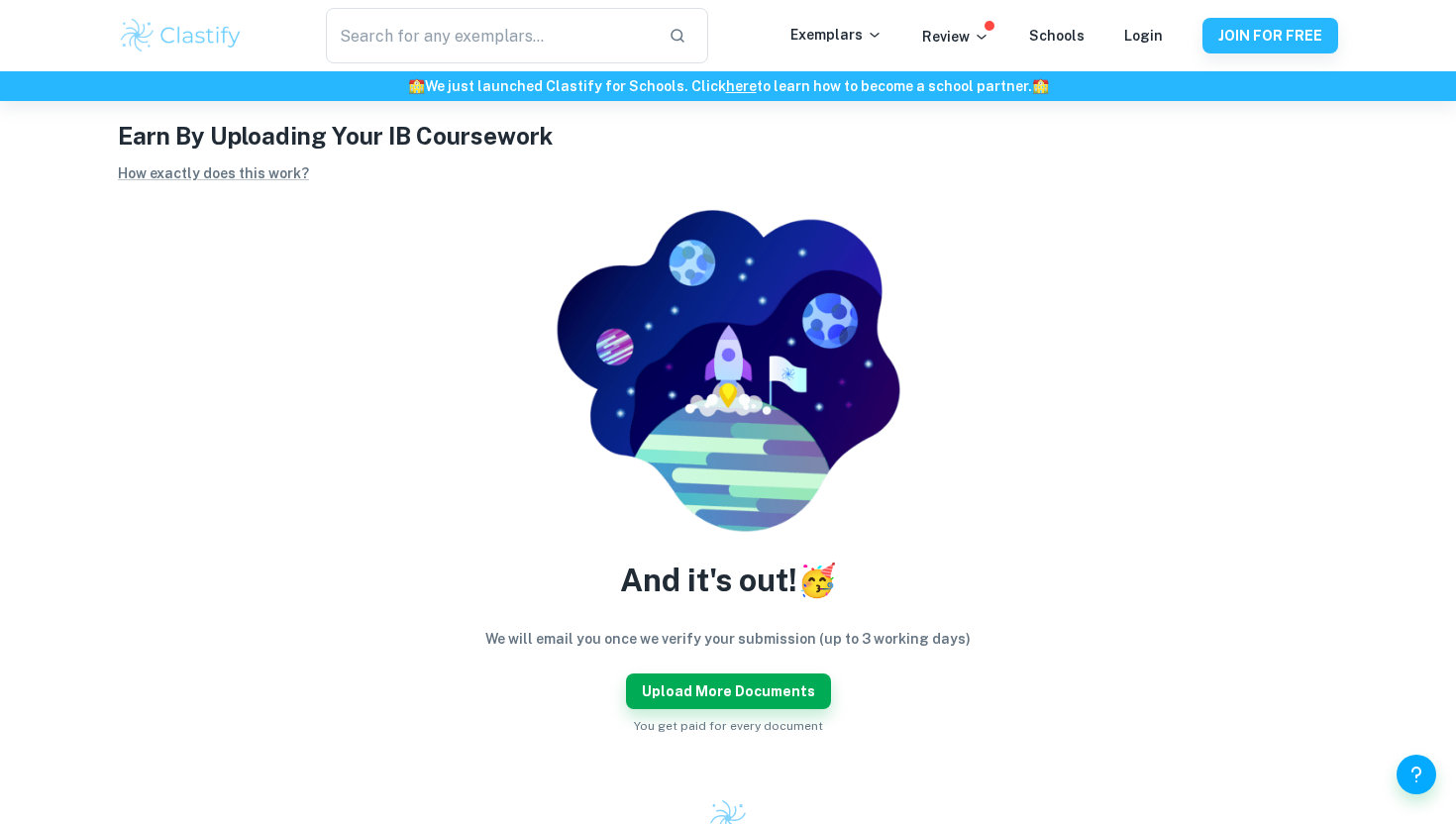 scroll, scrollTop: 0, scrollLeft: 0, axis: both 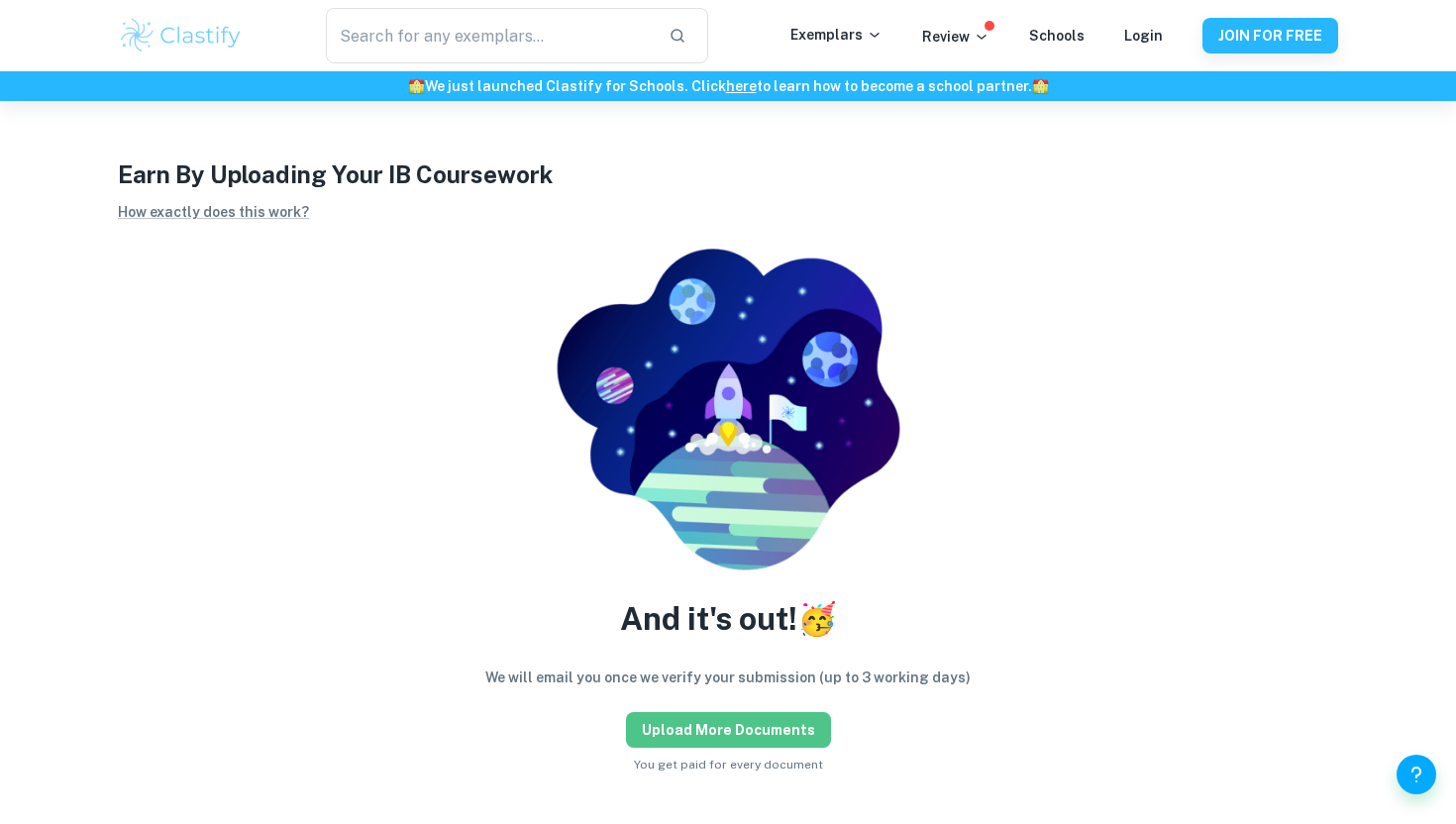 click on "Upload more documents" at bounding box center (728, 730) 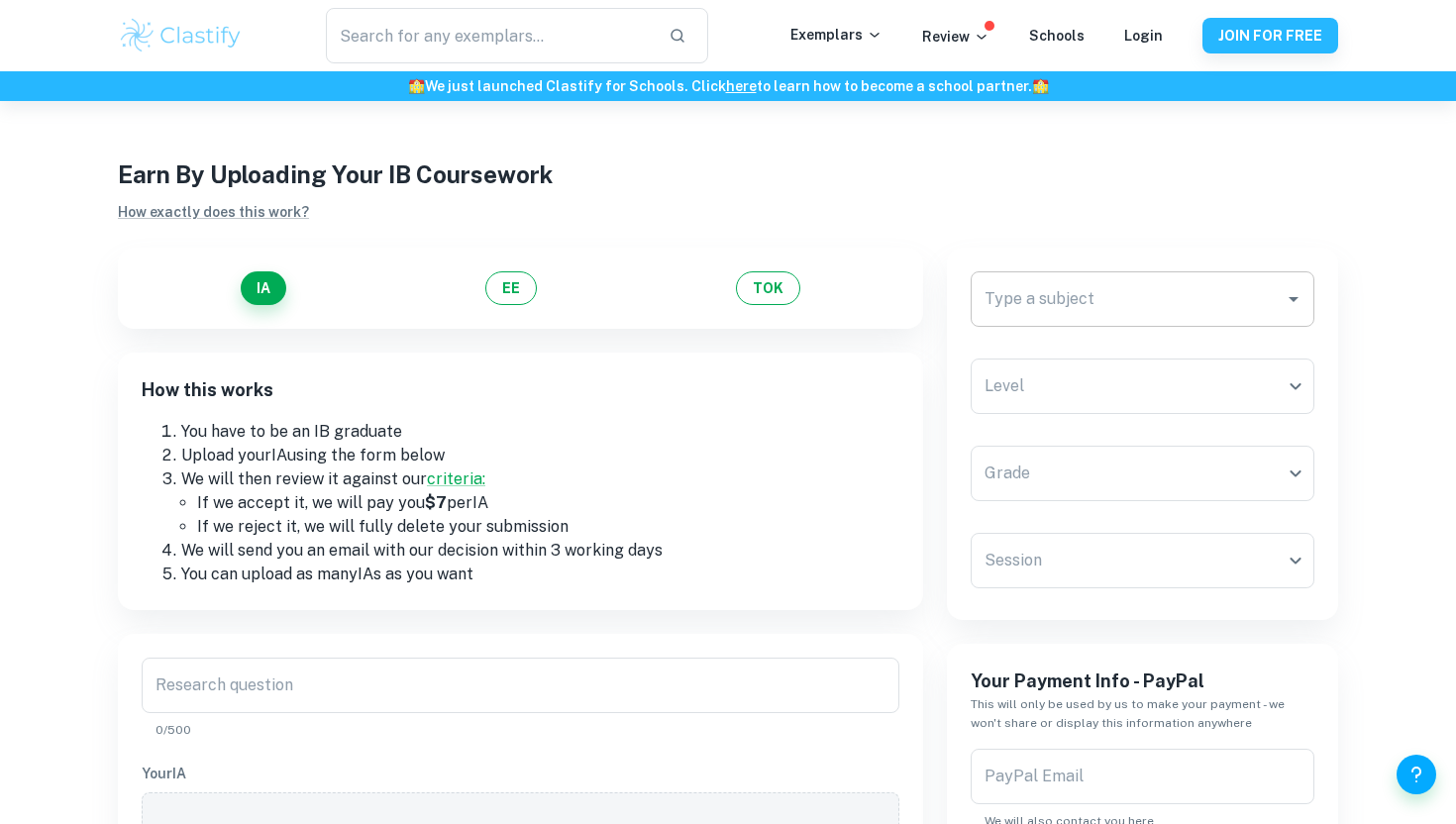 click on "Type a subject" at bounding box center [1127, 299] 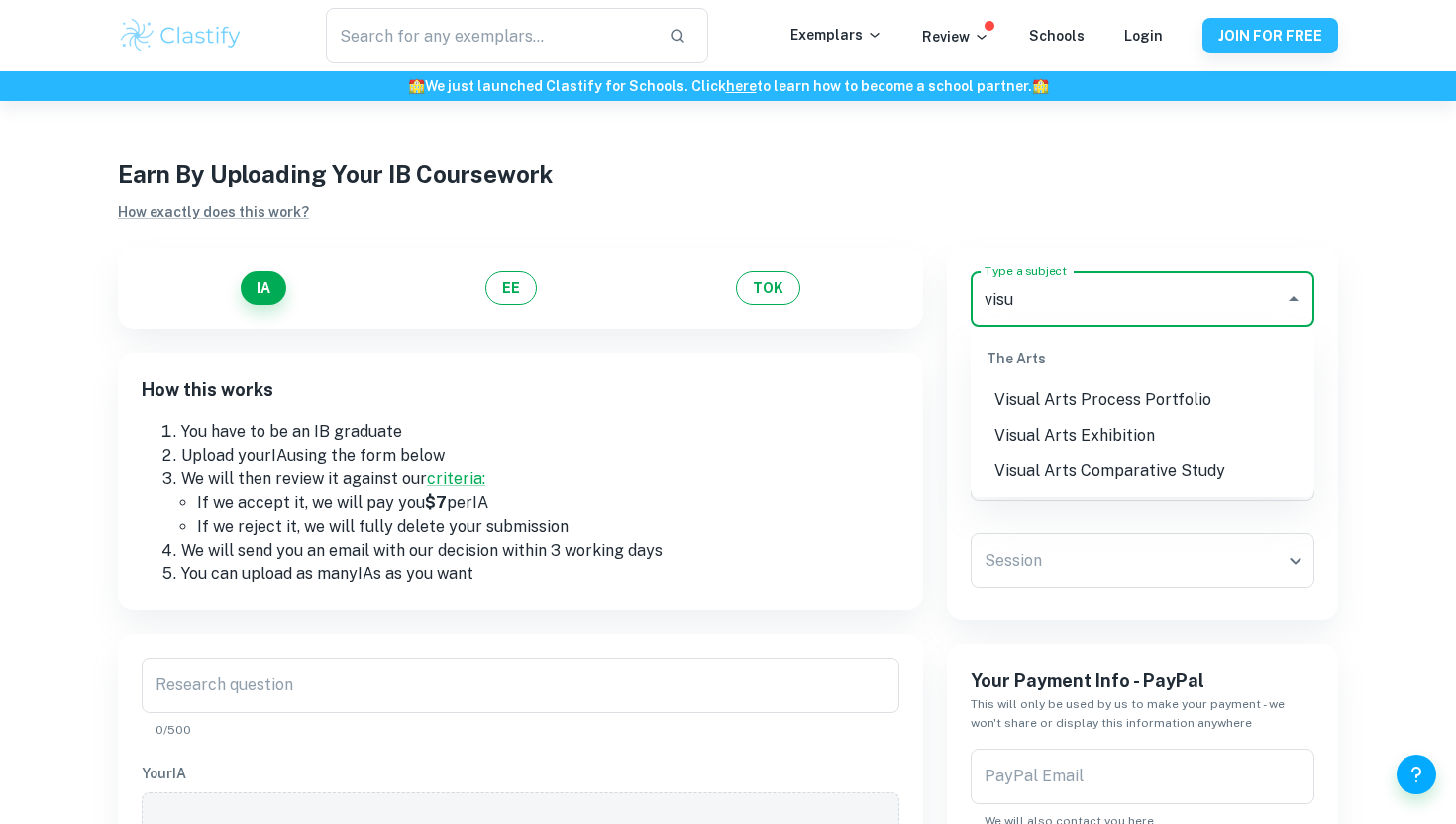 click on "Visual Arts Comparative Study" at bounding box center [1142, 471] 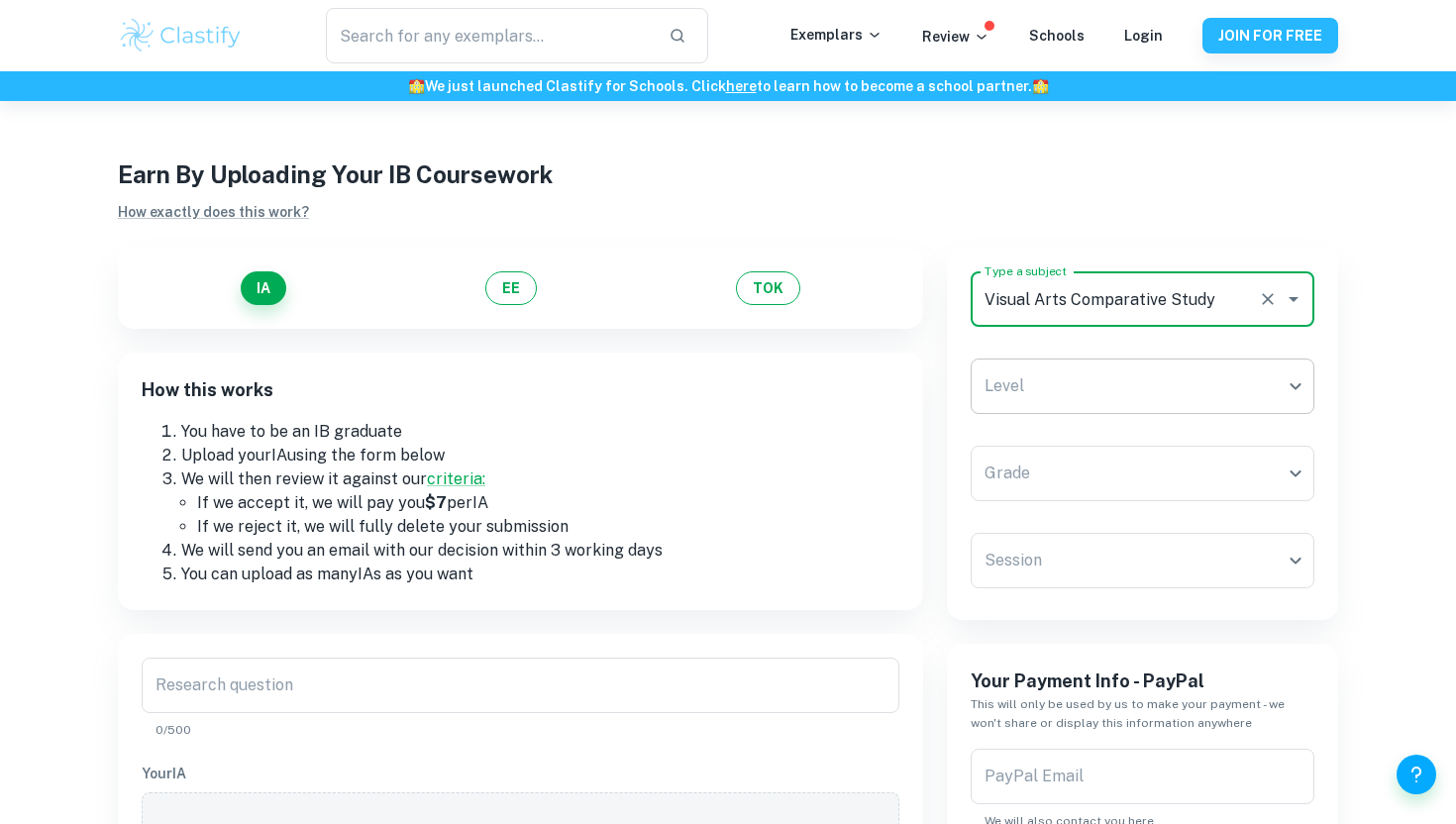 type on "Visual Arts Comparative Study" 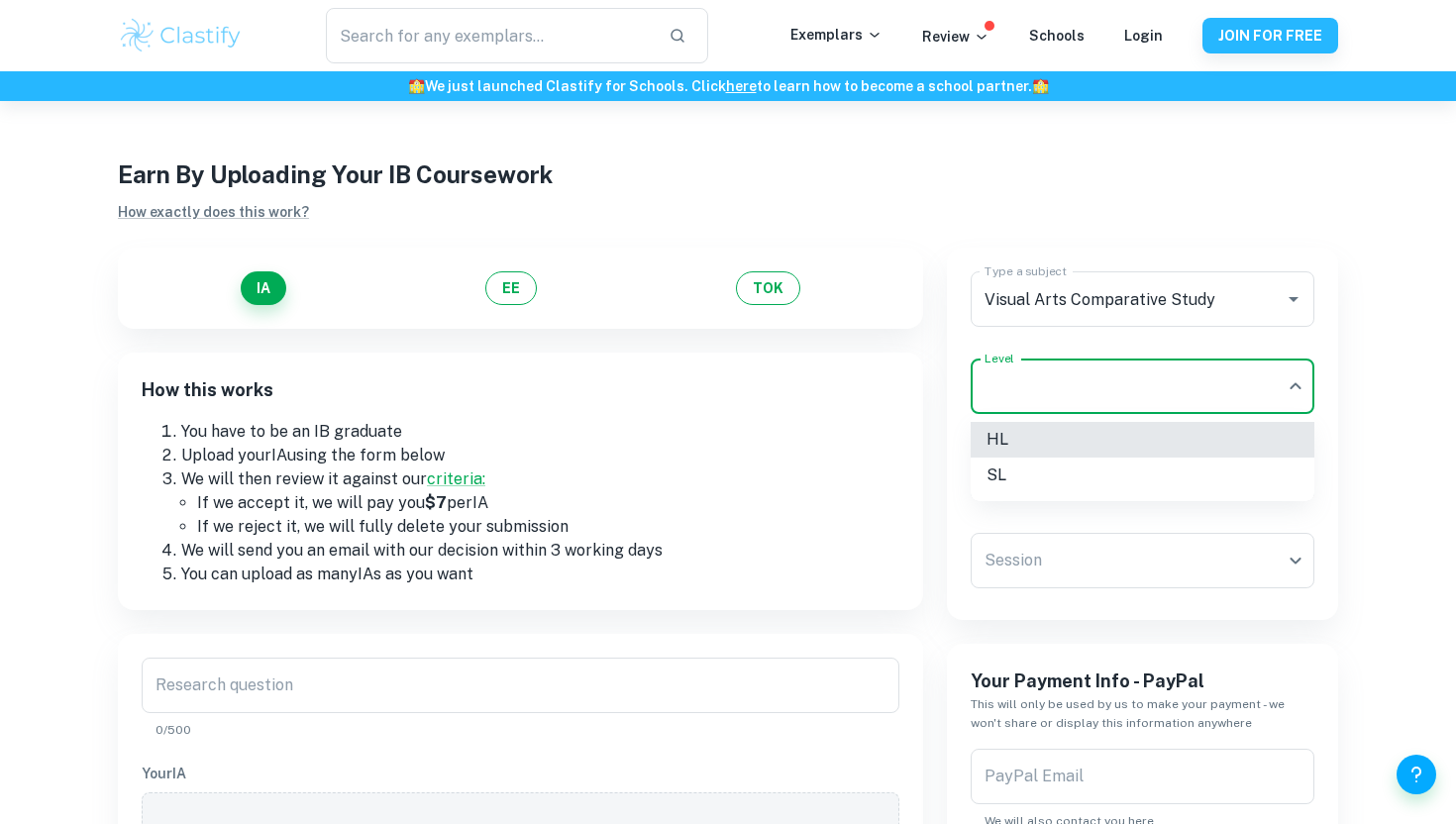 click on "We value your privacy We use cookies to enhance your browsing experience, serve personalised ads or content, and analyse our traffic. By clicking "Accept All", you consent to our use of cookies.   Cookie Policy Customise   Reject All   Accept All   Customise Consent Preferences   We use cookies to help you navigate efficiently and perform certain functions. You will find detailed information about all cookies under each consent category below. The cookies that are categorised as "Necessary" are stored on your browser as they are essential for enabling the basic functionalities of the site. ...  Show more For more information on how Google's third-party cookies operate and handle your data, see:   Google Privacy Policy Necessary Always Active Necessary cookies are required to enable the basic features of this site, such as providing secure log-in or adjusting your consent preferences. These cookies do not store any personally identifiable data. Functional Analytics Performance Advertisement Uncategorised" at bounding box center [728, 513] 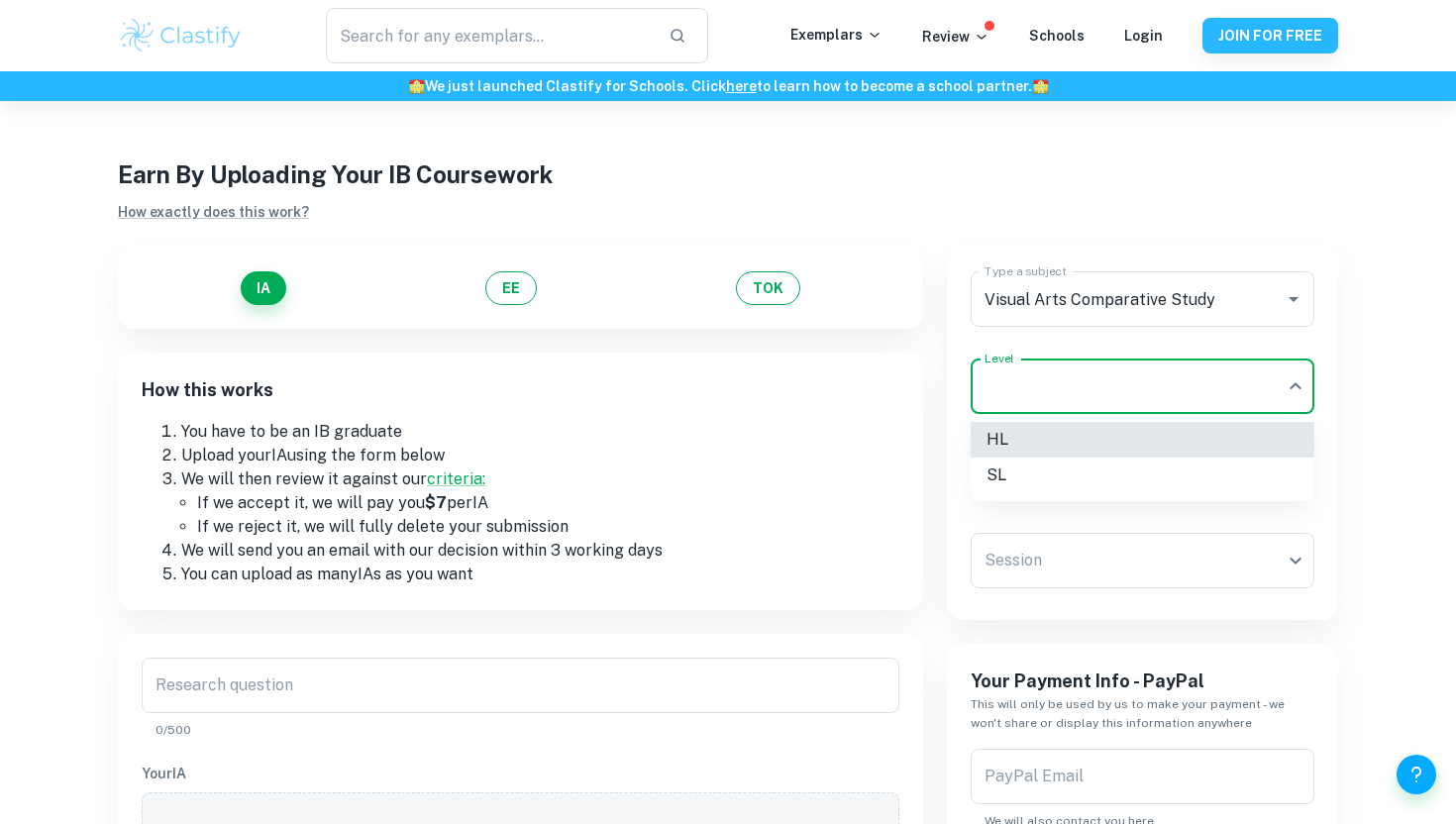 click on "SL" at bounding box center (1142, 475) 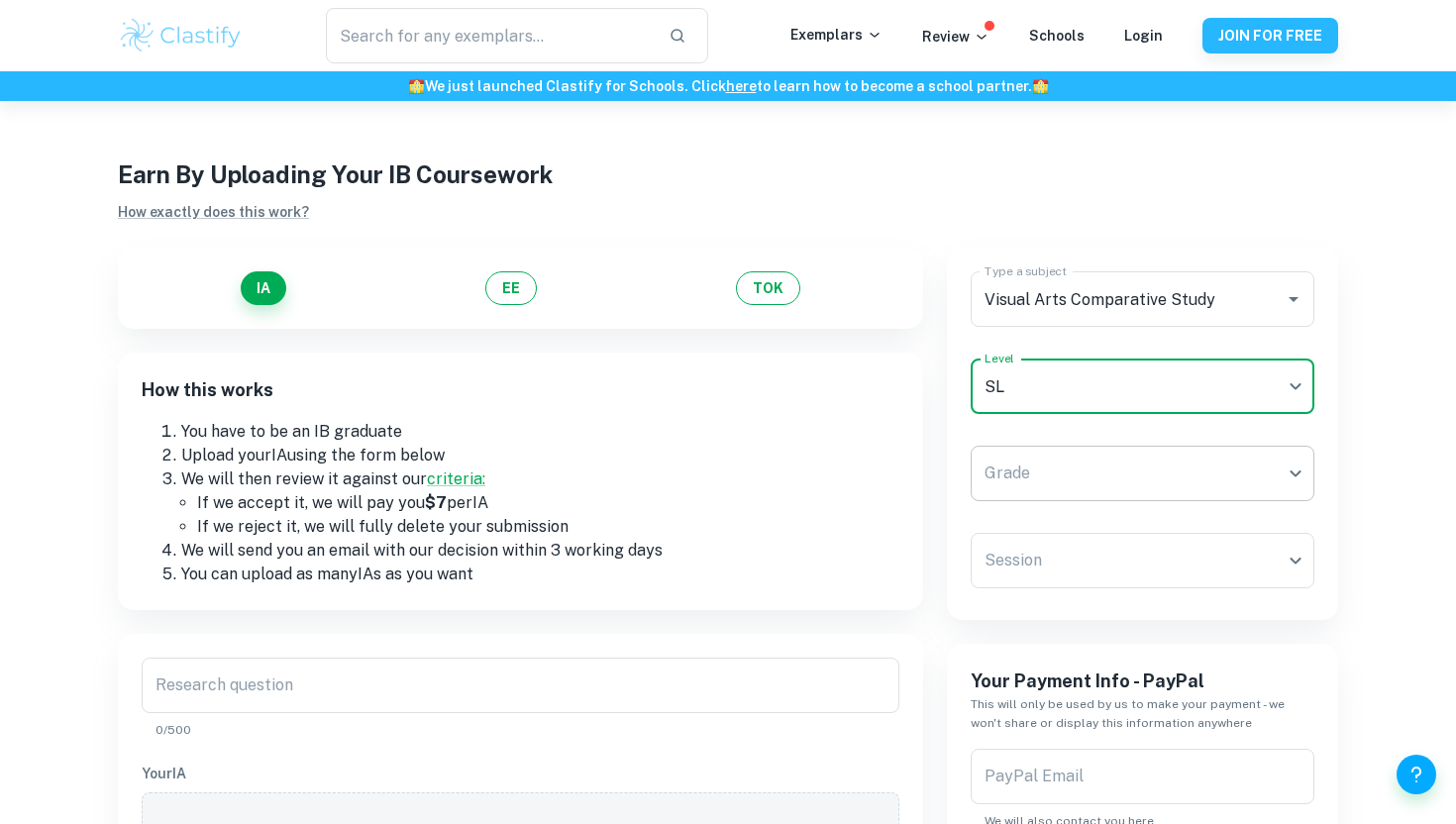 click on "We value your privacy We use cookies to enhance your browsing experience, serve personalised ads or content, and analyse our traffic. By clicking "Accept All", you consent to our use of cookies.   Cookie Policy Customise   Reject All   Accept All   Customise Consent Preferences   We use cookies to help you navigate efficiently and perform certain functions. You will find detailed information about all cookies under each consent category below. The cookies that are categorised as "Necessary" are stored on your browser as they are essential for enabling the basic functionalities of the site. ...  Show more For more information on how Google's third-party cookies operate and handle your data, see:   Google Privacy Policy Necessary Always Active Necessary cookies are required to enable the basic features of this site, such as providing secure log-in or adjusting your consent preferences. These cookies do not store any personally identifiable data. Functional Analytics Performance Advertisement Uncategorised" at bounding box center (728, 513) 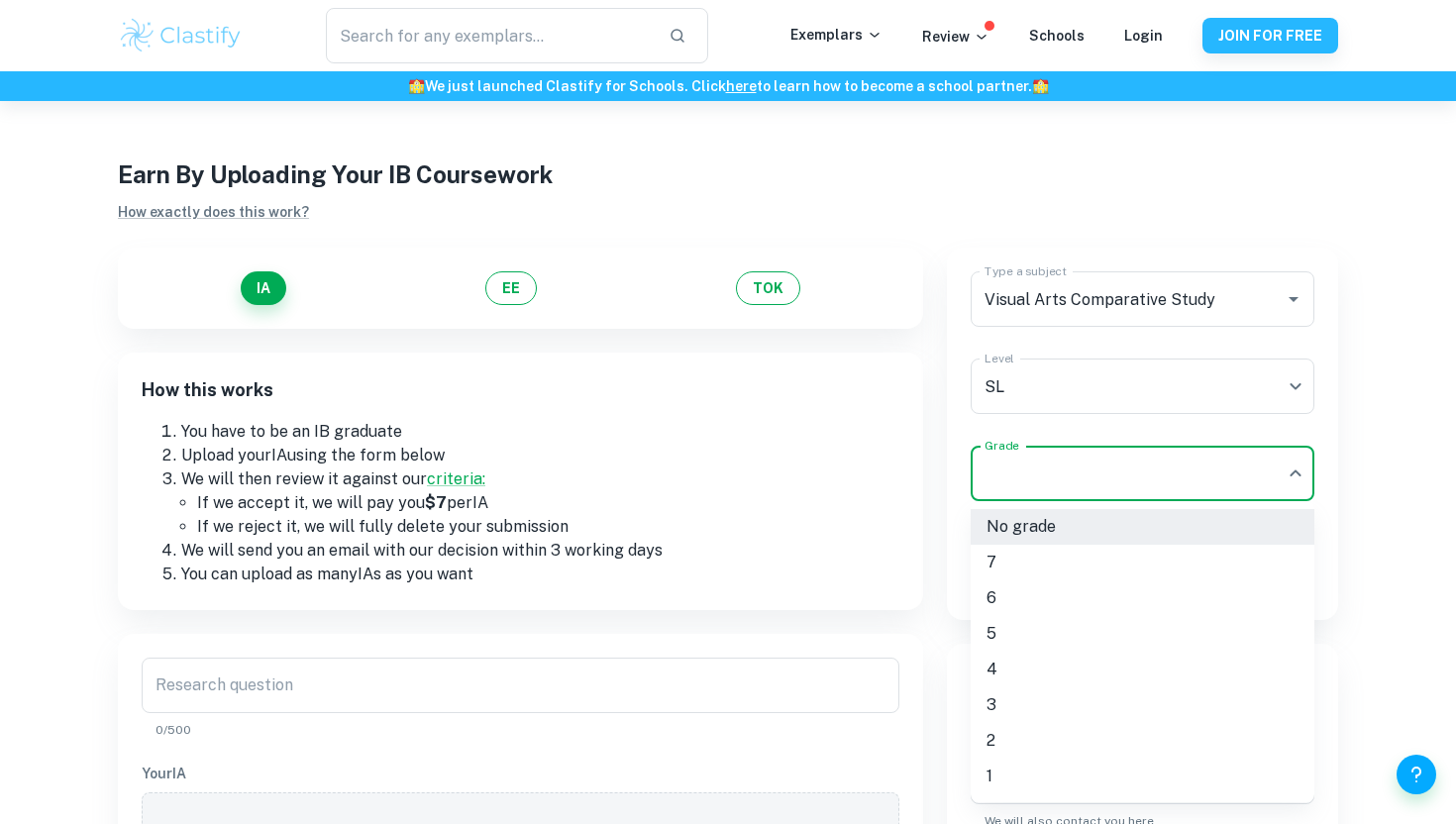 type 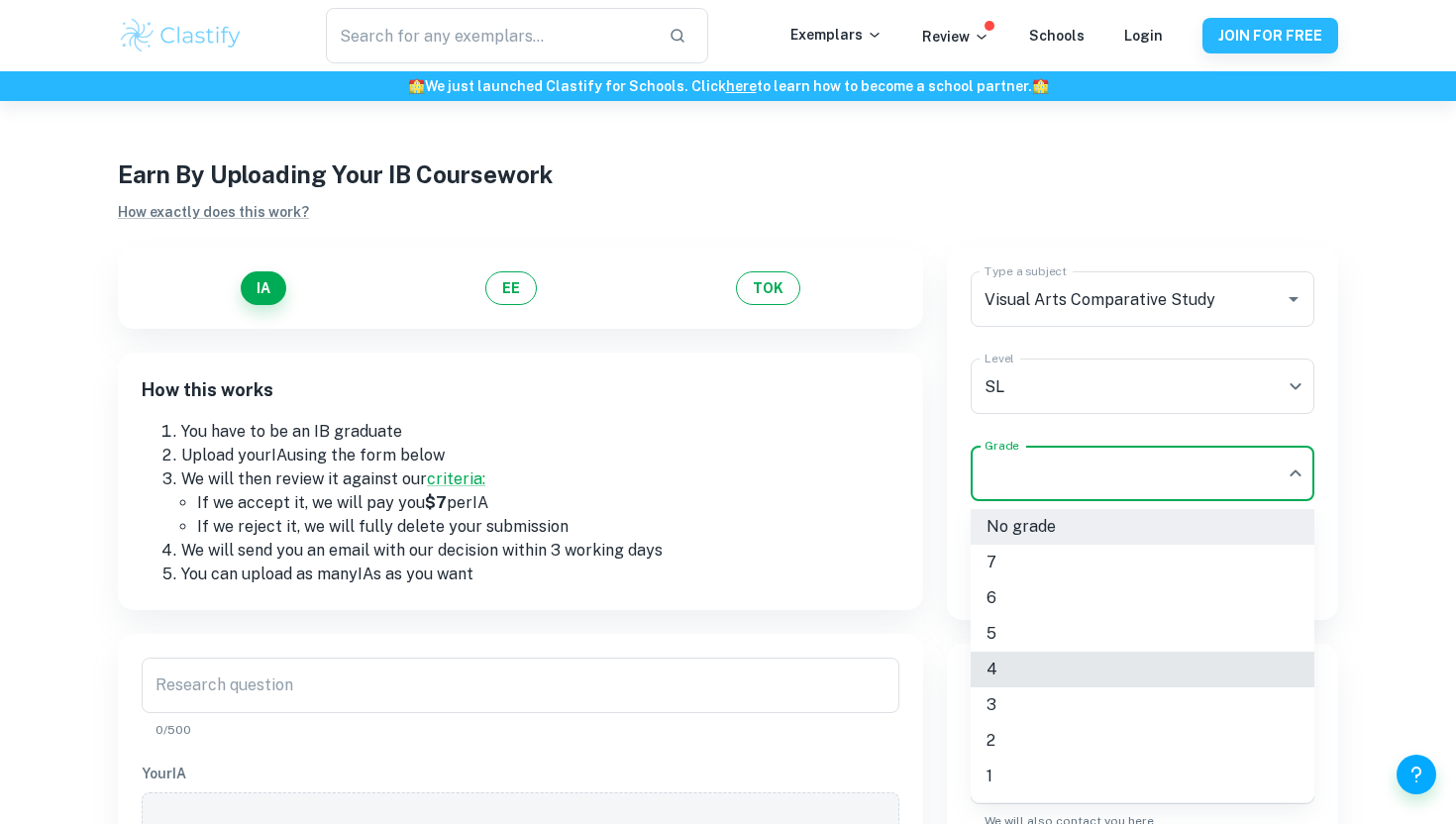 type on "4" 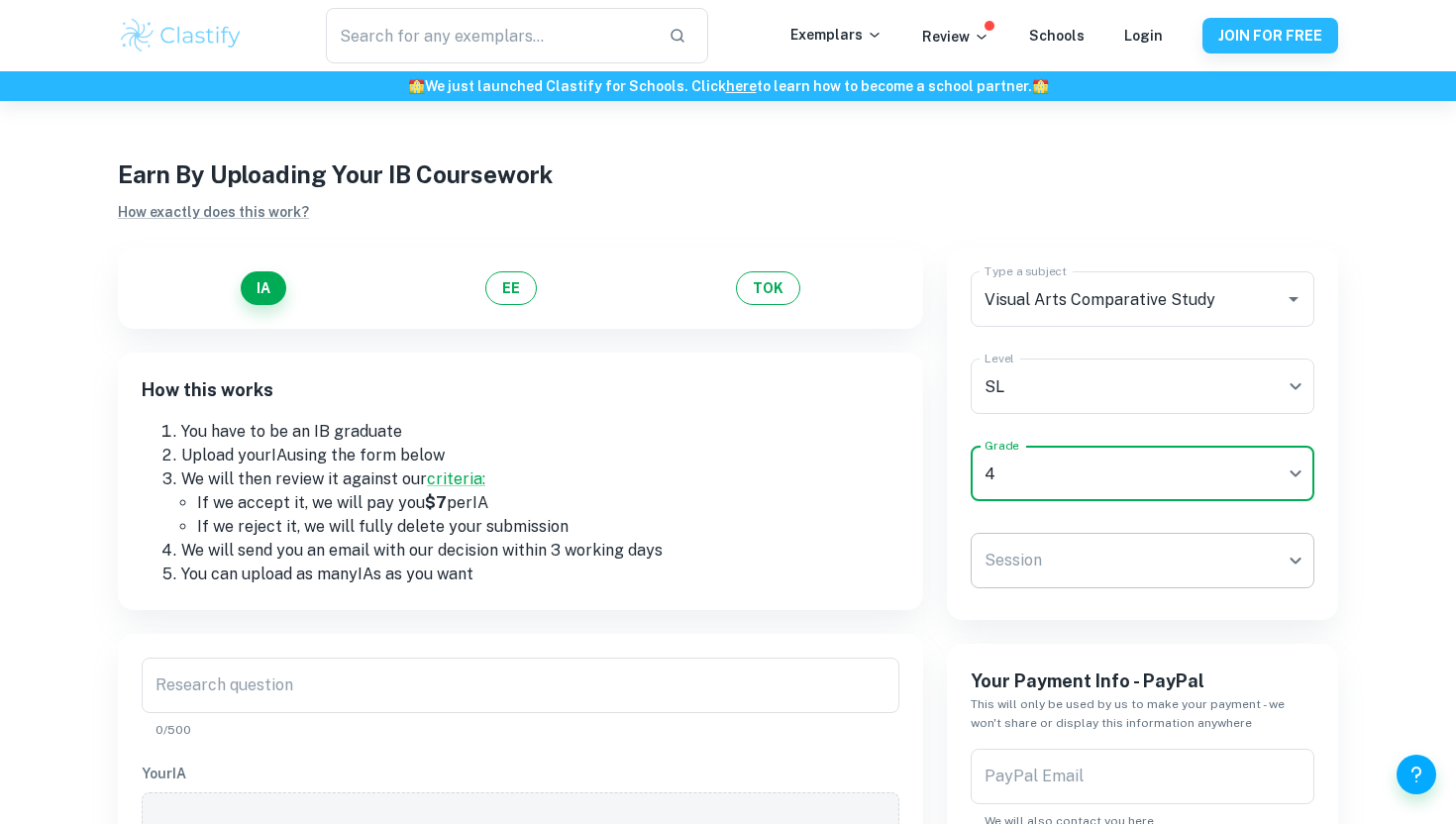 click on "We value your privacy We use cookies to enhance your browsing experience, serve personalised ads or content, and analyse our traffic. By clicking "Accept All", you consent to our use of cookies.   Cookie Policy Customise   Reject All   Accept All   Customise Consent Preferences   We use cookies to help you navigate efficiently and perform certain functions. You will find detailed information about all cookies under each consent category below. The cookies that are categorised as "Necessary" are stored on your browser as they are essential for enabling the basic functionalities of the site. ...  Show more For more information on how Google's third-party cookies operate and handle your data, see:   Google Privacy Policy Necessary Always Active Necessary cookies are required to enable the basic features of this site, such as providing secure log-in or adjusting your consent preferences. These cookies do not store any personally identifiable data. Functional Analytics Performance Advertisement Uncategorised" at bounding box center [728, 513] 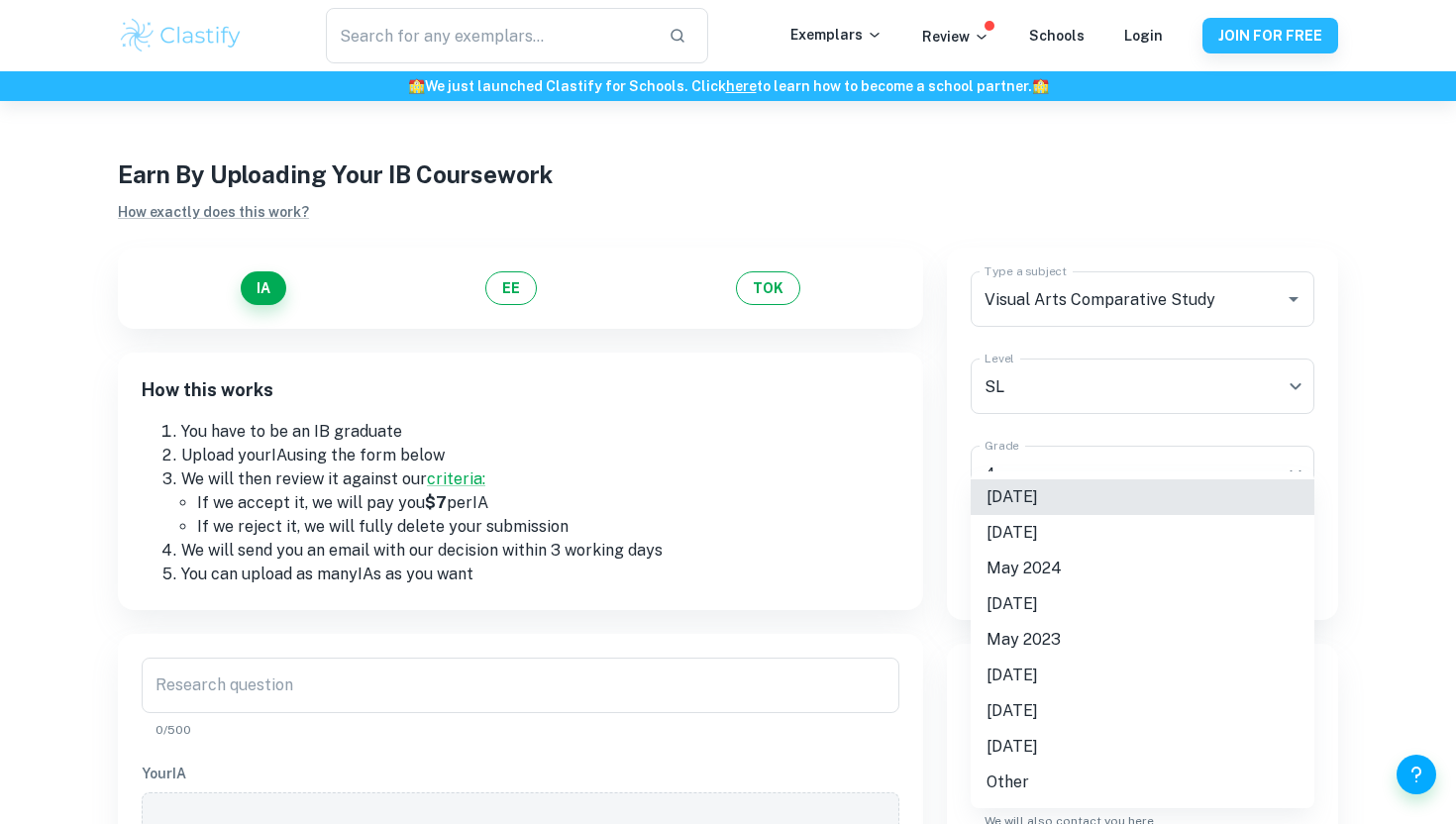click on "[DATE]" at bounding box center (1142, 497) 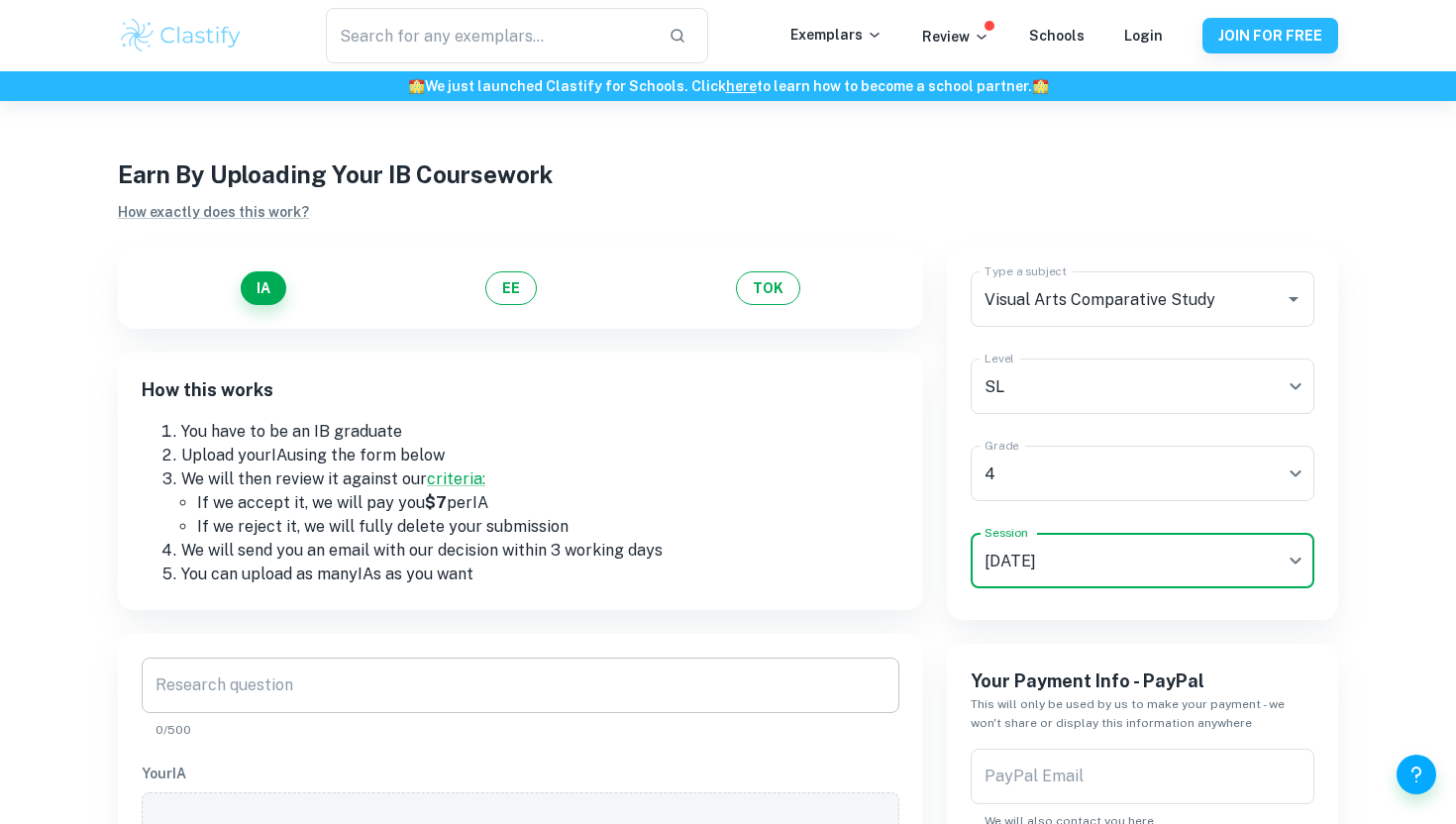 click on "Research question" at bounding box center (520, 685) 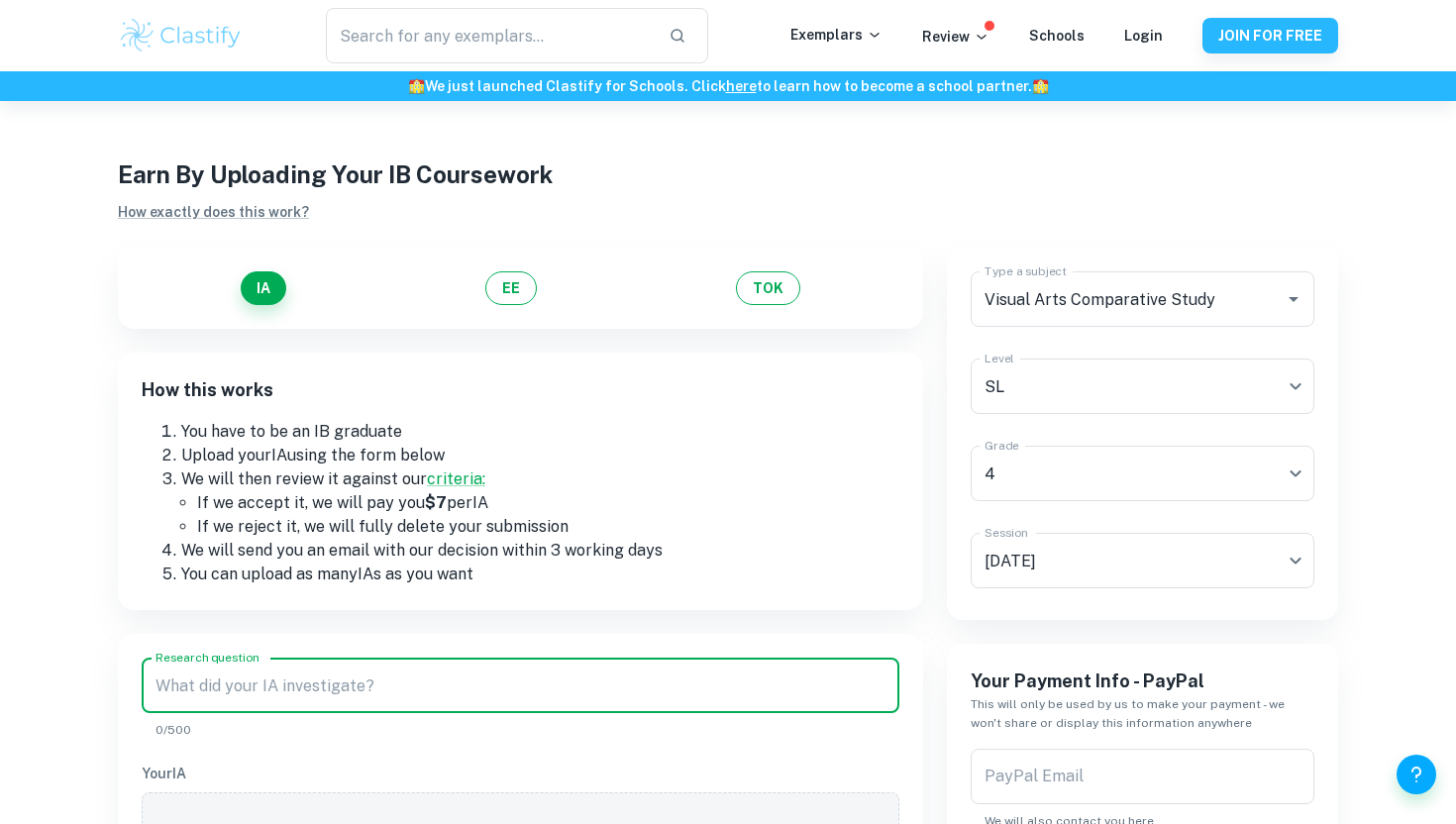 paste on "A Comparative Study of [PERSON_NAME] and [PERSON_NAME]:  Representation of Humans within Nature" 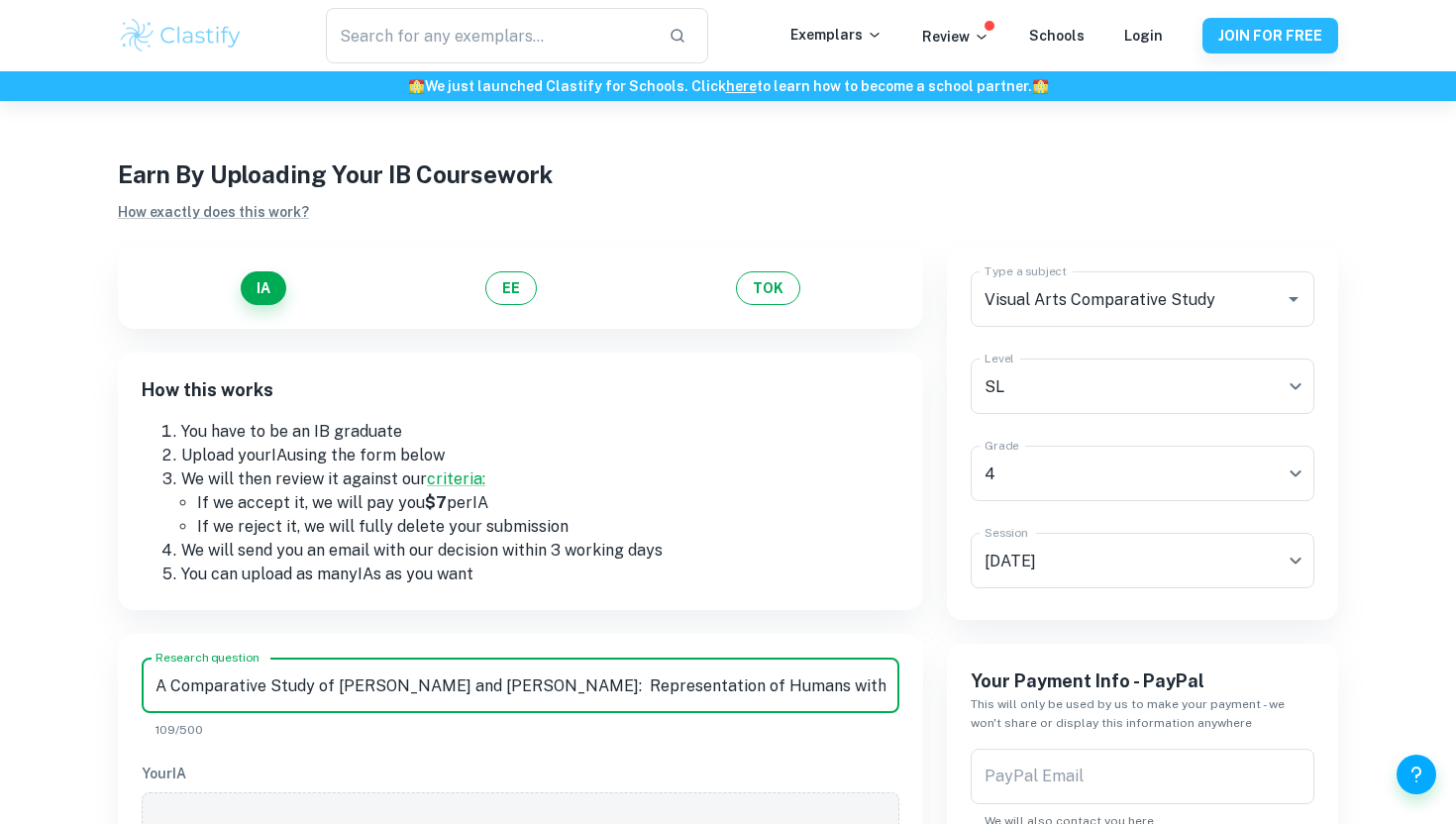 scroll, scrollTop: 0, scrollLeft: 92, axis: horizontal 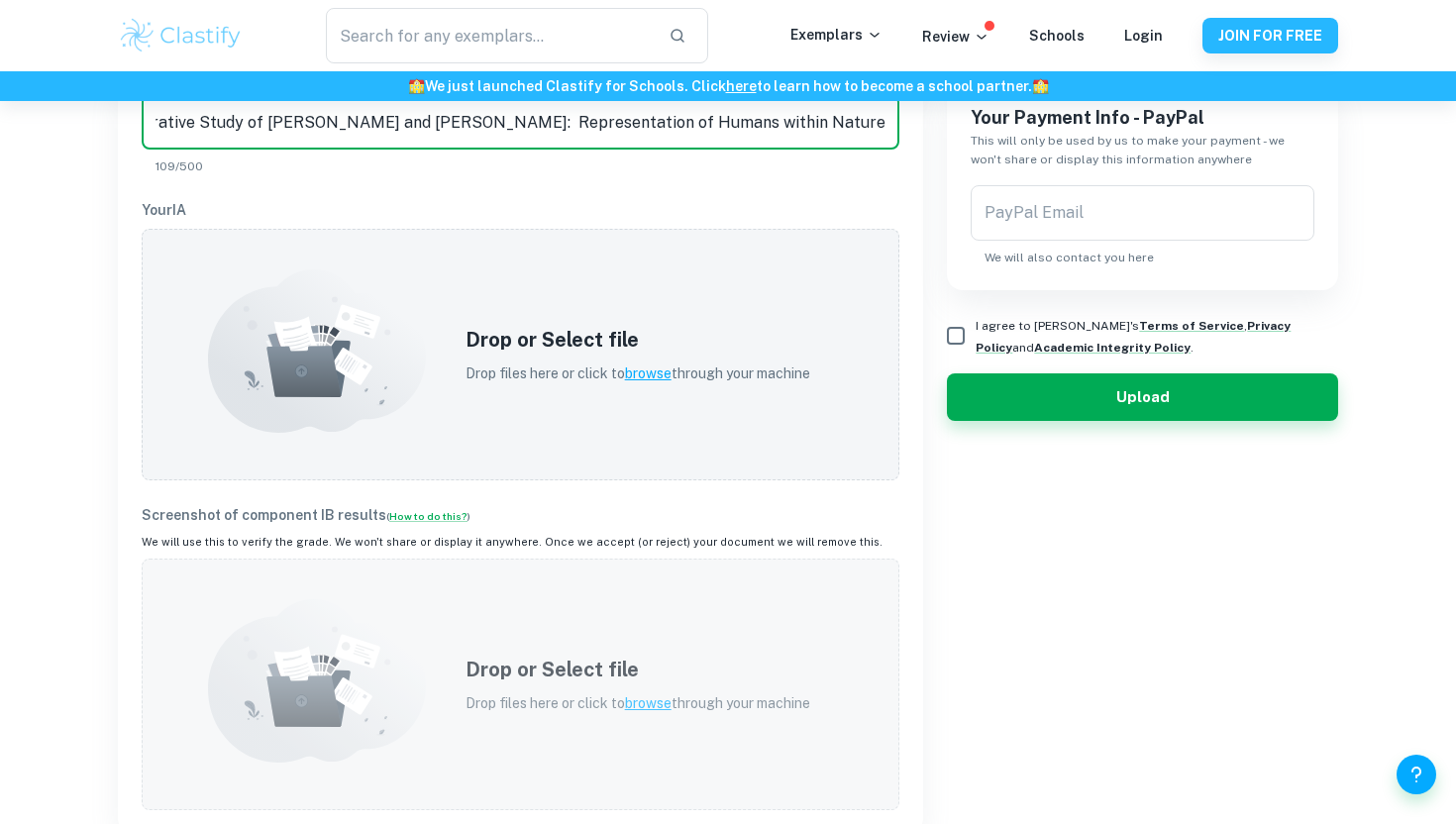 type on "A Comparative Study of [PERSON_NAME] and [PERSON_NAME]:  Representation of Humans within Nature" 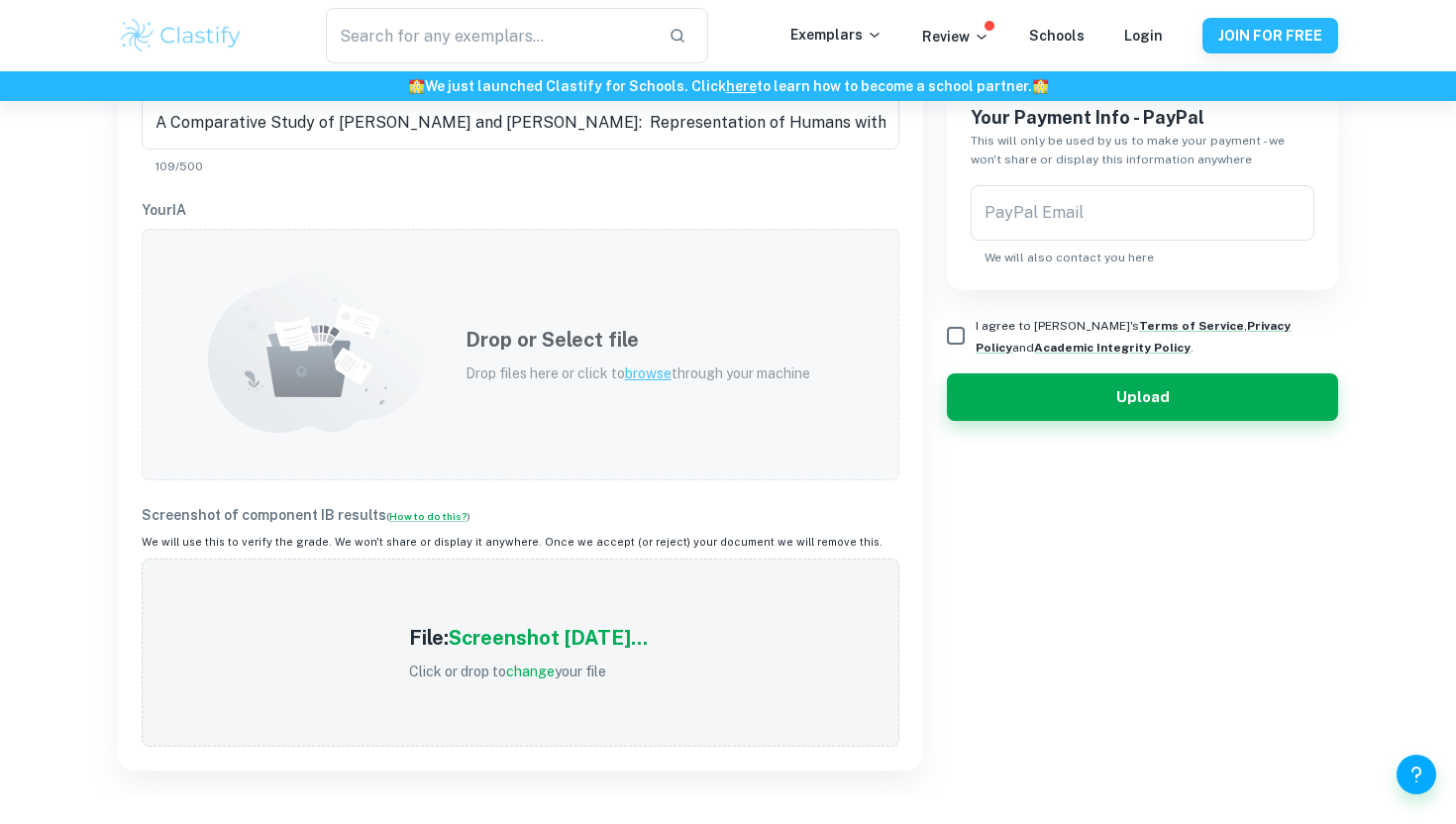 click on "browse" at bounding box center [648, 373] 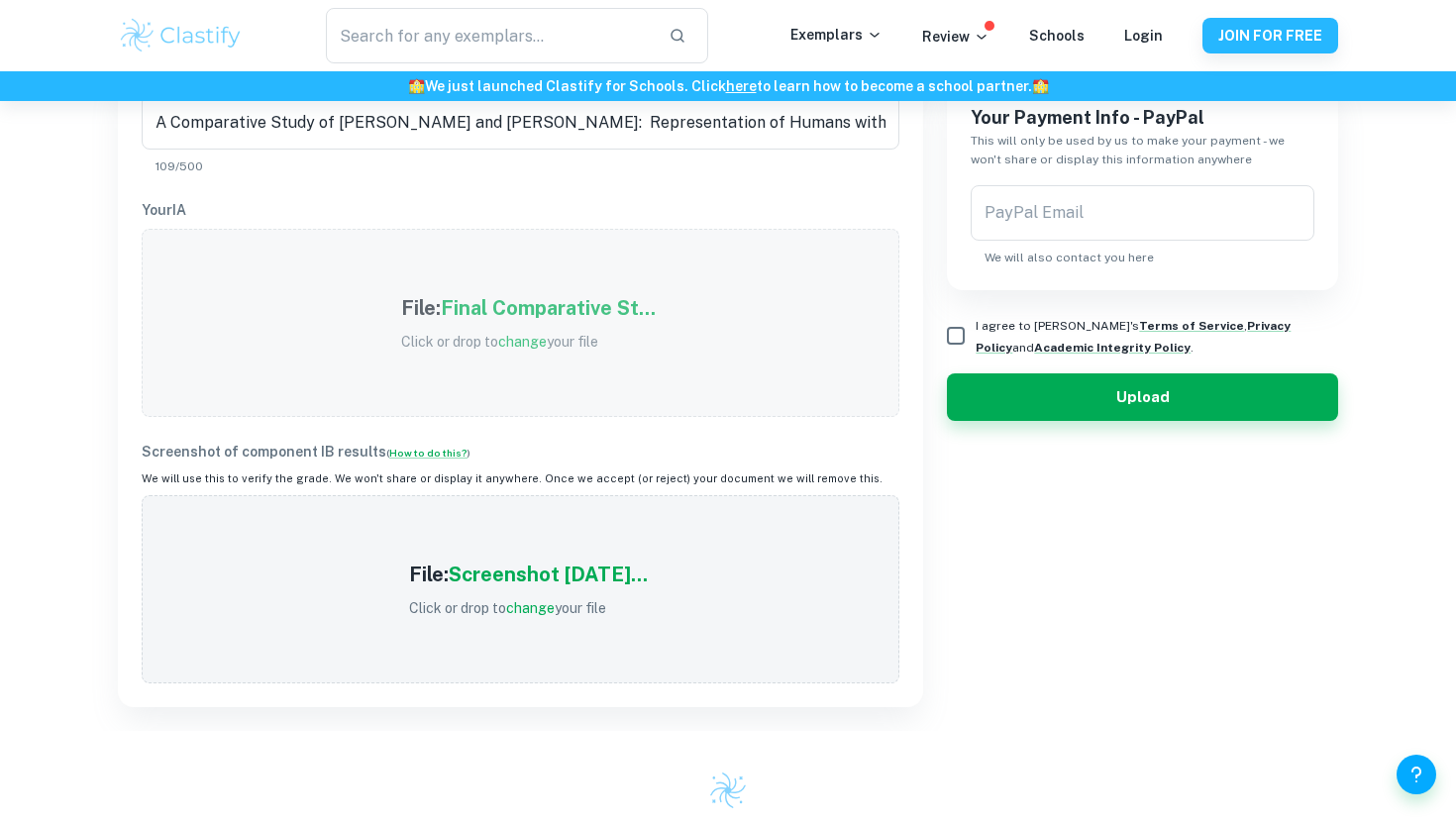 click on "I agree to [PERSON_NAME]'s  Terms of Service ,  Privacy Policy  and  Academic Integrity Policy ." at bounding box center (956, 336) 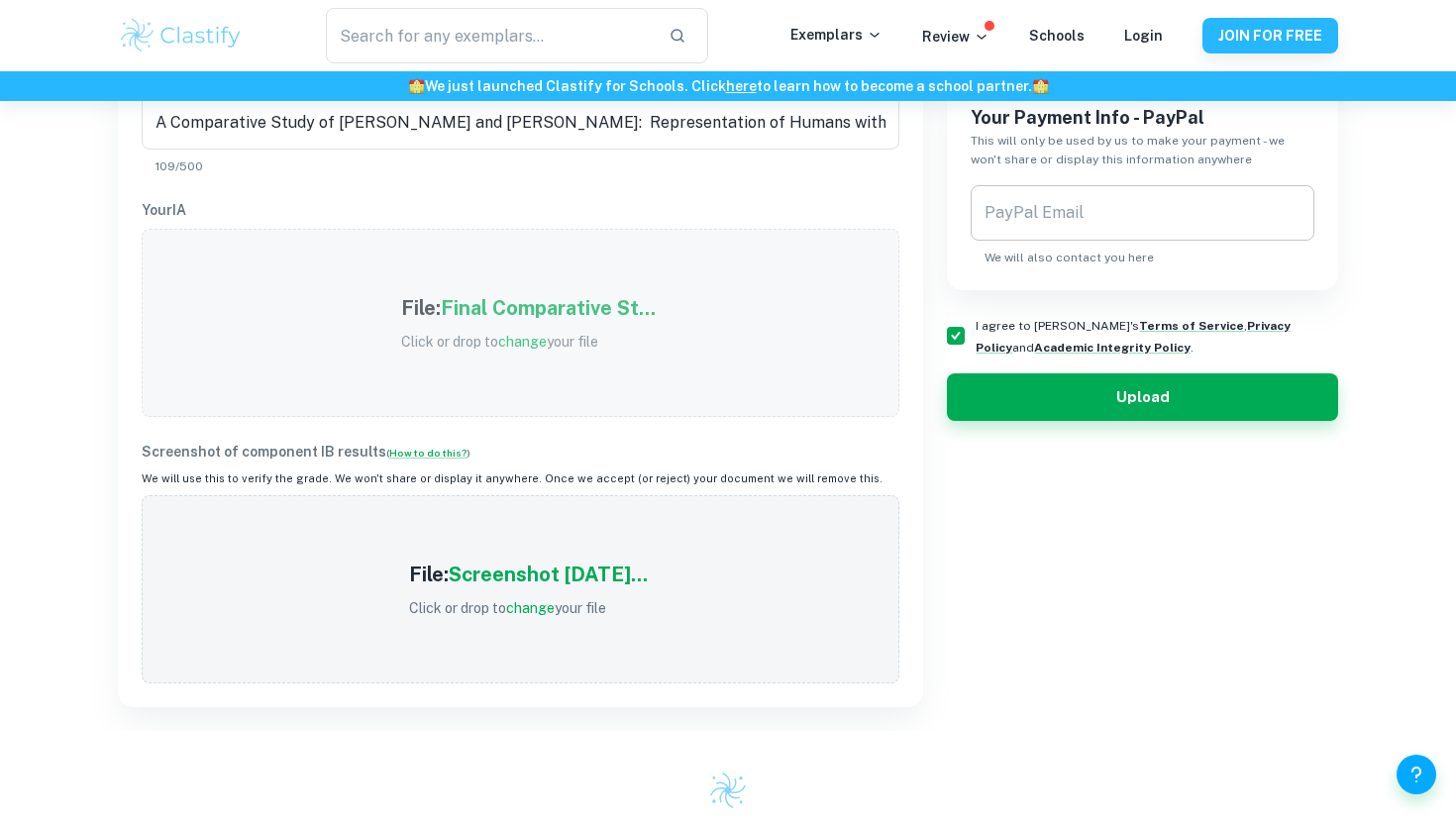 click on "PayPal Email" at bounding box center [1142, 213] 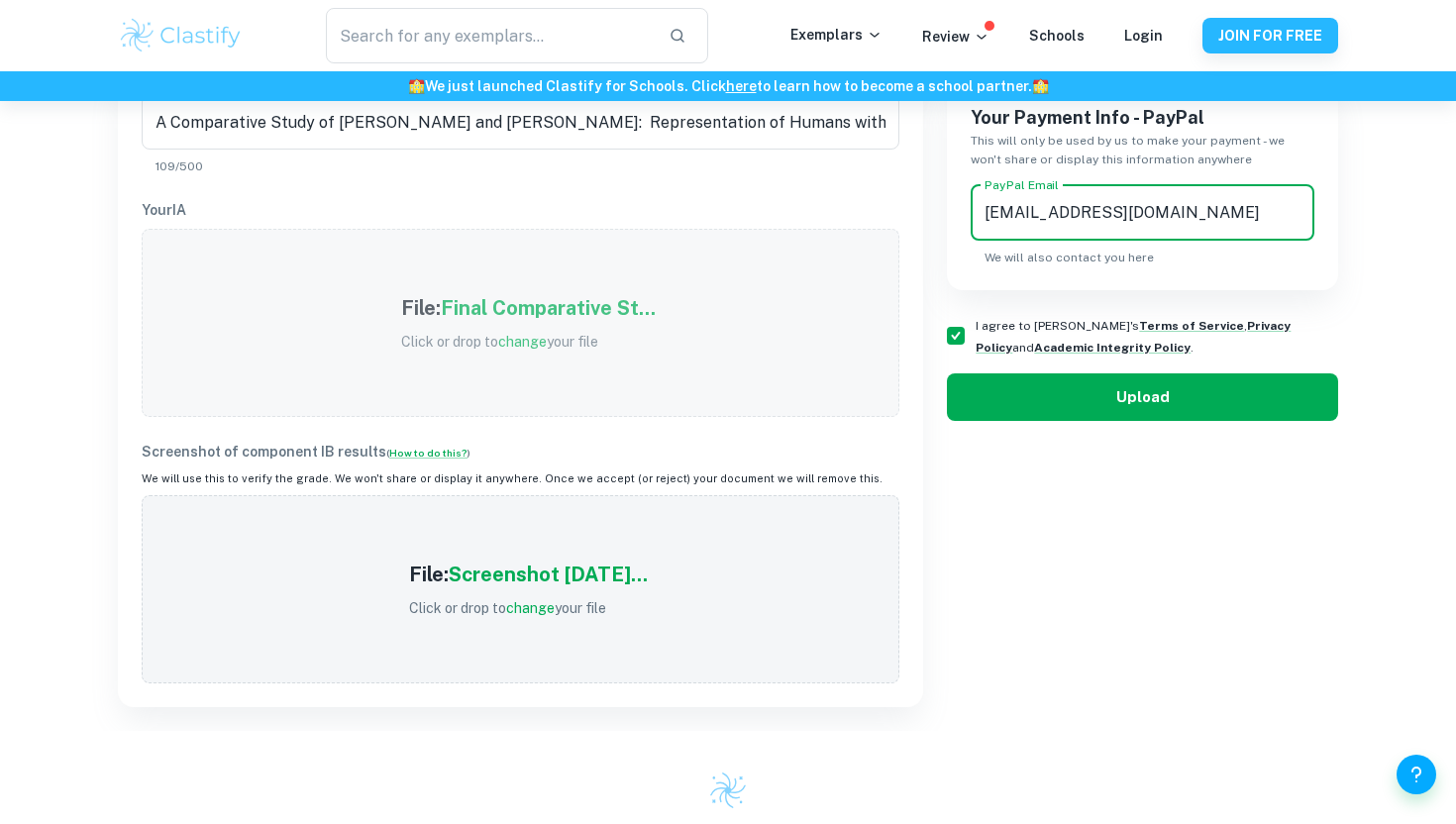 type on "[EMAIL_ADDRESS][DOMAIN_NAME]" 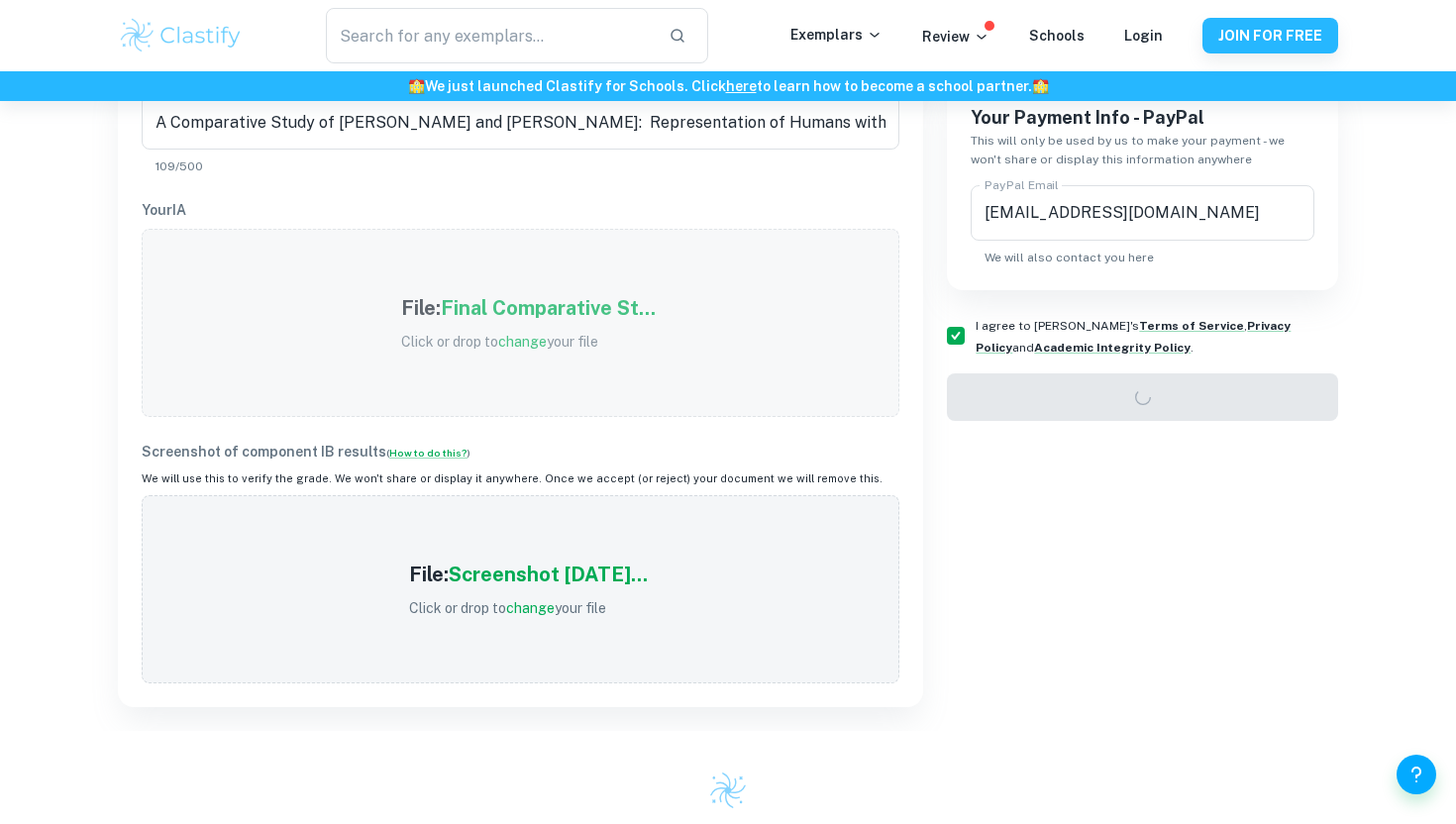 scroll, scrollTop: 519, scrollLeft: 0, axis: vertical 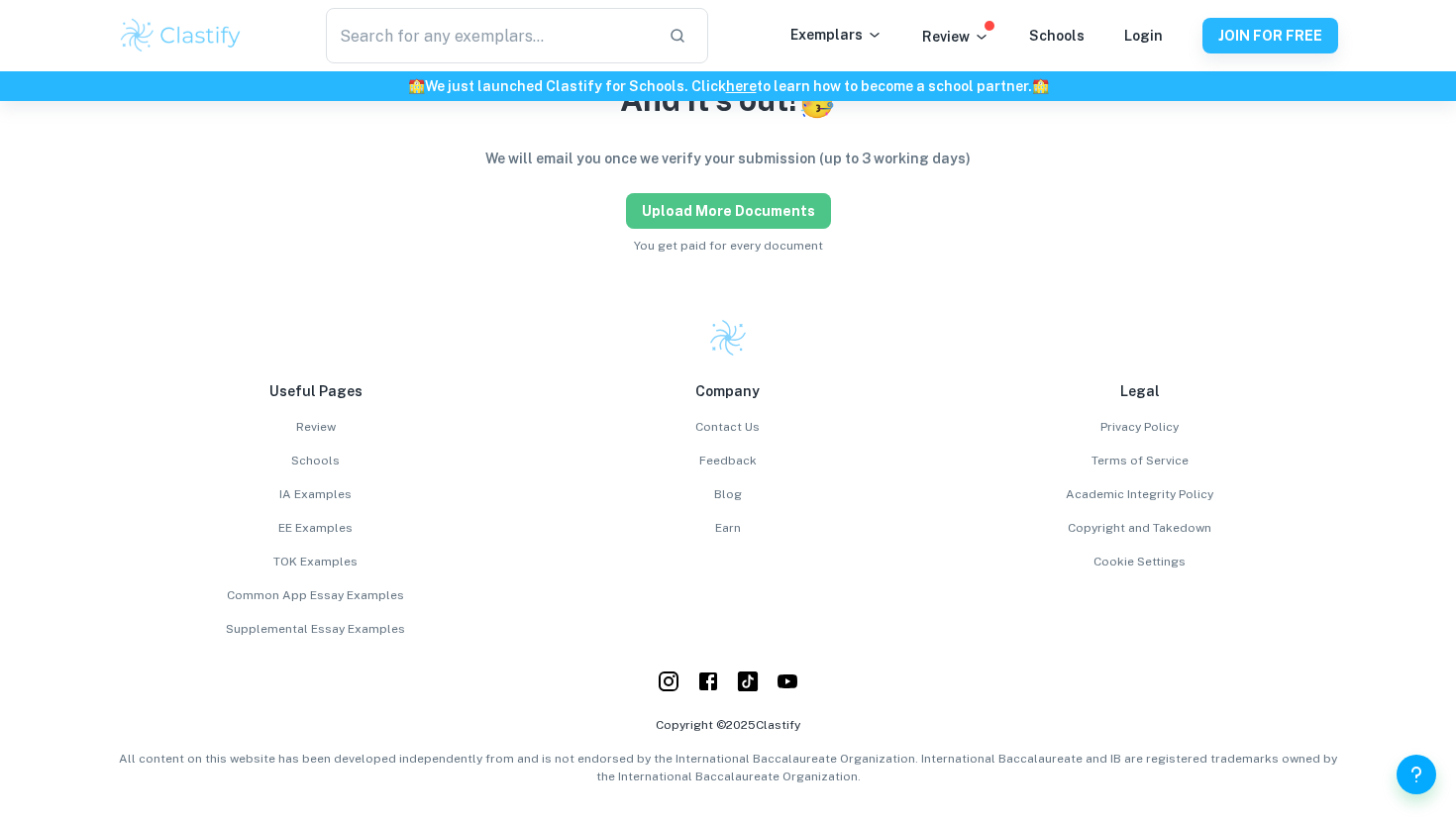click on "Upload more documents" at bounding box center [728, 211] 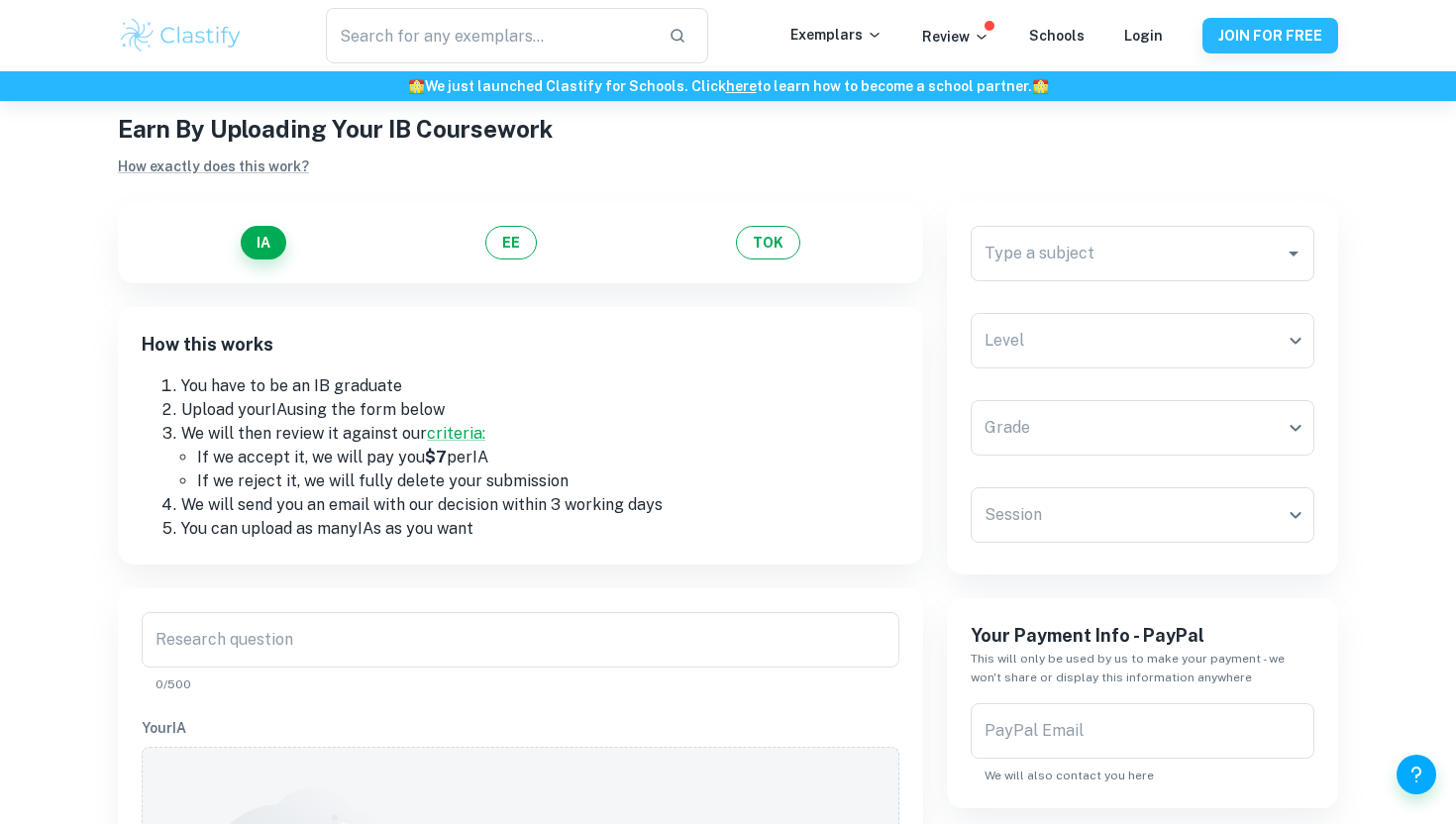 scroll, scrollTop: 0, scrollLeft: 0, axis: both 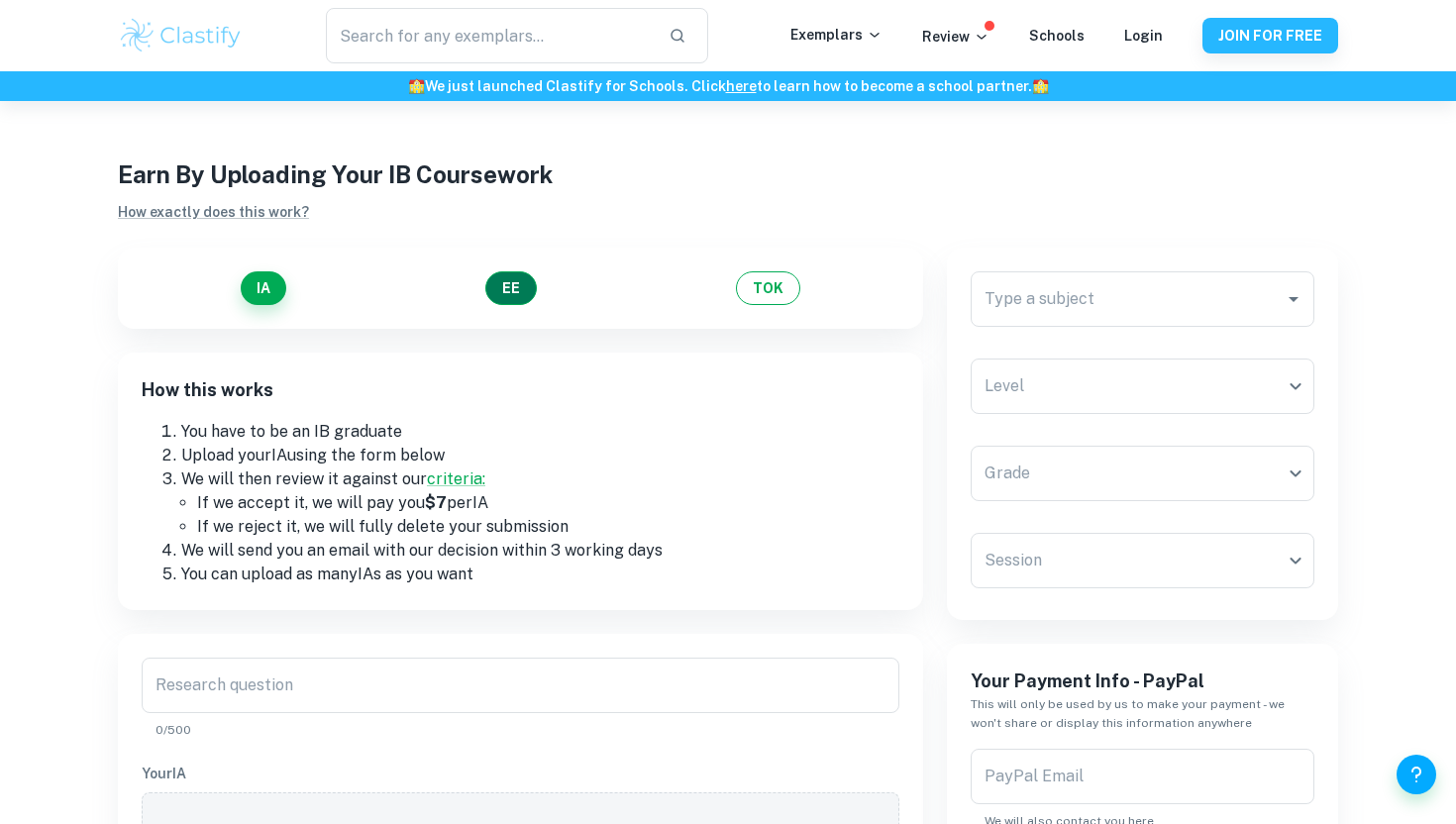 click on "EE" at bounding box center (511, 288) 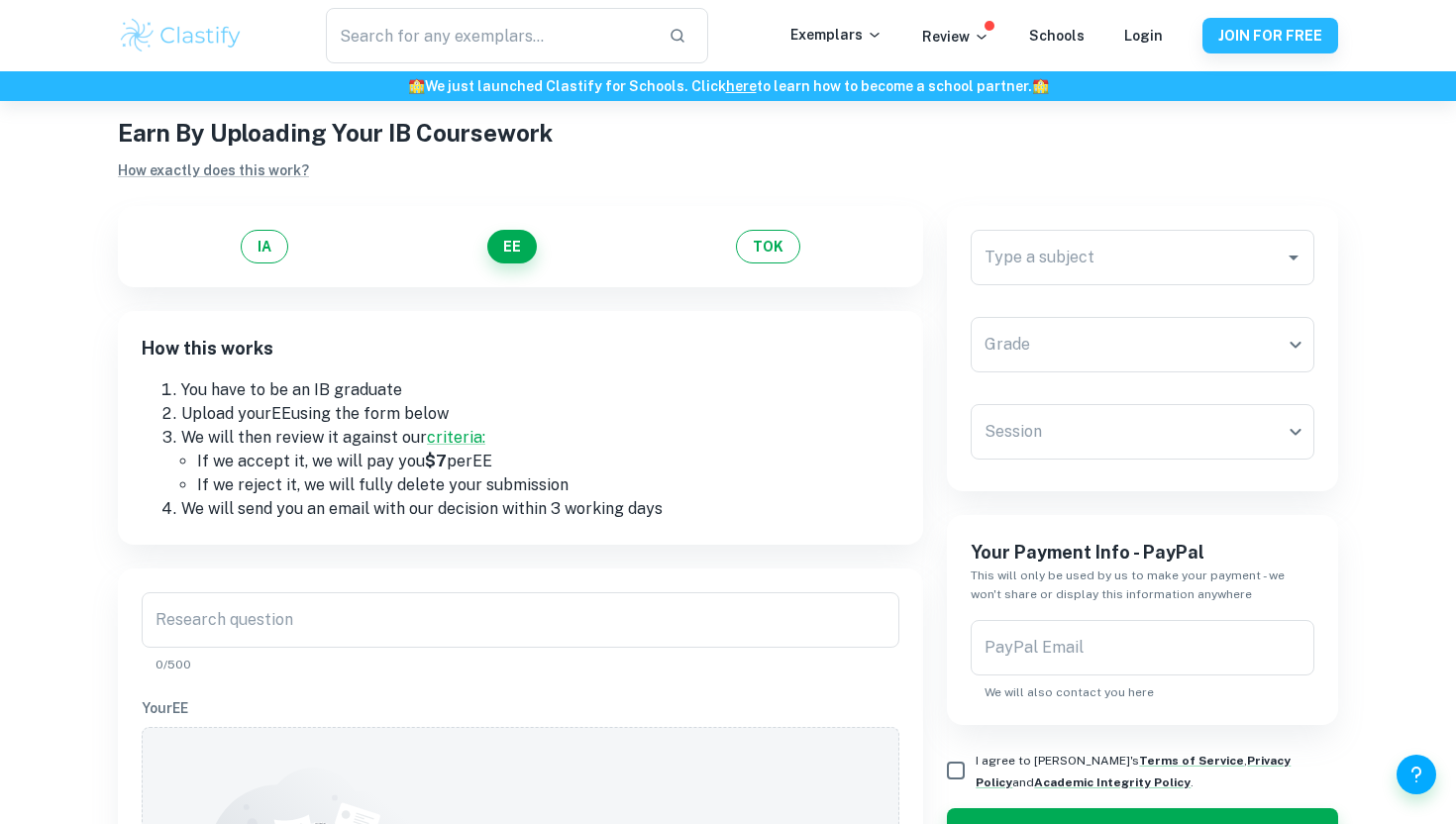scroll, scrollTop: 45, scrollLeft: 0, axis: vertical 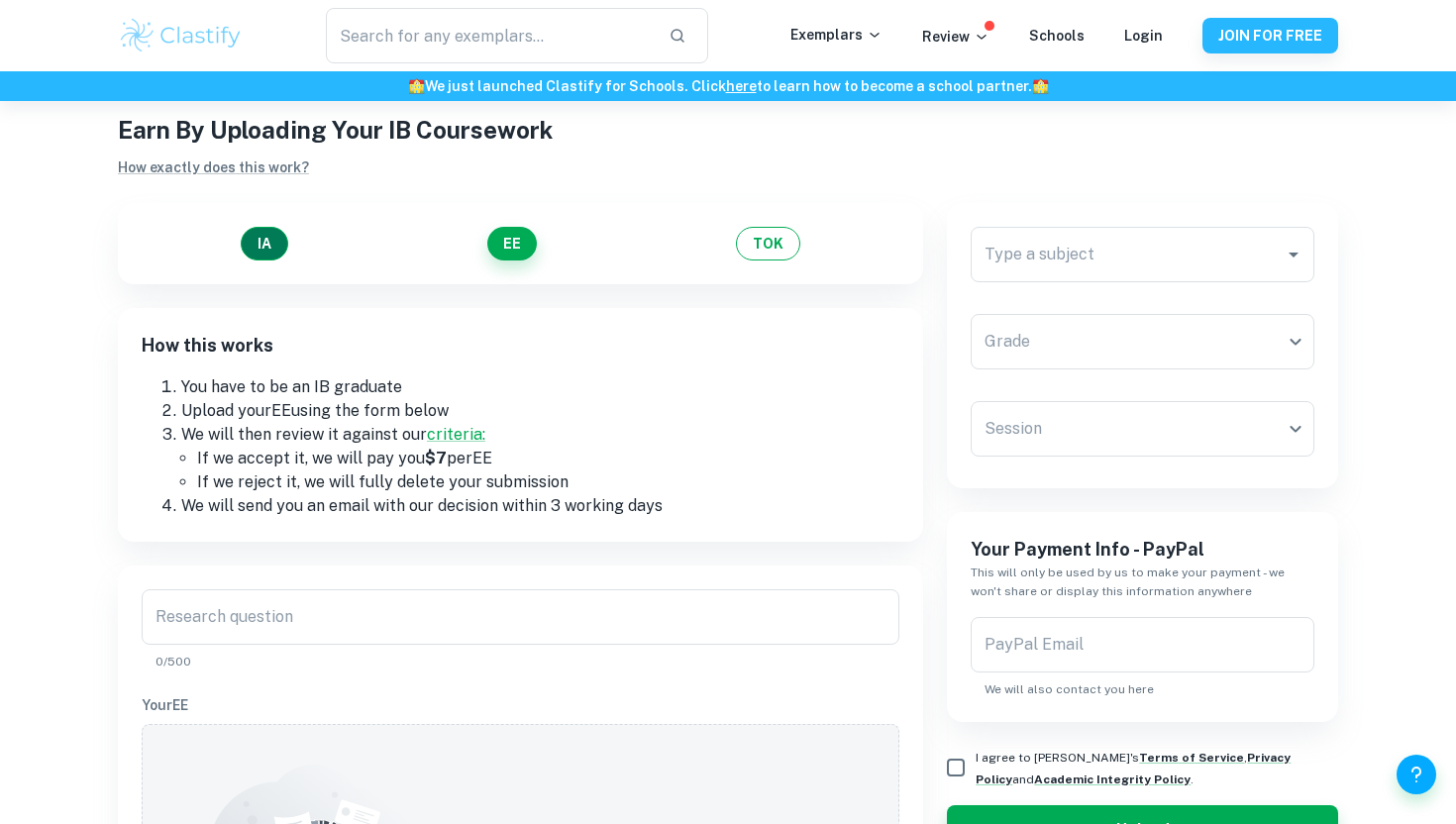 click on "IA" at bounding box center (264, 244) 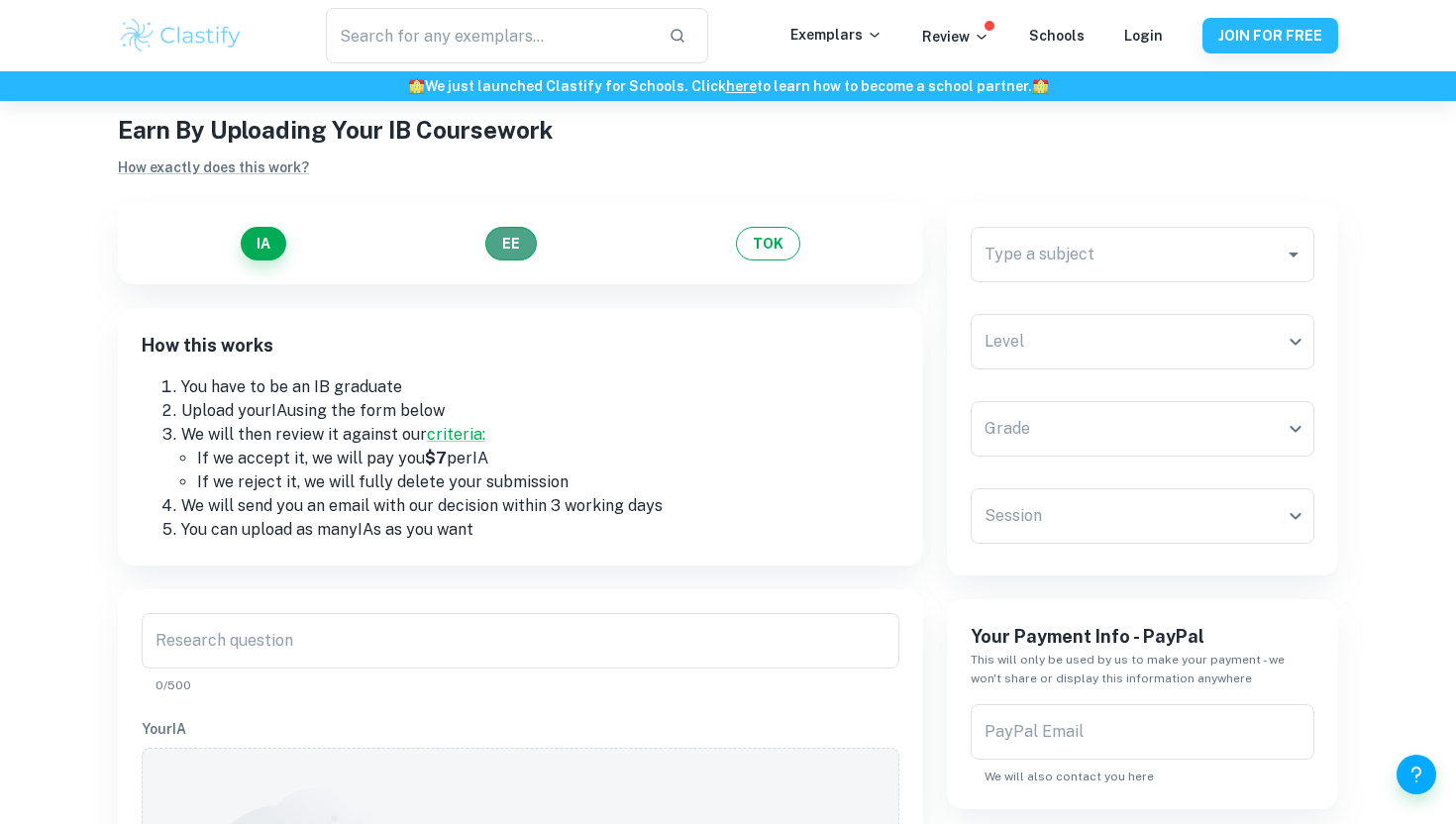 click on "EE" at bounding box center (511, 244) 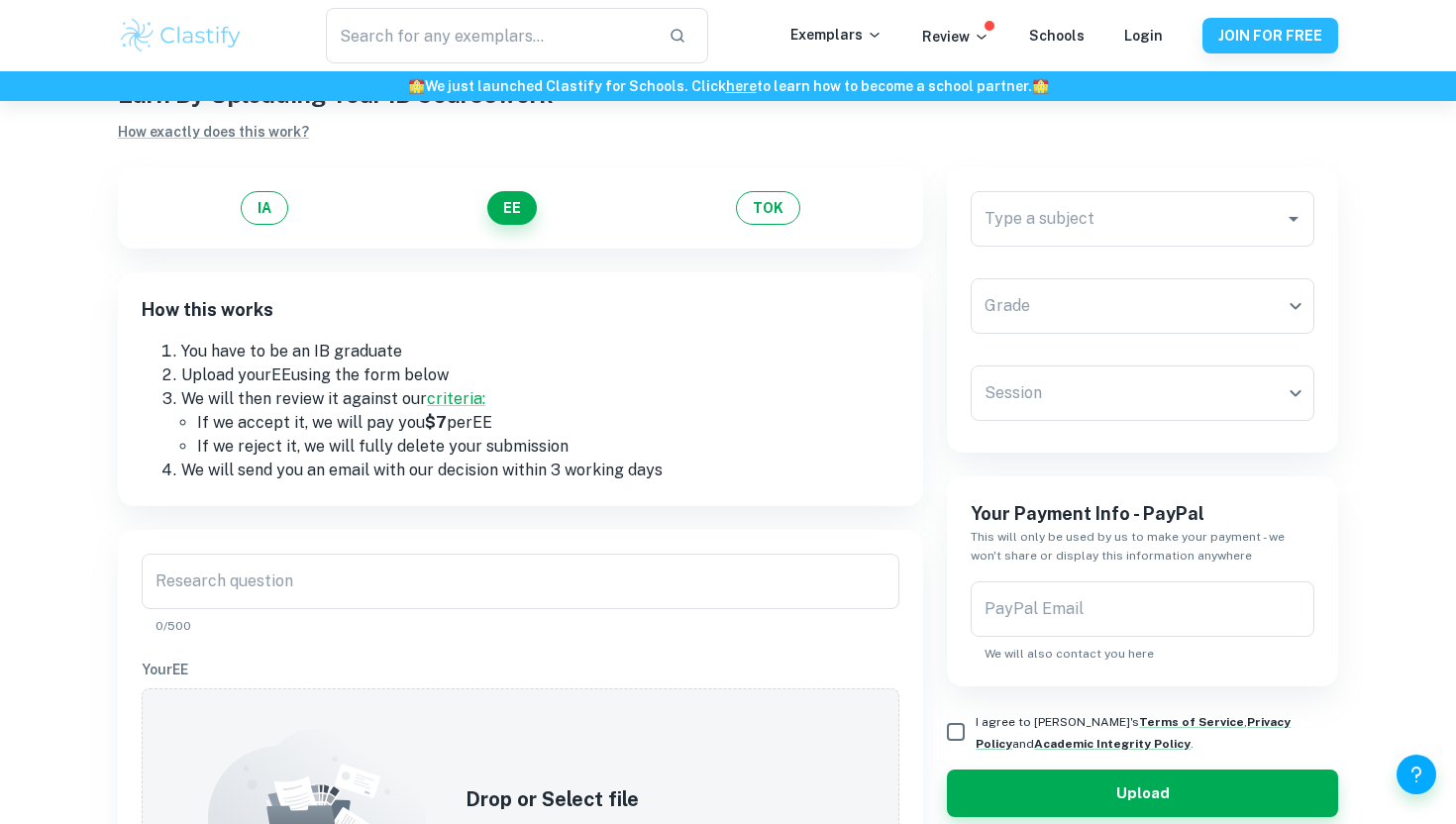 scroll, scrollTop: 107, scrollLeft: 0, axis: vertical 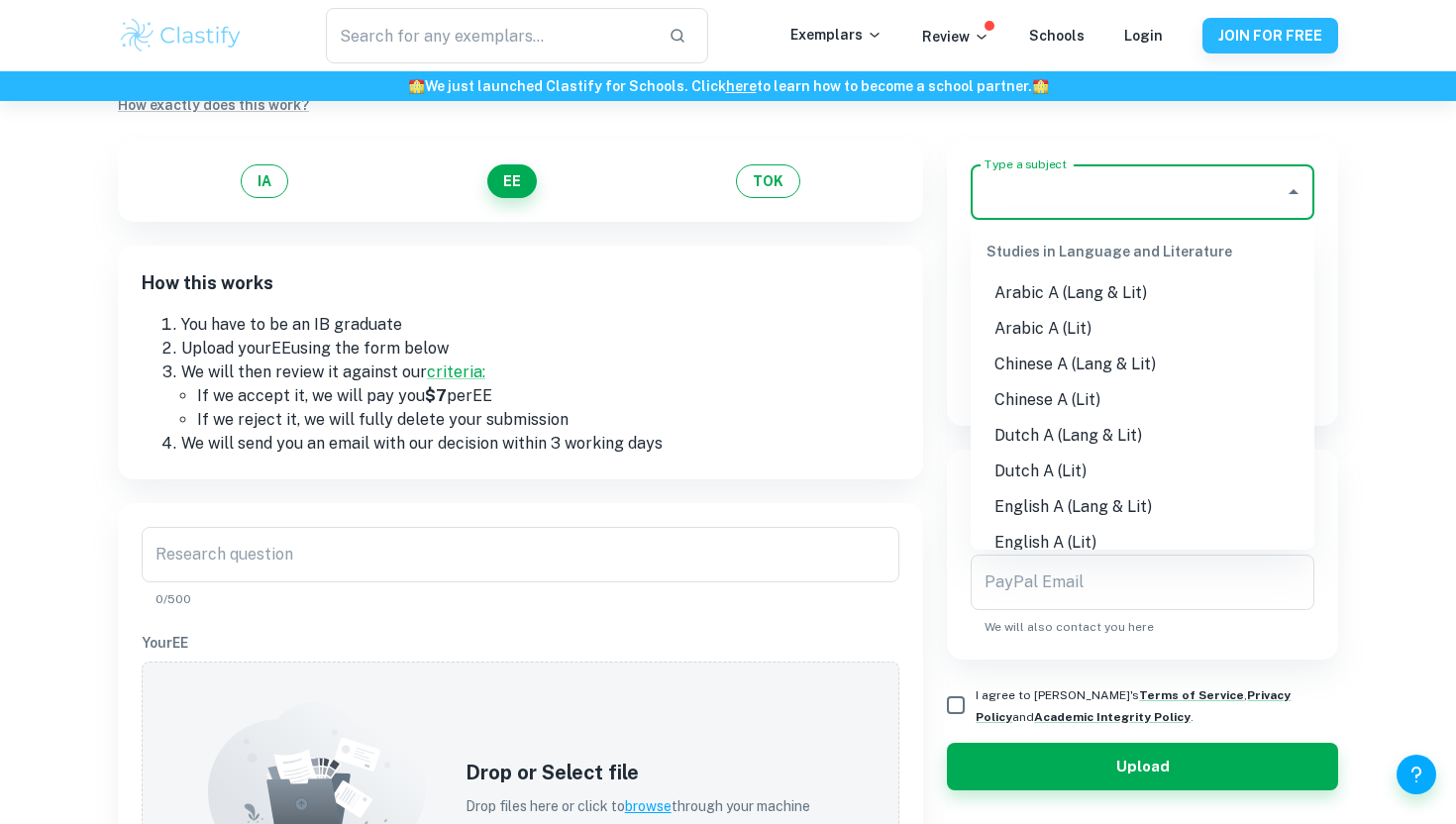 click on "Type a subject" at bounding box center (1127, 192) 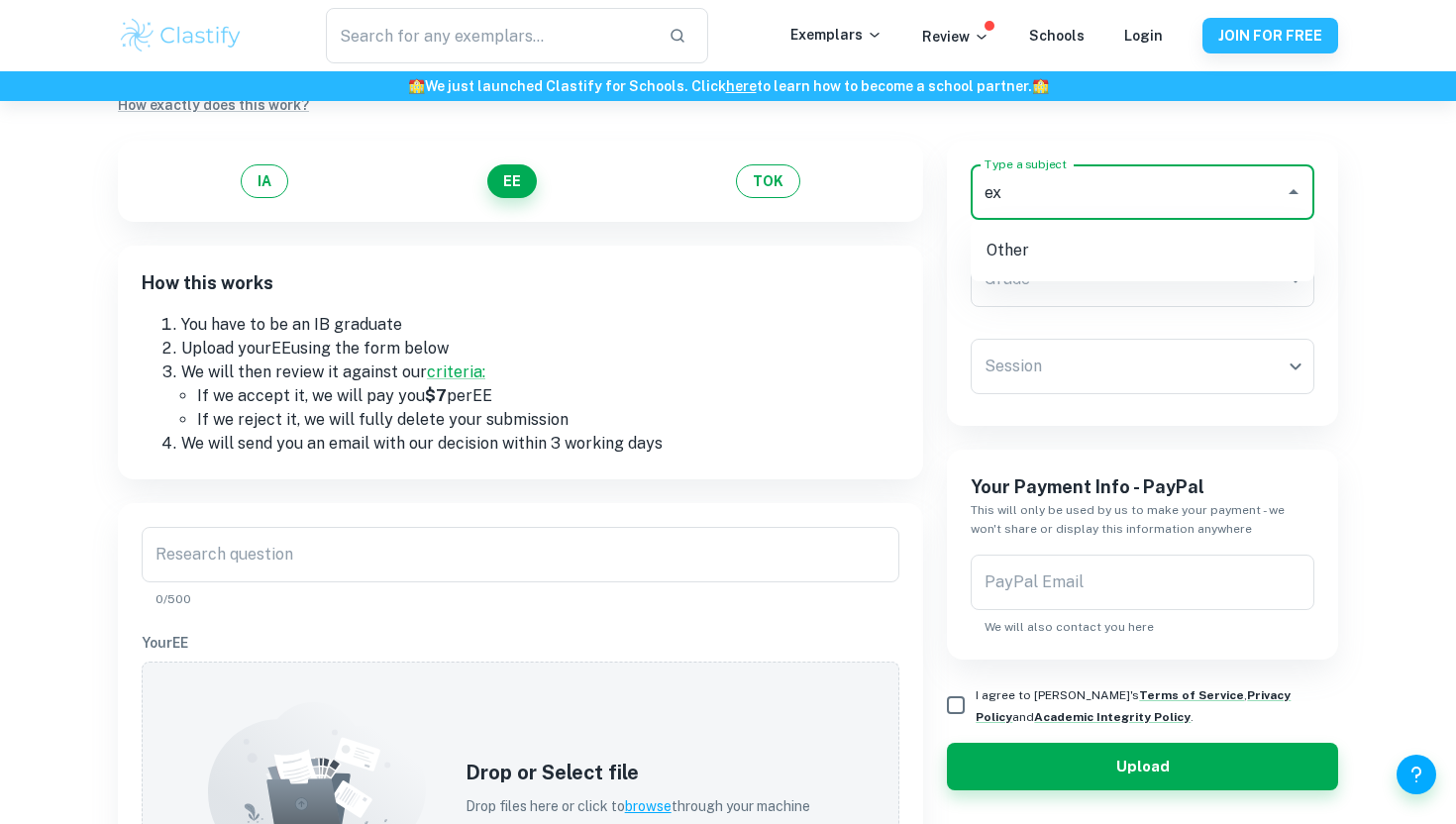 type on "e" 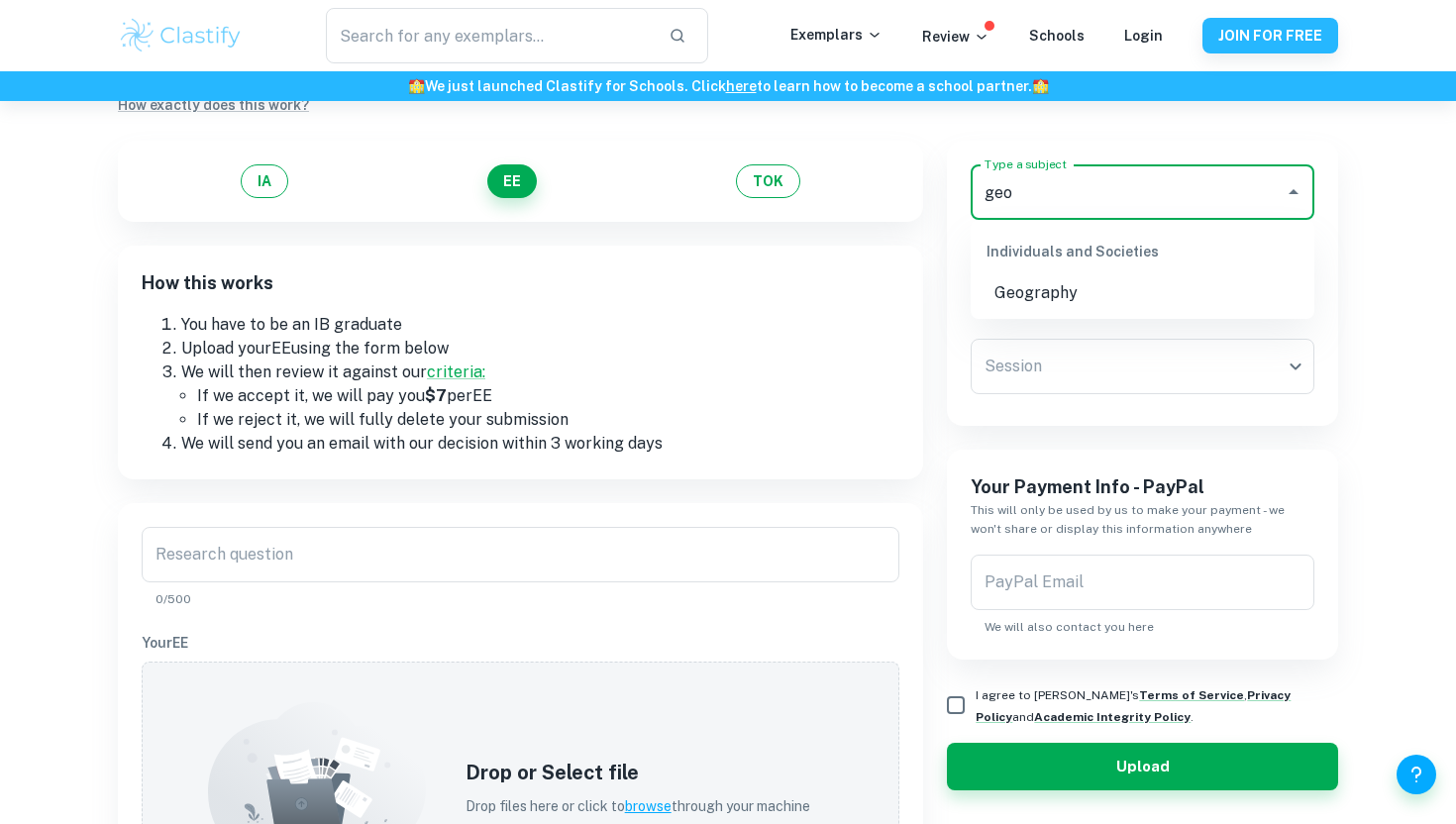 click on "Geography" at bounding box center [1142, 293] 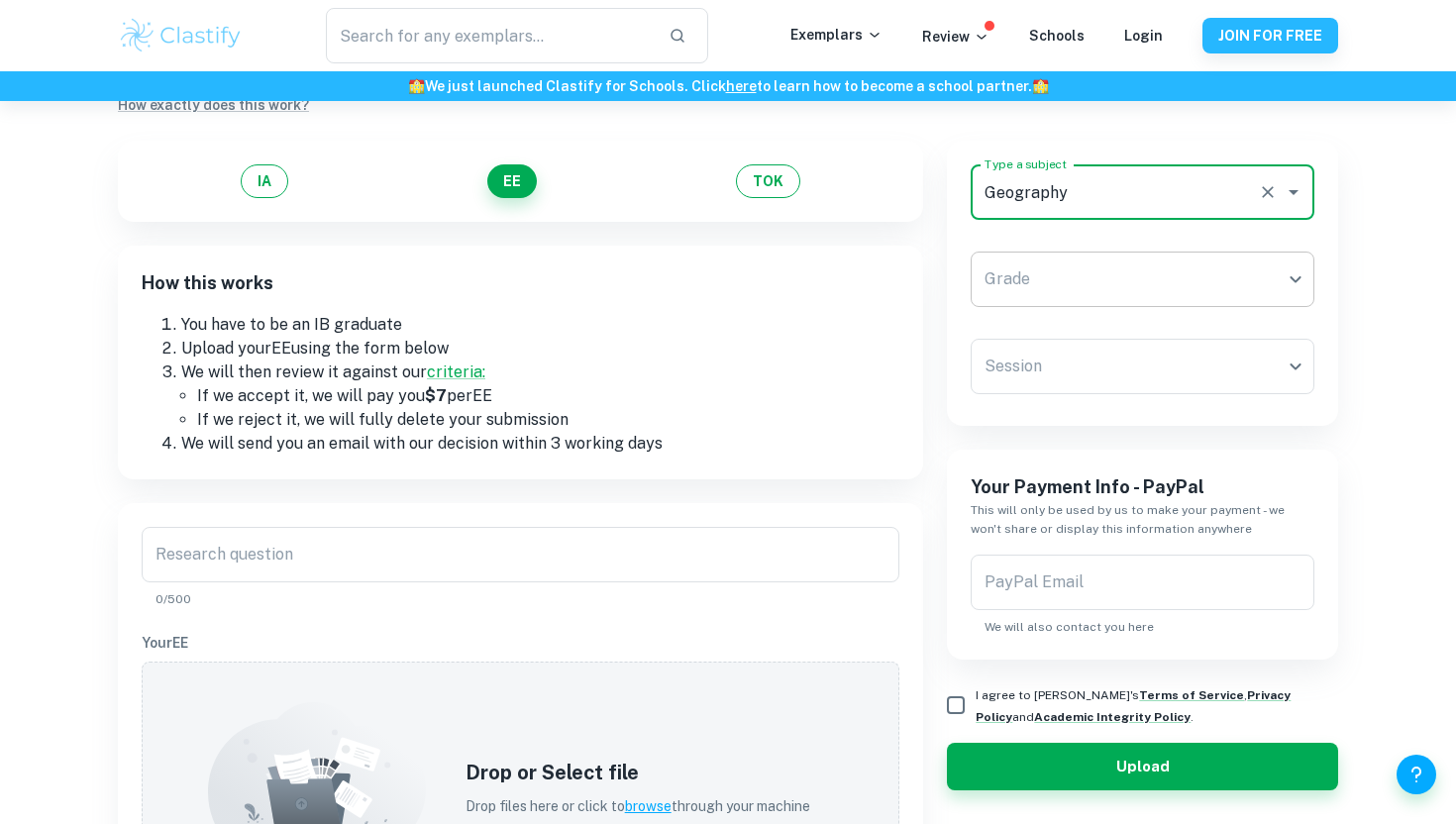 type on "Geography" 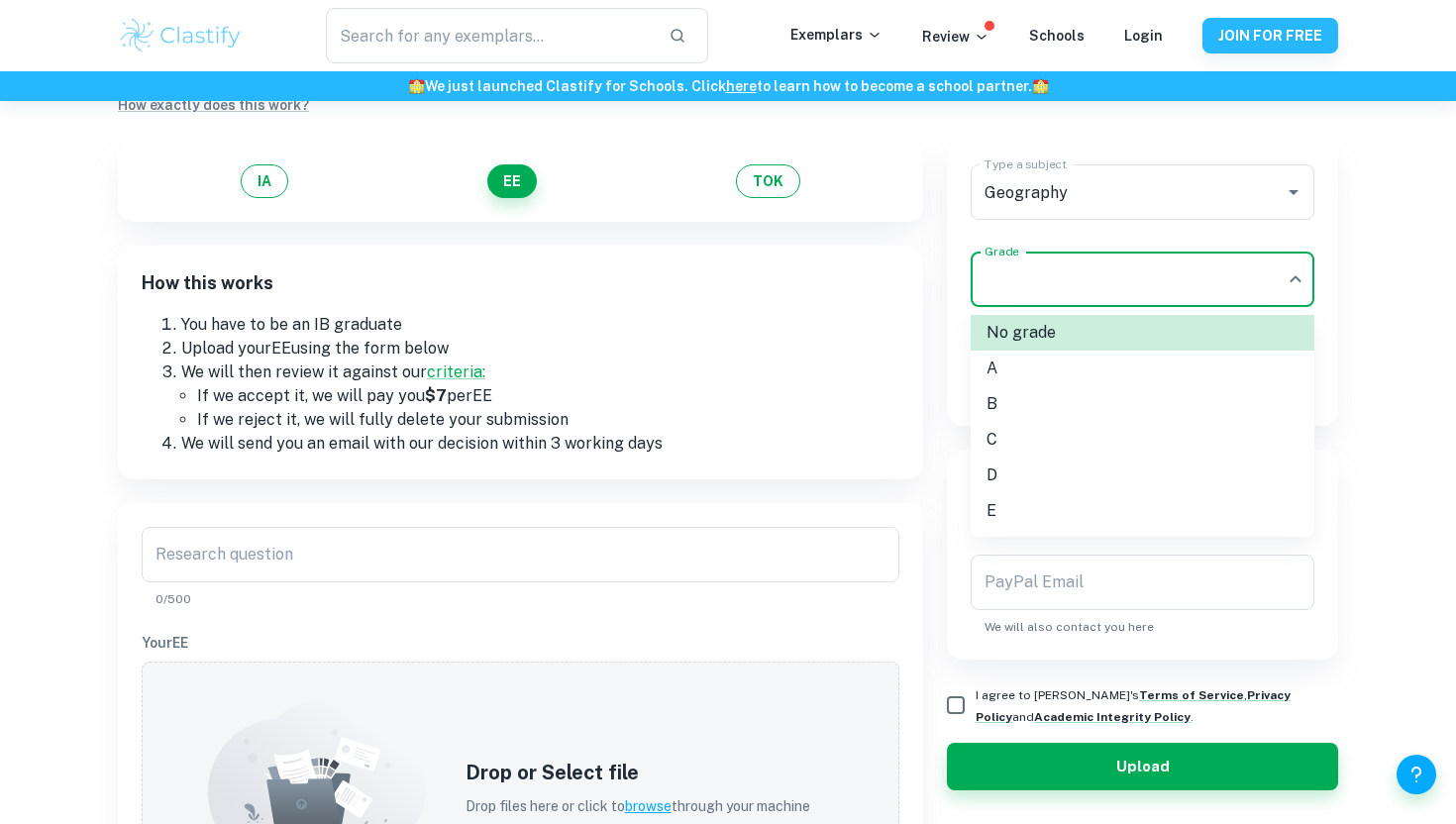 click on "C" at bounding box center [1142, 440] 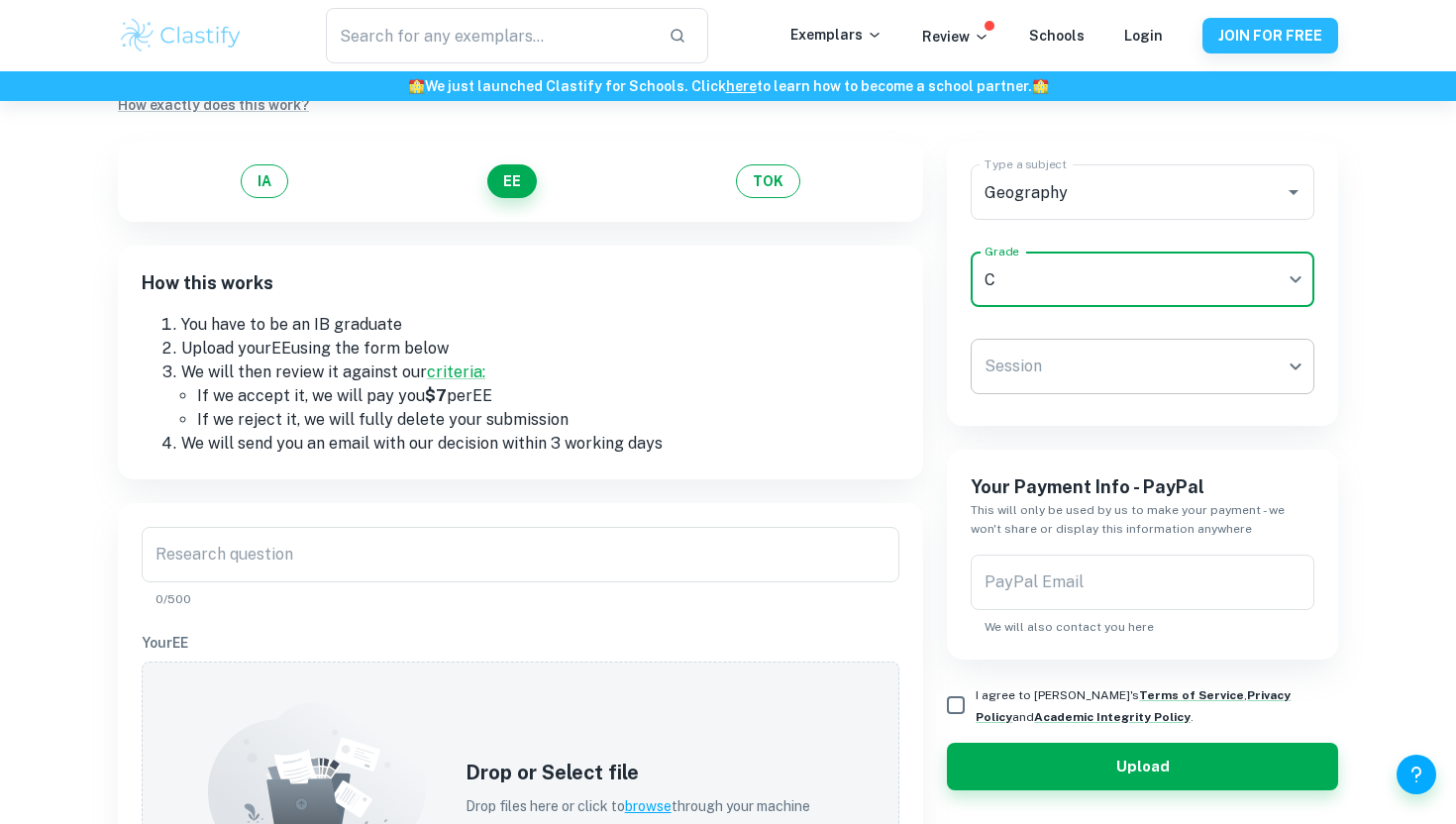 click on "We value your privacy We use cookies to enhance your browsing experience, serve personalised ads or content, and analyse our traffic. By clicking "Accept All", you consent to our use of cookies.   Cookie Policy Customise   Reject All   Accept All   Customise Consent Preferences   We use cookies to help you navigate efficiently and perform certain functions. You will find detailed information about all cookies under each consent category below. The cookies that are categorised as "Necessary" are stored on your browser as they are essential for enabling the basic functionalities of the site. ...  Show more For more information on how Google's third-party cookies operate and handle your data, see:   Google Privacy Policy Necessary Always Active Necessary cookies are required to enable the basic features of this site, such as providing secure log-in or adjusting your consent preferences. These cookies do not store any personally identifiable data. Functional Analytics Performance Advertisement Uncategorised" at bounding box center (728, 406) 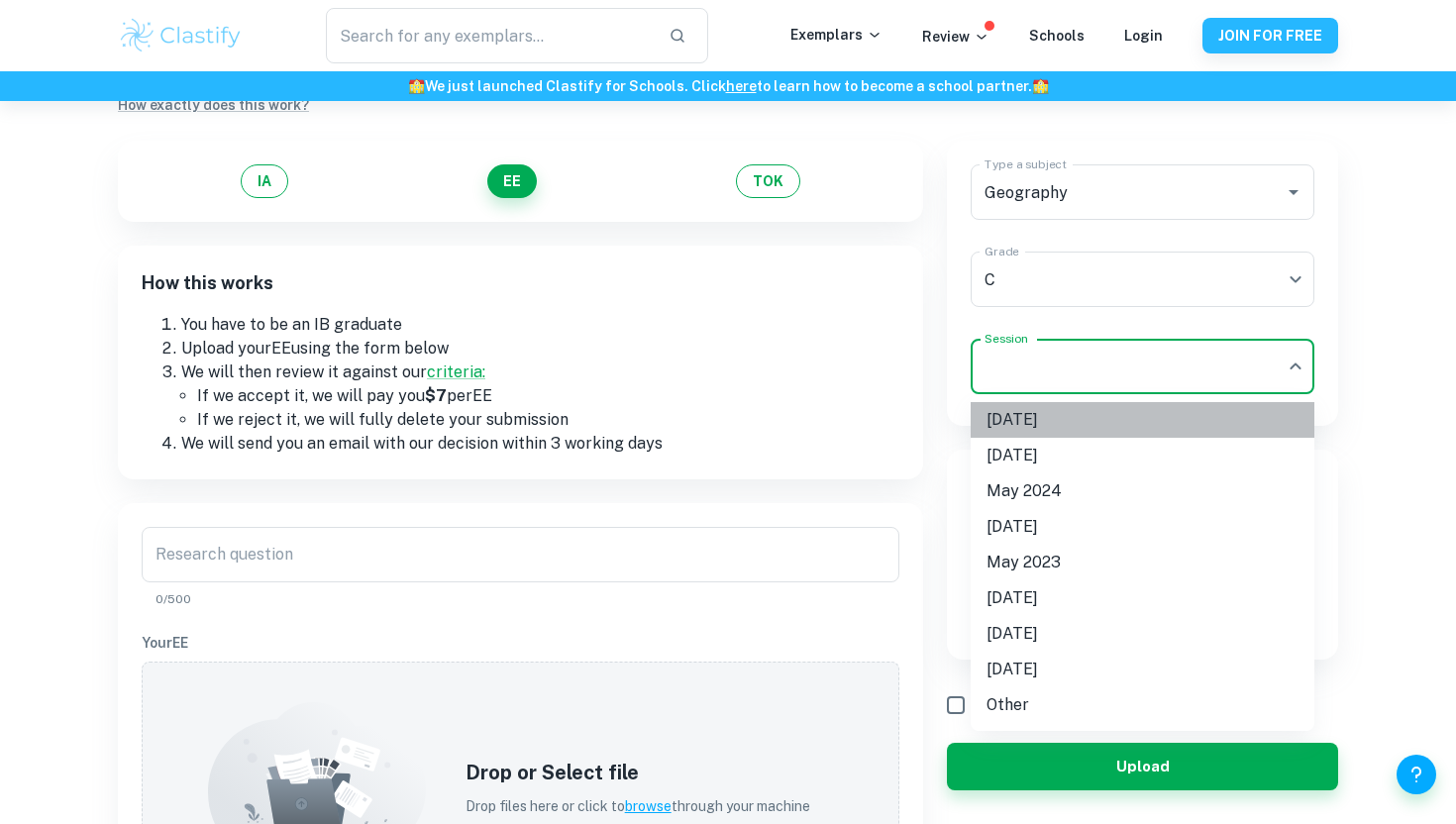click on "[DATE]" at bounding box center (1142, 420) 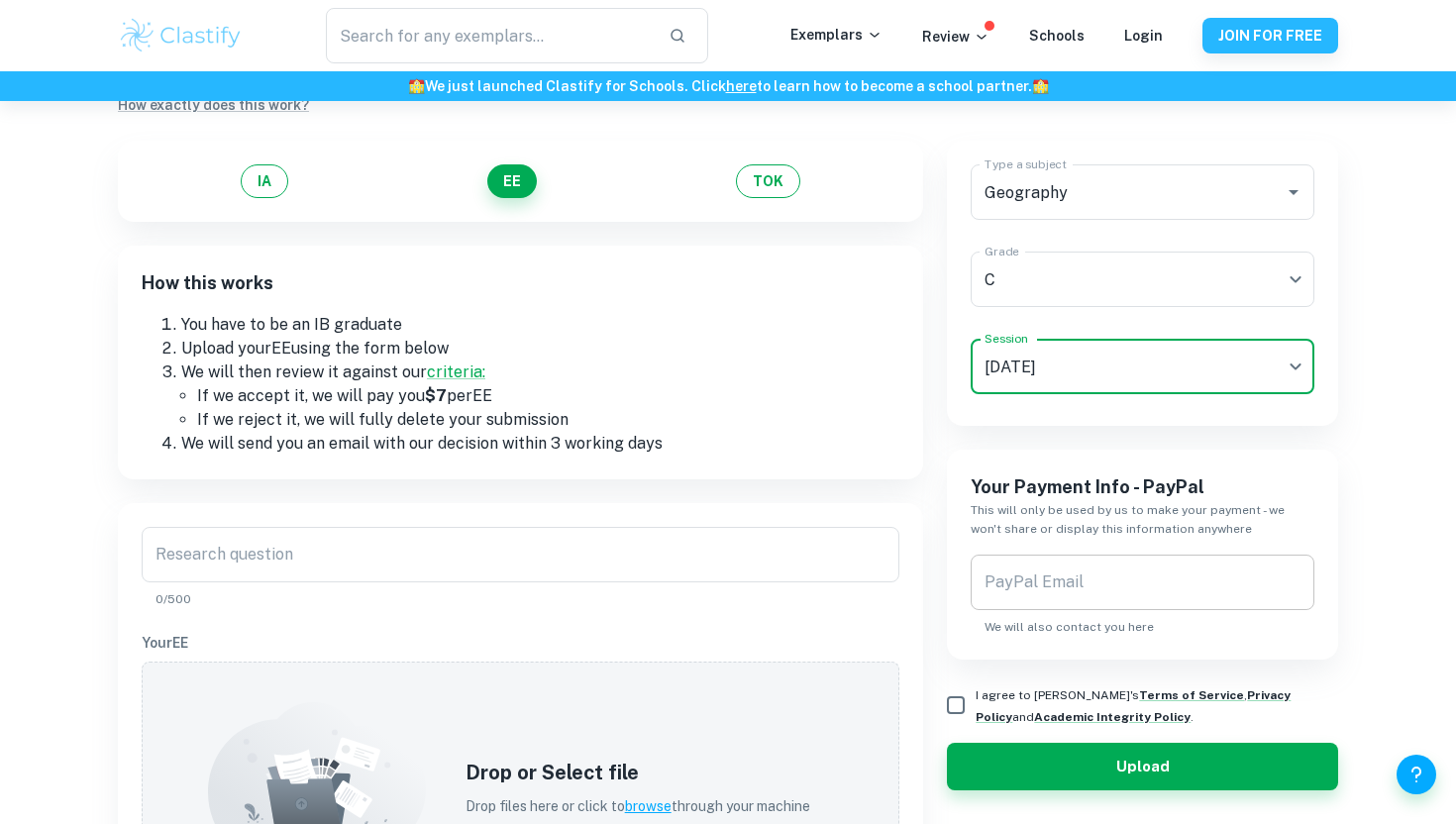 click on "PayPal Email PayPal Email We will also contact you here" at bounding box center (1142, 595) 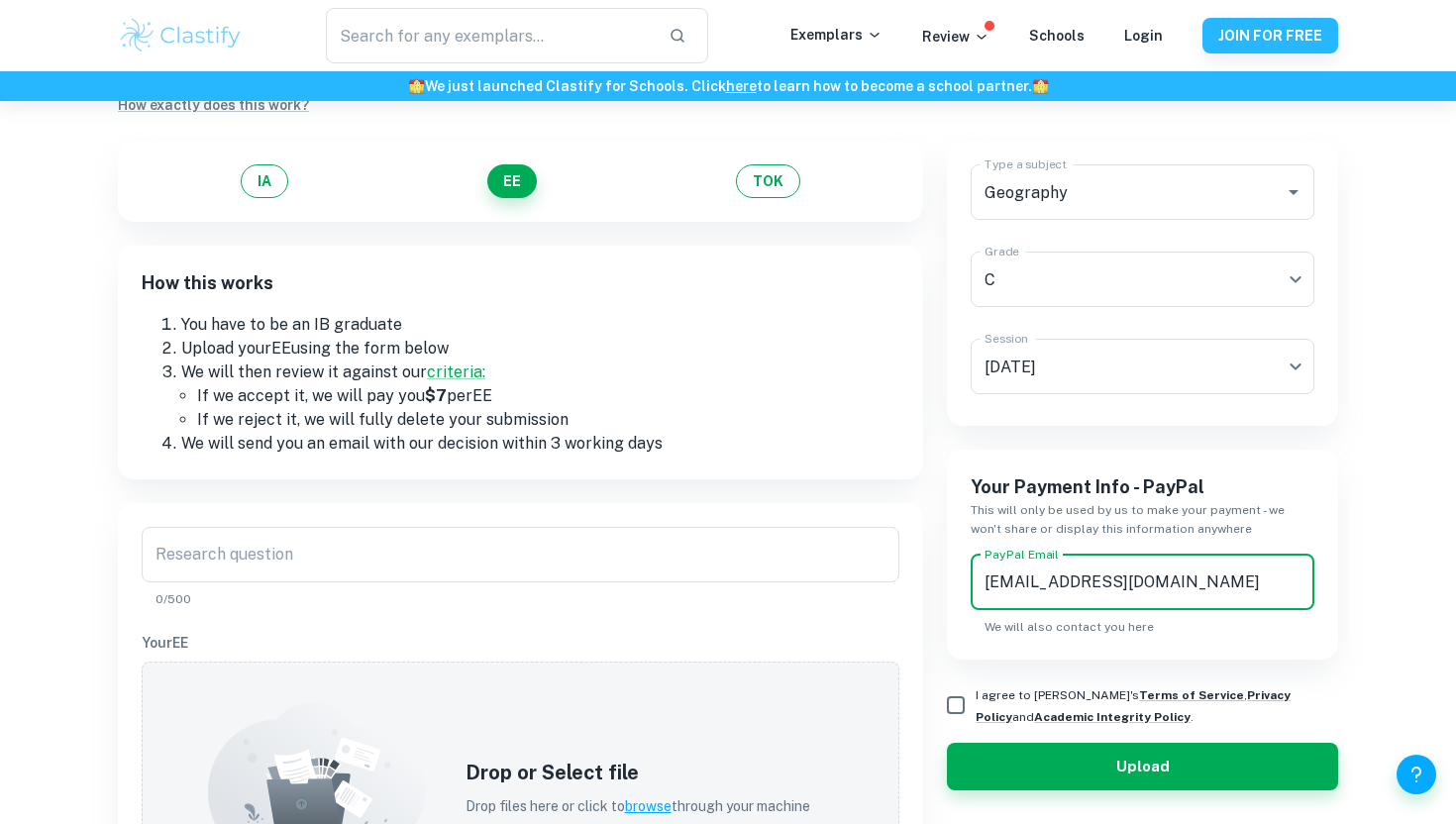 type on "[EMAIL_ADDRESS][DOMAIN_NAME]" 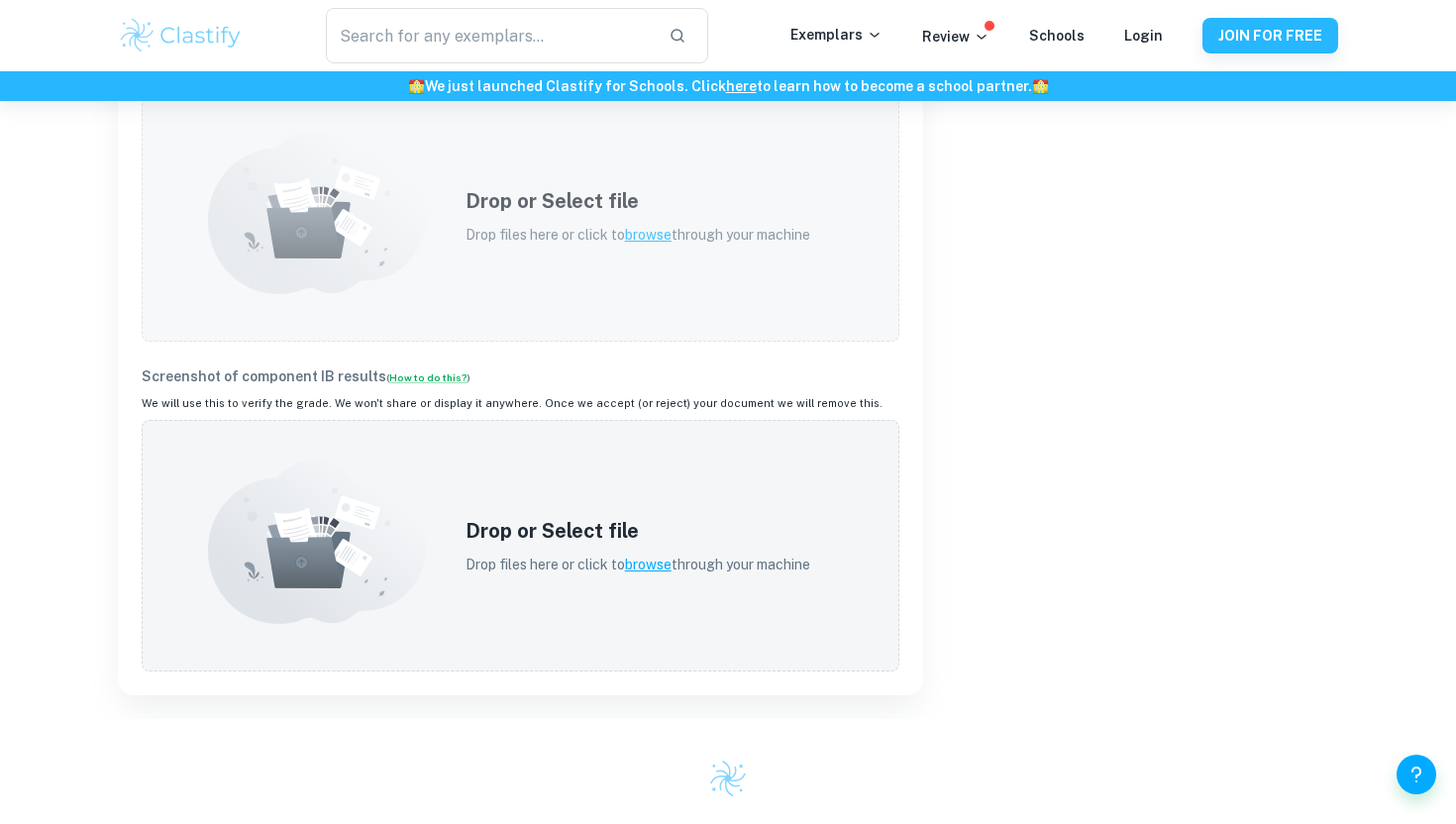 scroll, scrollTop: 998, scrollLeft: 0, axis: vertical 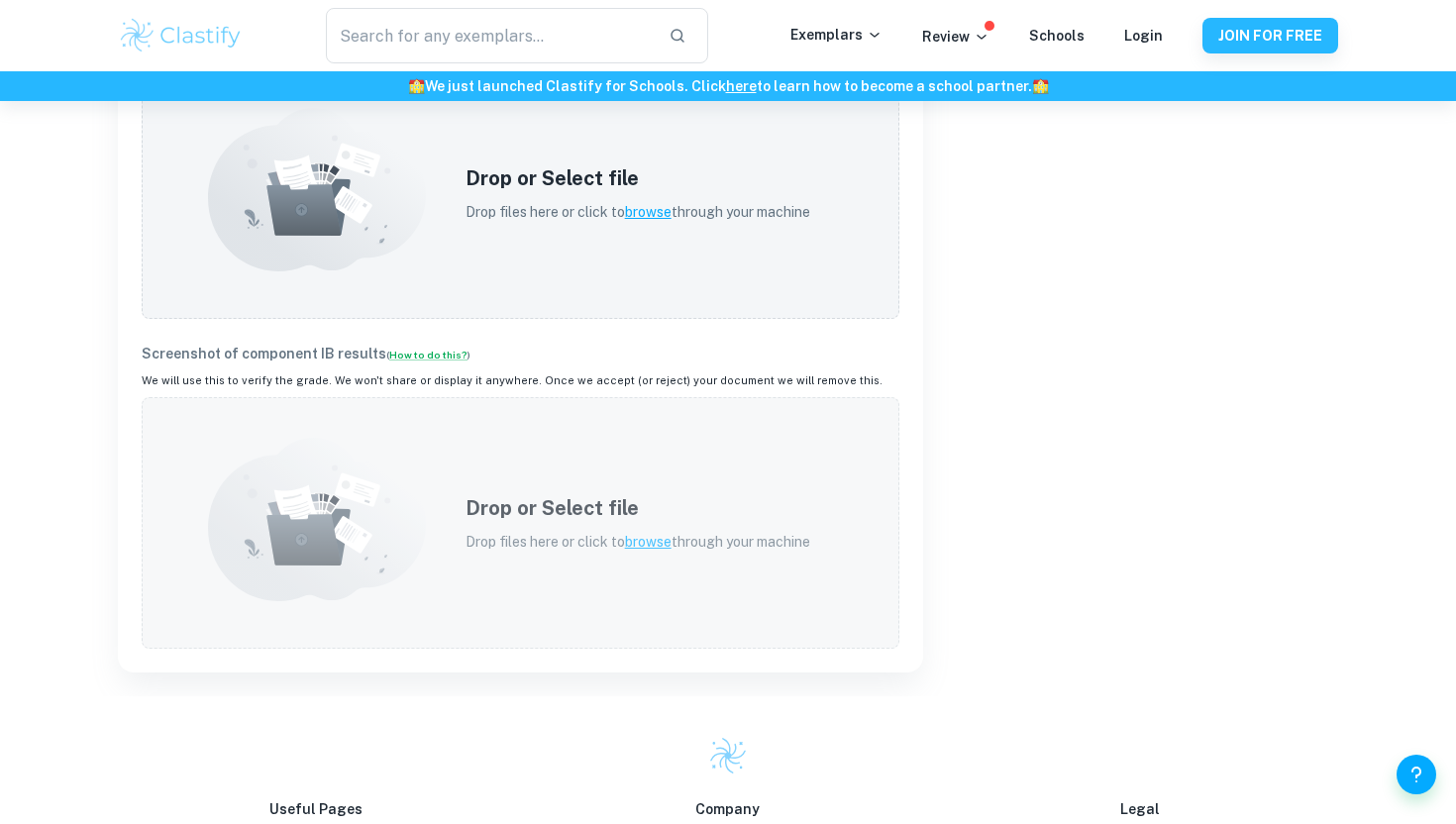 click on "browse" at bounding box center [648, 542] 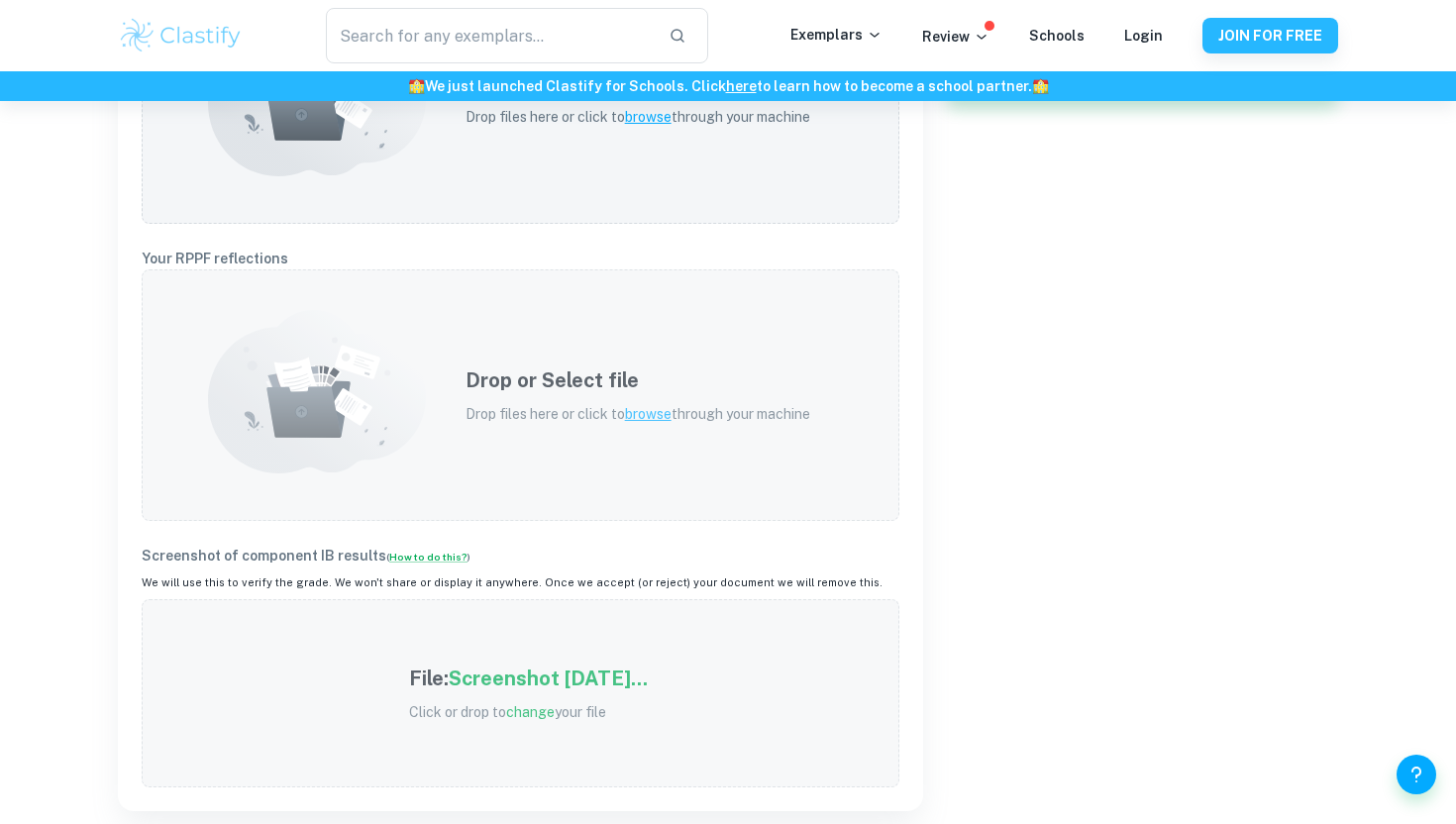 scroll, scrollTop: 781, scrollLeft: 0, axis: vertical 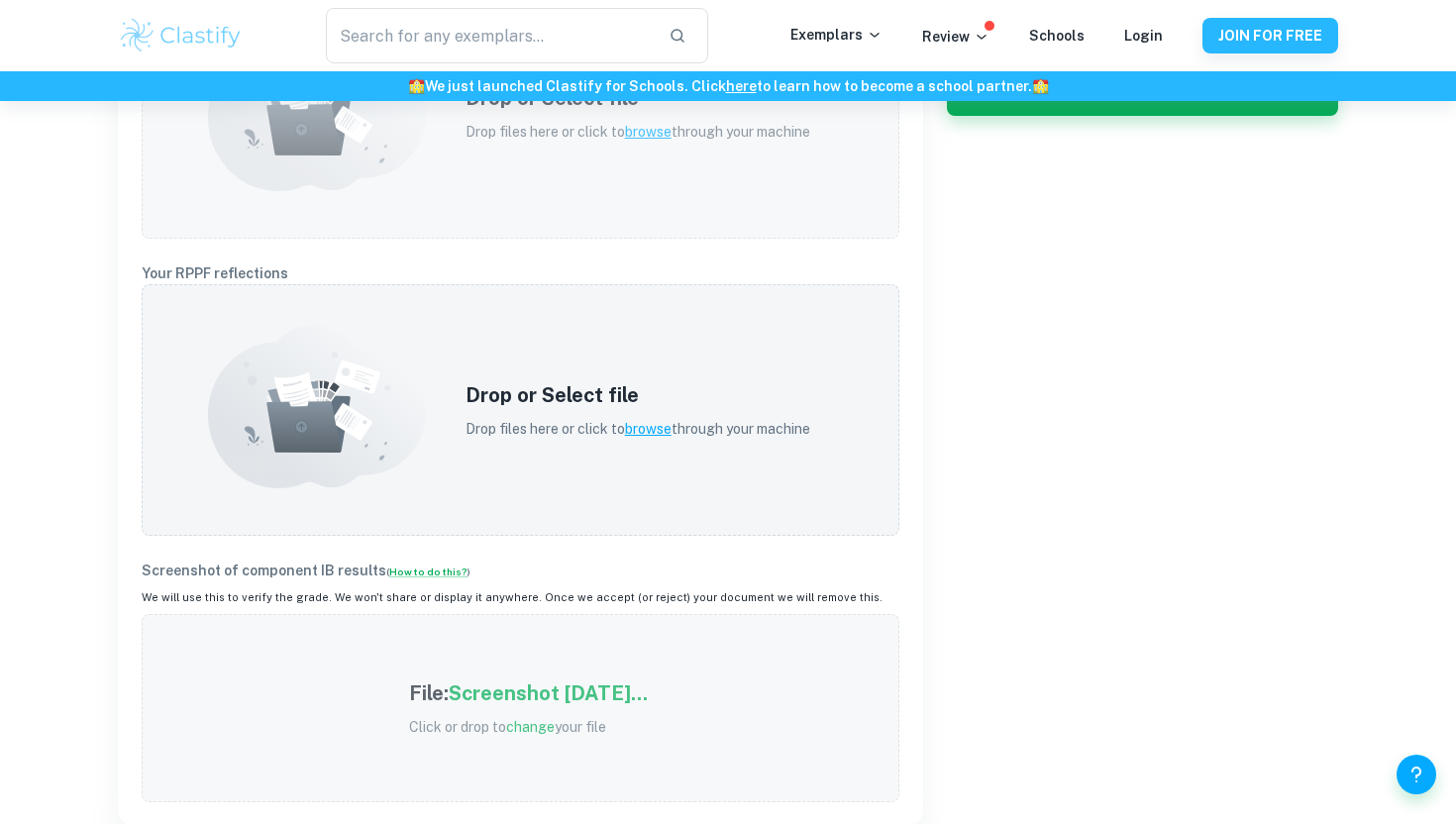 click on "browse" at bounding box center (648, 132) 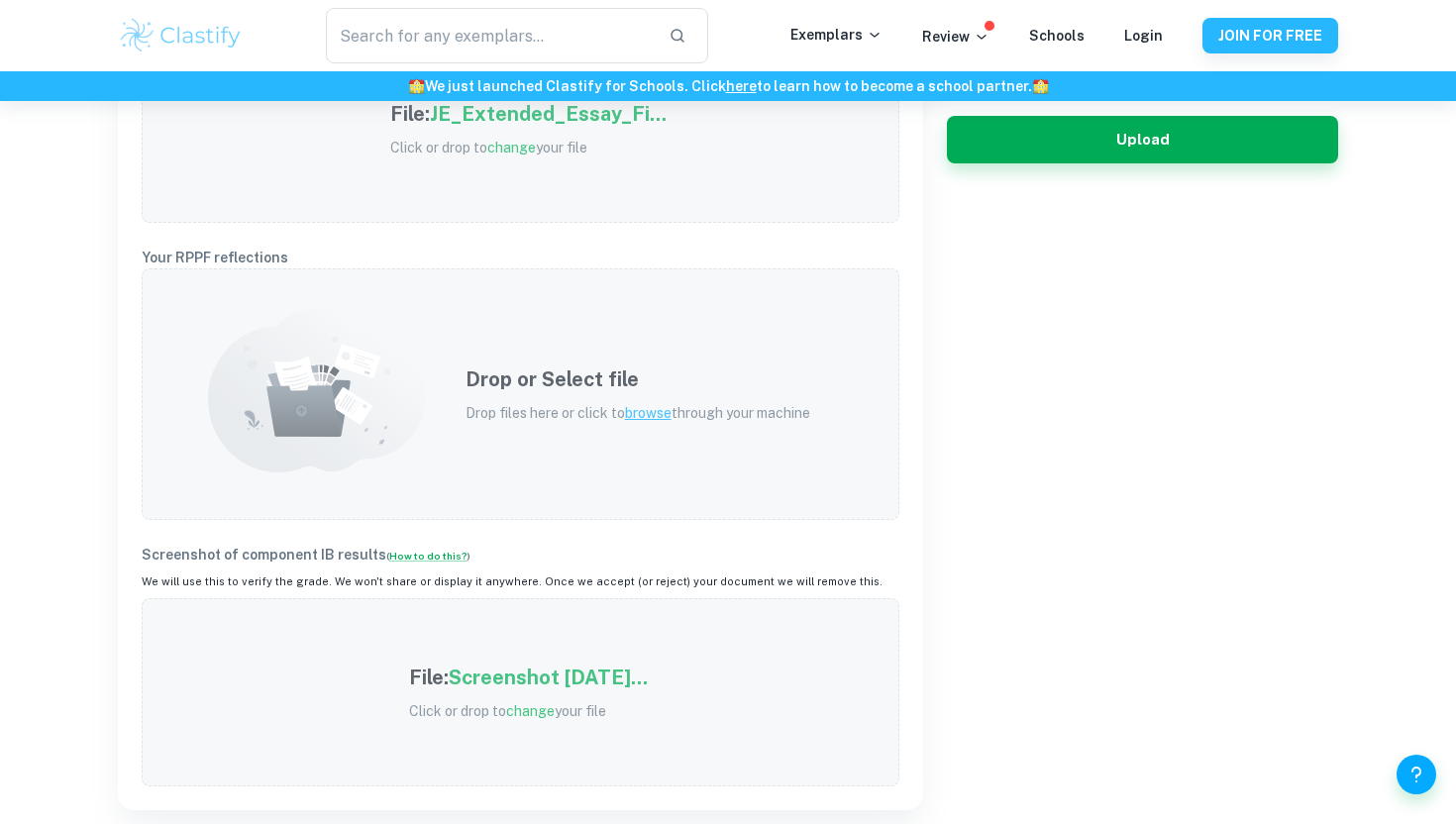 scroll, scrollTop: 782, scrollLeft: 0, axis: vertical 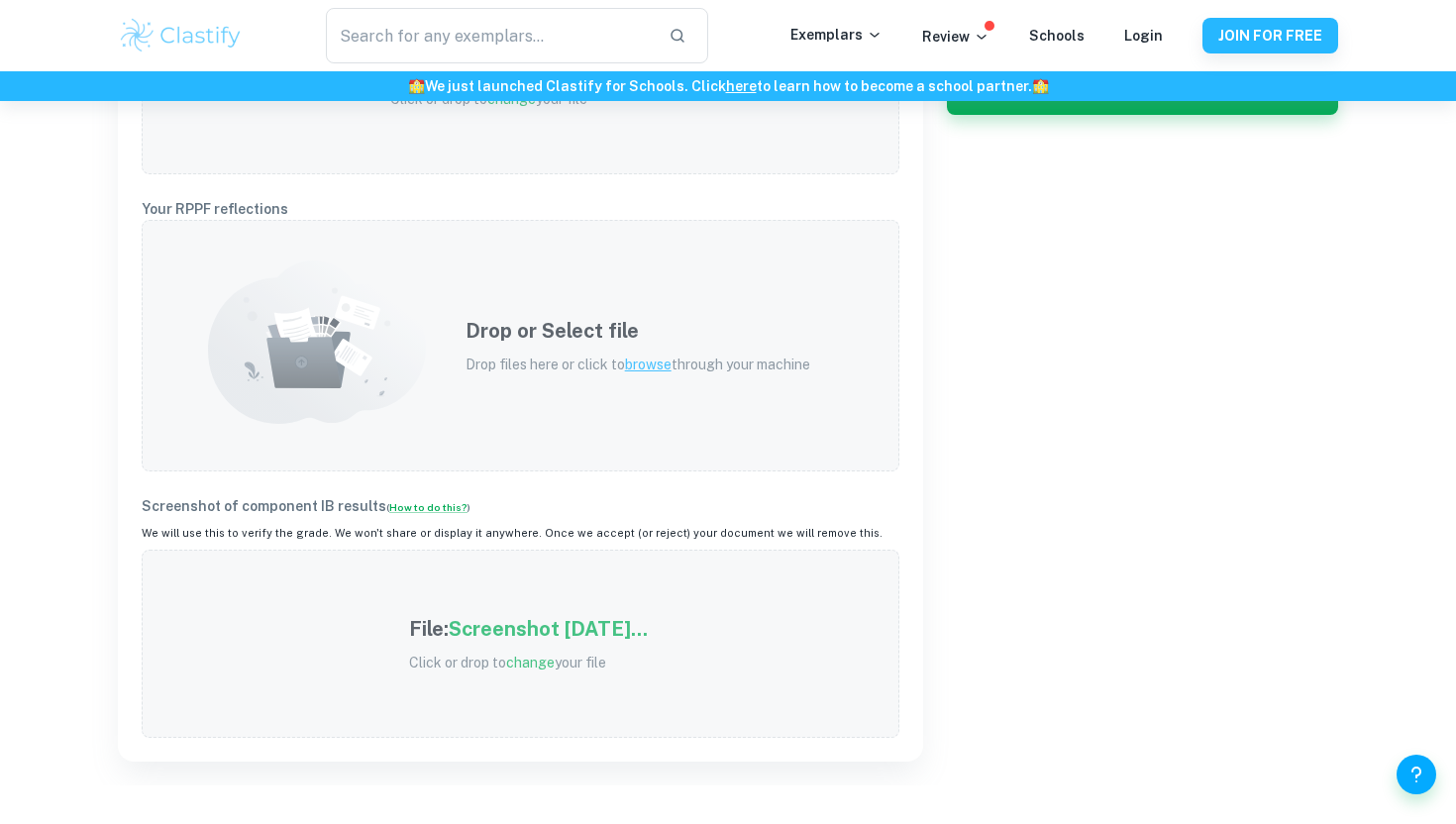 click on "browse" at bounding box center [648, 364] 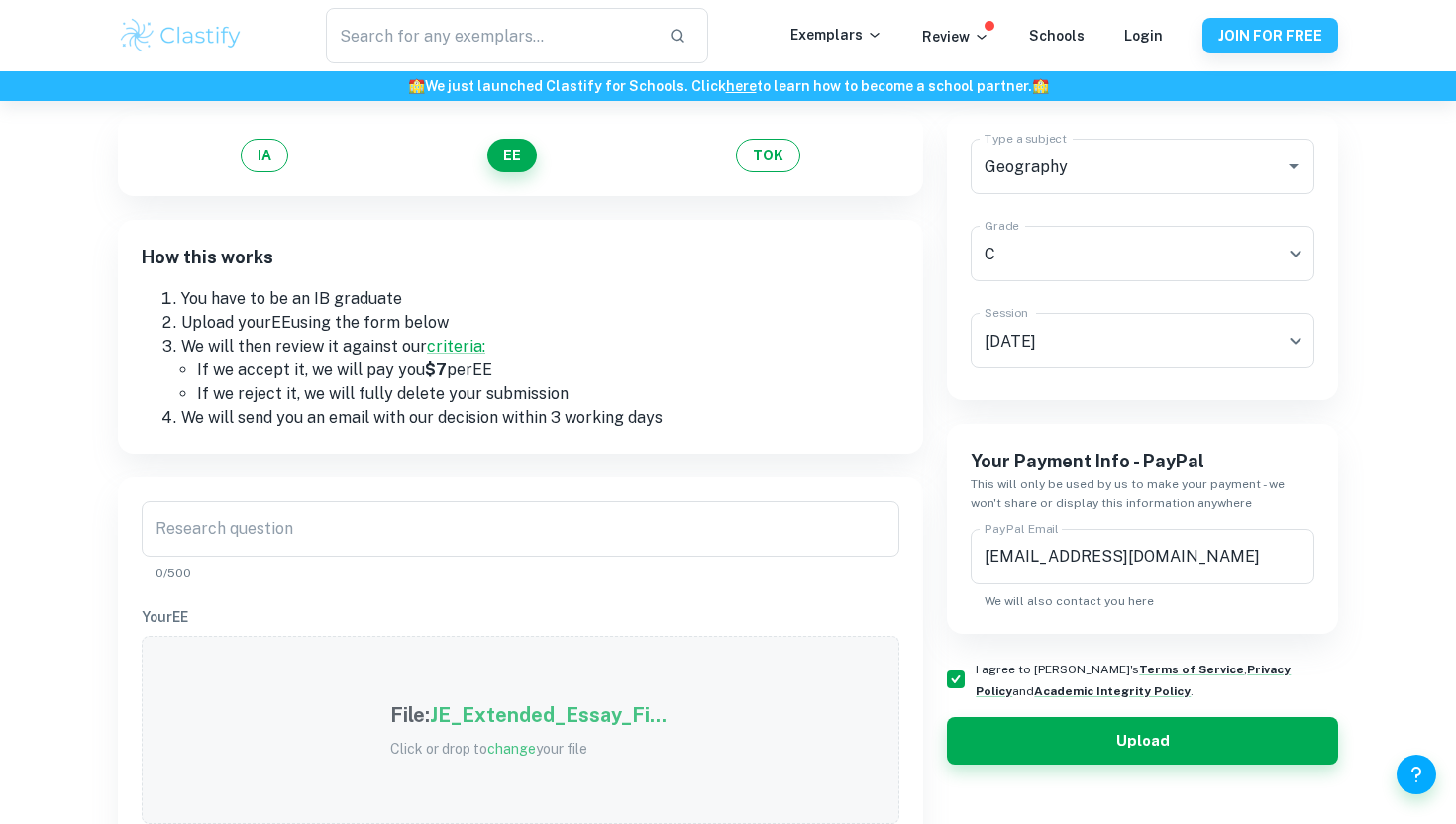 scroll, scrollTop: 135, scrollLeft: 0, axis: vertical 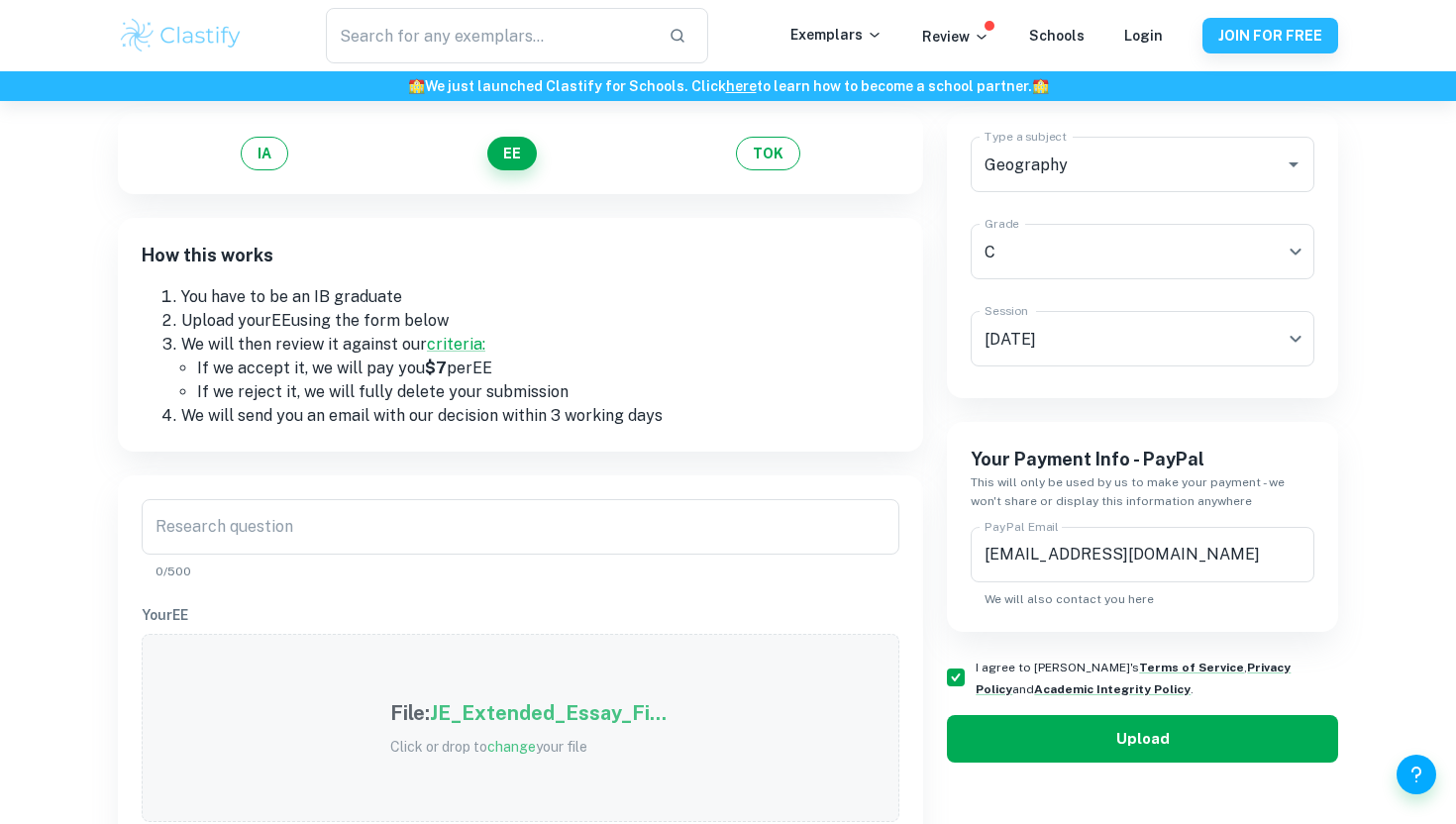 click on "Upload" at bounding box center [1142, 739] 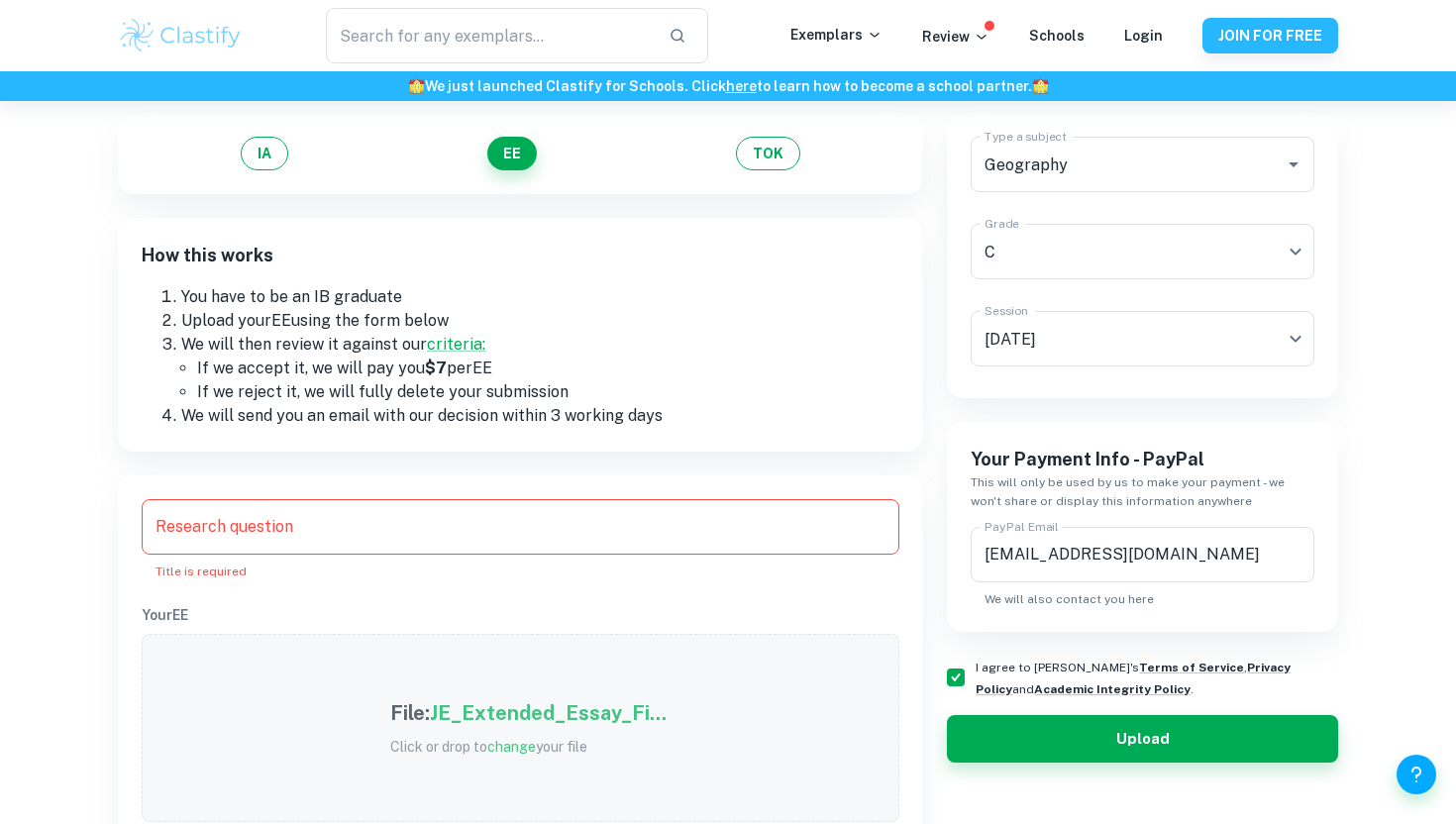 click on "JE_Extended_Essay_Fi..." at bounding box center (548, 713) 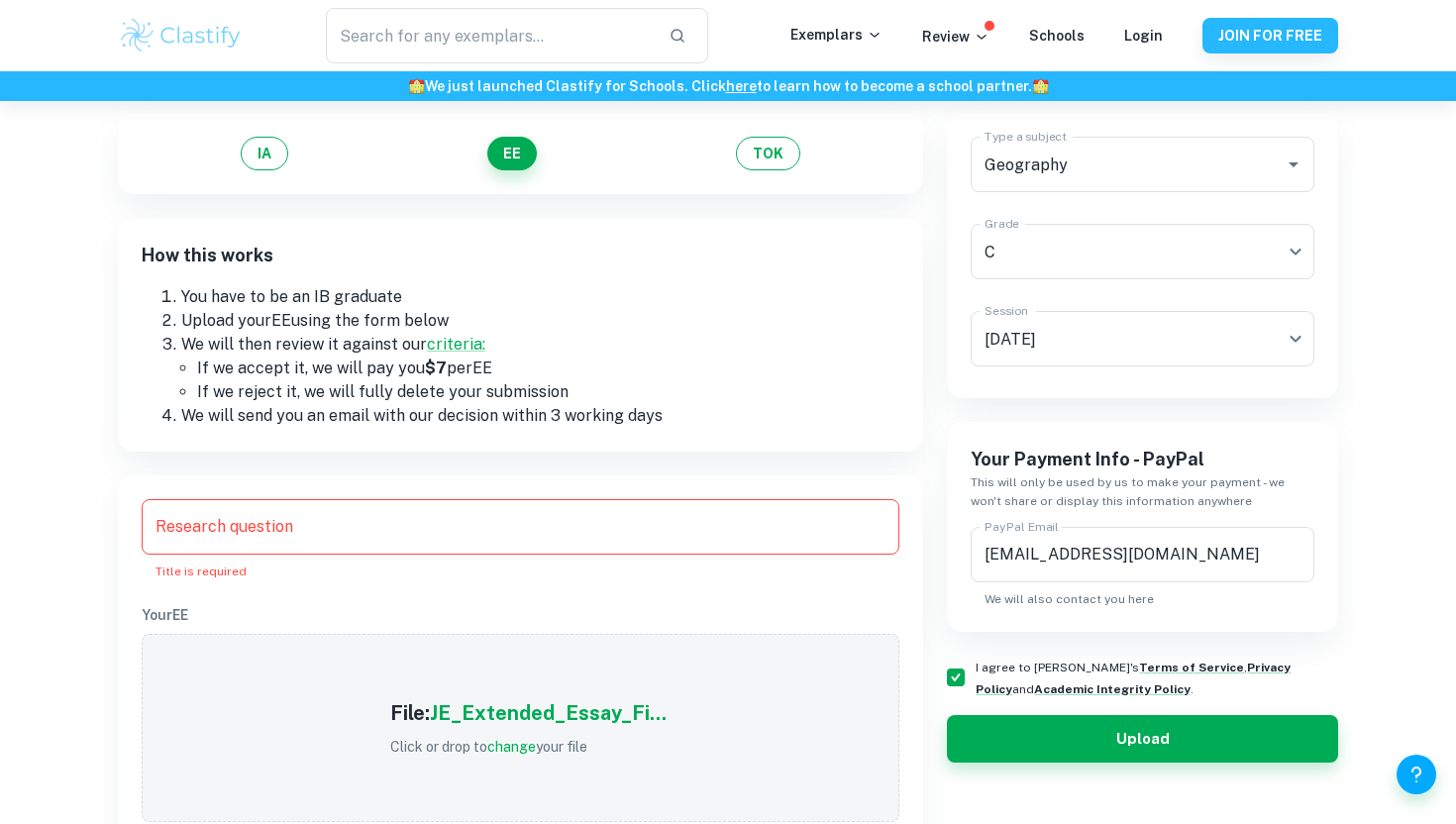 click on "Research question" at bounding box center (520, 527) 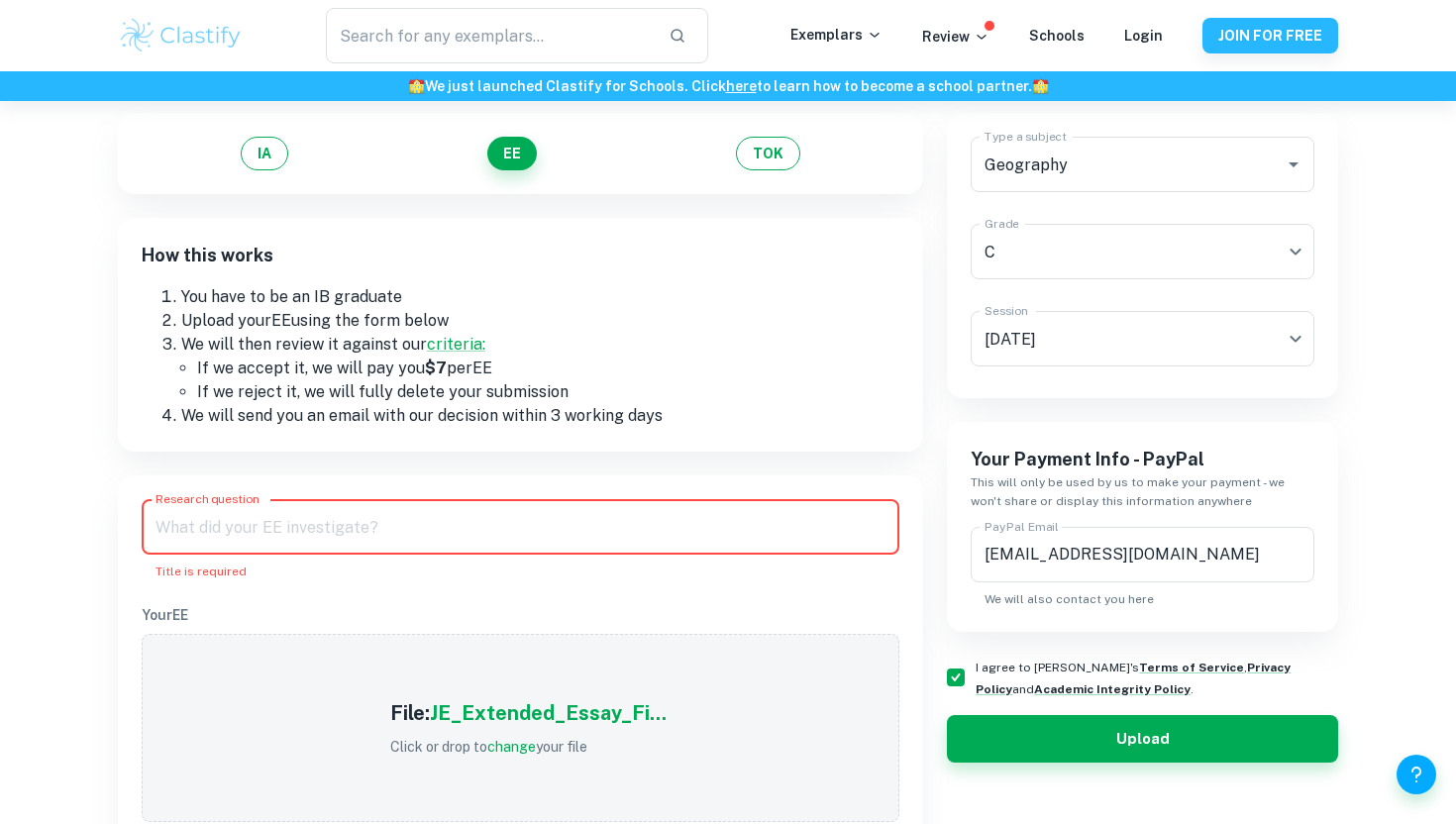 paste on "To what extent is [PERSON_NAME]’s community commitment to sustainability a model for the world?" 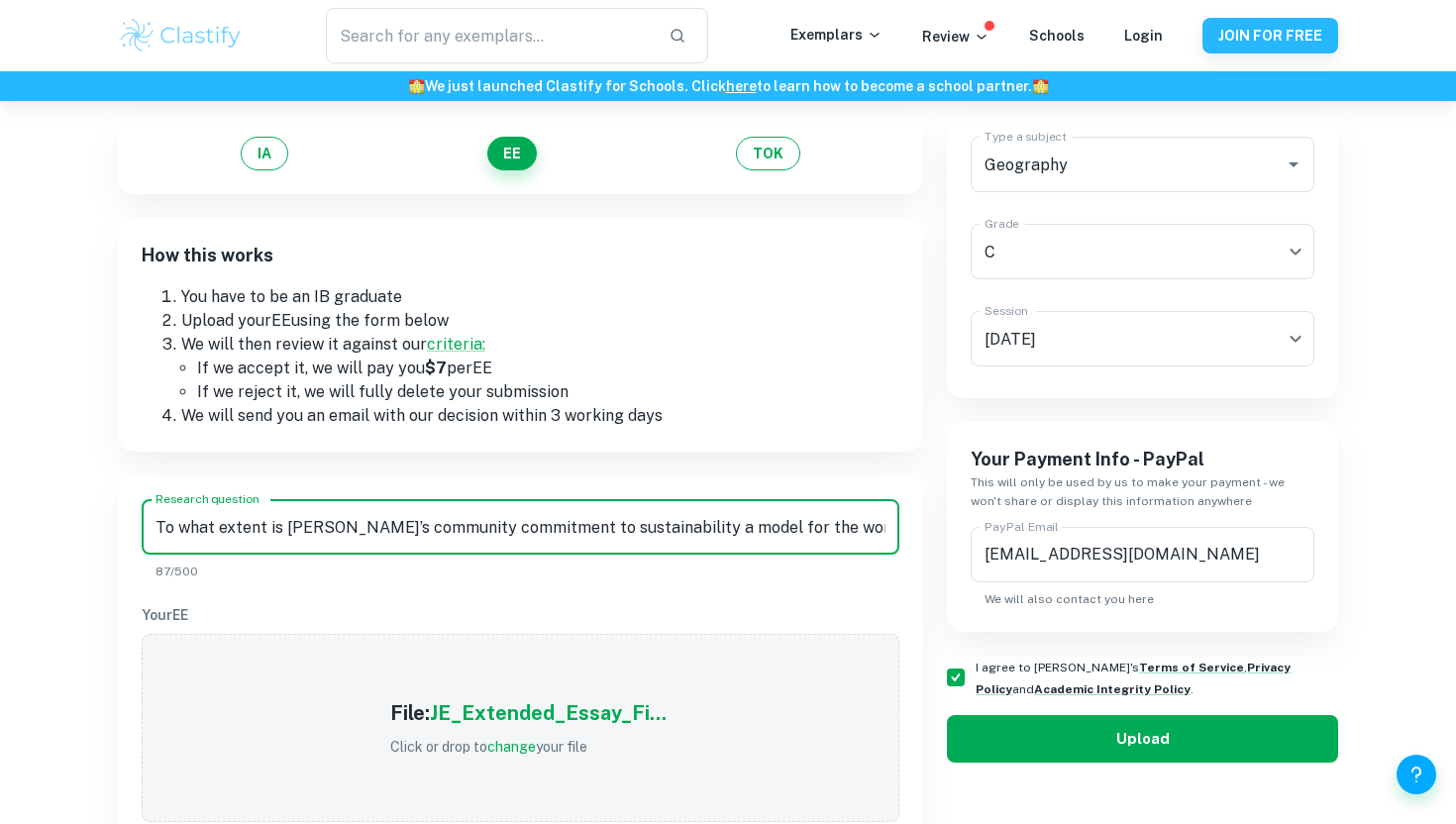 type on "To what extent is [PERSON_NAME]’s community commitment to sustainability a model for the world?" 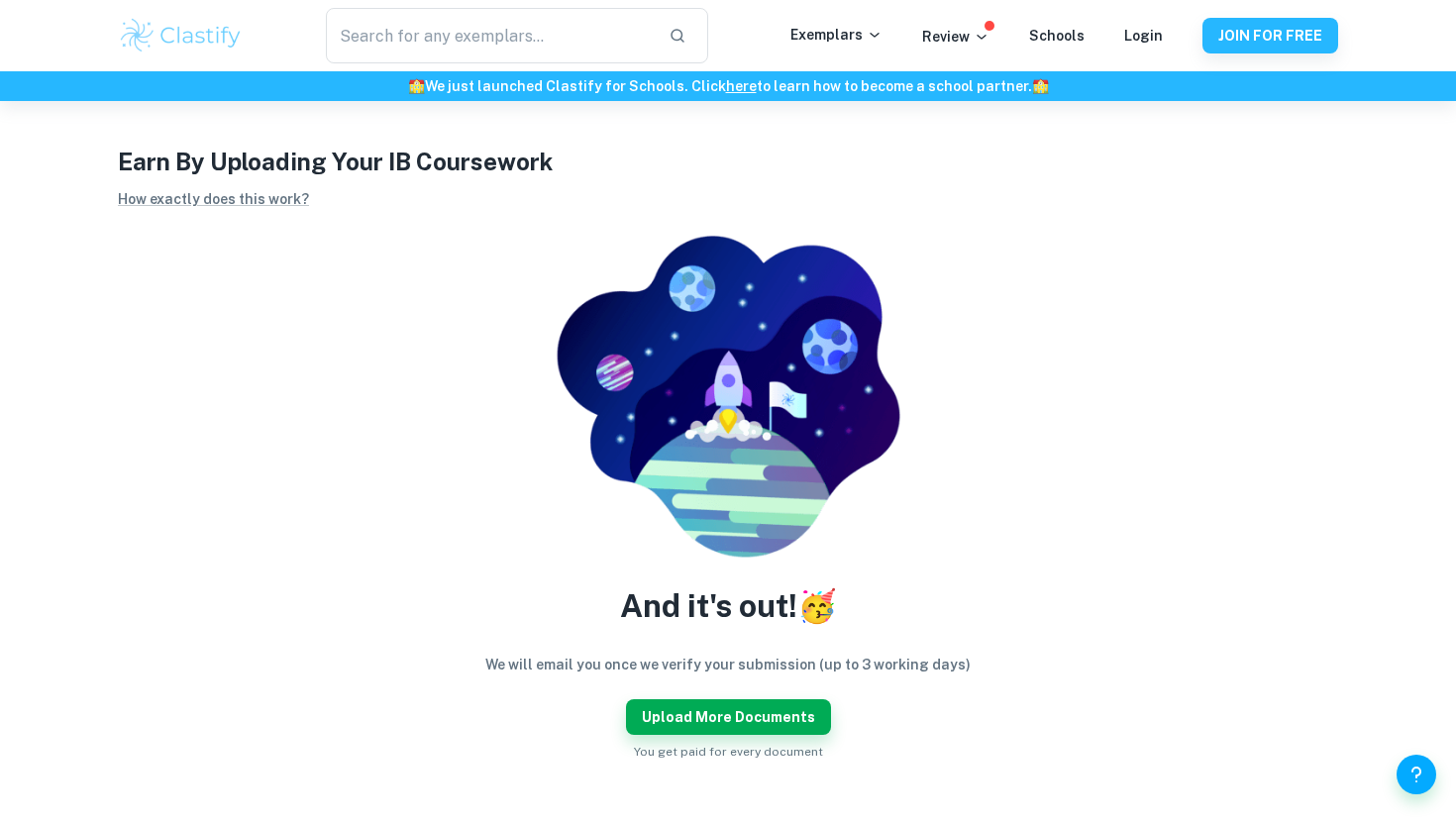 scroll, scrollTop: 0, scrollLeft: 0, axis: both 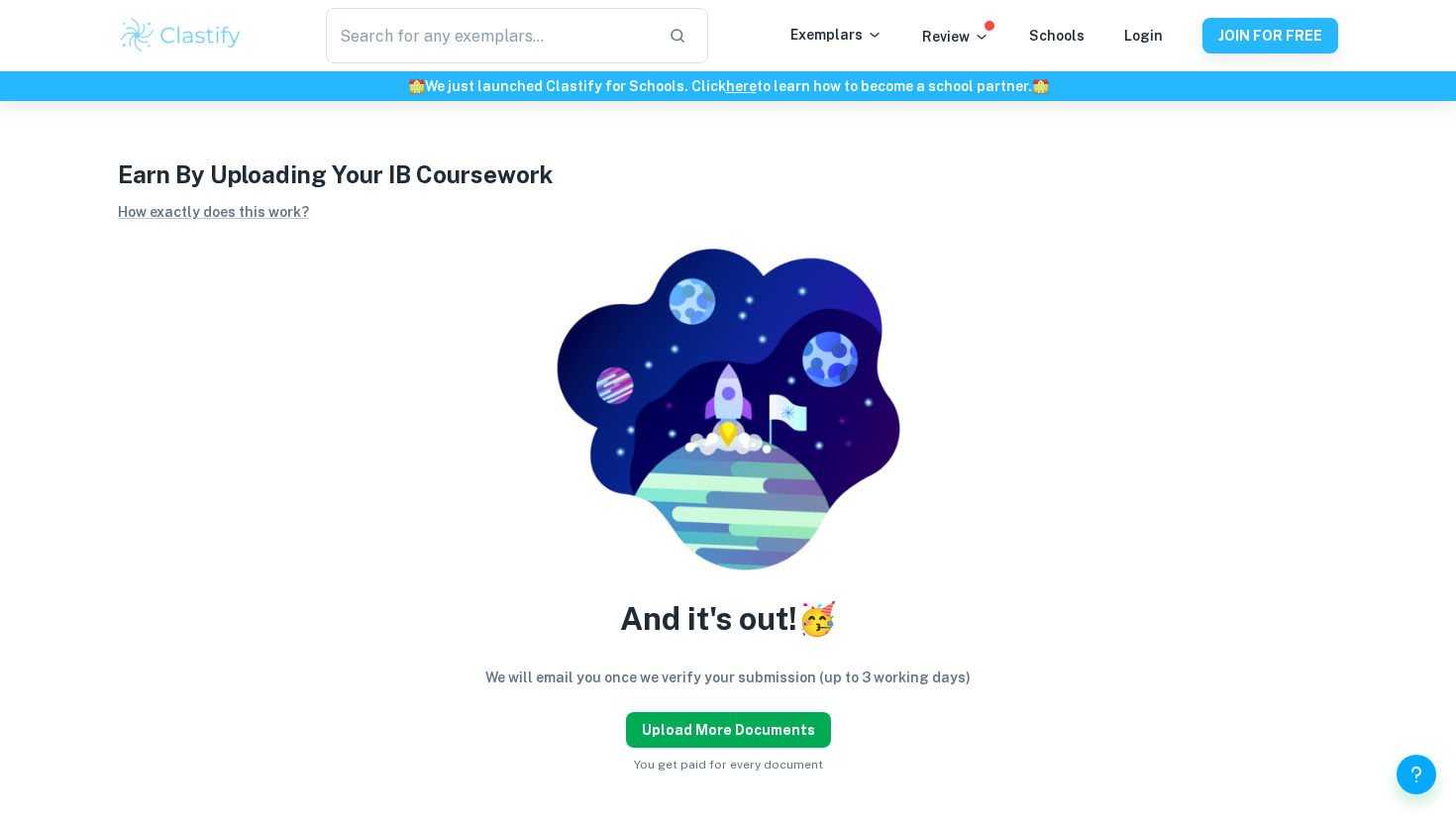 click on "Upload more documents" at bounding box center [728, 730] 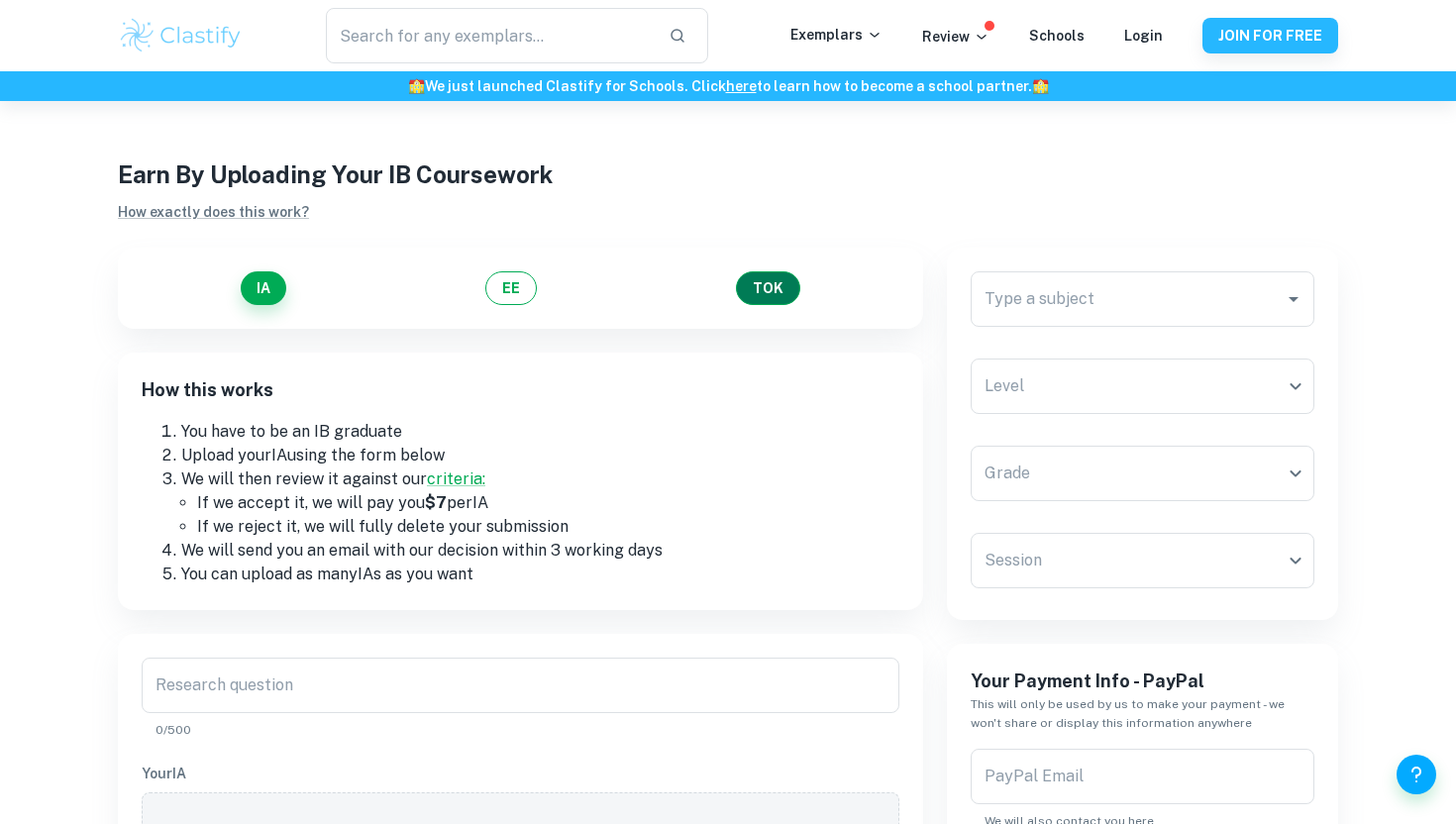 click on "TOK" at bounding box center [768, 288] 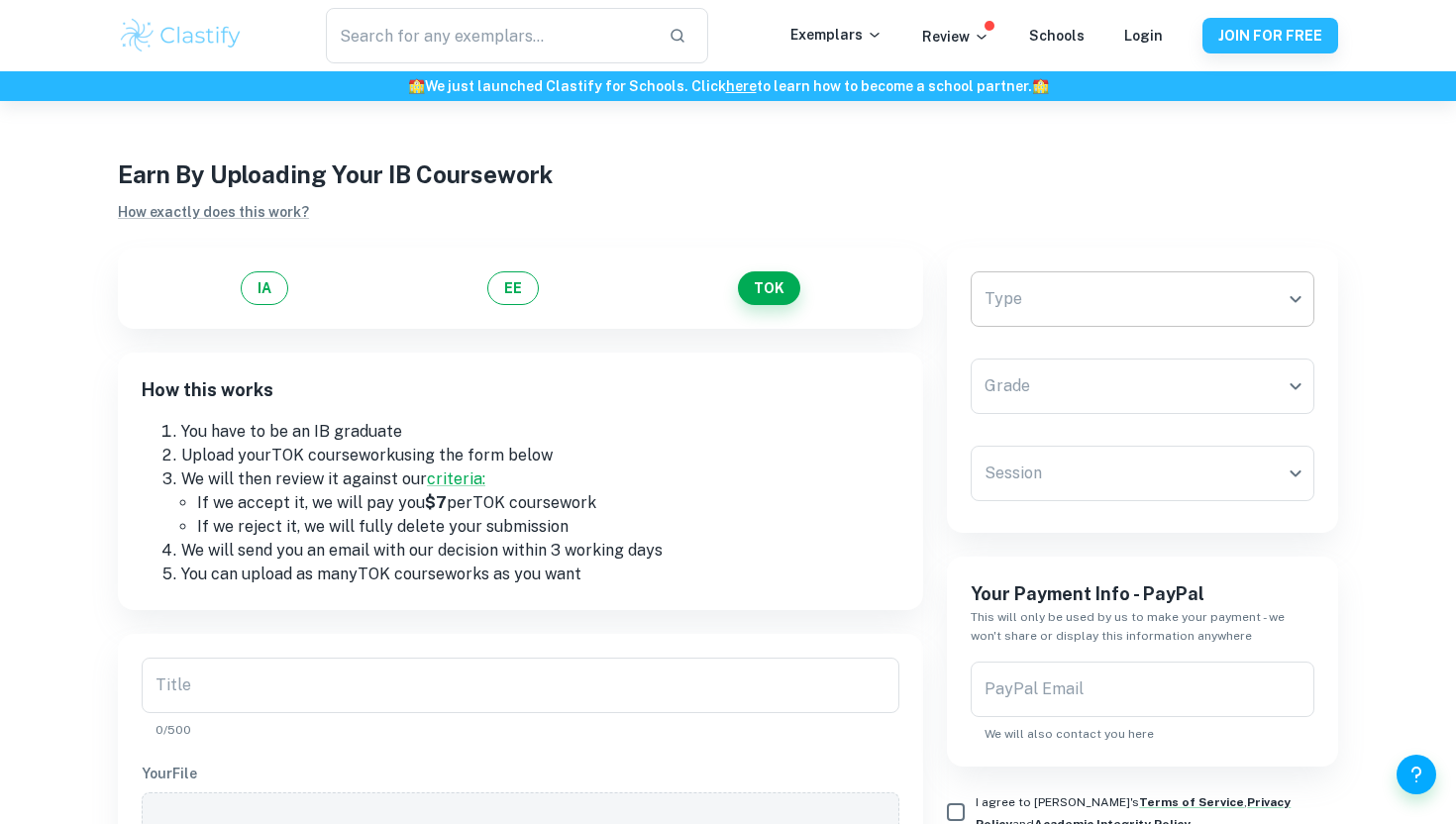 click on "We value your privacy We use cookies to enhance your browsing experience, serve personalised ads or content, and analyse our traffic. By clicking "Accept All", you consent to our use of cookies.   Cookie Policy Customise   Reject All   Accept All   Customise Consent Preferences   We use cookies to help you navigate efficiently and perform certain functions. You will find detailed information about all cookies under each consent category below. The cookies that are categorised as "Necessary" are stored on your browser as they are essential for enabling the basic functionalities of the site. ...  Show more For more information on how Google's third-party cookies operate and handle your data, see:   Google Privacy Policy Necessary Always Active Necessary cookies are required to enable the basic features of this site, such as providing secure log-in or adjusting your consent preferences. These cookies do not store any personally identifiable data. Functional Analytics Performance Advertisement Uncategorised" at bounding box center [728, 513] 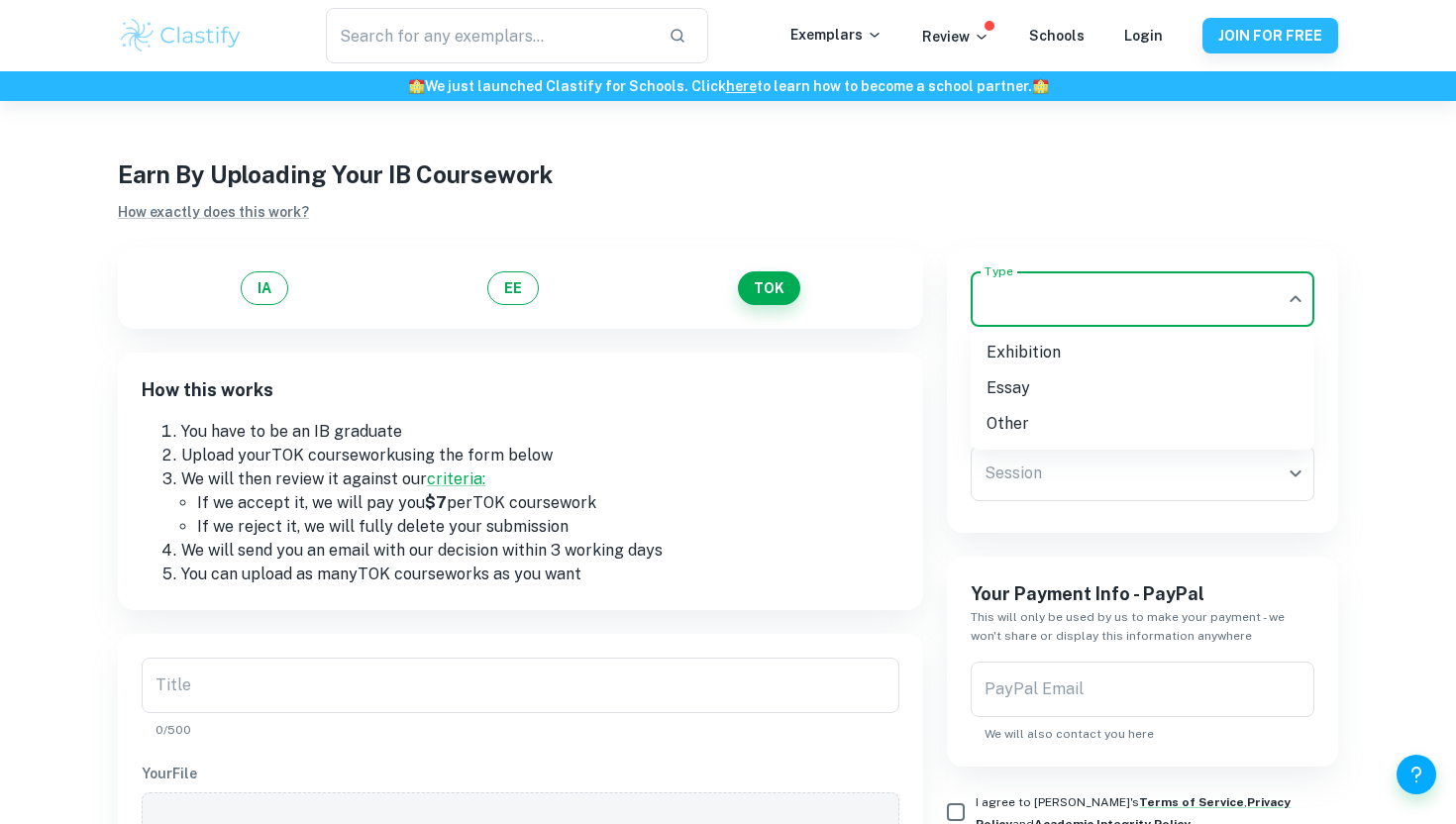 click on "Exhibition" at bounding box center (1142, 353) 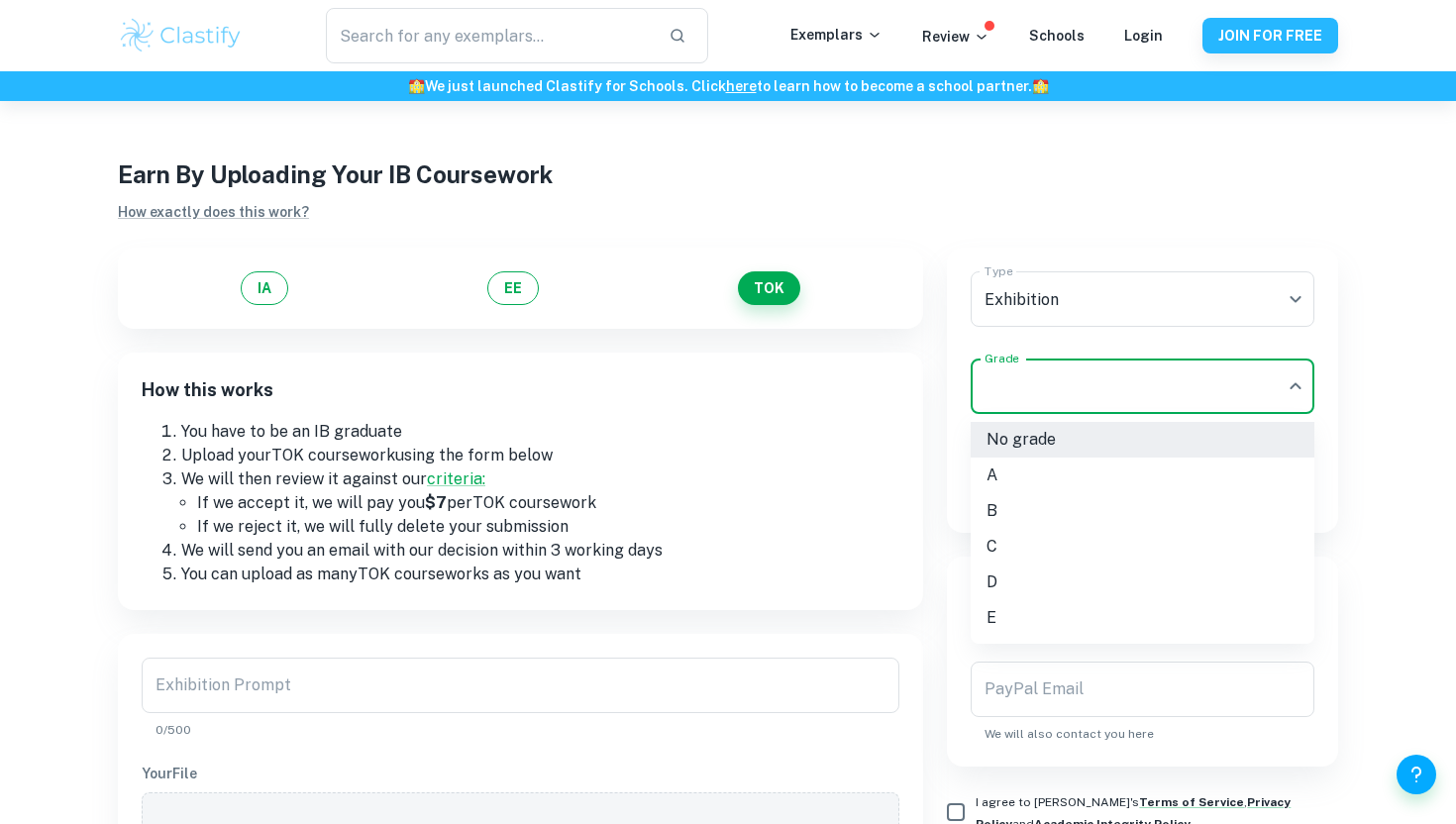 click on "We value your privacy We use cookies to enhance your browsing experience, serve personalised ads or content, and analyse our traffic. By clicking "Accept All", you consent to our use of cookies.   Cookie Policy Customise   Reject All   Accept All   Customise Consent Preferences   We use cookies to help you navigate efficiently and perform certain functions. You will find detailed information about all cookies under each consent category below. The cookies that are categorised as "Necessary" are stored on your browser as they are essential for enabling the basic functionalities of the site. ...  Show more For more information on how Google's third-party cookies operate and handle your data, see:   Google Privacy Policy Necessary Always Active Necessary cookies are required to enable the basic features of this site, such as providing secure log-in or adjusting your consent preferences. These cookies do not store any personally identifiable data. Functional Analytics Performance Advertisement Uncategorised" at bounding box center [728, 513] 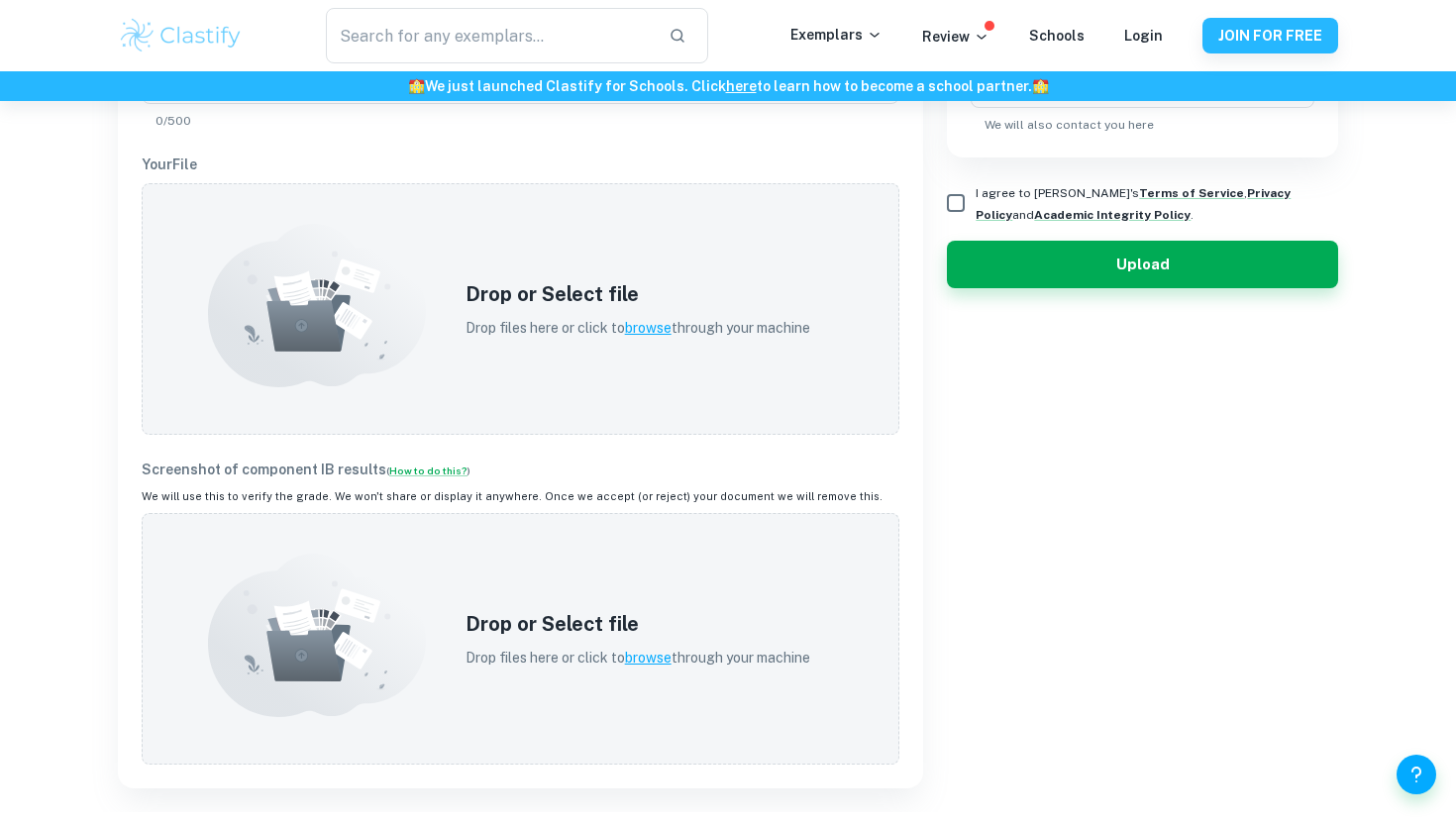 scroll, scrollTop: 836, scrollLeft: 0, axis: vertical 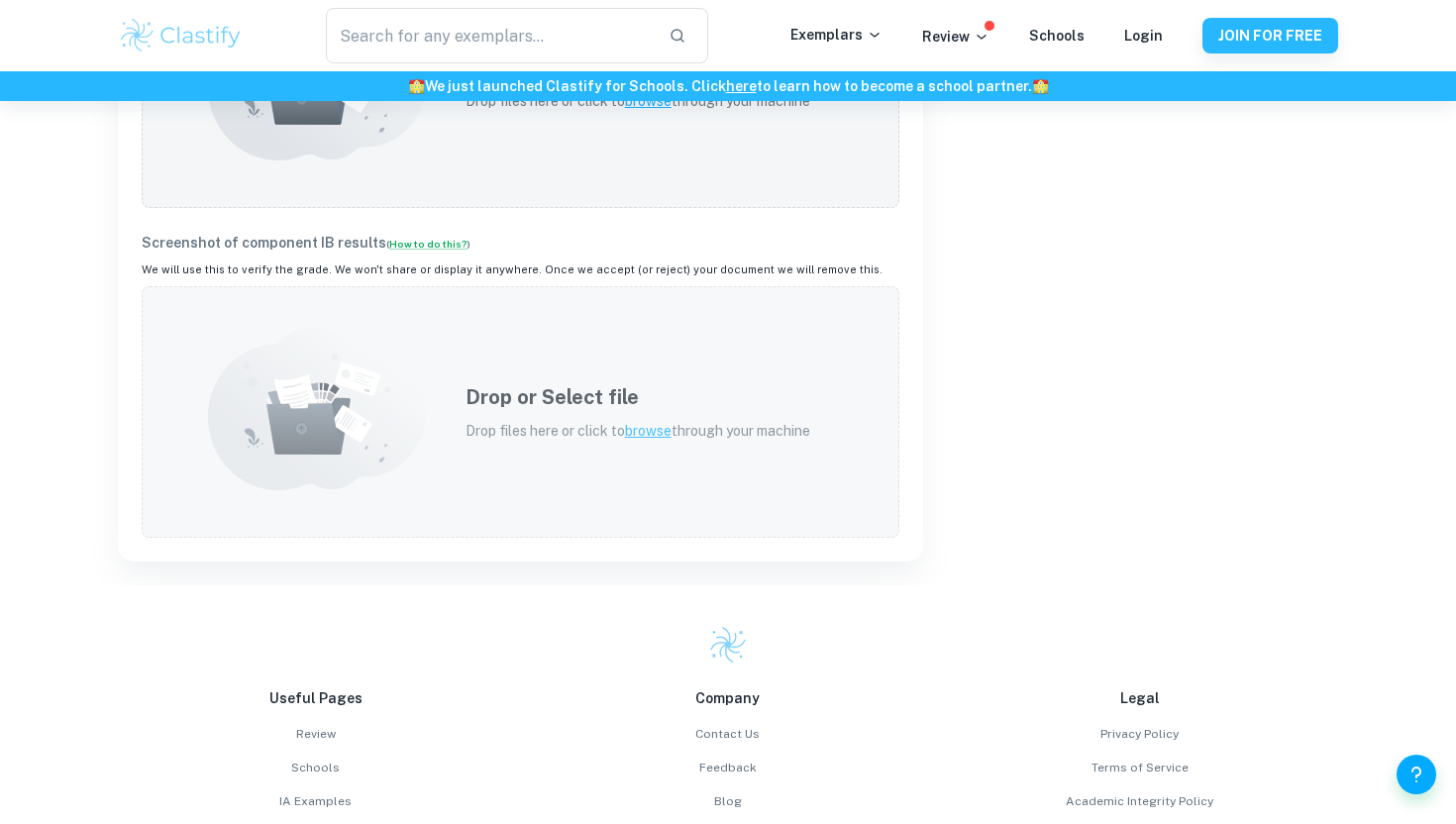 click on "browse" at bounding box center [648, 431] 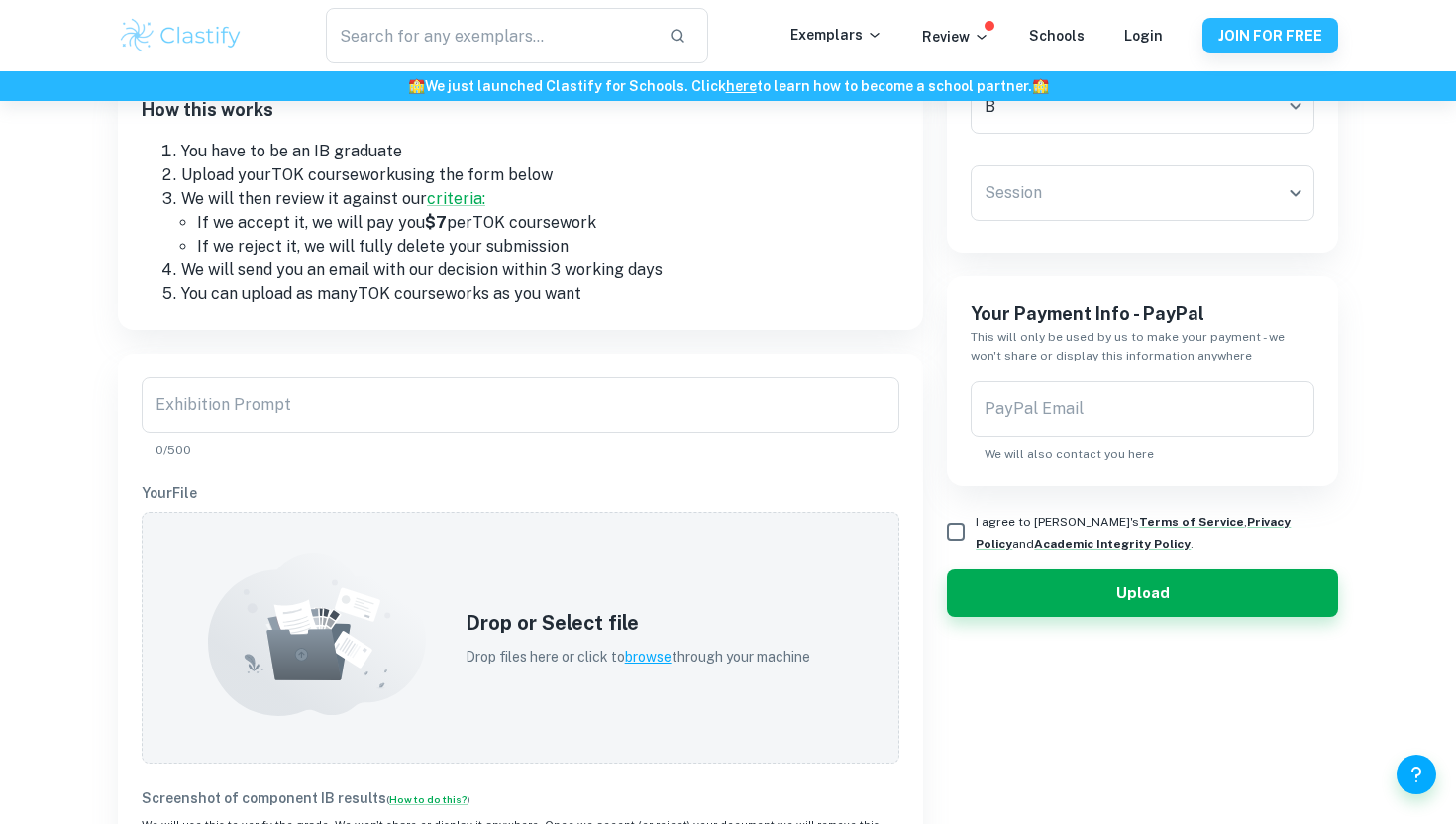 scroll, scrollTop: 261, scrollLeft: 0, axis: vertical 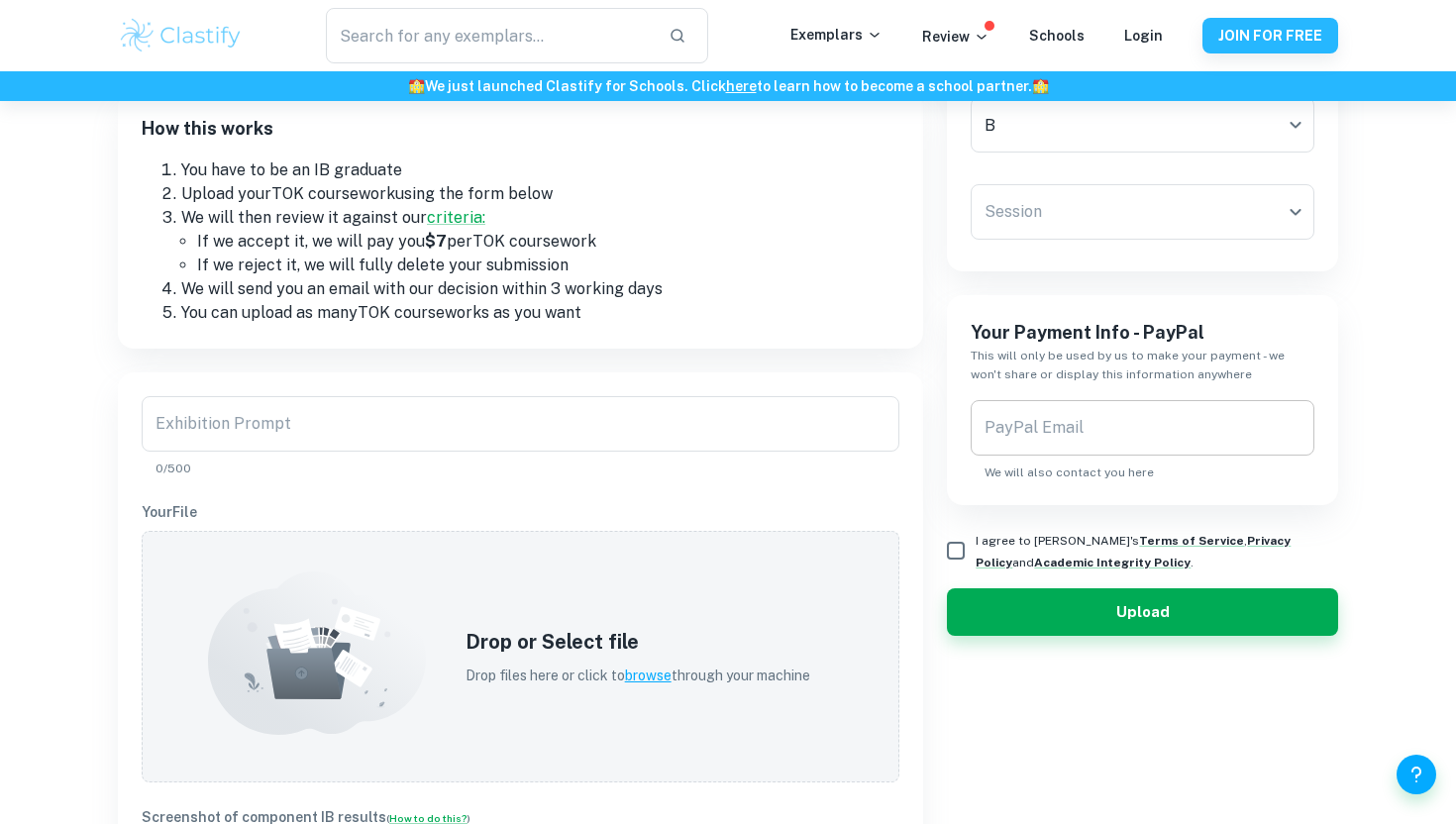 click on "PayPal Email" at bounding box center [1142, 428] 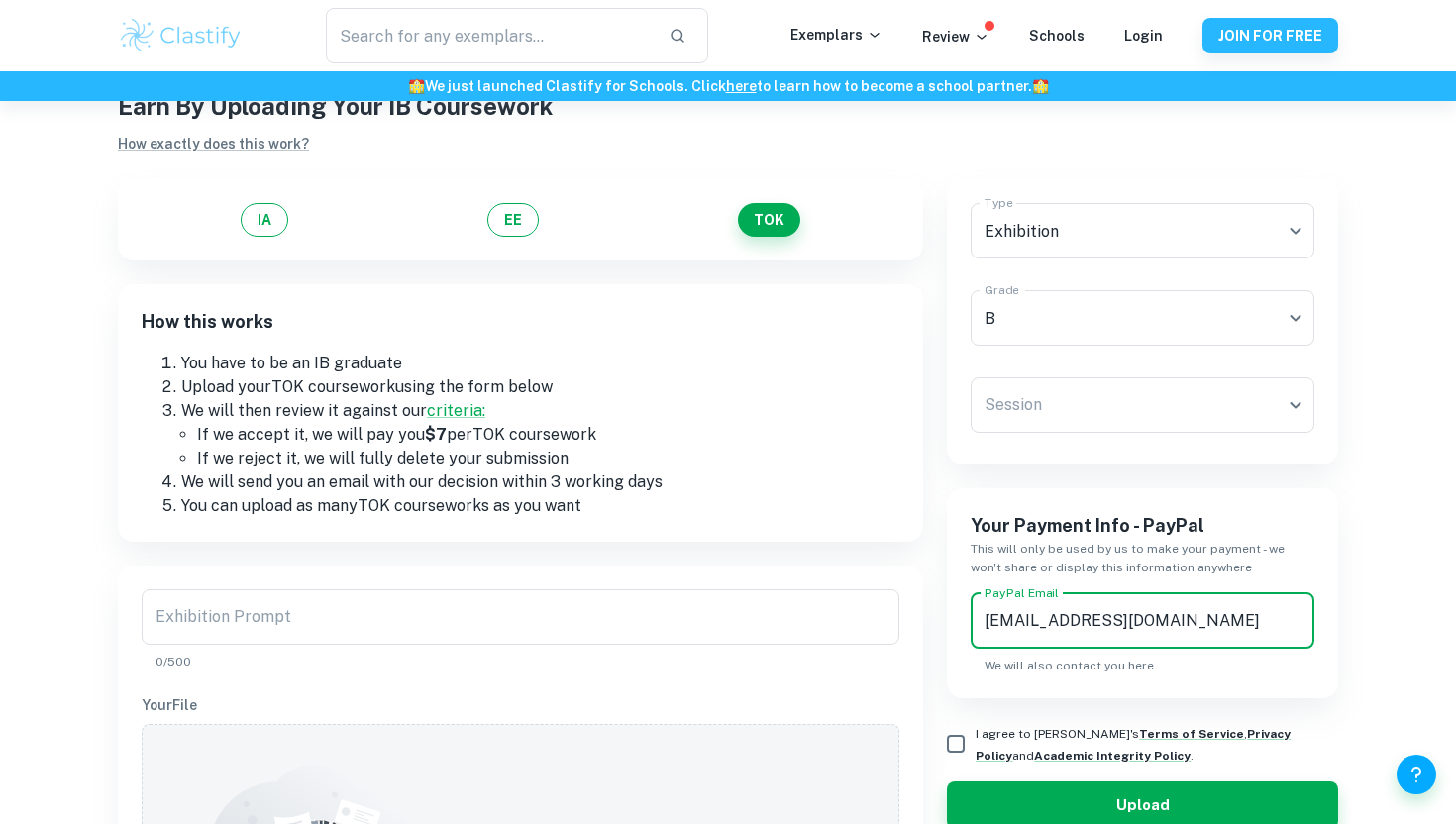 scroll, scrollTop: 0, scrollLeft: 0, axis: both 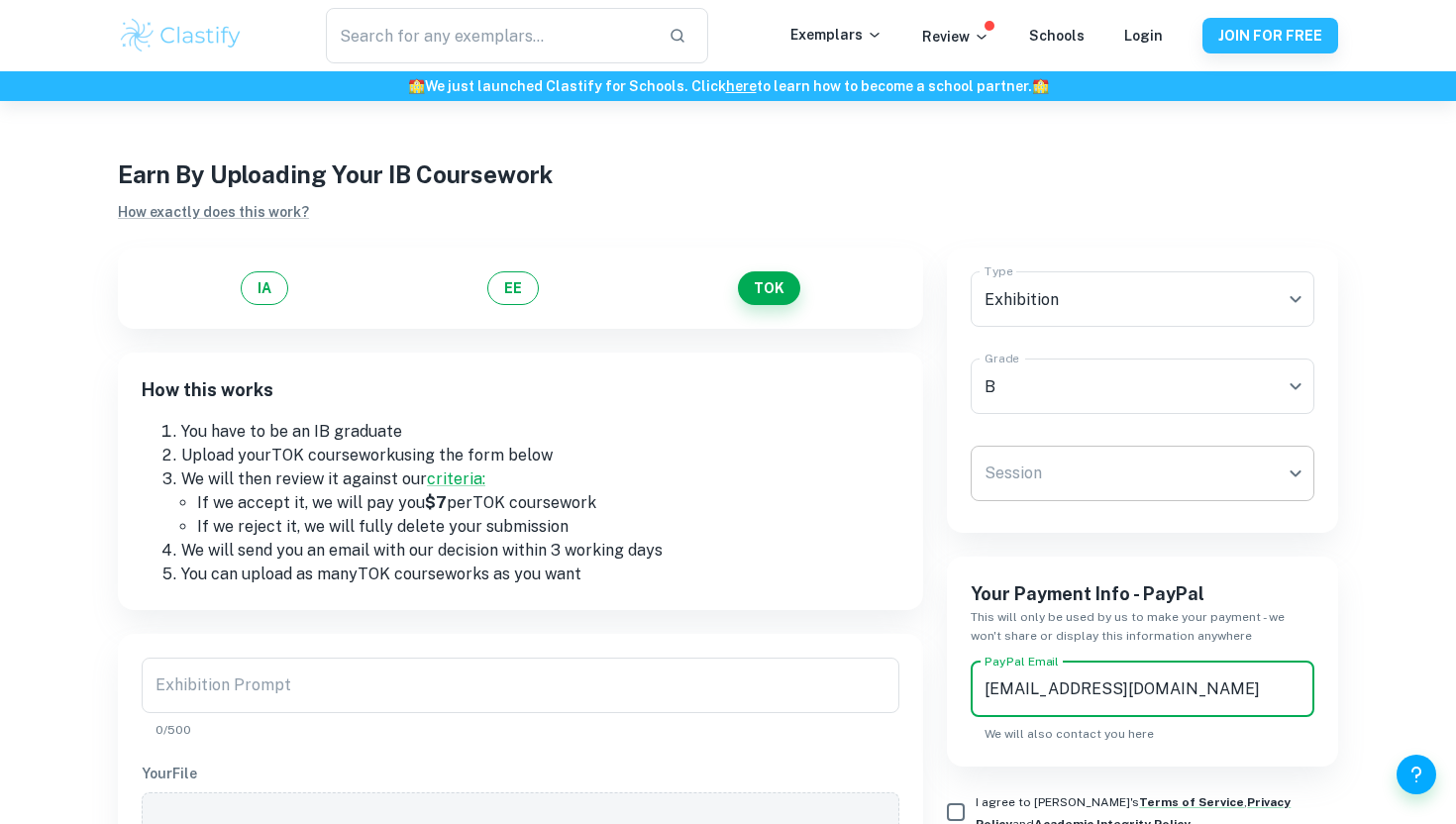type on "[EMAIL_ADDRESS][DOMAIN_NAME]" 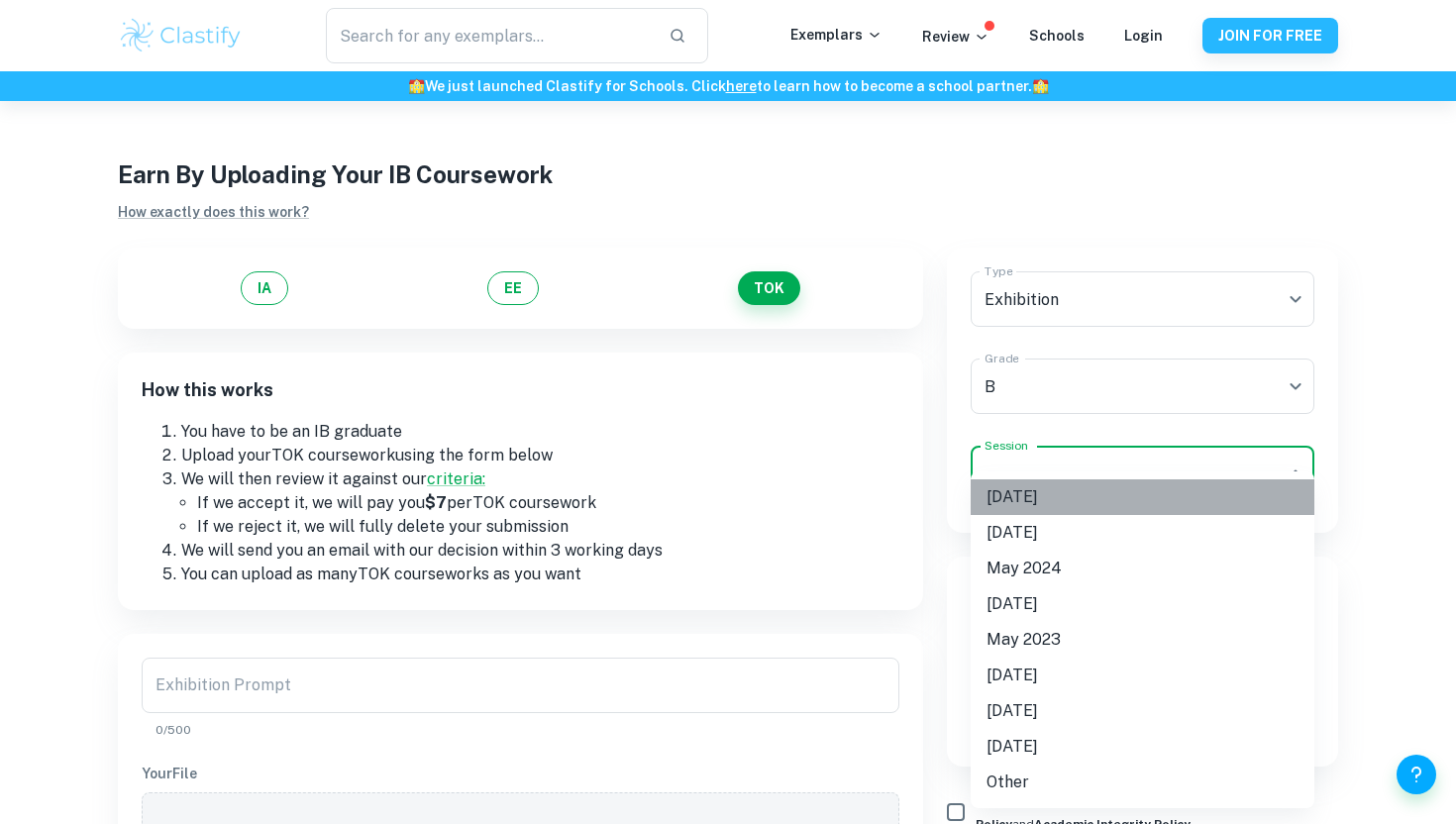 click on "[DATE]" at bounding box center [1142, 497] 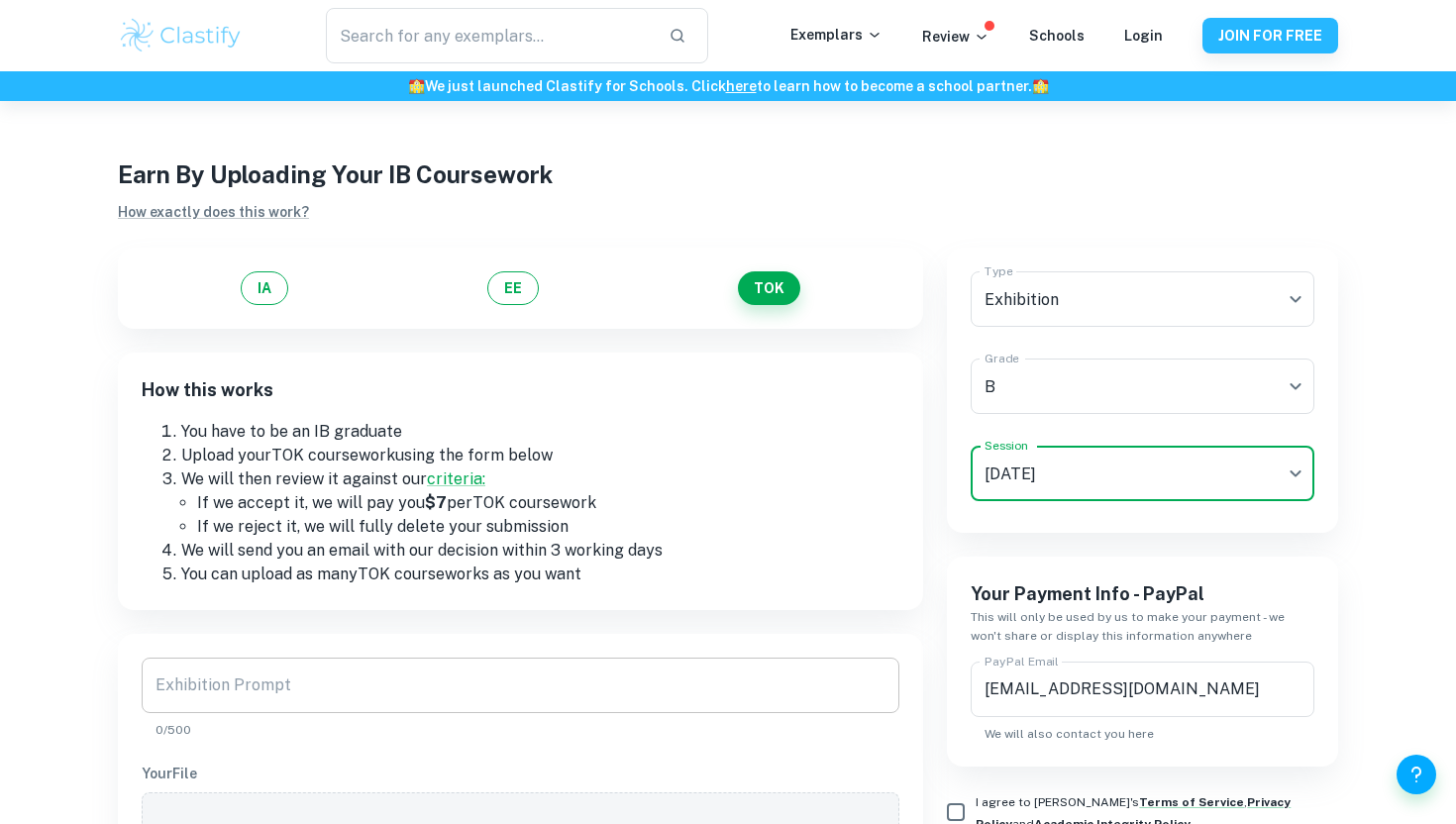 click on "Exhibition Prompt" at bounding box center (520, 685) 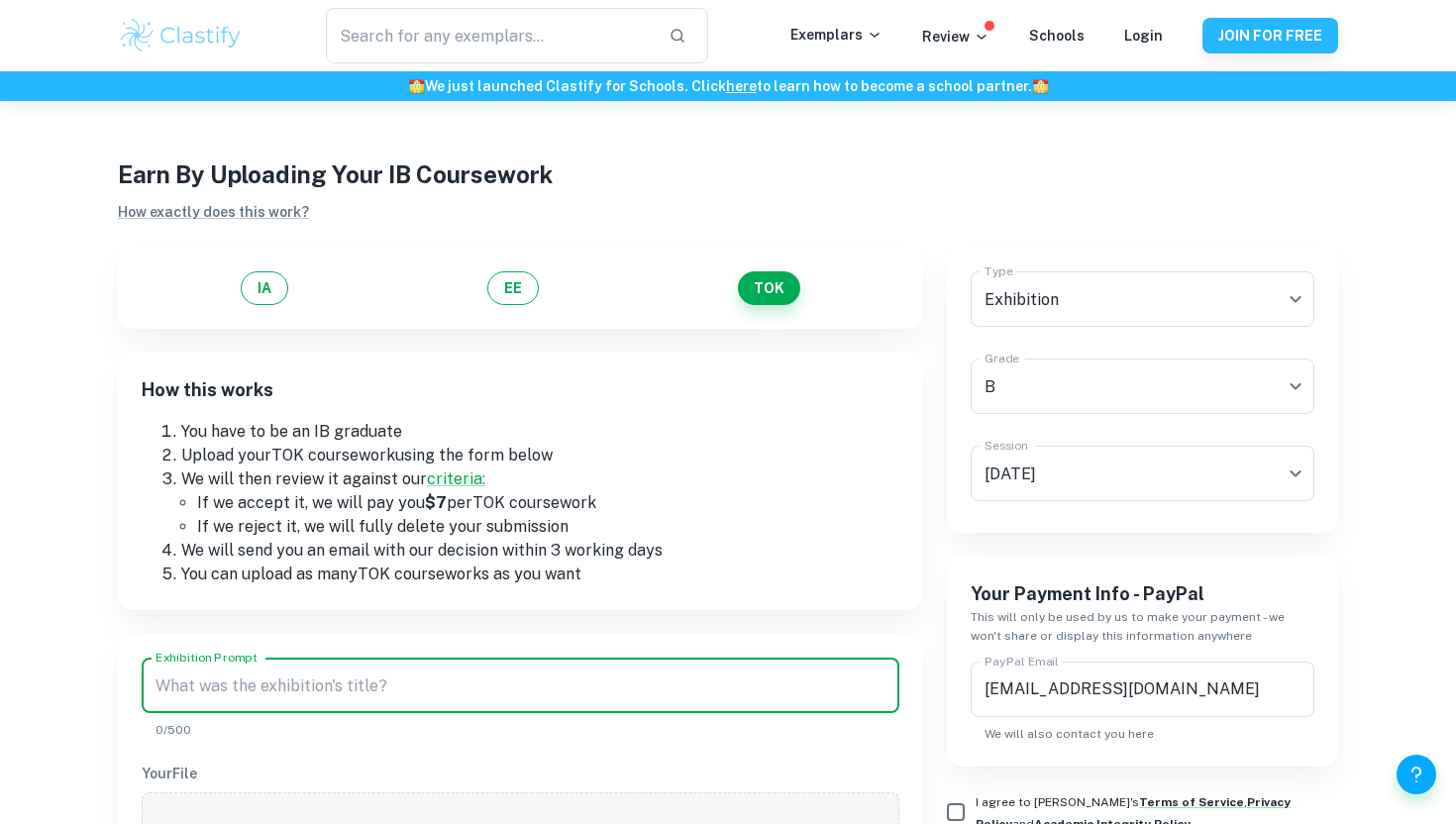 paste on "Prompt #17: Why do we seek knowledge?" 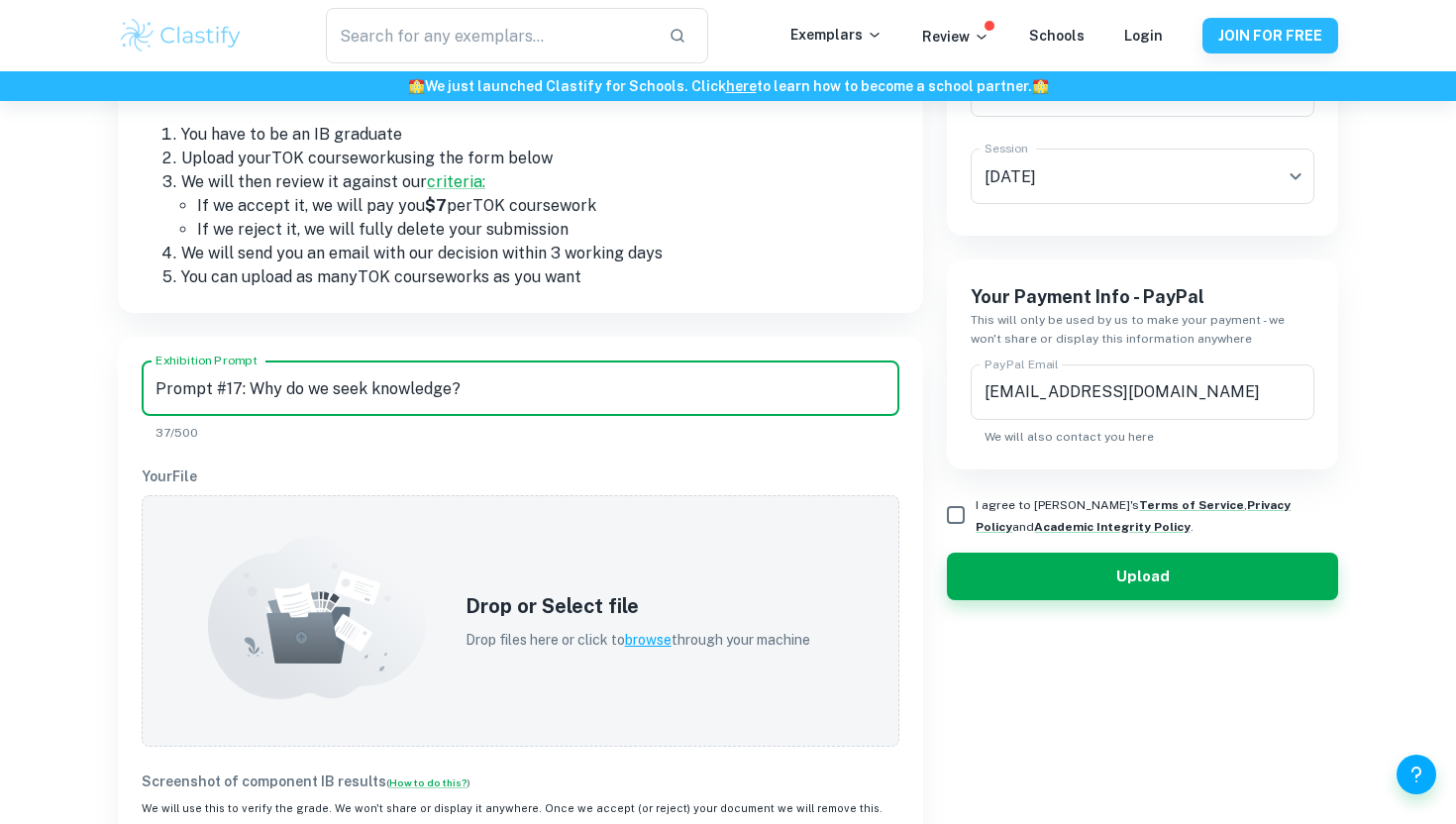 scroll, scrollTop: 298, scrollLeft: 0, axis: vertical 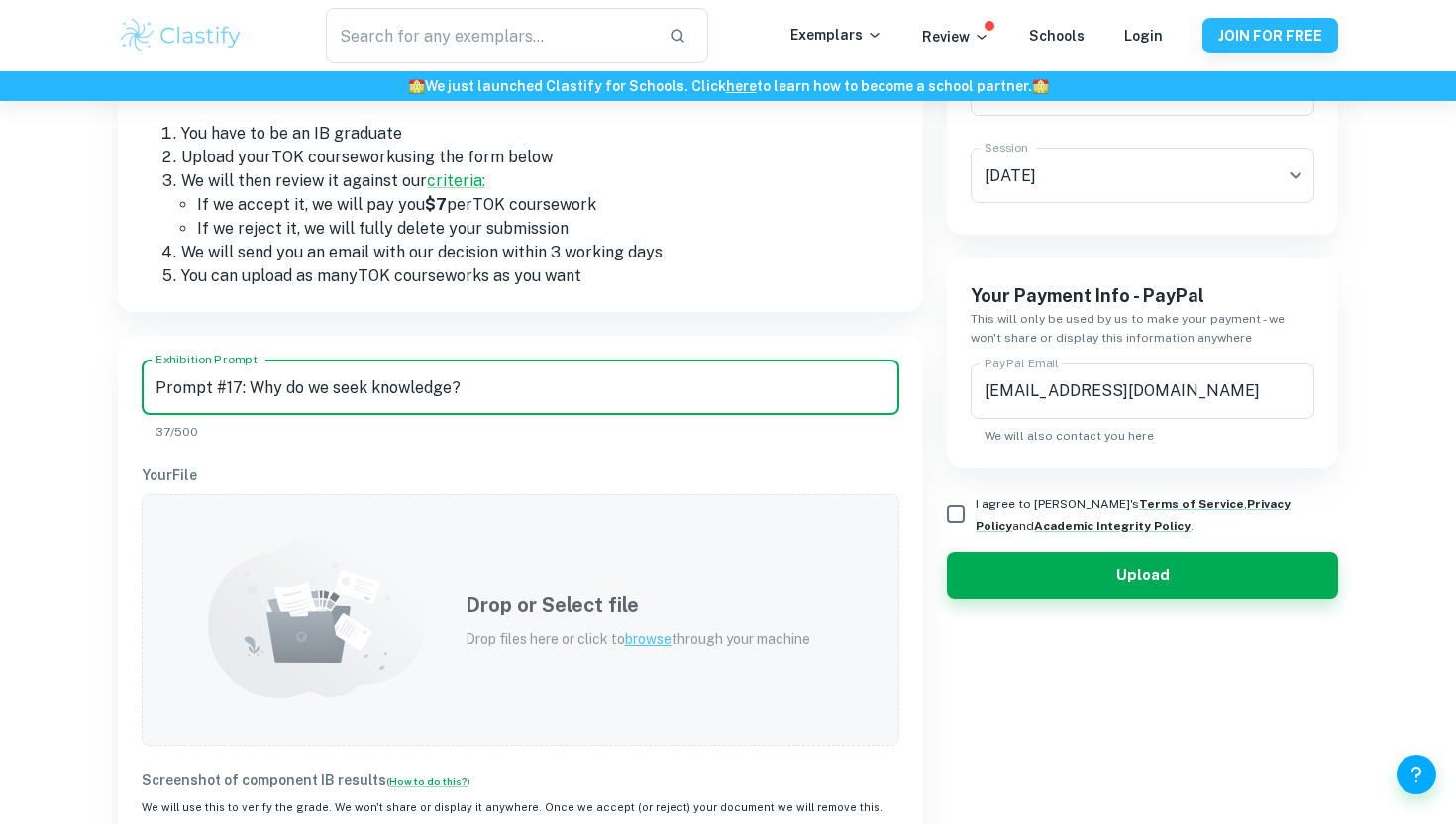 type on "Prompt #17: Why do we seek knowledge?" 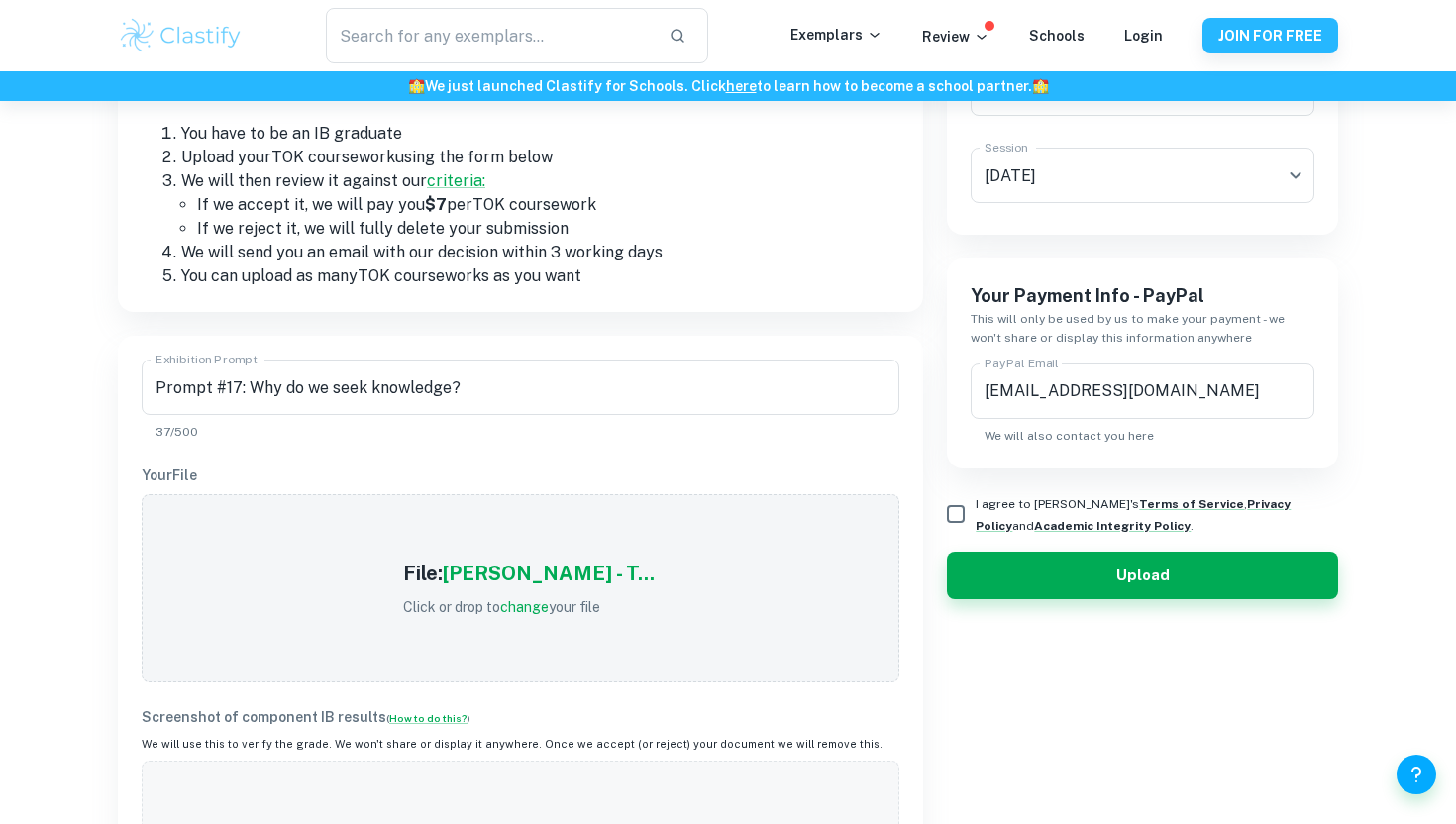 click on "I agree to [PERSON_NAME]'s  Terms of Service ,  Privacy Policy  and  Academic Integrity Policy ." at bounding box center [956, 514] 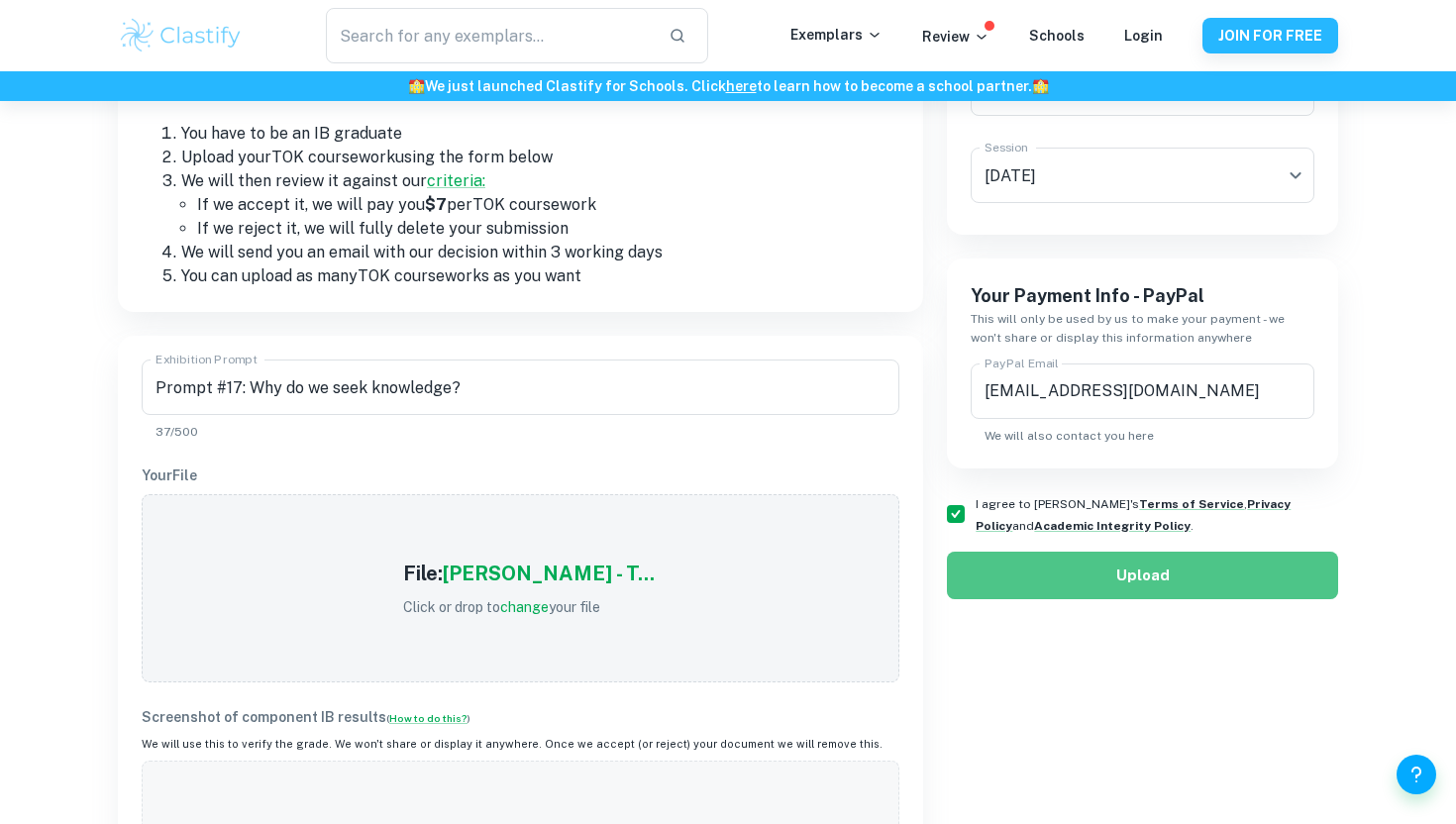 click on "Upload" at bounding box center (1142, 575) 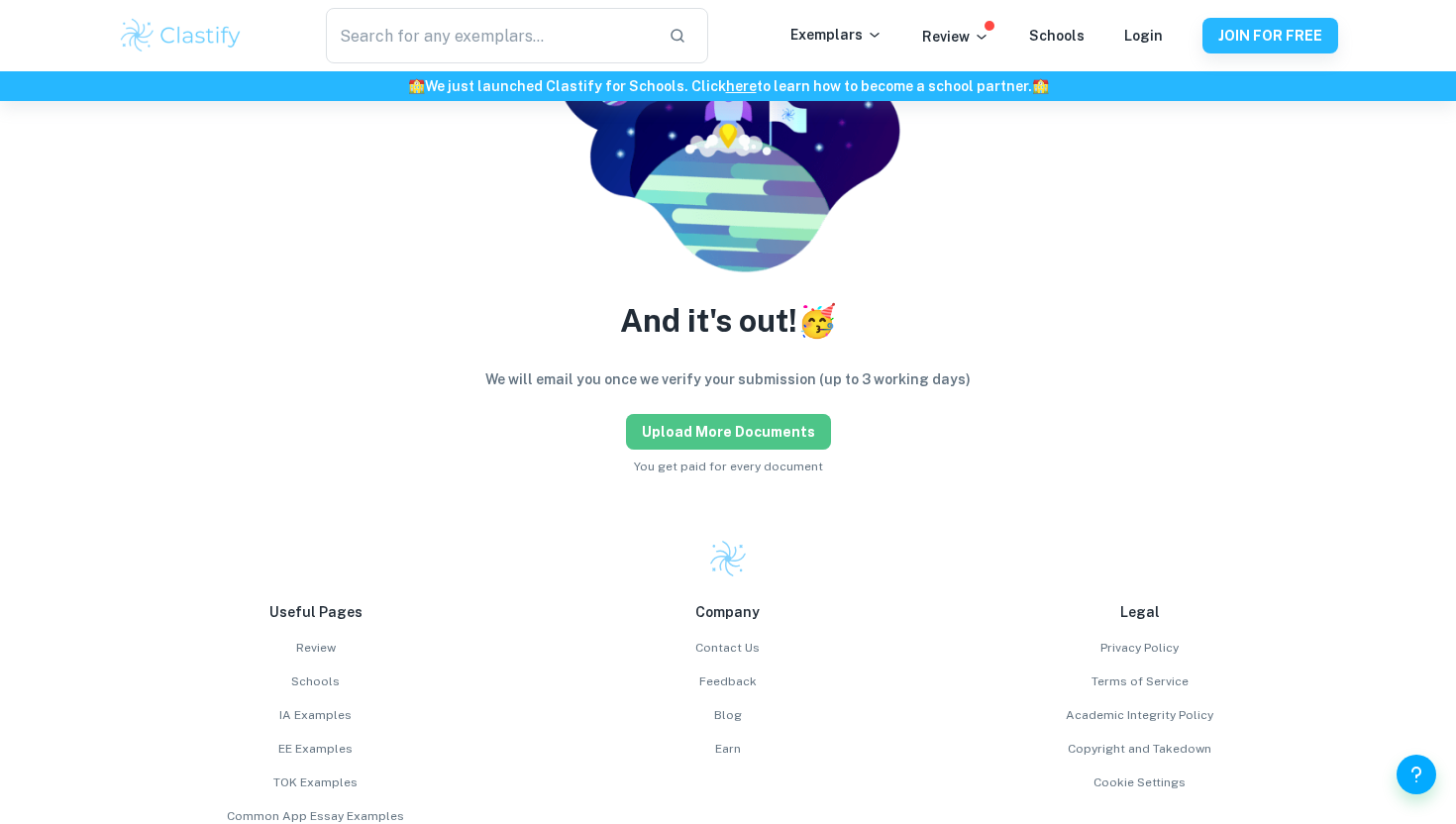 click on "Upload more documents" at bounding box center (728, 432) 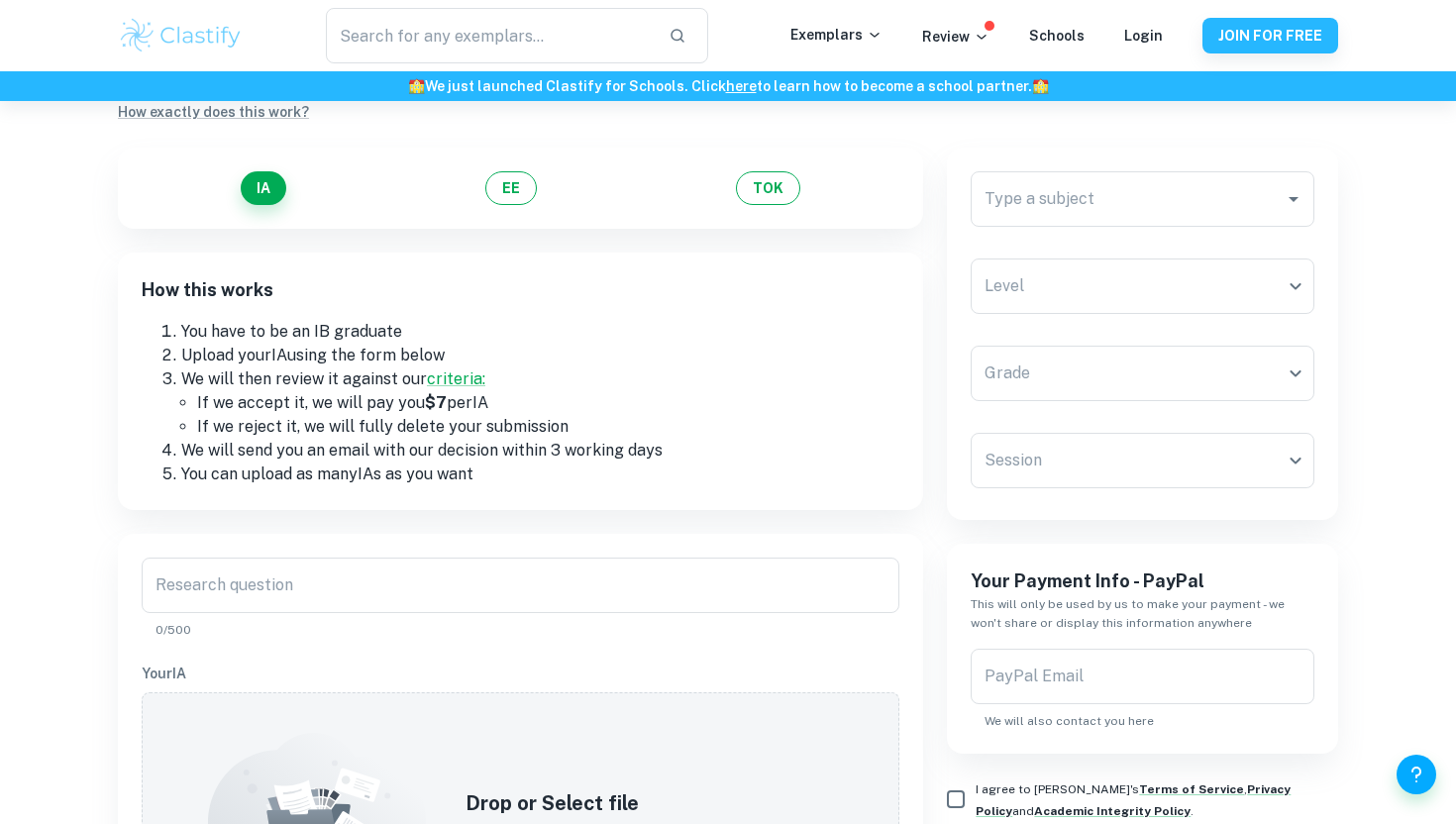 scroll, scrollTop: 96, scrollLeft: 0, axis: vertical 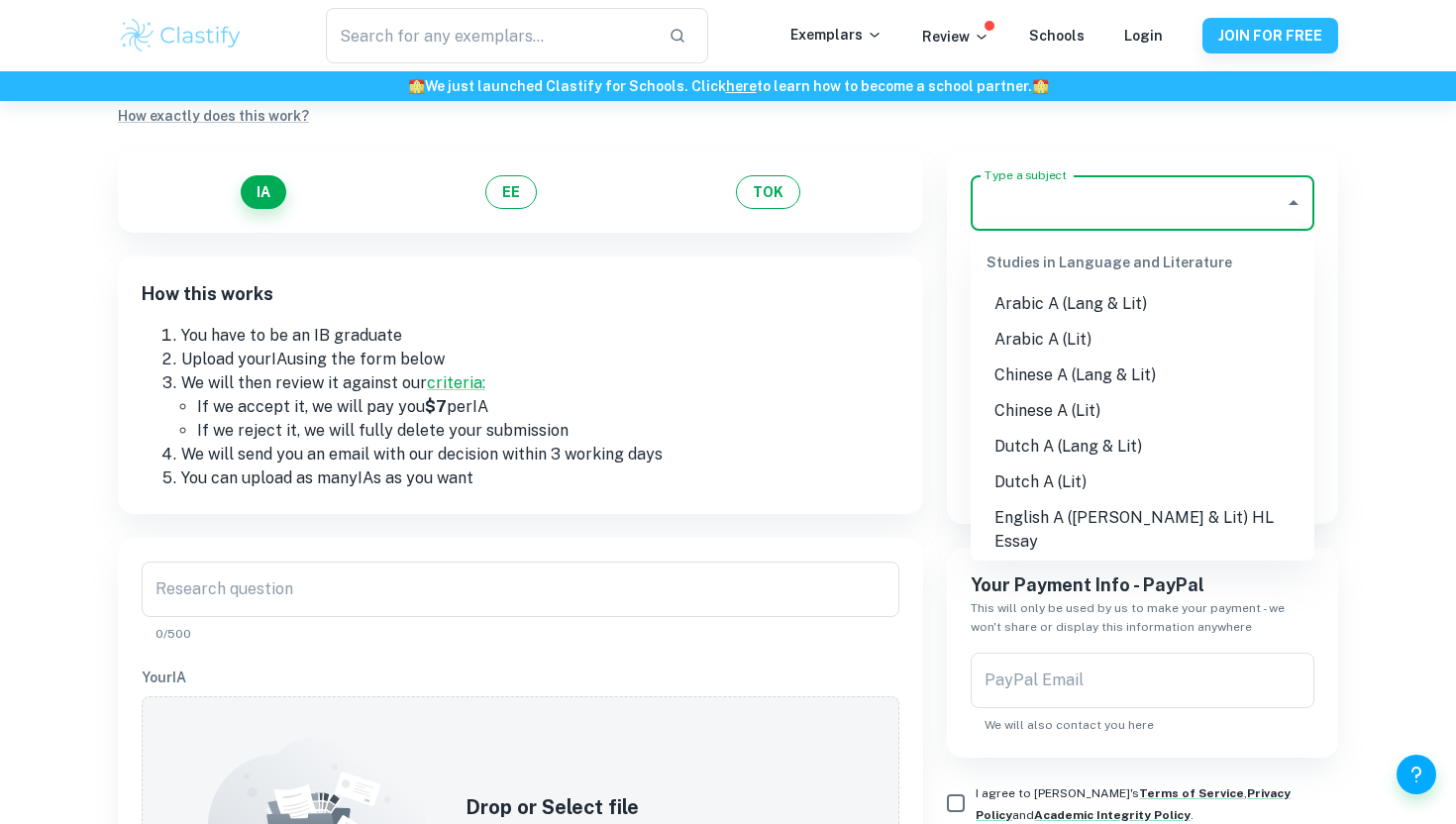 click on "Type a subject" at bounding box center (1127, 203) 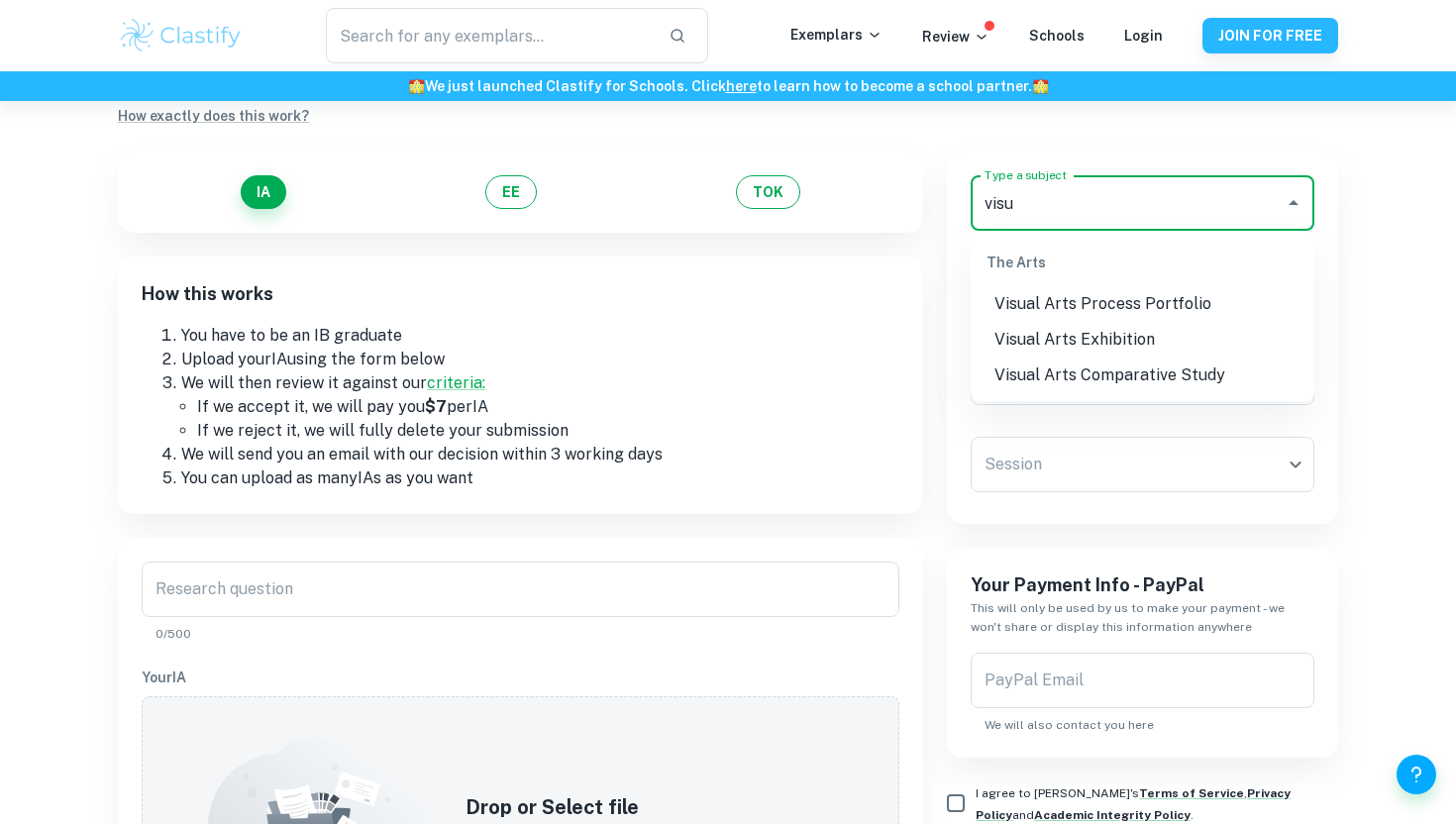 click on "Visual Arts Exhibition" at bounding box center [1142, 340] 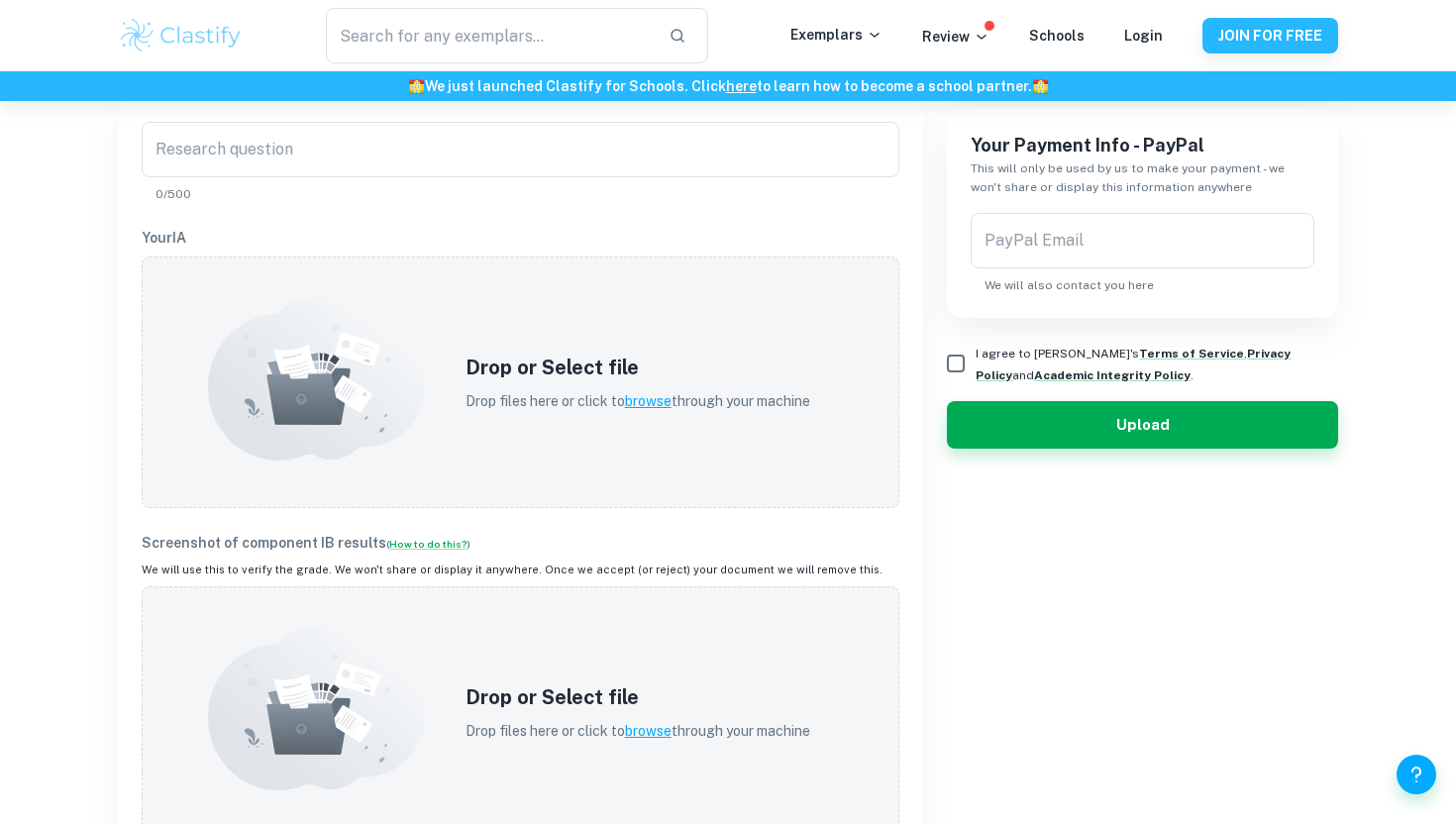 scroll, scrollTop: 538, scrollLeft: 0, axis: vertical 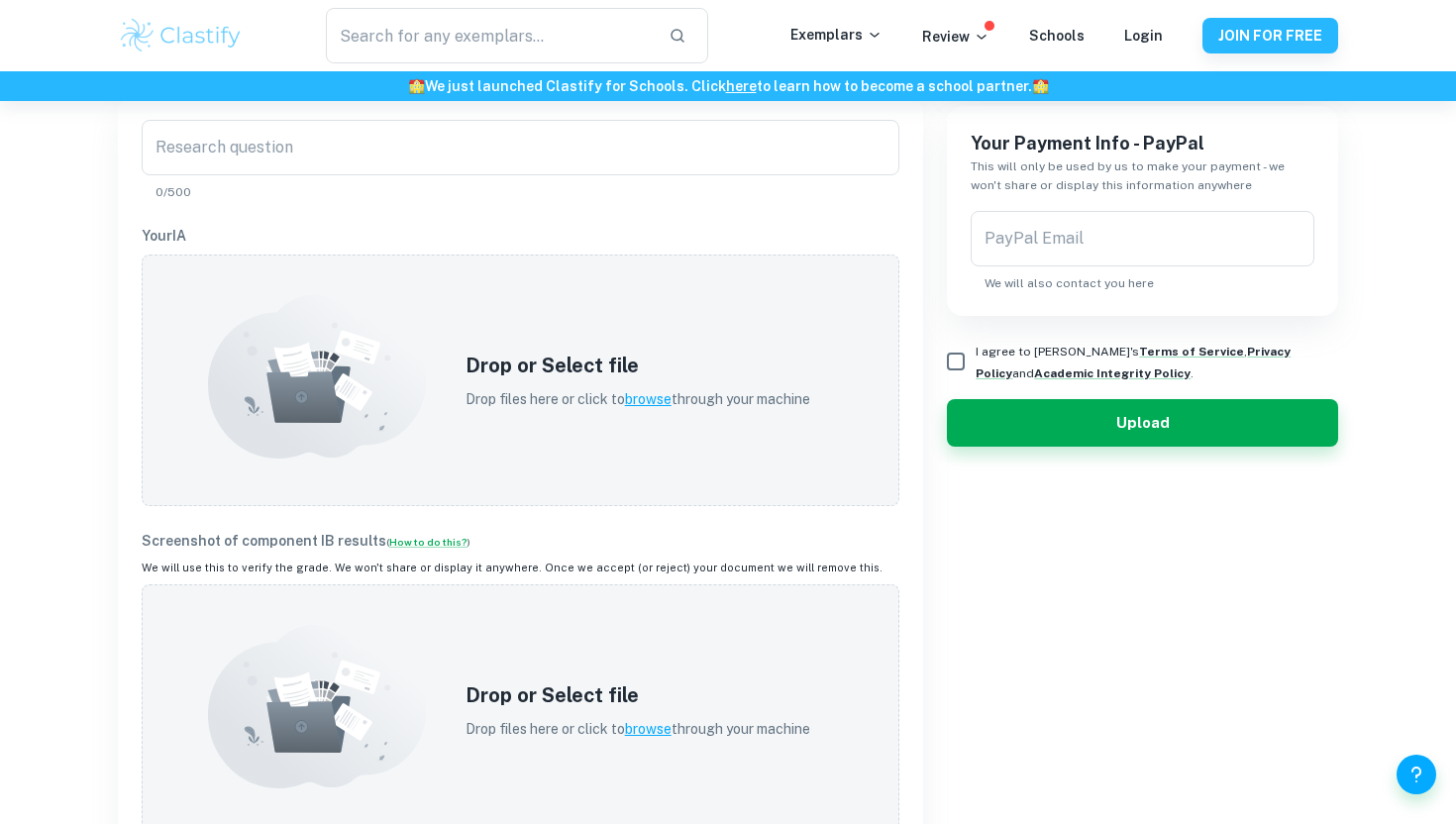 type on "Visual Arts Exhibition" 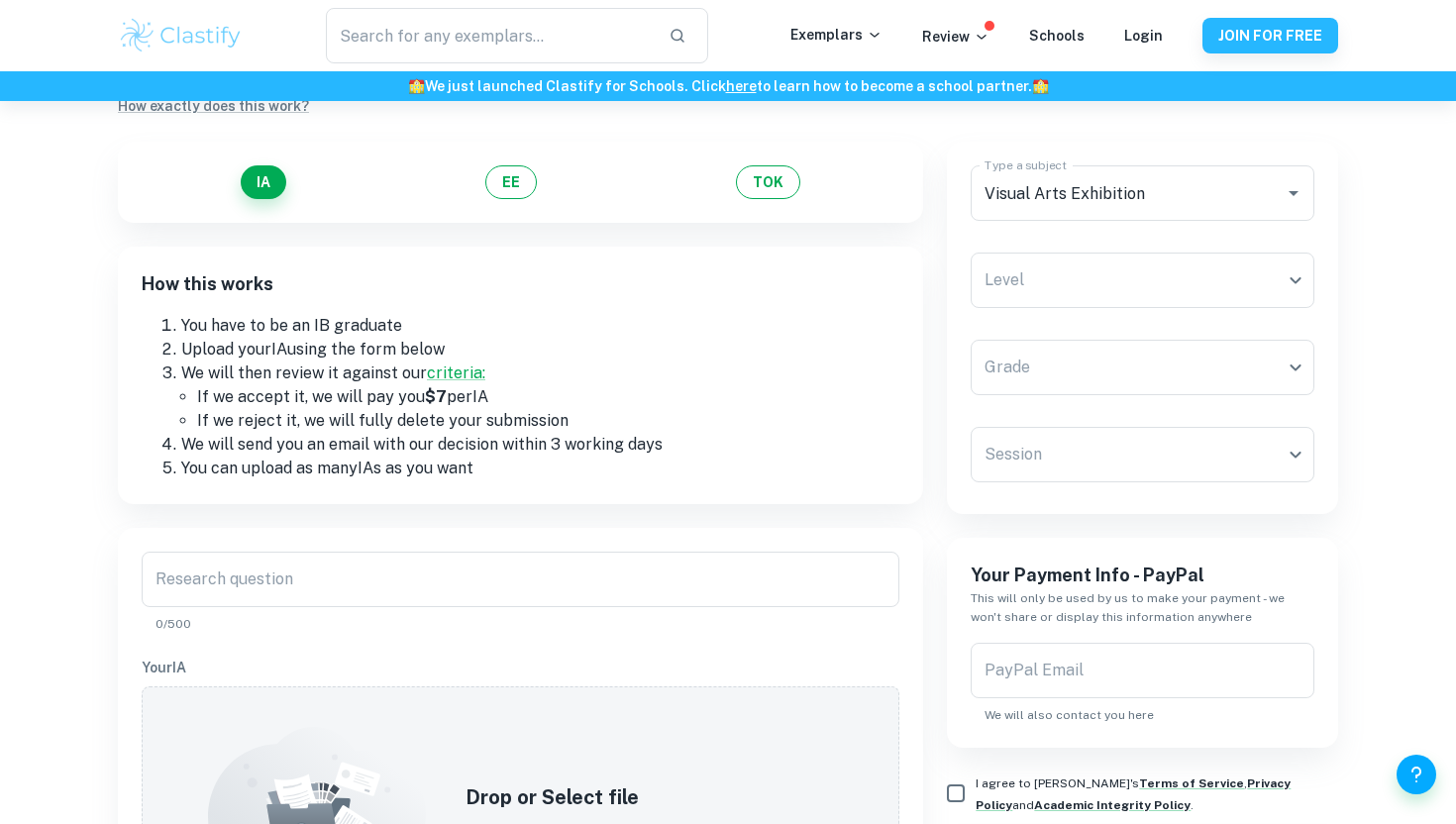 scroll, scrollTop: 78, scrollLeft: 0, axis: vertical 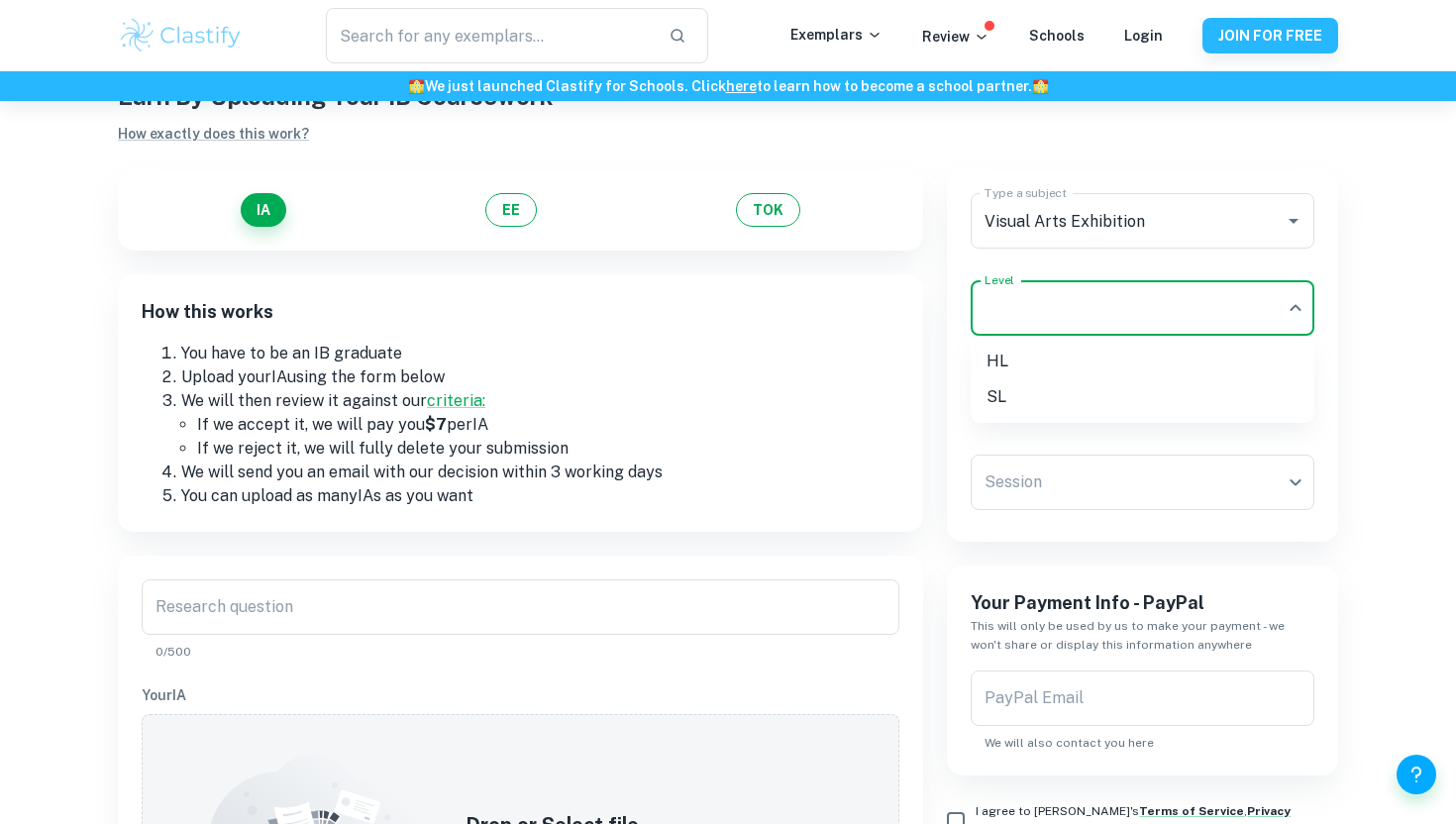 click on "We value your privacy We use cookies to enhance your browsing experience, serve personalised ads or content, and analyse our traffic. By clicking "Accept All", you consent to our use of cookies.   Cookie Policy Customise   Reject All   Accept All   Customise Consent Preferences   We use cookies to help you navigate efficiently and perform certain functions. You will find detailed information about all cookies under each consent category below. The cookies that are categorised as "Necessary" are stored on your browser as they are essential for enabling the basic functionalities of the site. ...  Show more For more information on how Google's third-party cookies operate and handle your data, see:   Google Privacy Policy Necessary Always Active Necessary cookies are required to enable the basic features of this site, such as providing secure log-in or adjusting your consent preferences. These cookies do not store any personally identifiable data. Functional Analytics Performance Advertisement Uncategorised" at bounding box center (728, 435) 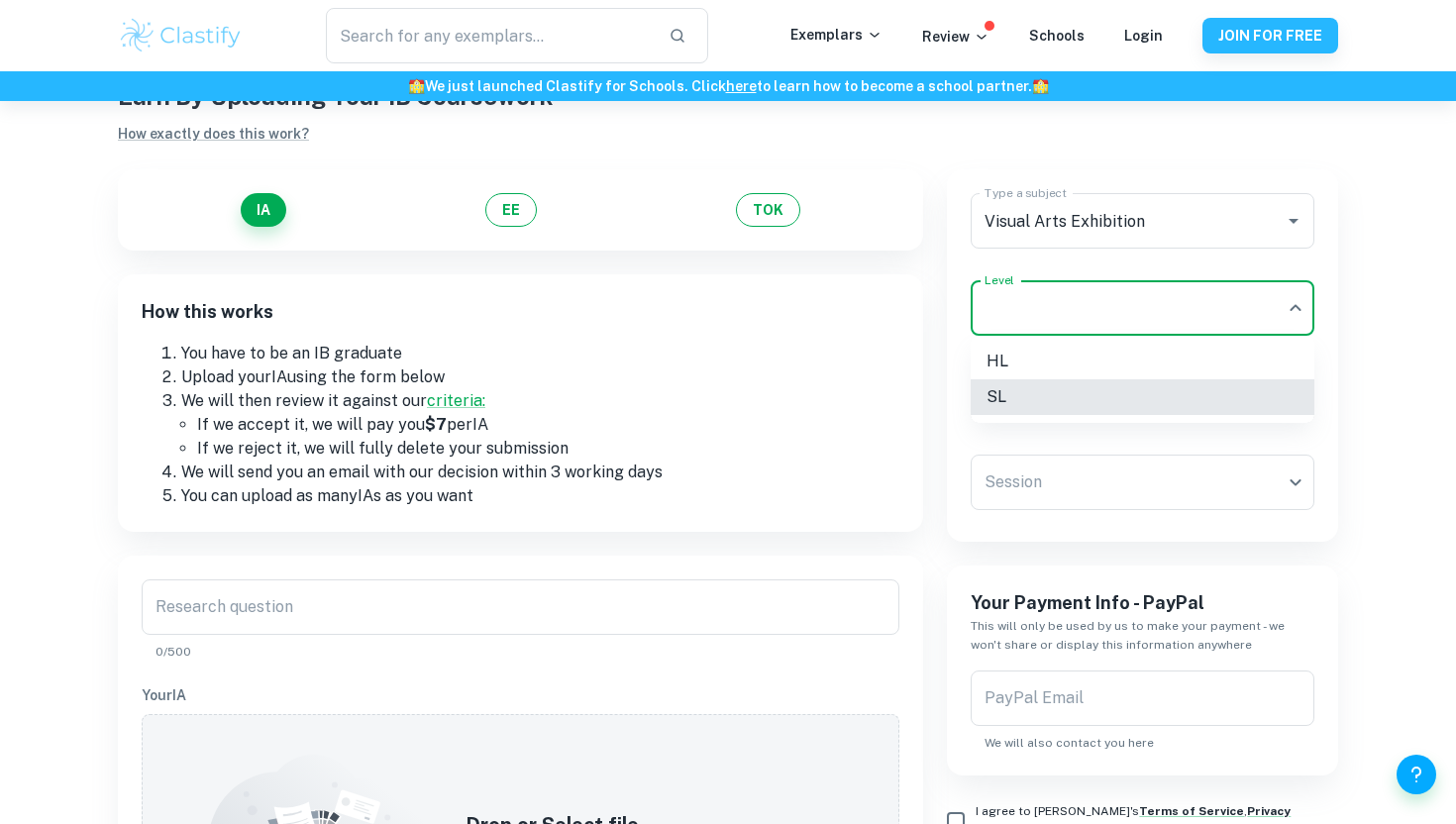 type on "SL" 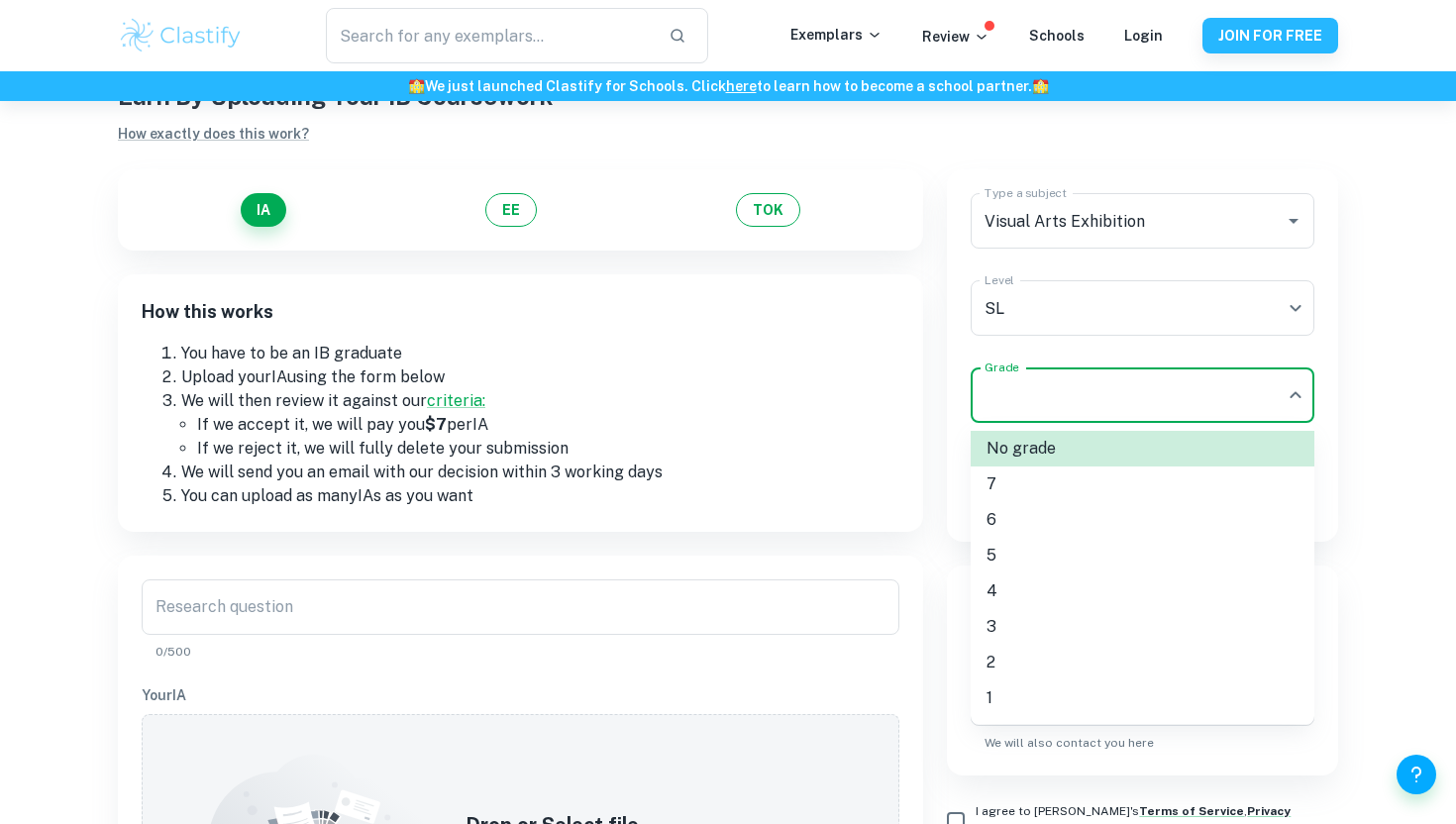 click on "We value your privacy We use cookies to enhance your browsing experience, serve personalised ads or content, and analyse our traffic. By clicking "Accept All", you consent to our use of cookies.   Cookie Policy Customise   Reject All   Accept All   Customise Consent Preferences   We use cookies to help you navigate efficiently and perform certain functions. You will find detailed information about all cookies under each consent category below. The cookies that are categorised as "Necessary" are stored on your browser as they are essential for enabling the basic functionalities of the site. ...  Show more For more information on how Google's third-party cookies operate and handle your data, see:   Google Privacy Policy Necessary Always Active Necessary cookies are required to enable the basic features of this site, such as providing secure log-in or adjusting your consent preferences. These cookies do not store any personally identifiable data. Functional Analytics Performance Advertisement Uncategorised" at bounding box center [728, 435] 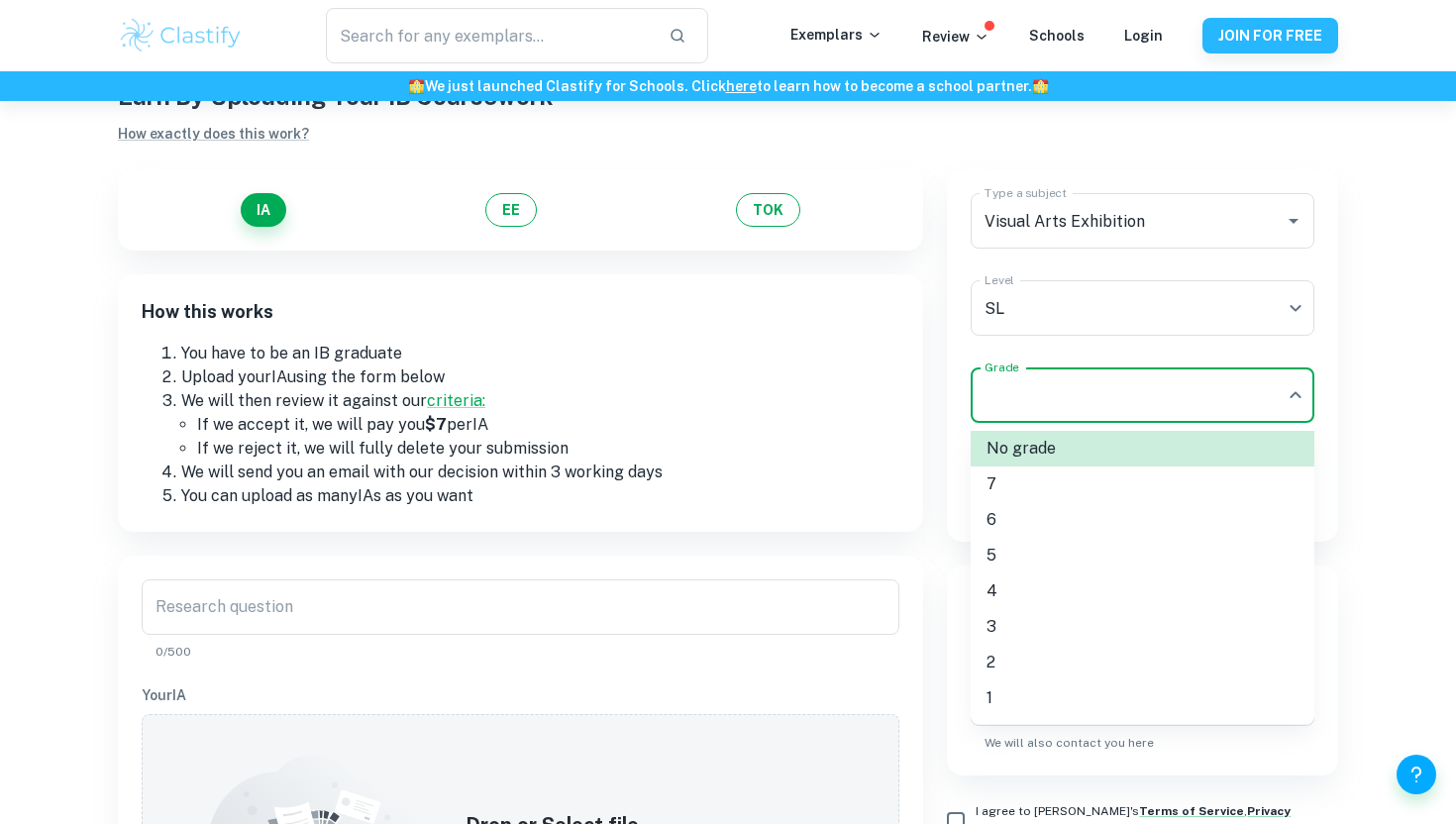 click on "4" at bounding box center [1142, 591] 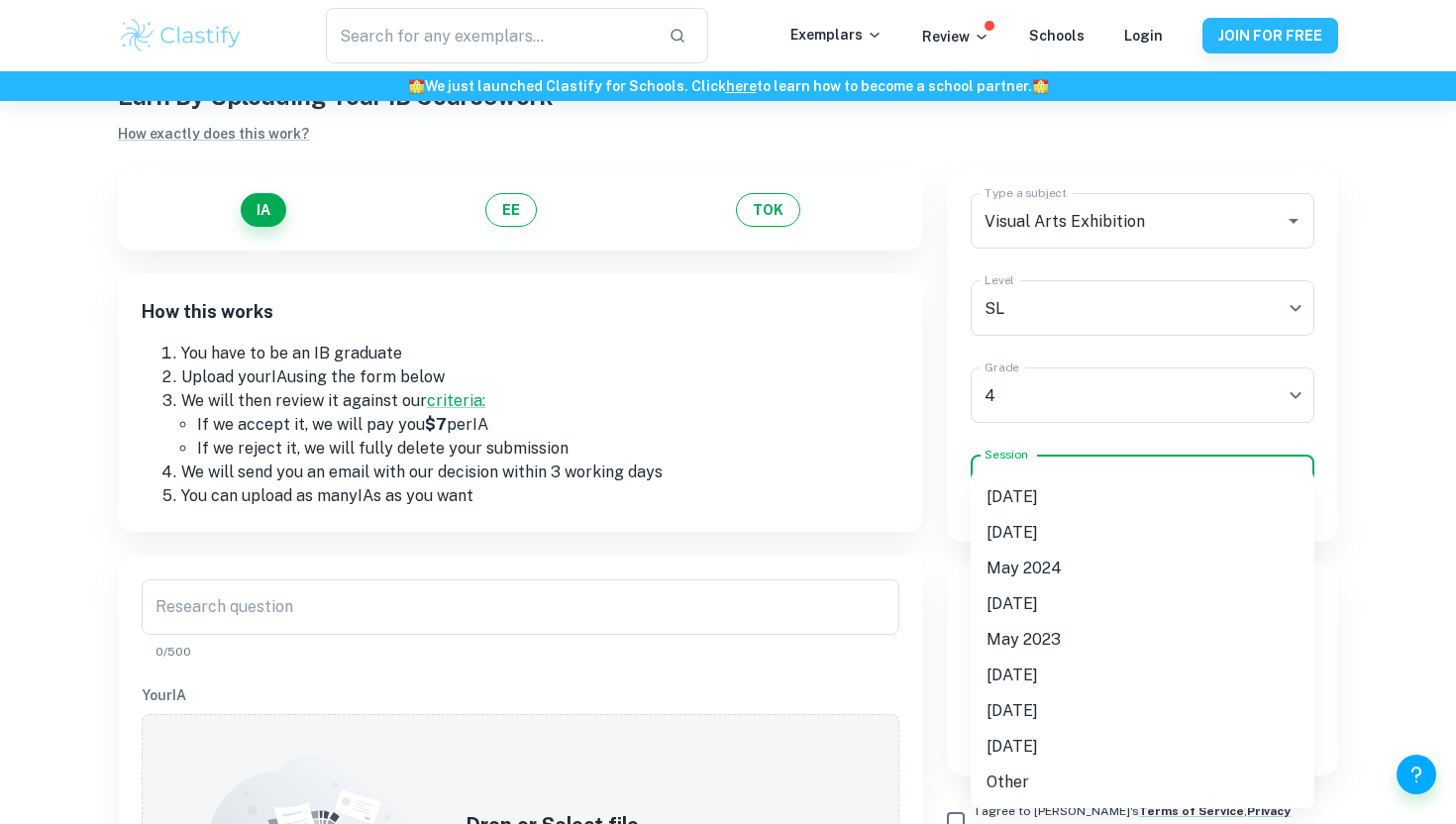 click on "We value your privacy We use cookies to enhance your browsing experience, serve personalised ads or content, and analyse our traffic. By clicking "Accept All", you consent to our use of cookies.   Cookie Policy Customise   Reject All   Accept All   Customise Consent Preferences   We use cookies to help you navigate efficiently and perform certain functions. You will find detailed information about all cookies under each consent category below. The cookies that are categorised as "Necessary" are stored on your browser as they are essential for enabling the basic functionalities of the site. ...  Show more For more information on how Google's third-party cookies operate and handle your data, see:   Google Privacy Policy Necessary Always Active Necessary cookies are required to enable the basic features of this site, such as providing secure log-in or adjusting your consent preferences. These cookies do not store any personally identifiable data. Functional Analytics Performance Advertisement Uncategorised" at bounding box center [728, 435] 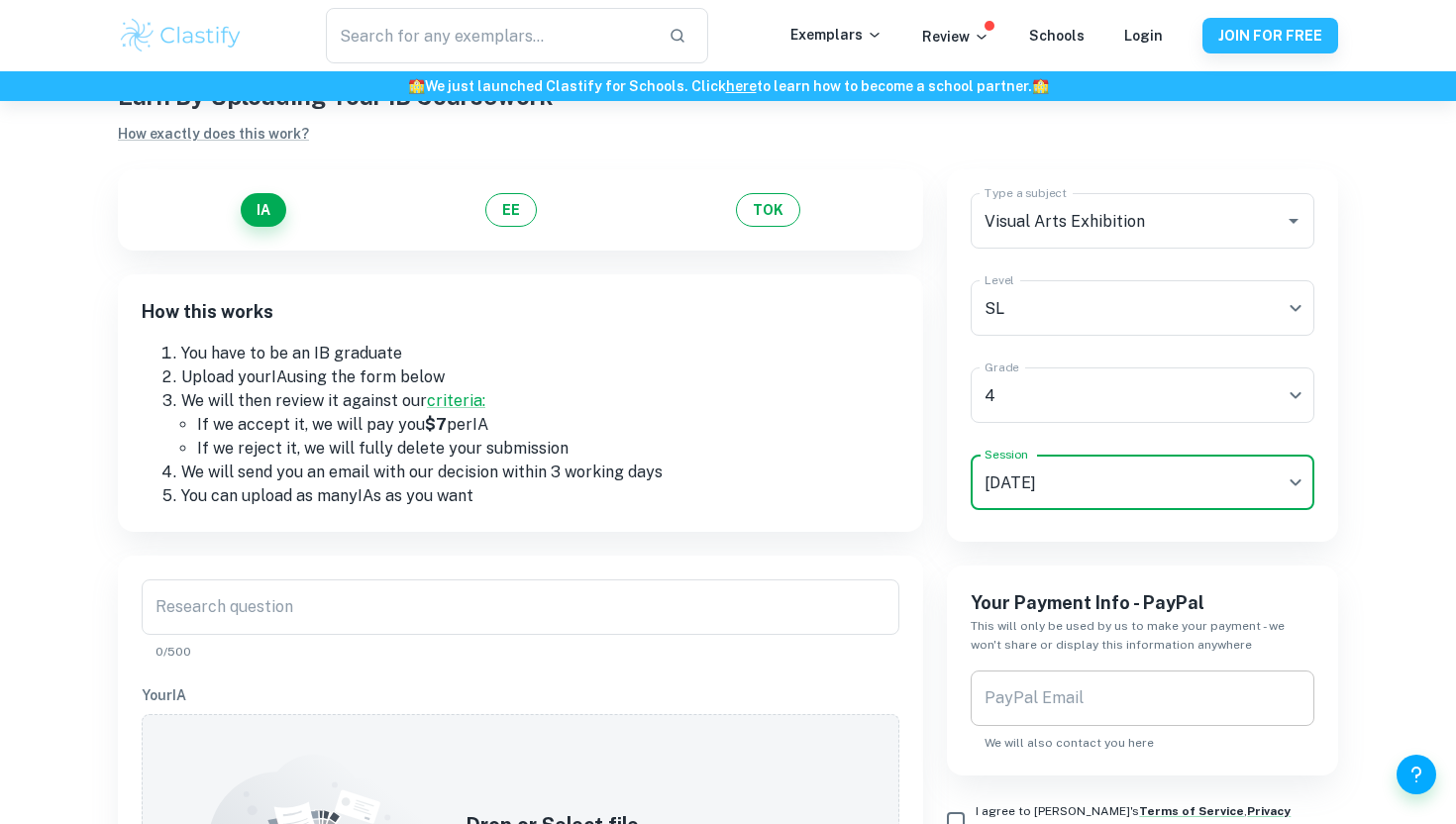 click on "PayPal Email" at bounding box center (1142, 698) 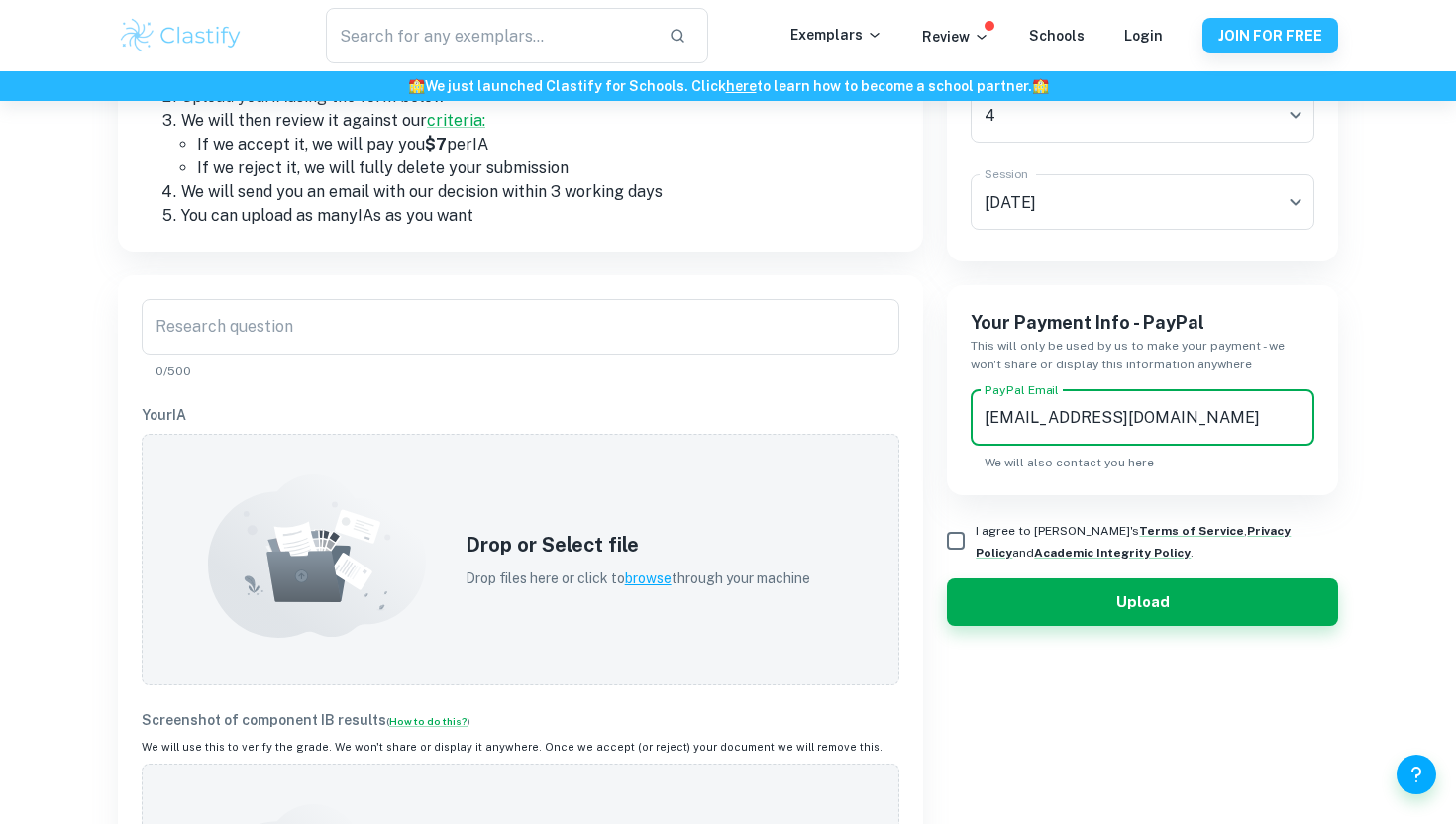 scroll, scrollTop: 360, scrollLeft: 0, axis: vertical 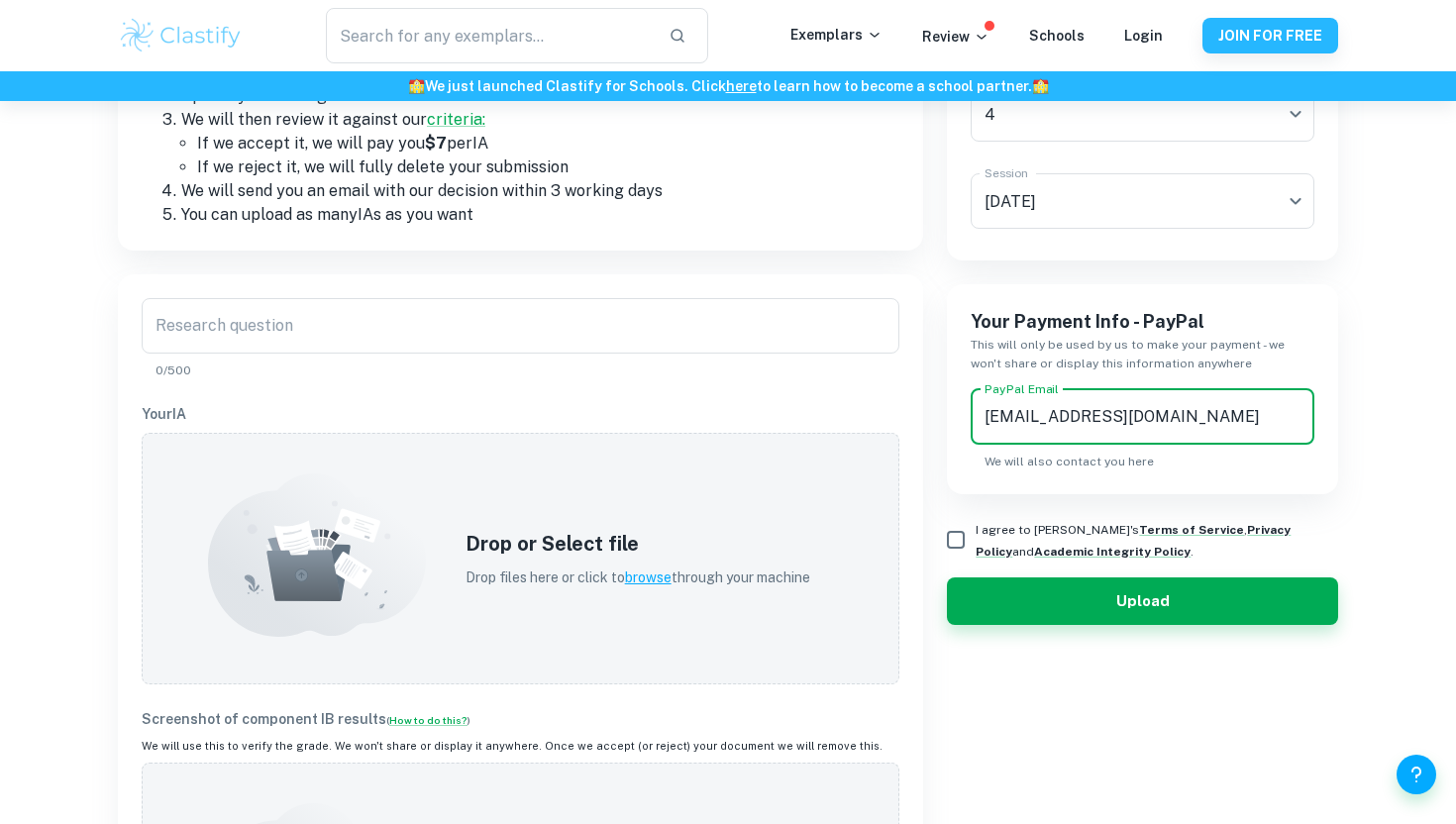 type on "[EMAIL_ADDRESS][DOMAIN_NAME]" 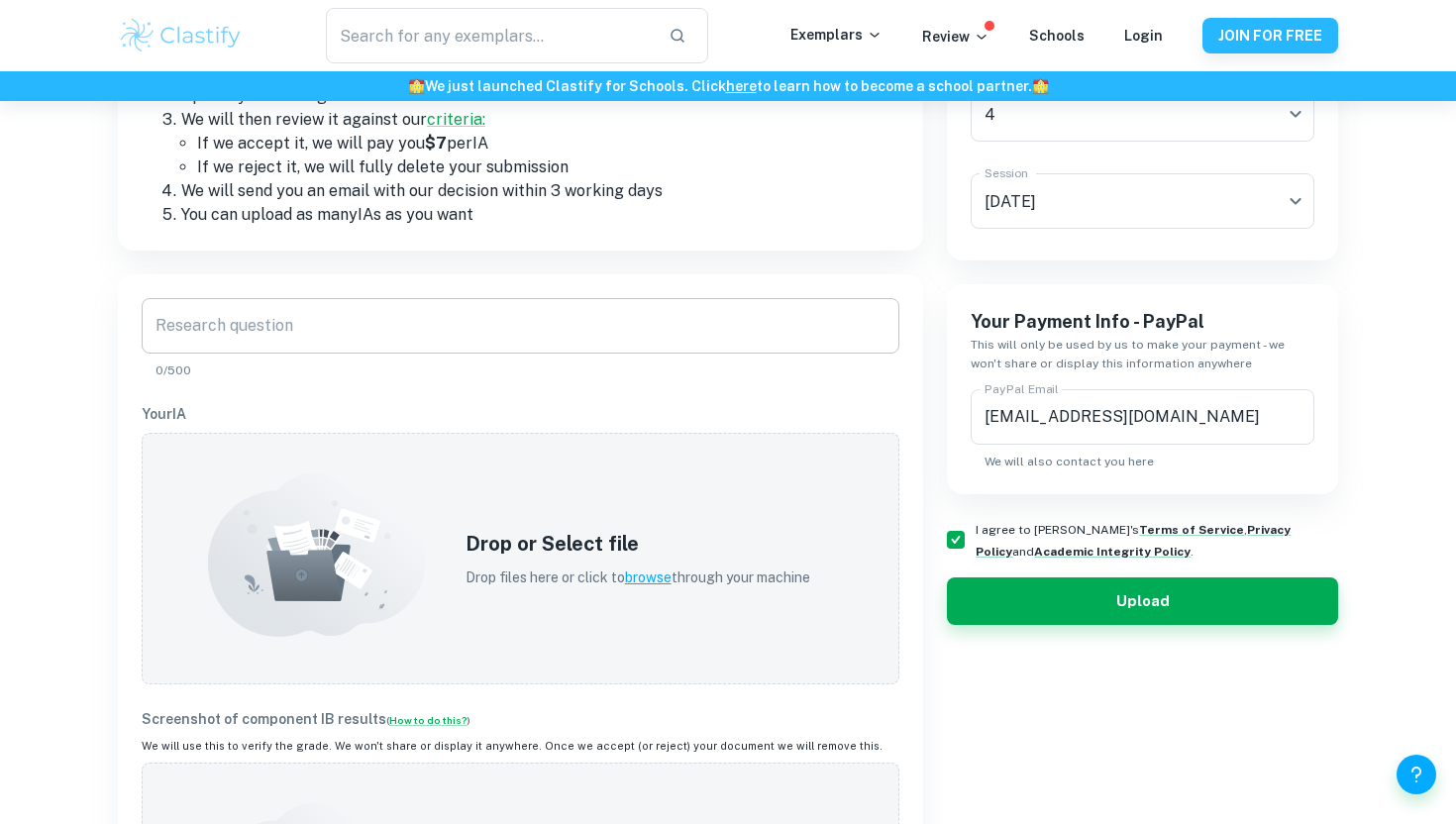 click on "Research question" at bounding box center [520, 326] 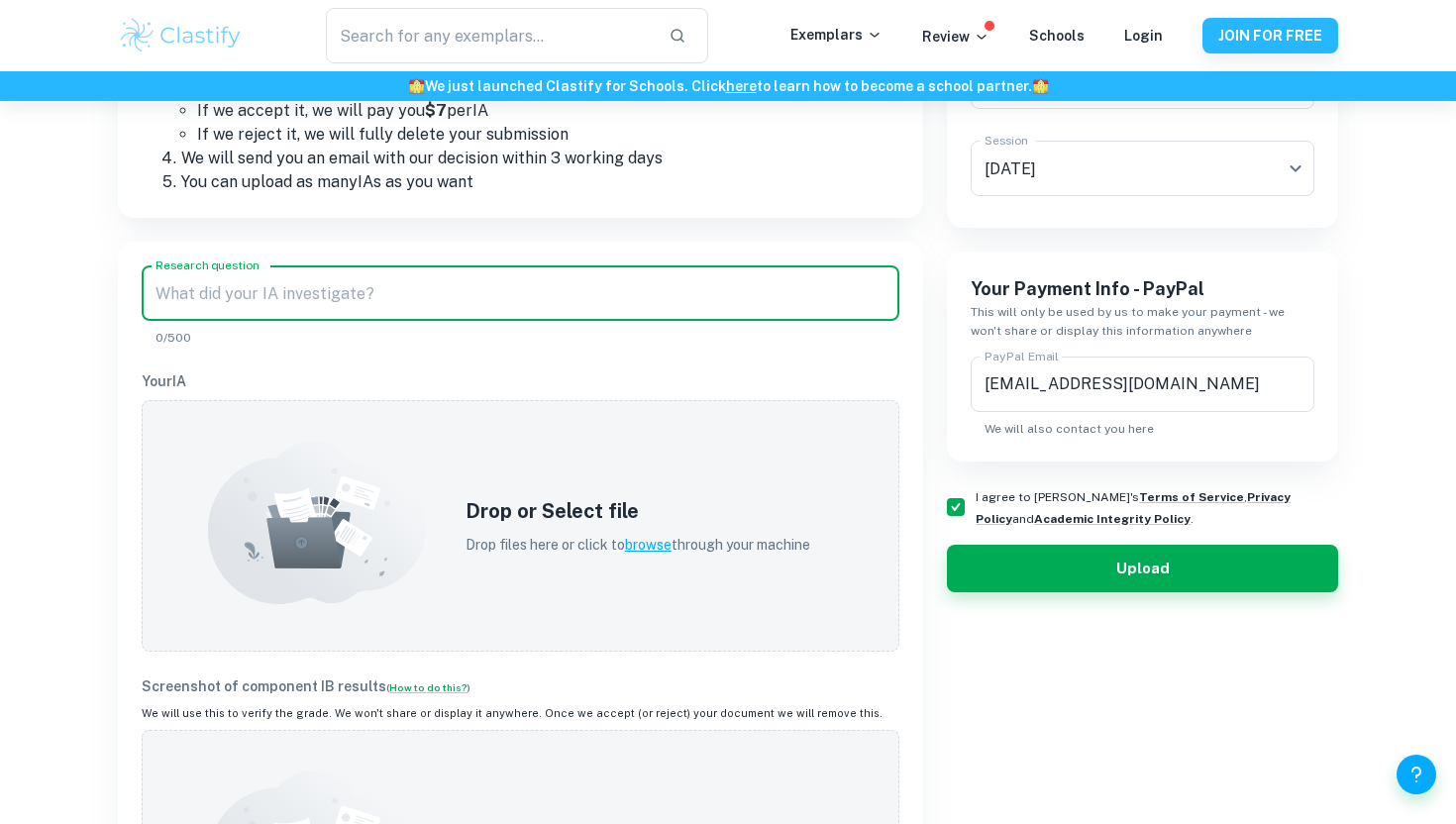 scroll, scrollTop: 533, scrollLeft: 0, axis: vertical 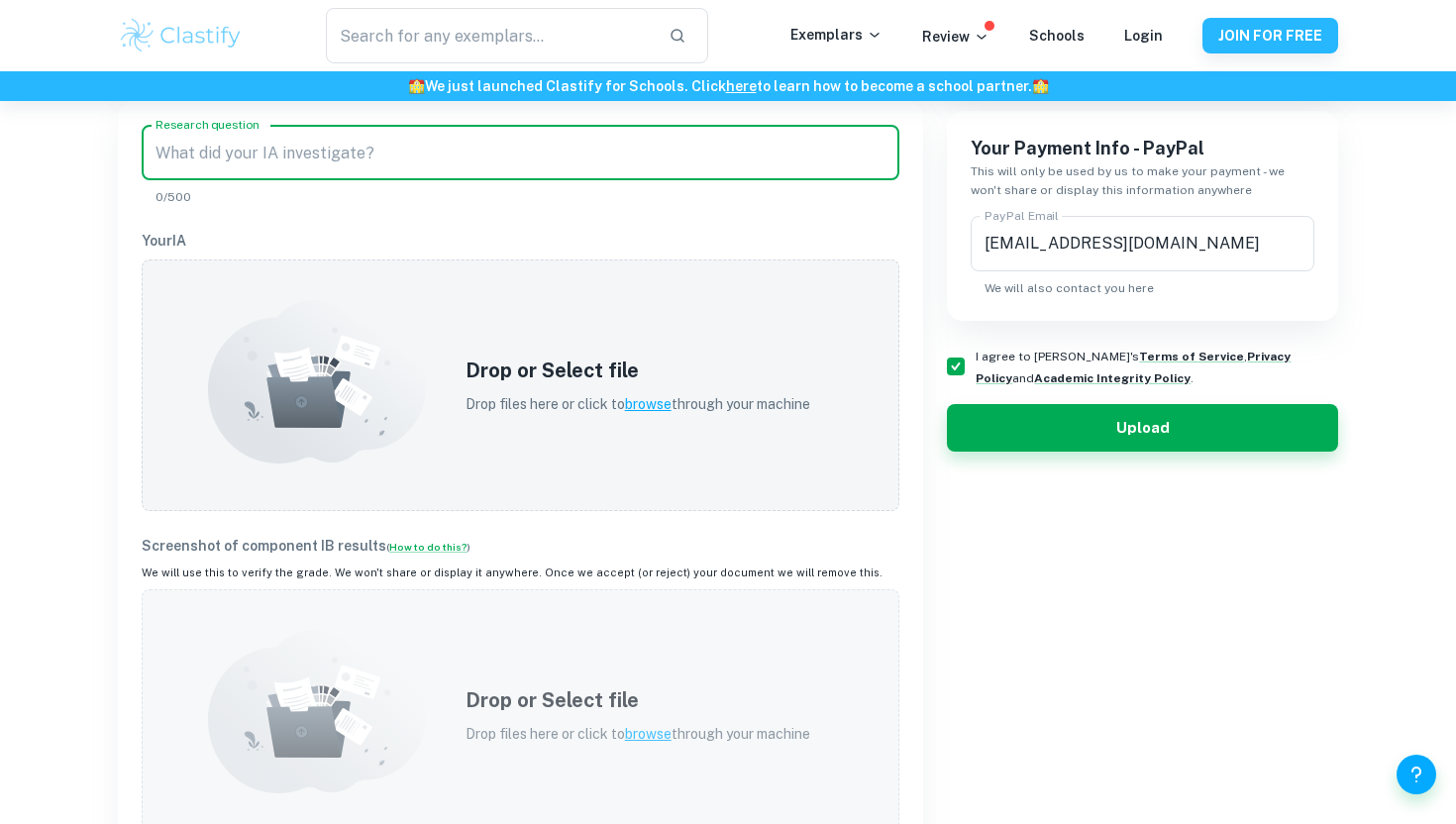 click on "browse" at bounding box center [648, 734] 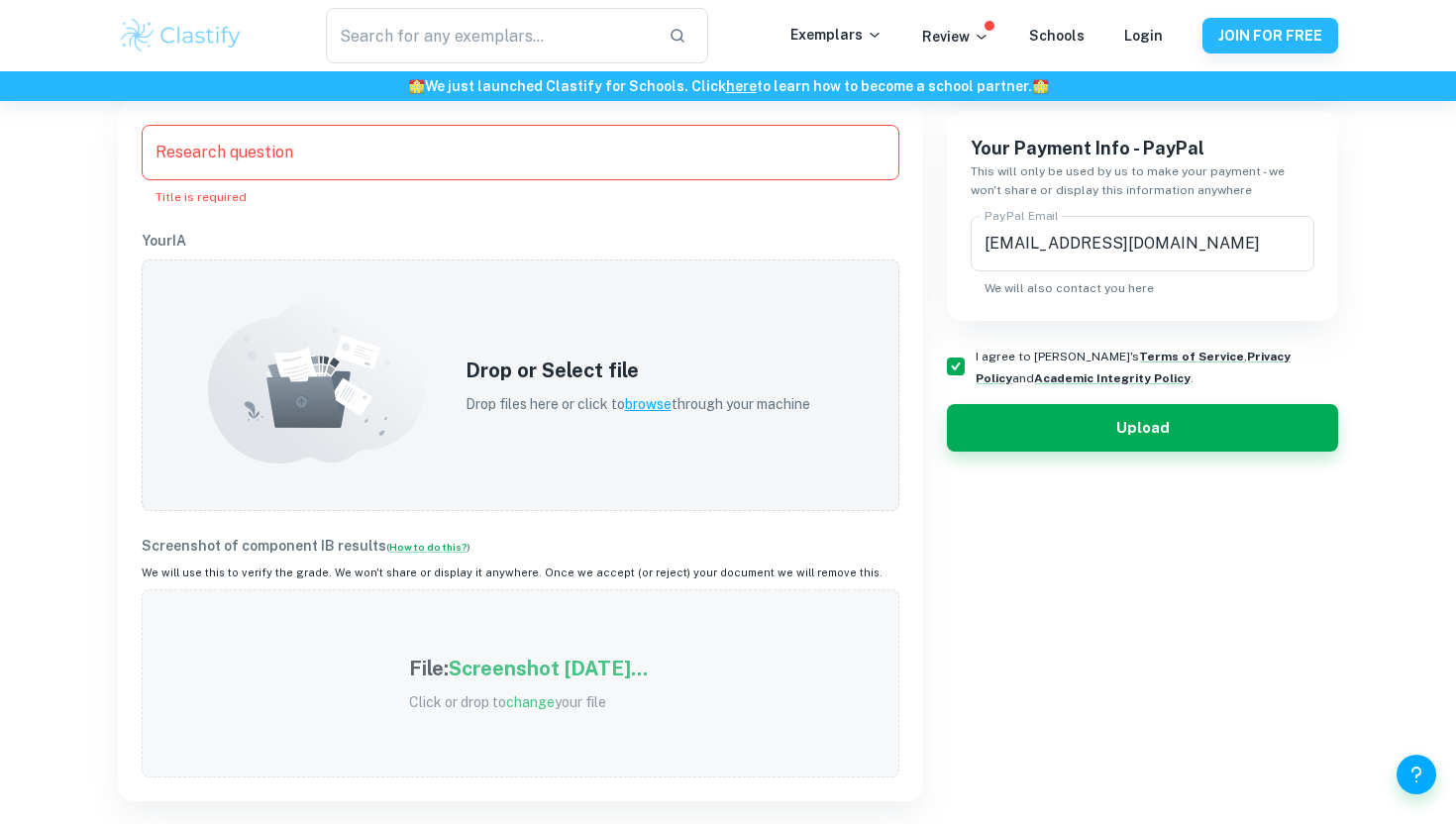 click on "change" at bounding box center [530, 702] 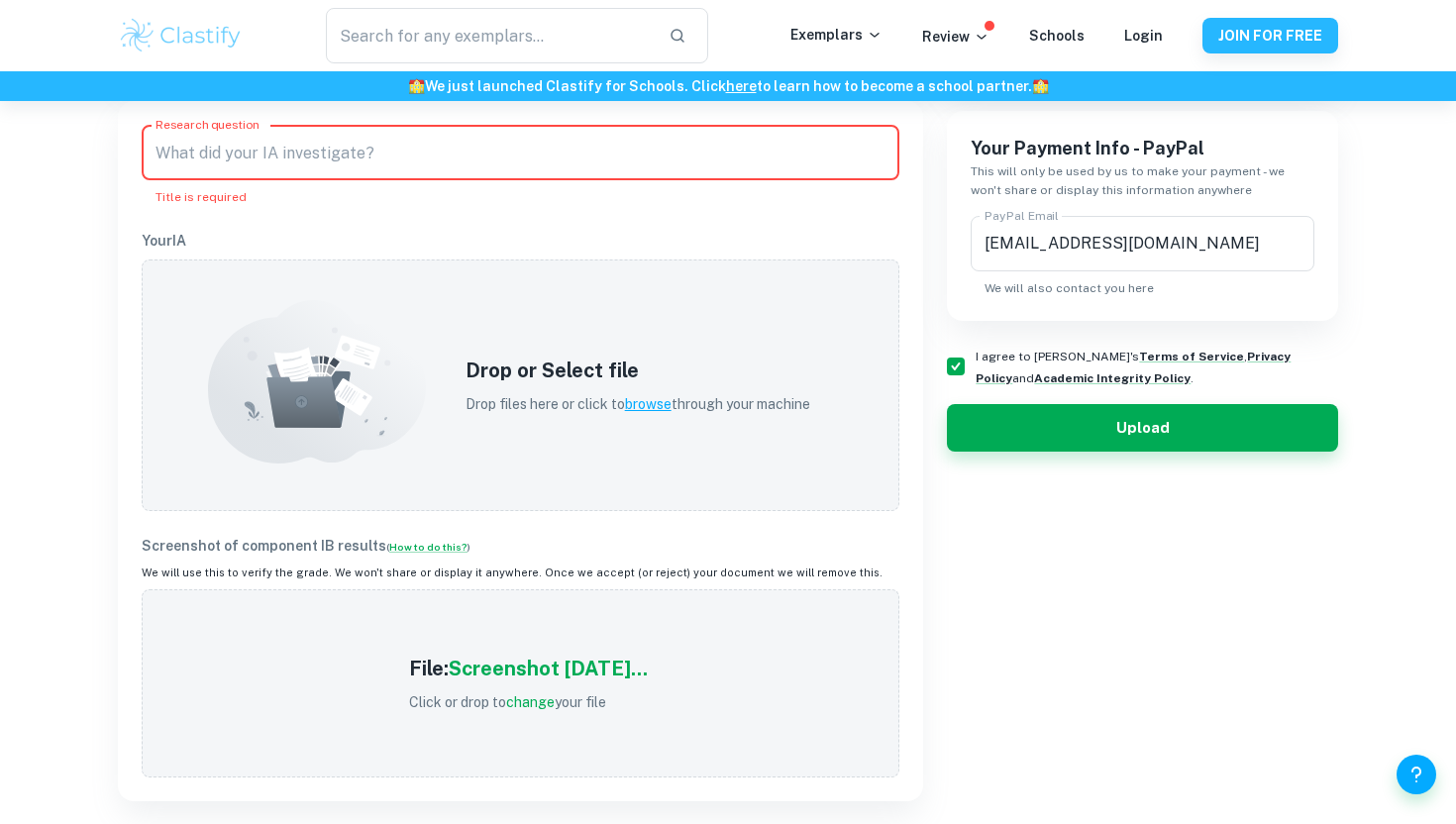 click on "Research question" at bounding box center (520, 153) 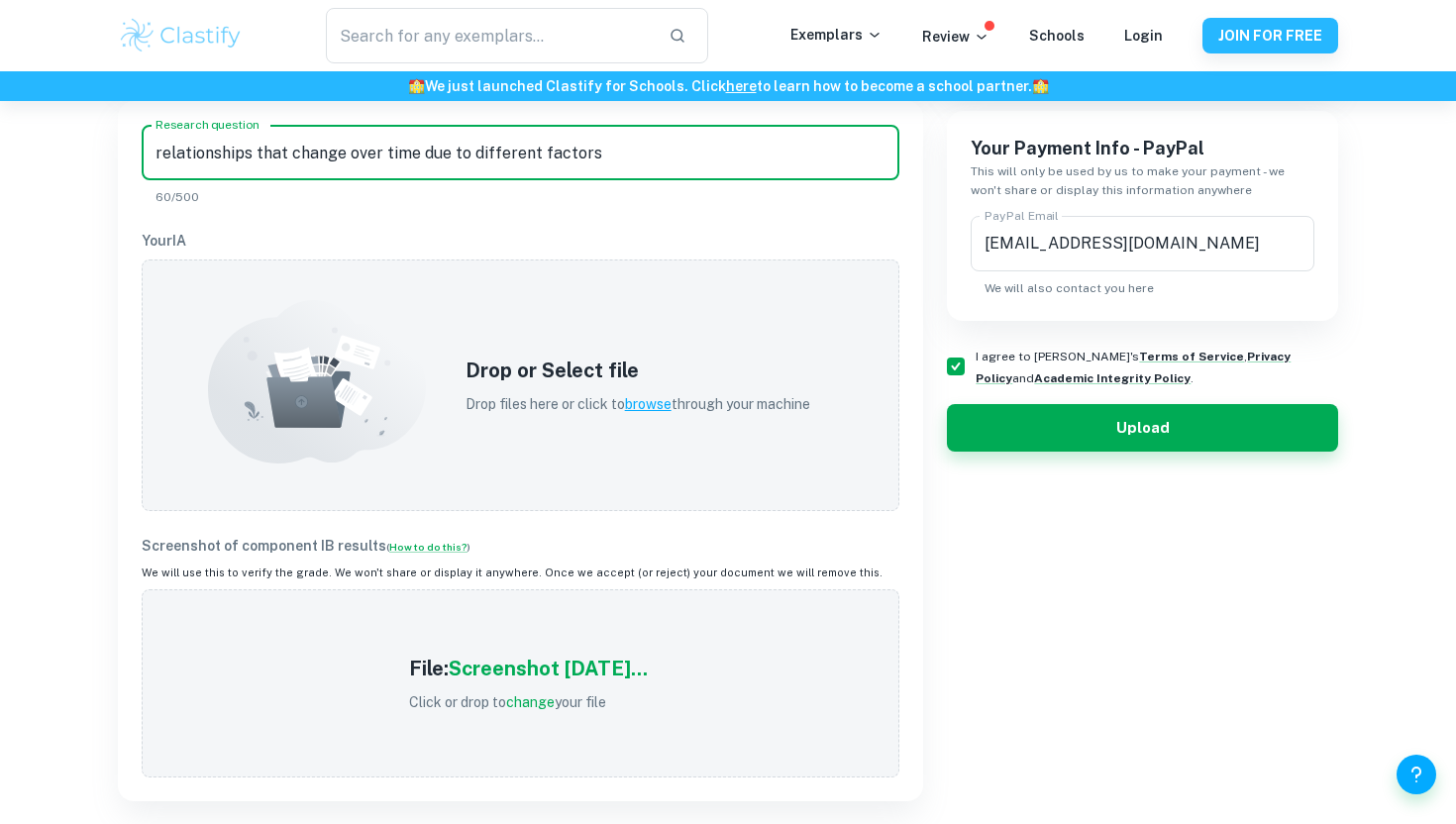 click on "relationships that change over time due to different factors" at bounding box center [520, 153] 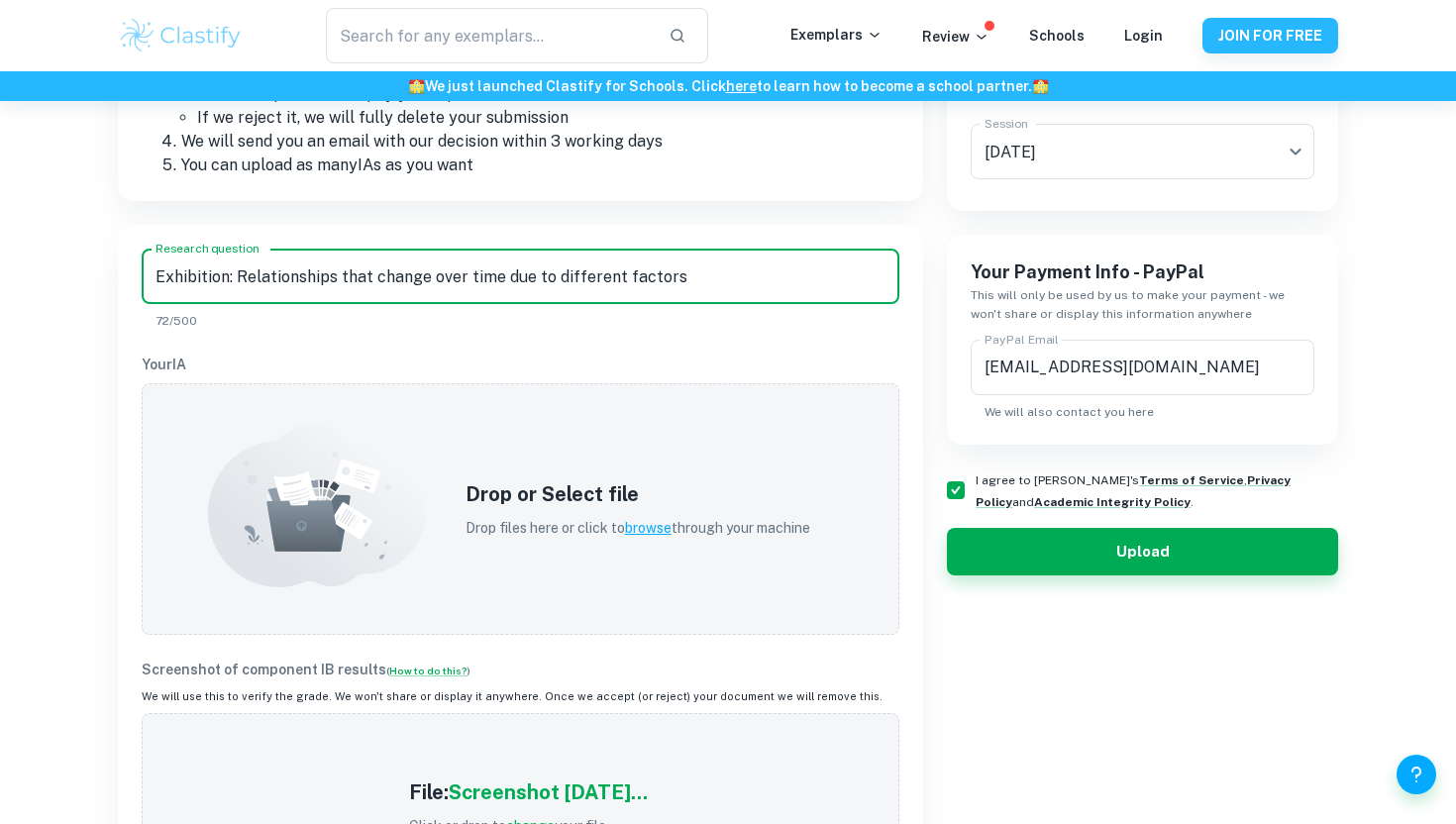 scroll, scrollTop: 410, scrollLeft: 0, axis: vertical 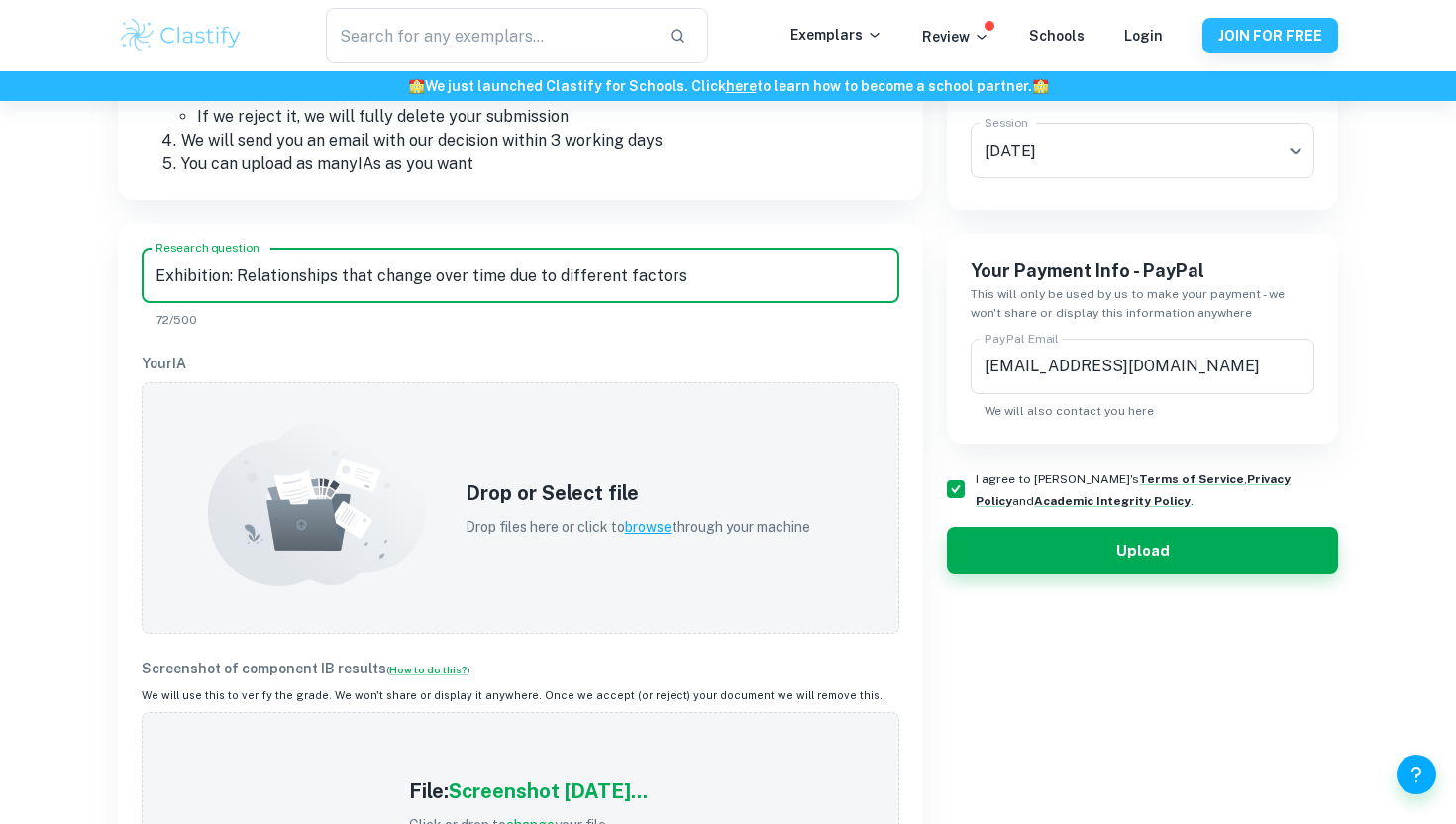 click on "Exhibition: Relationships that change over time due to different factors" at bounding box center (520, 275) 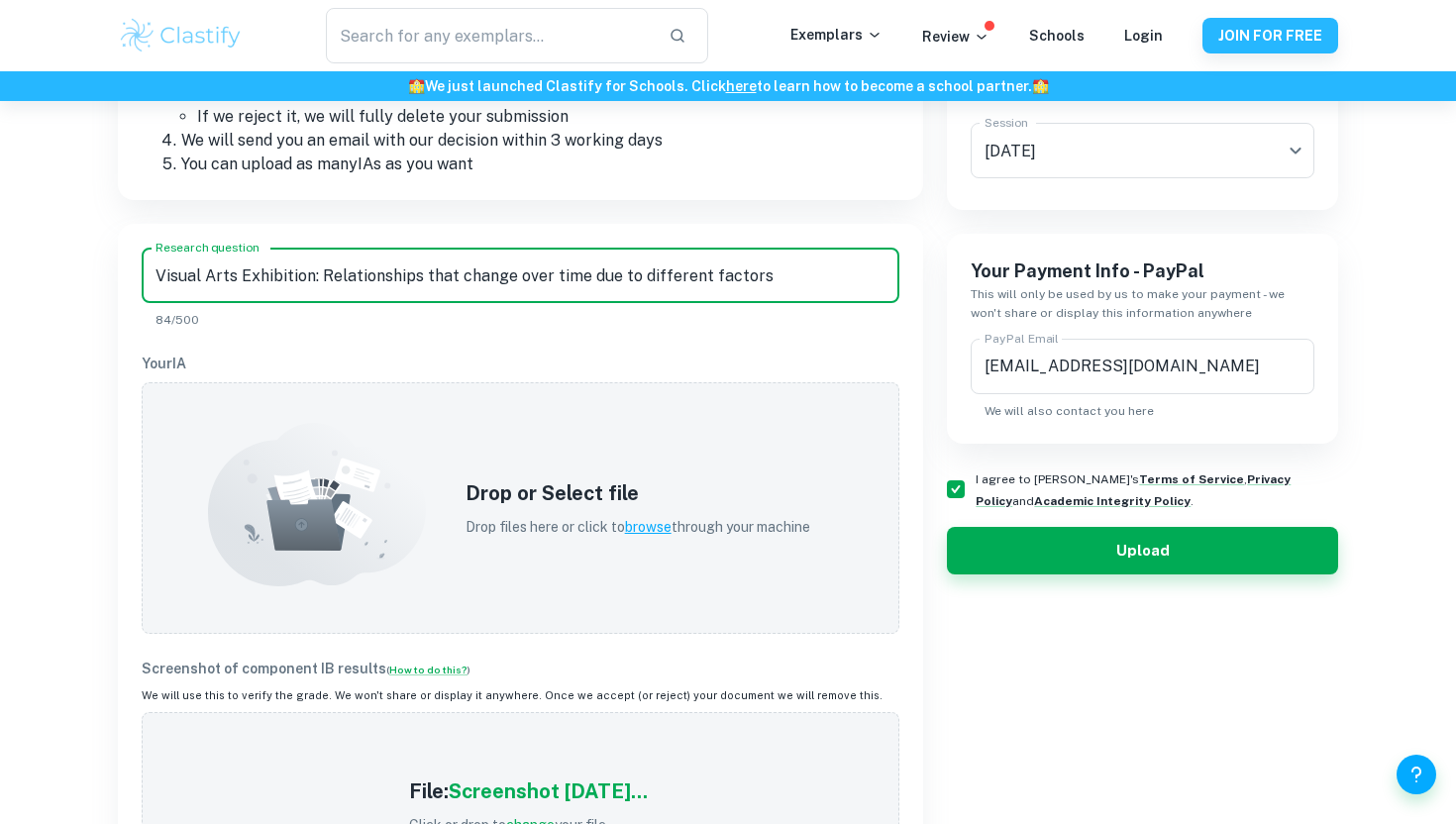 click on "Visual Arts Exhibition: Relationships that change over time due to different factors" at bounding box center [520, 275] 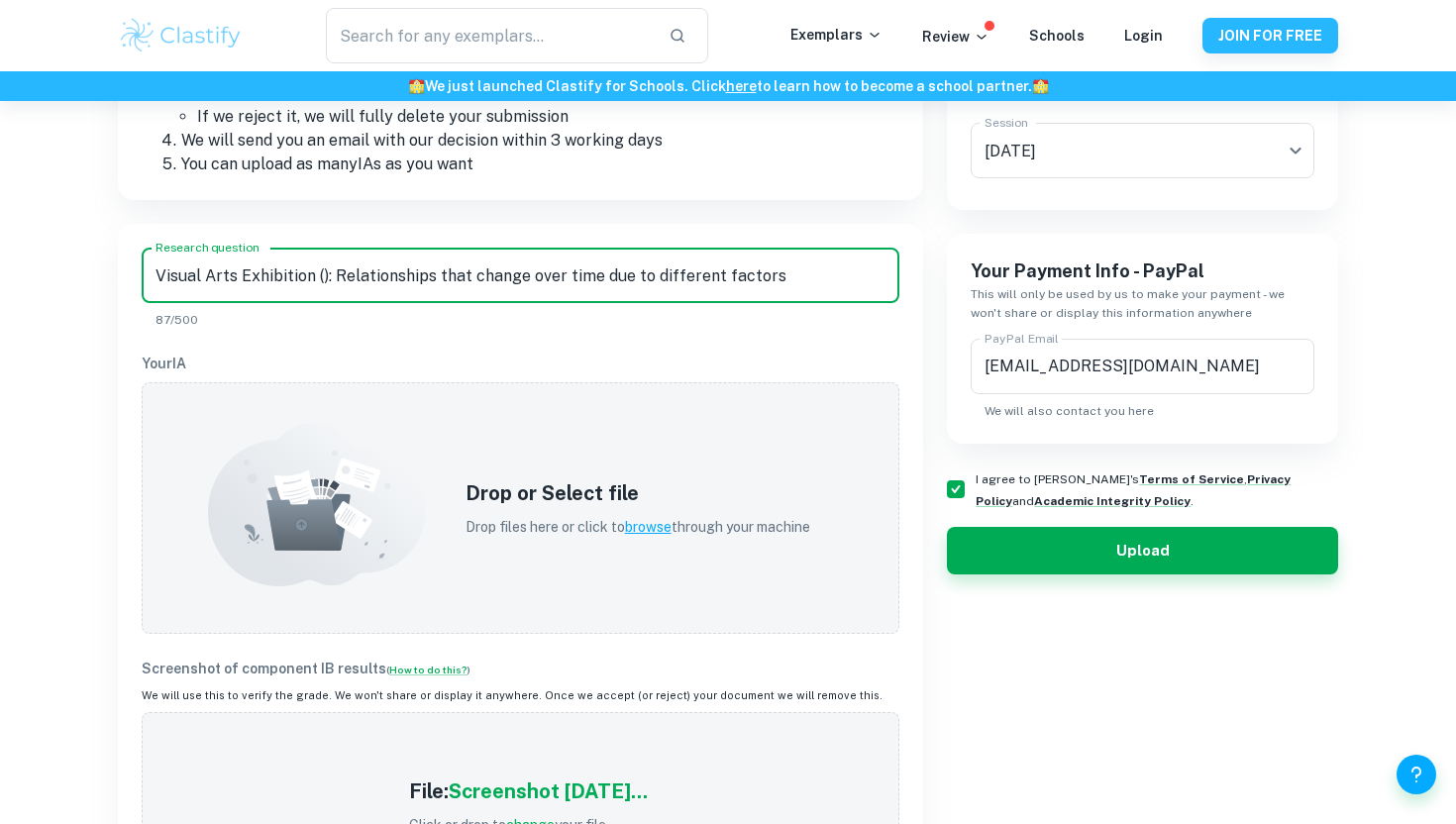 click on "Visual Arts Exhibition (): Relationships that change over time due to different factors" at bounding box center (520, 275) 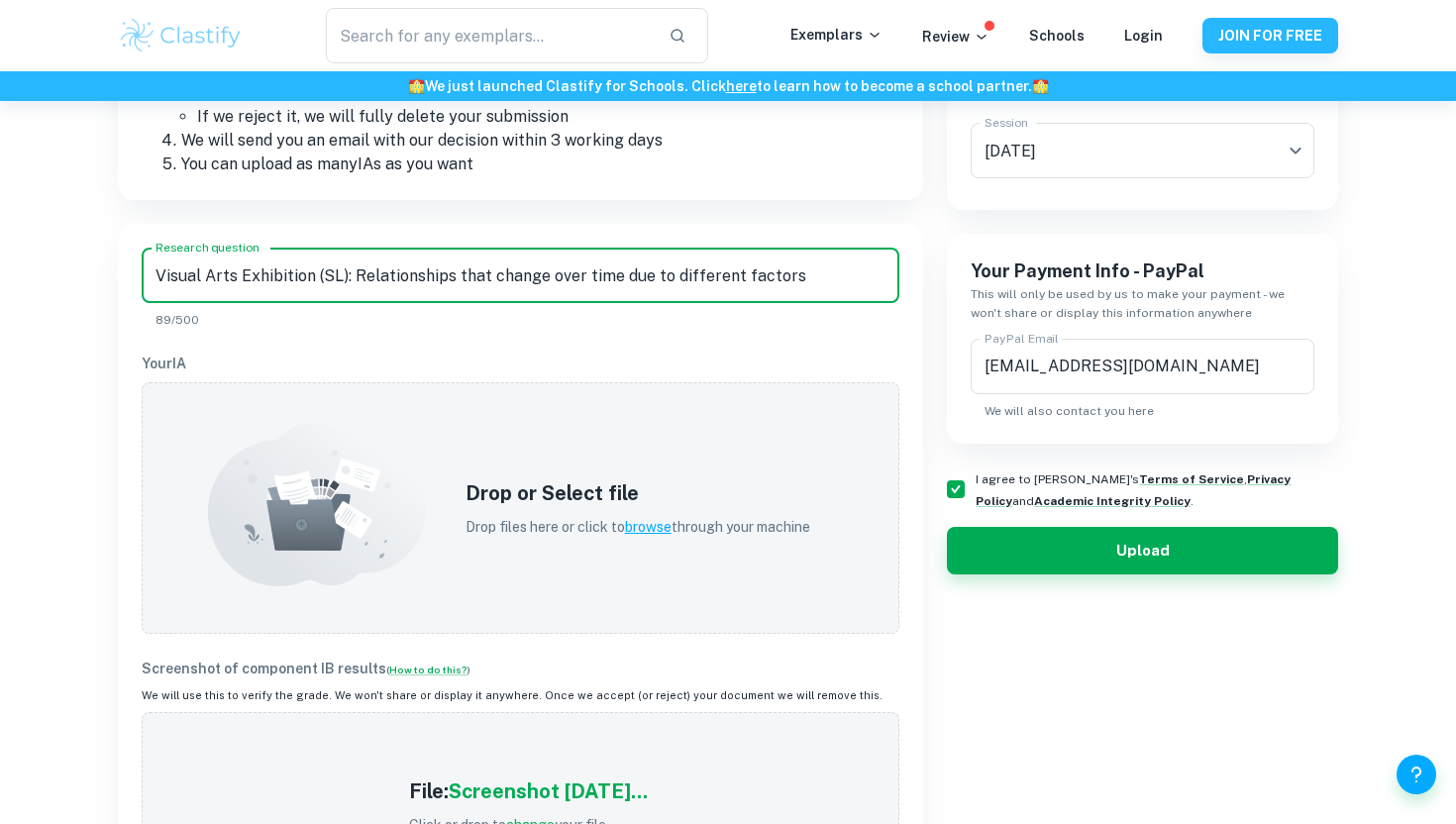 type on "Visual Arts Exhibition (SL): Relationships that change over time due to different factors" 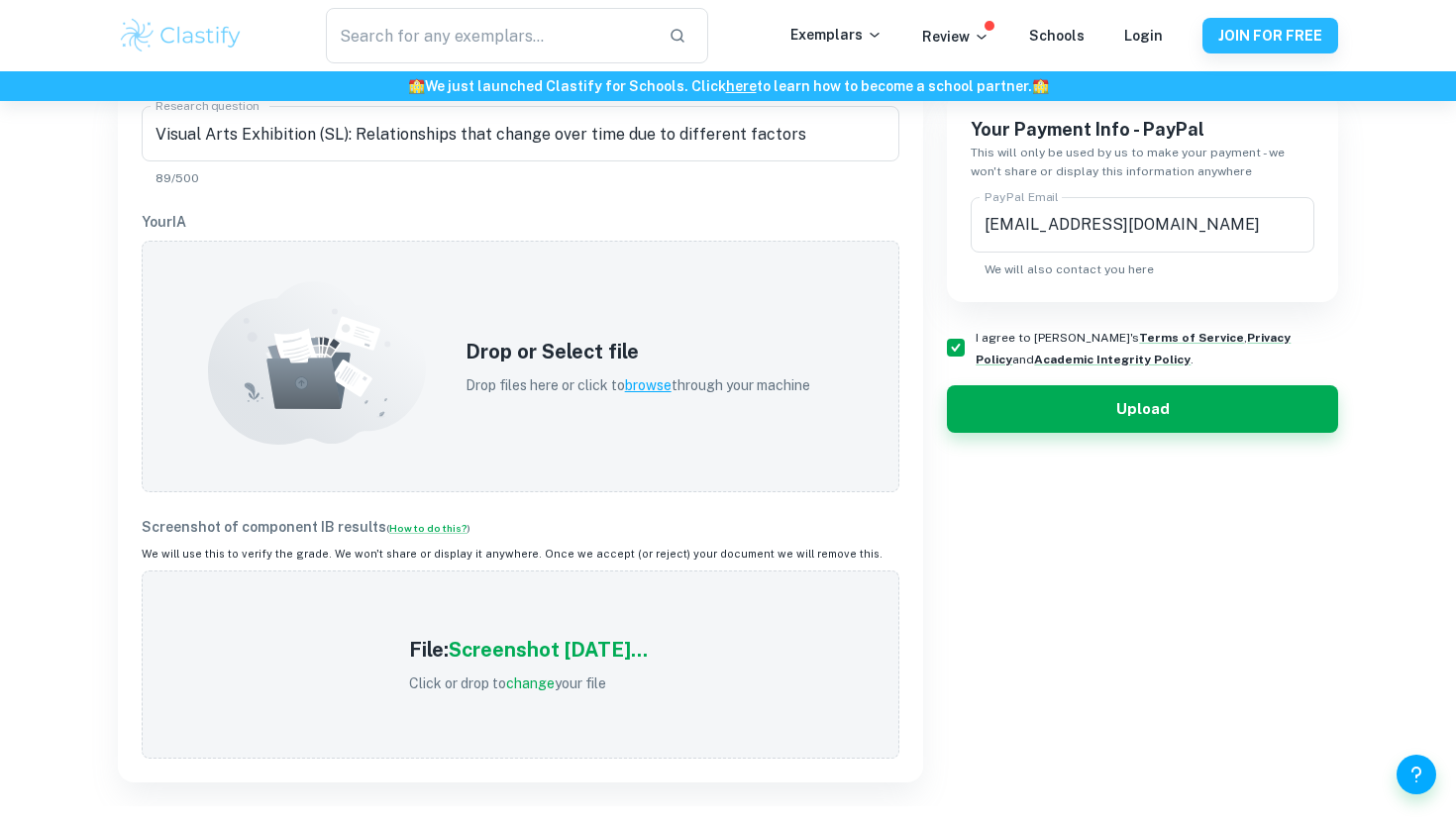 scroll, scrollTop: 558, scrollLeft: 0, axis: vertical 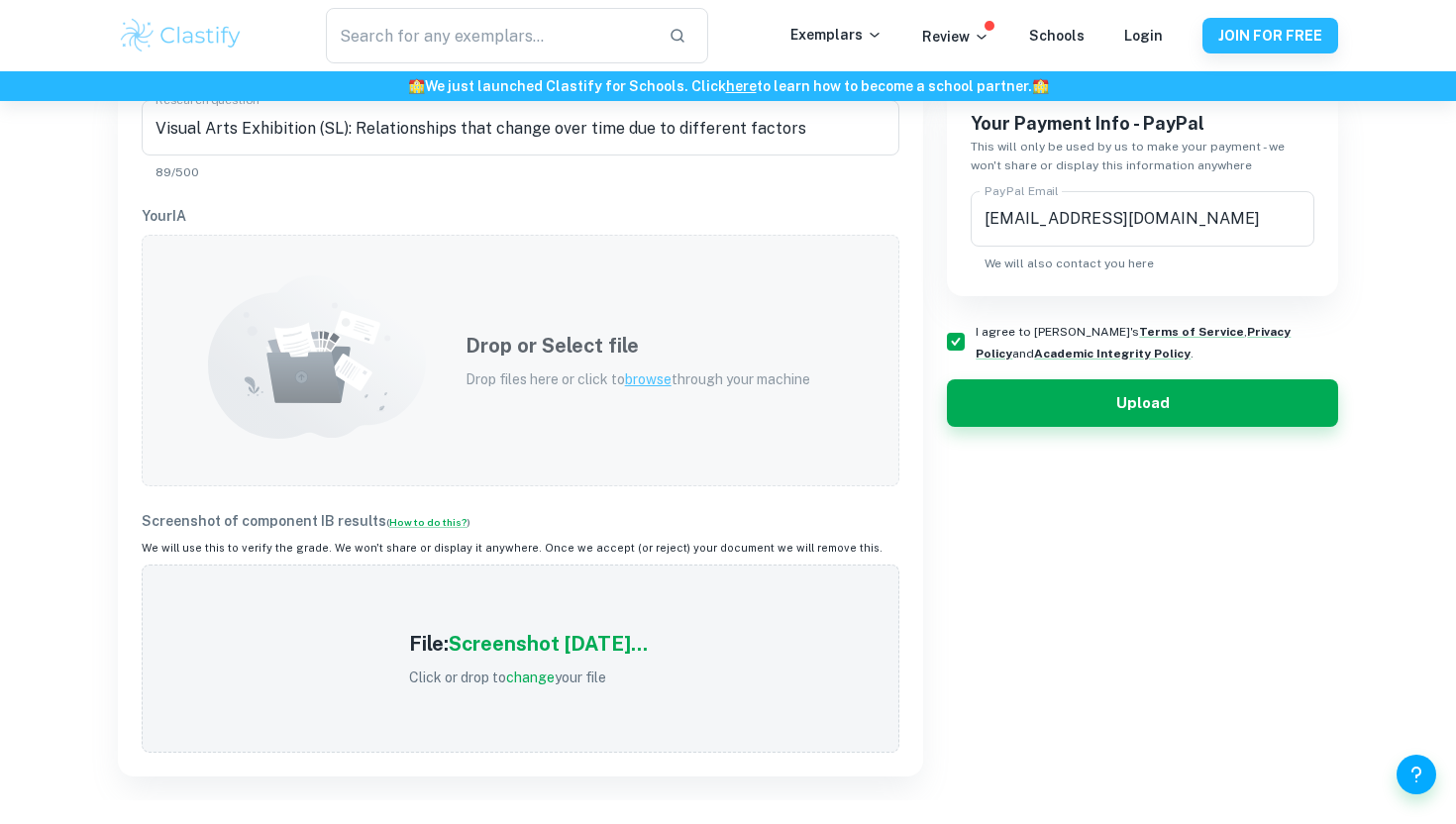 click on "browse" at bounding box center (648, 379) 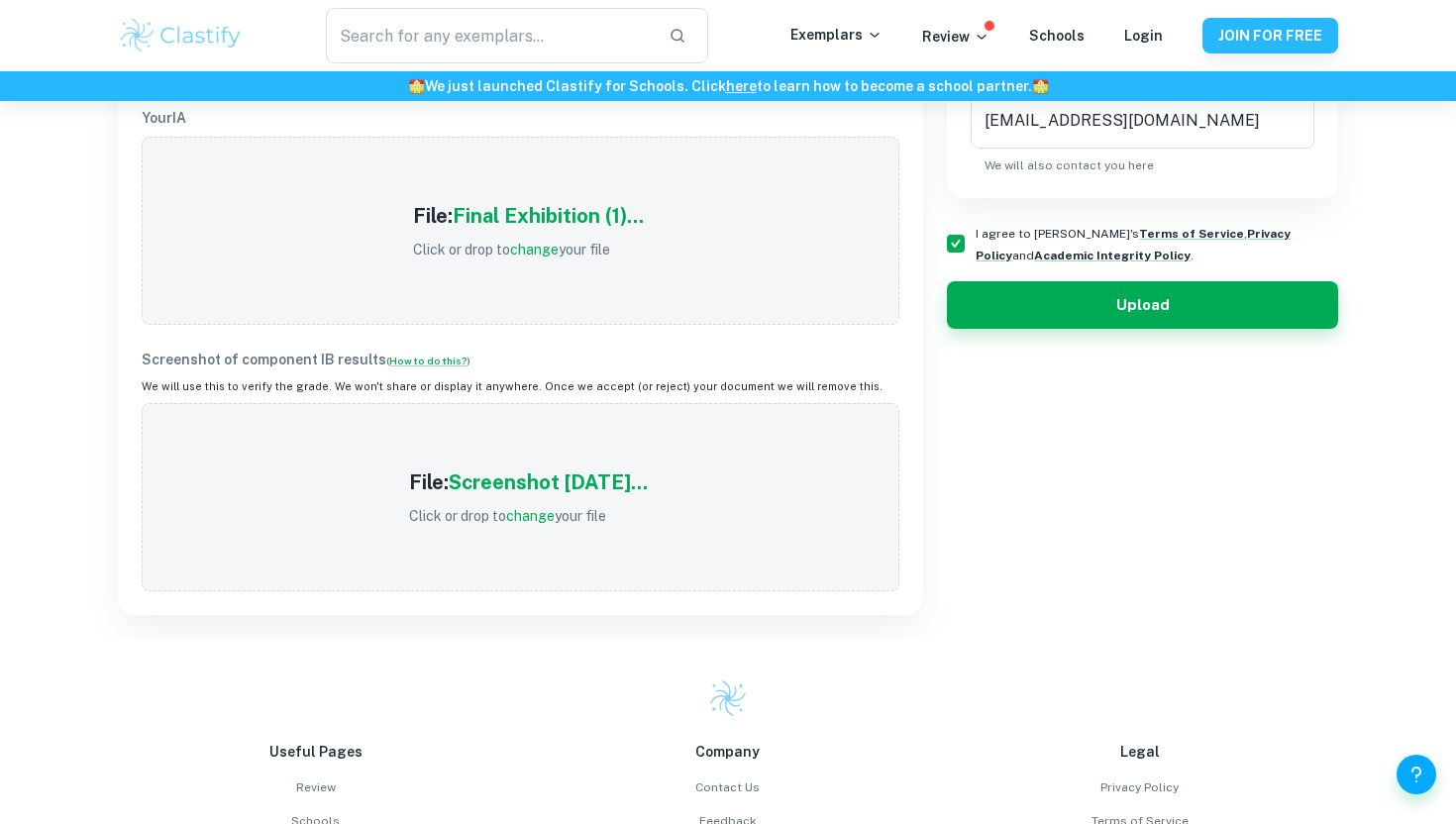 scroll, scrollTop: 670, scrollLeft: 0, axis: vertical 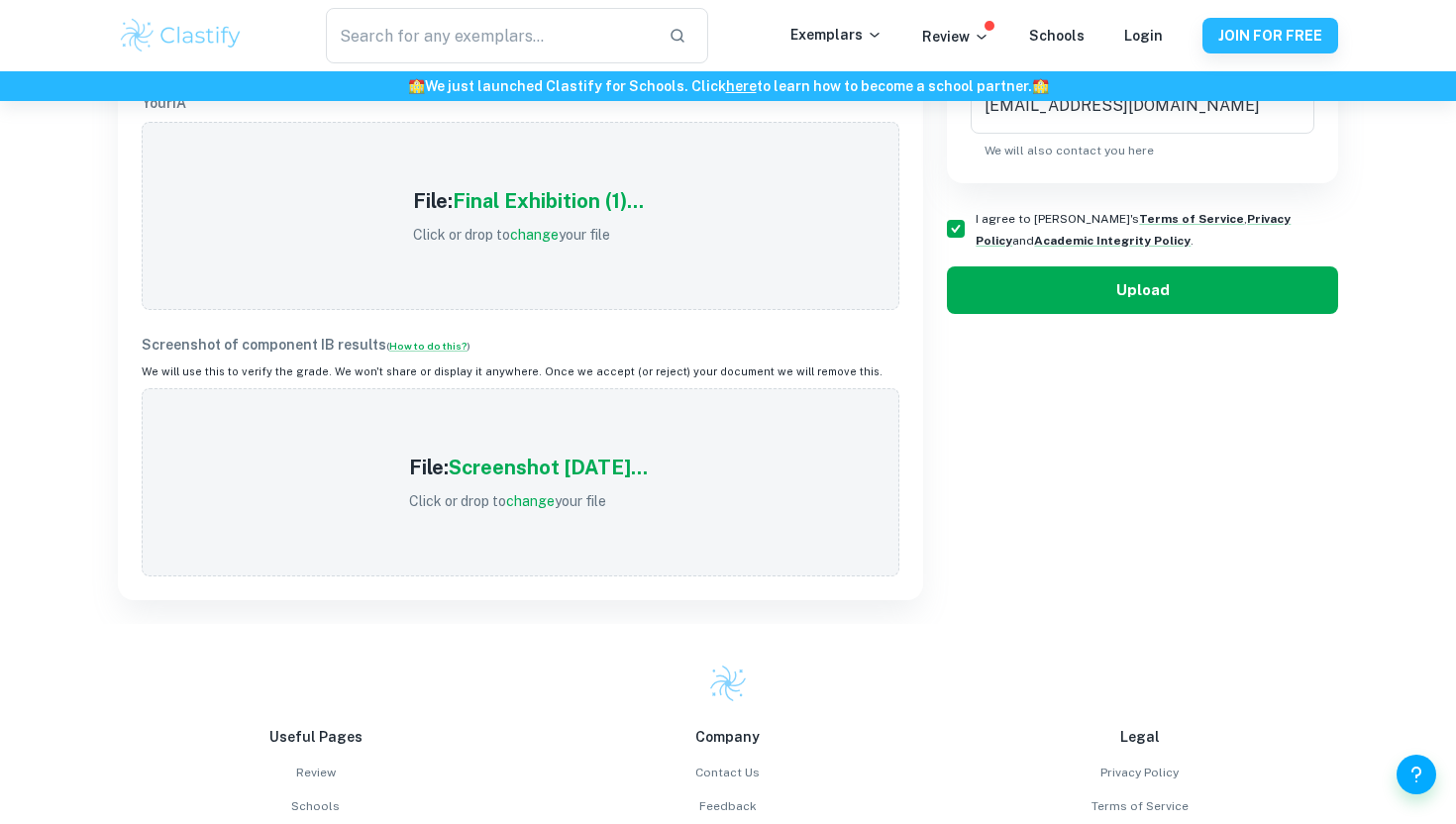 click on "Upload" at bounding box center [1142, 290] 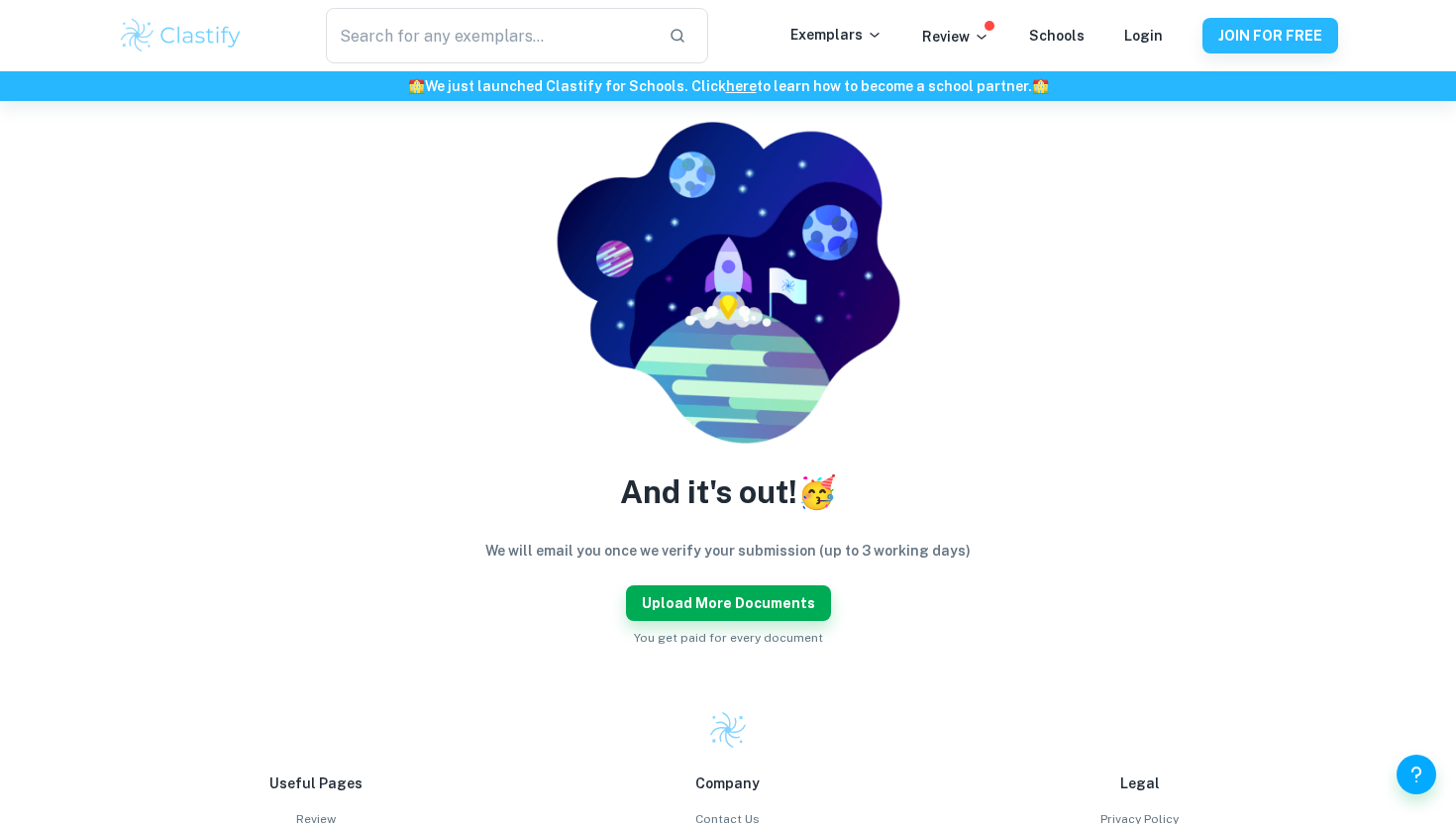 scroll, scrollTop: 0, scrollLeft: 0, axis: both 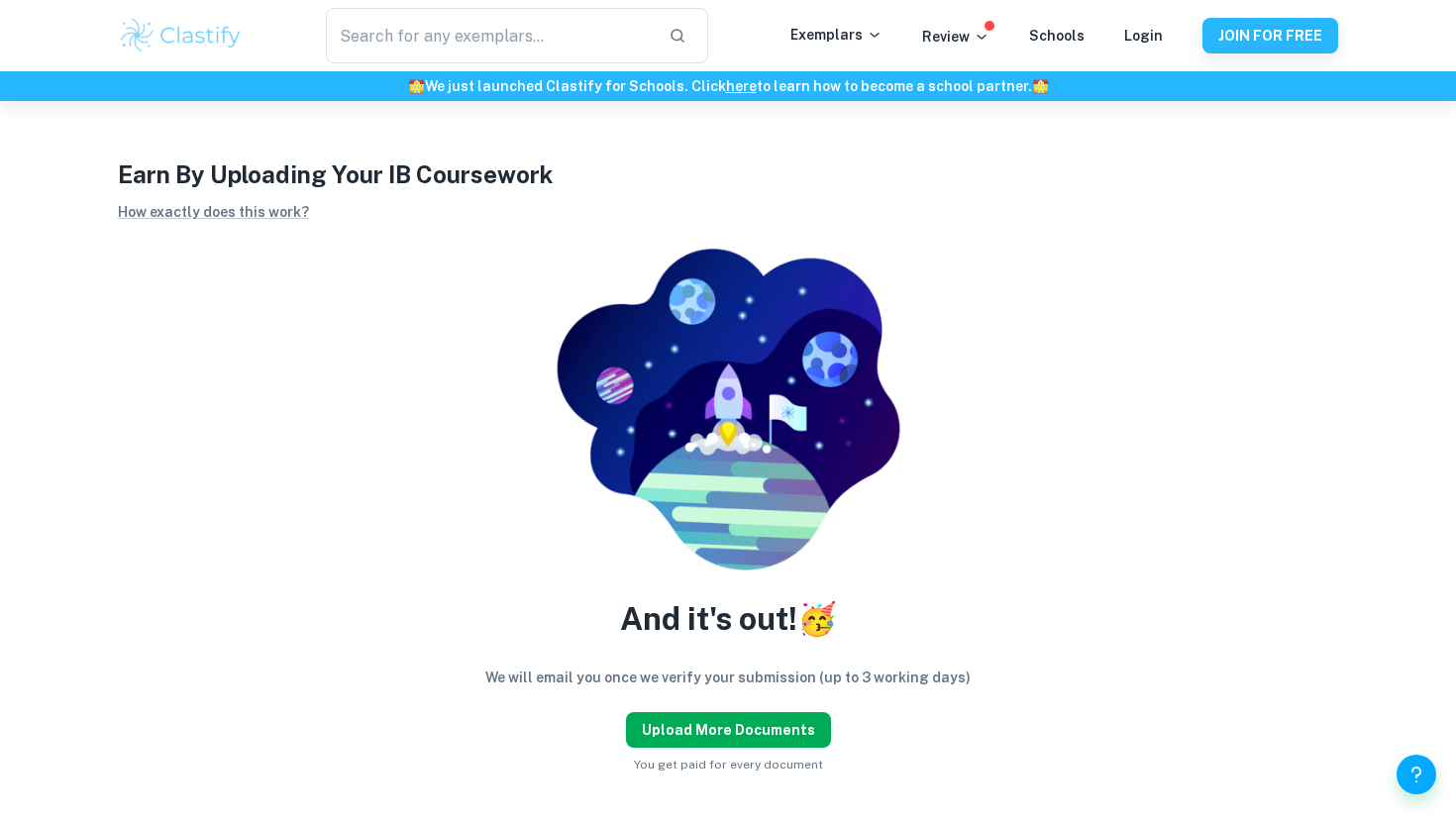click on "Upload more documents" at bounding box center (728, 730) 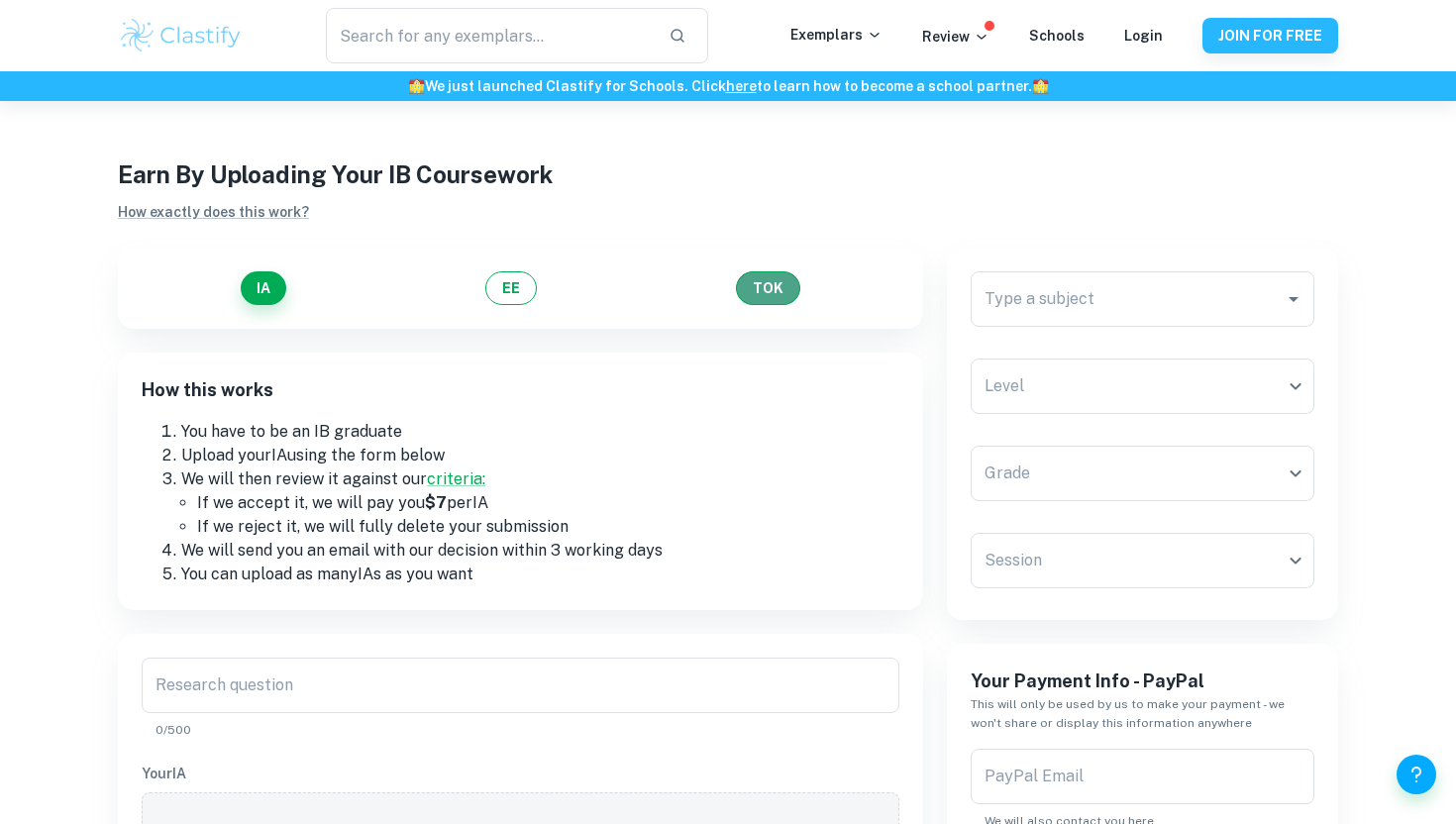 click on "TOK" at bounding box center (768, 288) 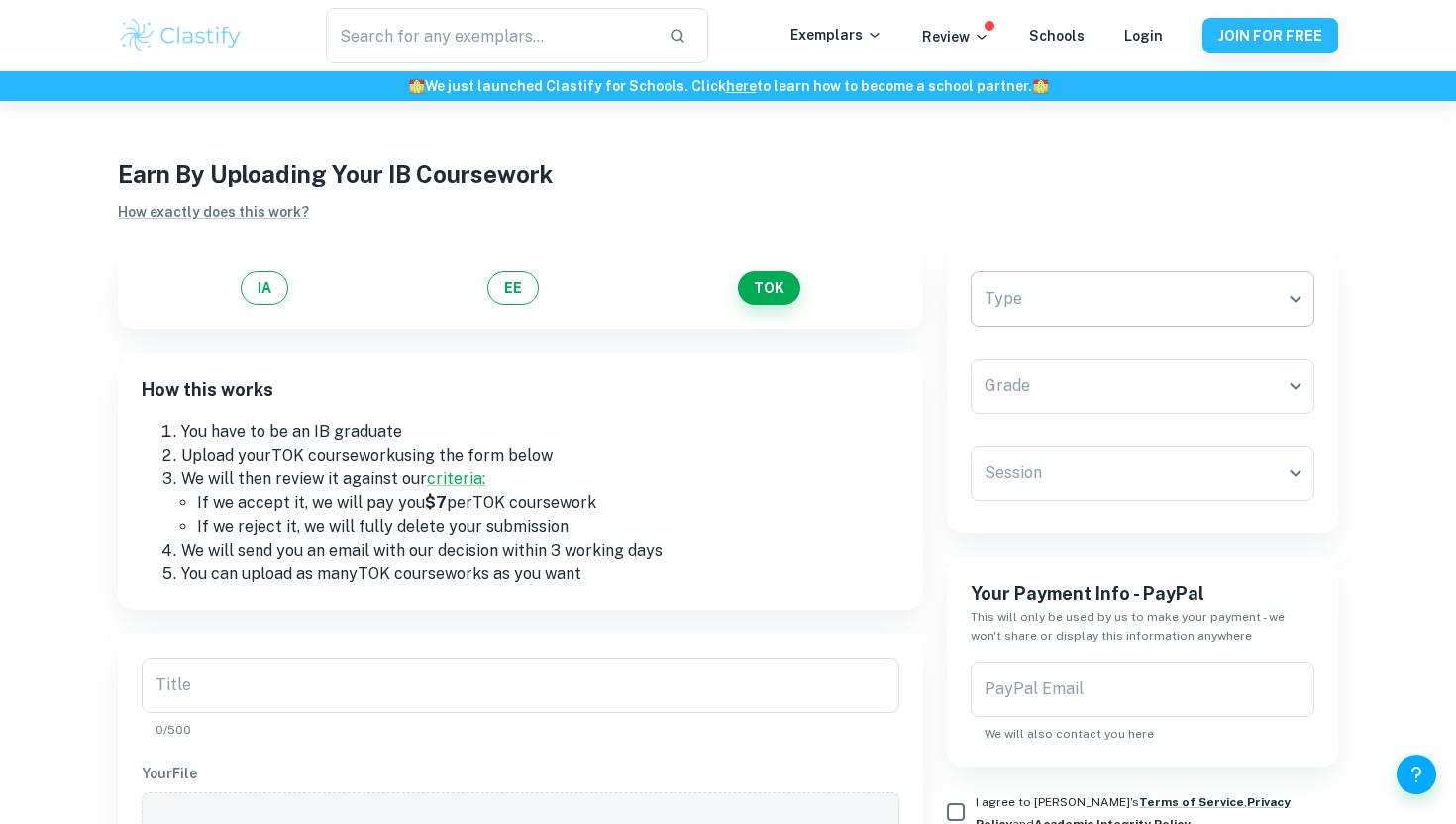 click on "We value your privacy We use cookies to enhance your browsing experience, serve personalised ads or content, and analyse our traffic. By clicking "Accept All", you consent to our use of cookies.   Cookie Policy Customise   Reject All   Accept All   Customise Consent Preferences   We use cookies to help you navigate efficiently and perform certain functions. You will find detailed information about all cookies under each consent category below. The cookies that are categorised as "Necessary" are stored on your browser as they are essential for enabling the basic functionalities of the site. ...  Show more For more information on how Google's third-party cookies operate and handle your data, see:   Google Privacy Policy Necessary Always Active Necessary cookies are required to enable the basic features of this site, such as providing secure log-in or adjusting your consent preferences. These cookies do not store any personally identifiable data. Functional Analytics Performance Advertisement Uncategorised" at bounding box center [728, 513] 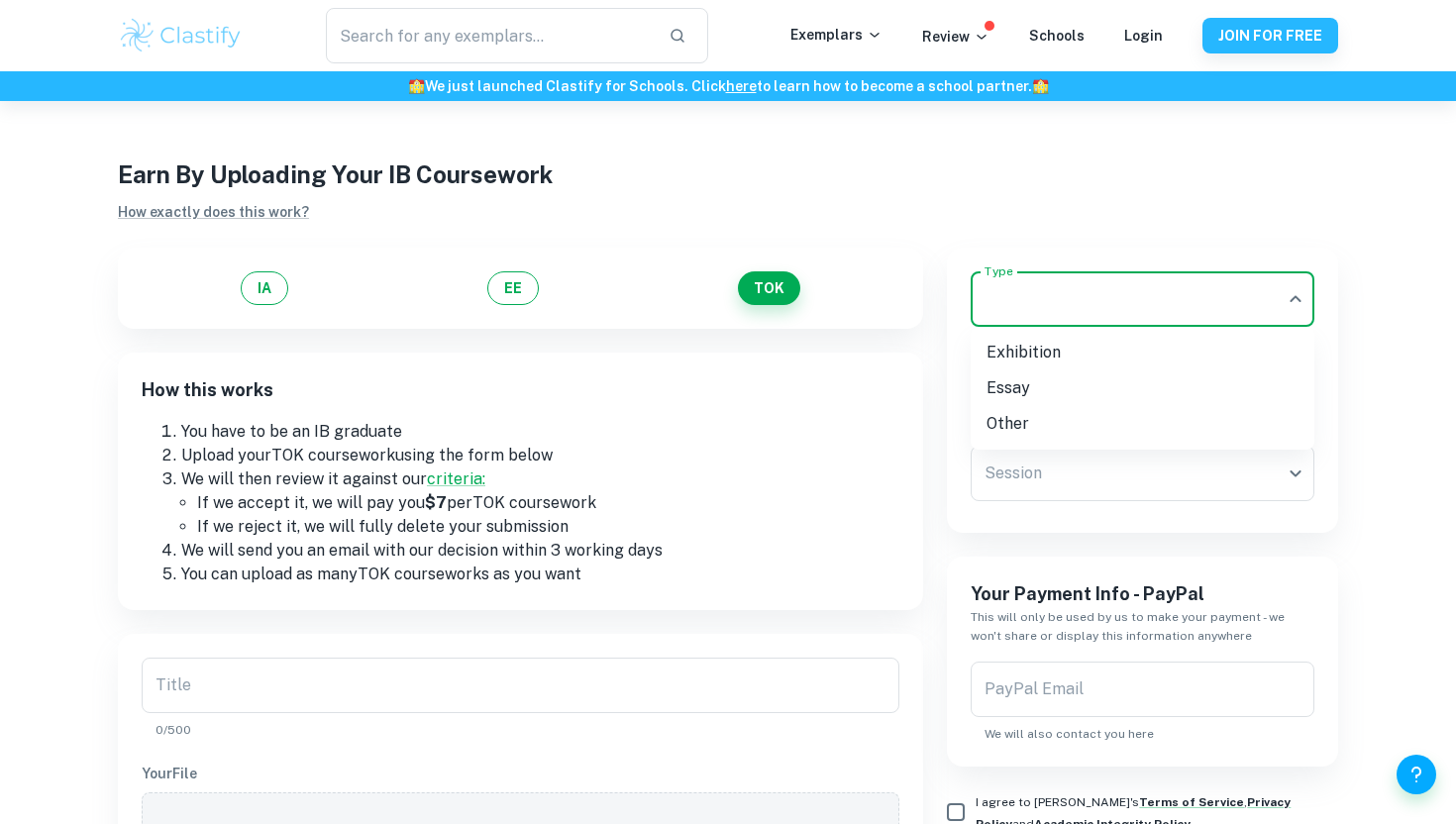 click on "Essay" at bounding box center (1142, 388) 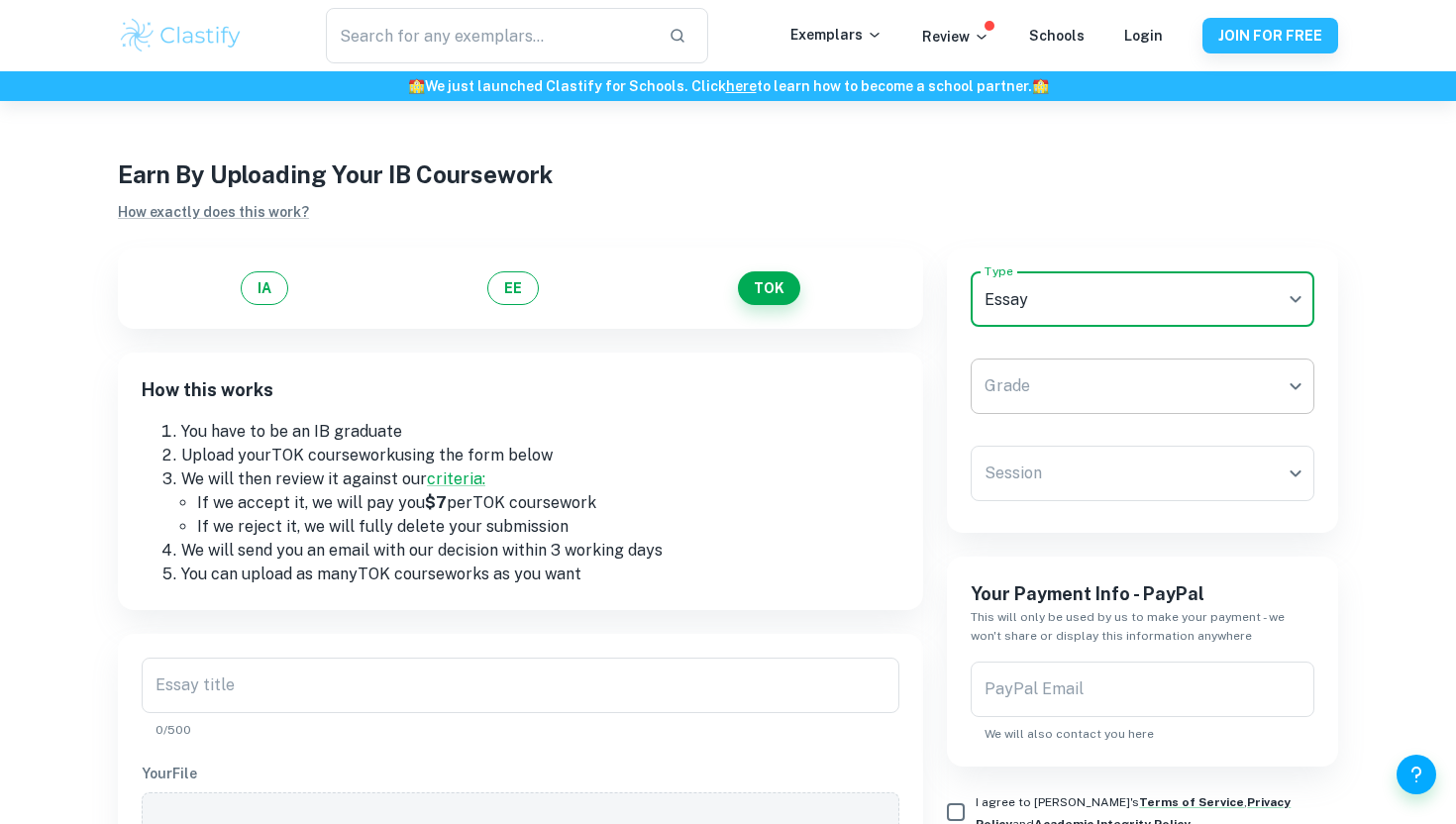 click on "We value your privacy We use cookies to enhance your browsing experience, serve personalised ads or content, and analyse our traffic. By clicking "Accept All", you consent to our use of cookies.   Cookie Policy Customise   Reject All   Accept All   Customise Consent Preferences   We use cookies to help you navigate efficiently and perform certain functions. You will find detailed information about all cookies under each consent category below. The cookies that are categorised as "Necessary" are stored on your browser as they are essential for enabling the basic functionalities of the site. ...  Show more For more information on how Google's third-party cookies operate and handle your data, see:   Google Privacy Policy Necessary Always Active Necessary cookies are required to enable the basic features of this site, such as providing secure log-in or adjusting your consent preferences. These cookies do not store any personally identifiable data. Functional Analytics Performance Advertisement Uncategorised" at bounding box center [728, 513] 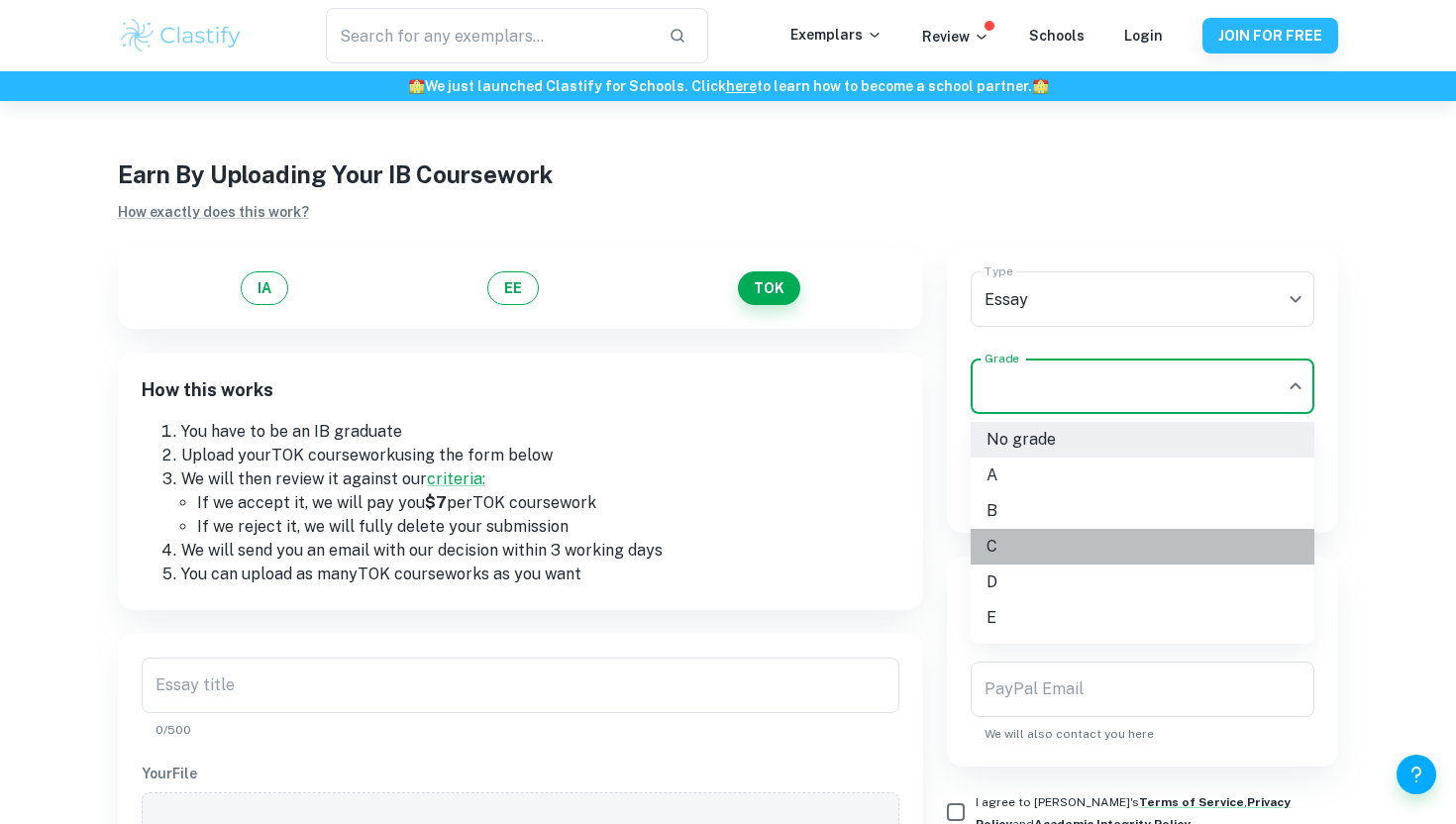 click on "C" at bounding box center (1142, 547) 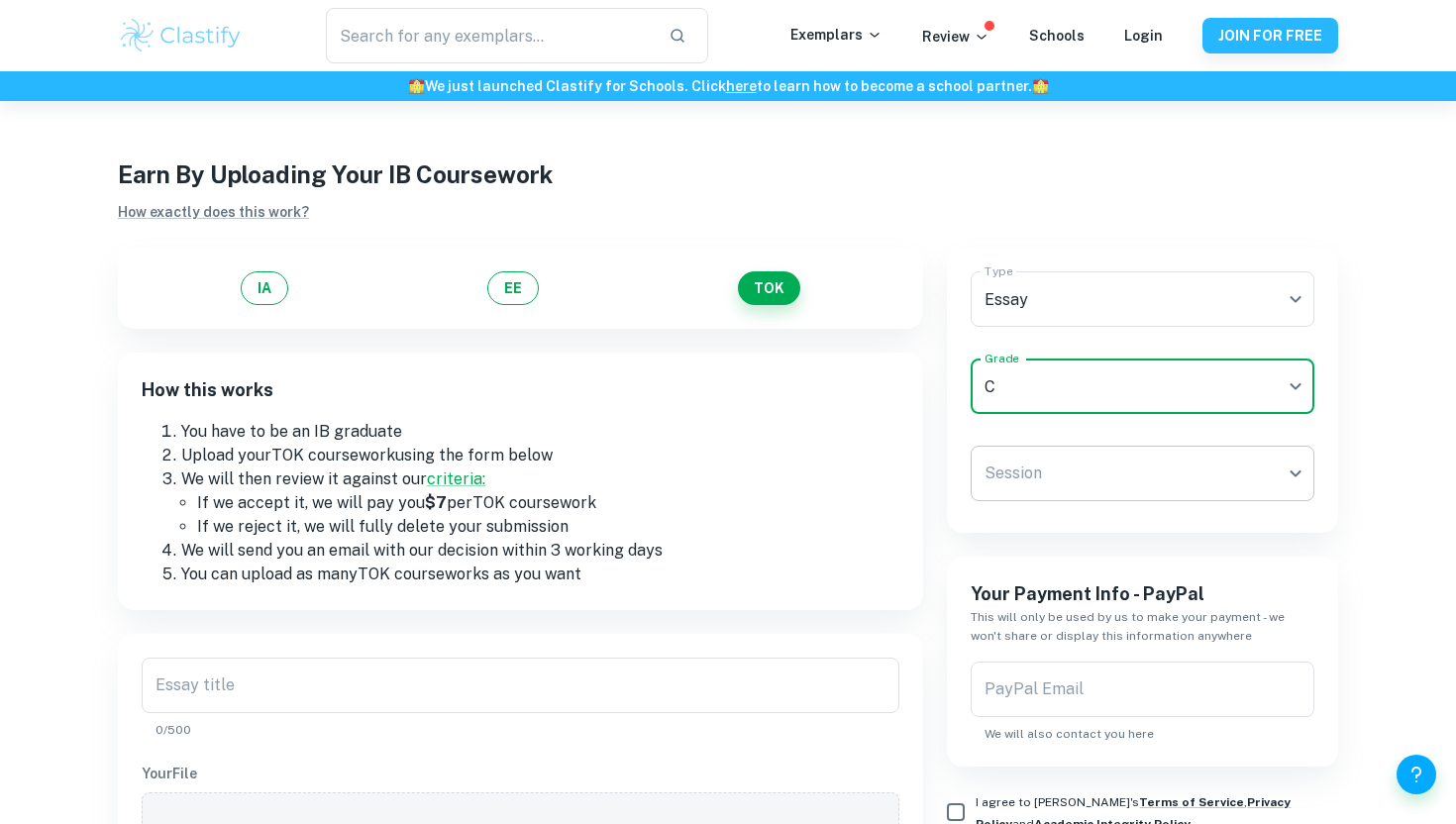 click on "We value your privacy We use cookies to enhance your browsing experience, serve personalised ads or content, and analyse our traffic. By clicking "Accept All", you consent to our use of cookies.   Cookie Policy Customise   Reject All   Accept All   Customise Consent Preferences   We use cookies to help you navigate efficiently and perform certain functions. You will find detailed information about all cookies under each consent category below. The cookies that are categorised as "Necessary" are stored on your browser as they are essential for enabling the basic functionalities of the site. ...  Show more For more information on how Google's third-party cookies operate and handle your data, see:   Google Privacy Policy Necessary Always Active Necessary cookies are required to enable the basic features of this site, such as providing secure log-in or adjusting your consent preferences. These cookies do not store any personally identifiable data. Functional Analytics Performance Advertisement Uncategorised" at bounding box center [728, 513] 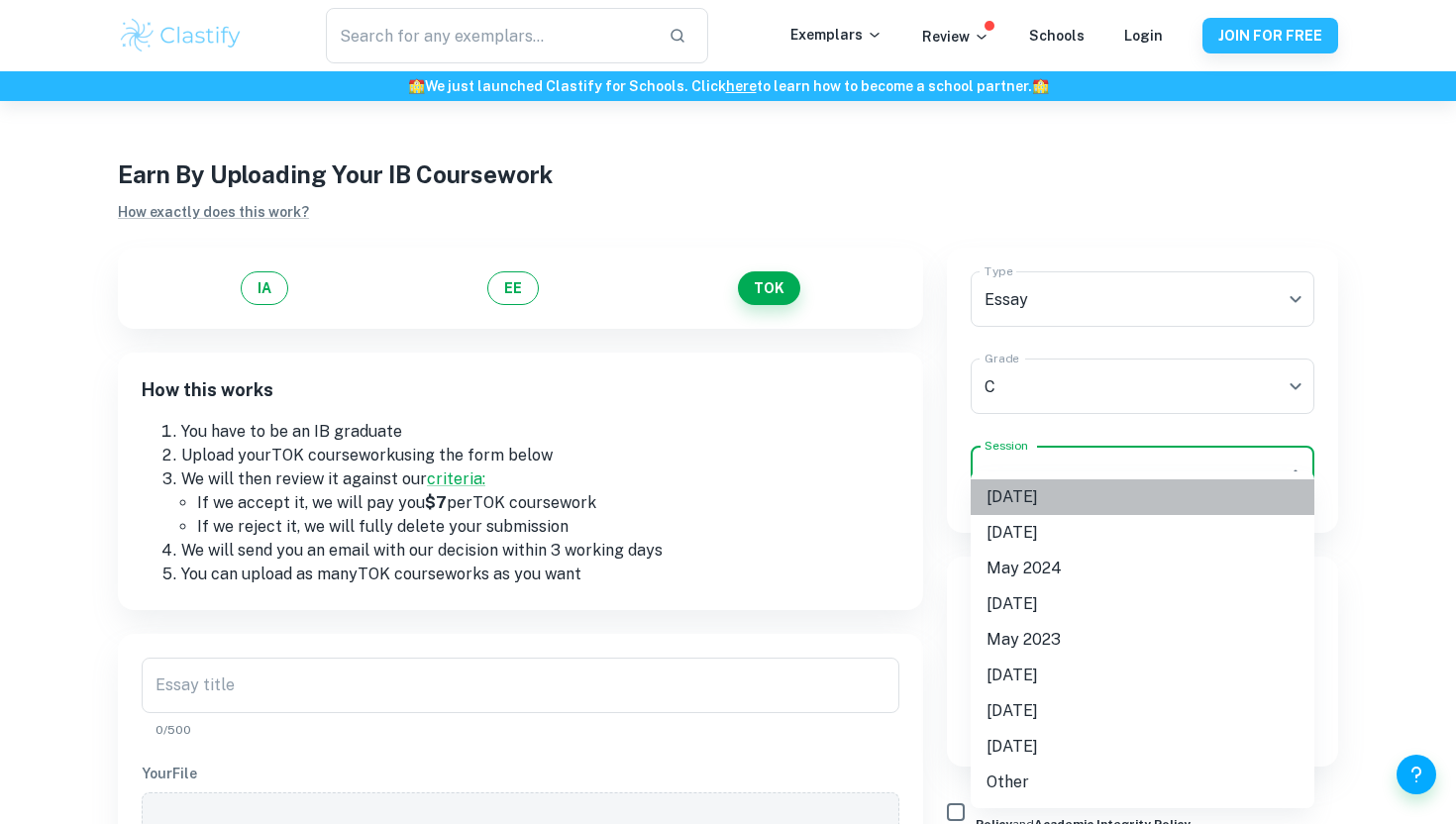 click on "[DATE]" at bounding box center [1142, 497] 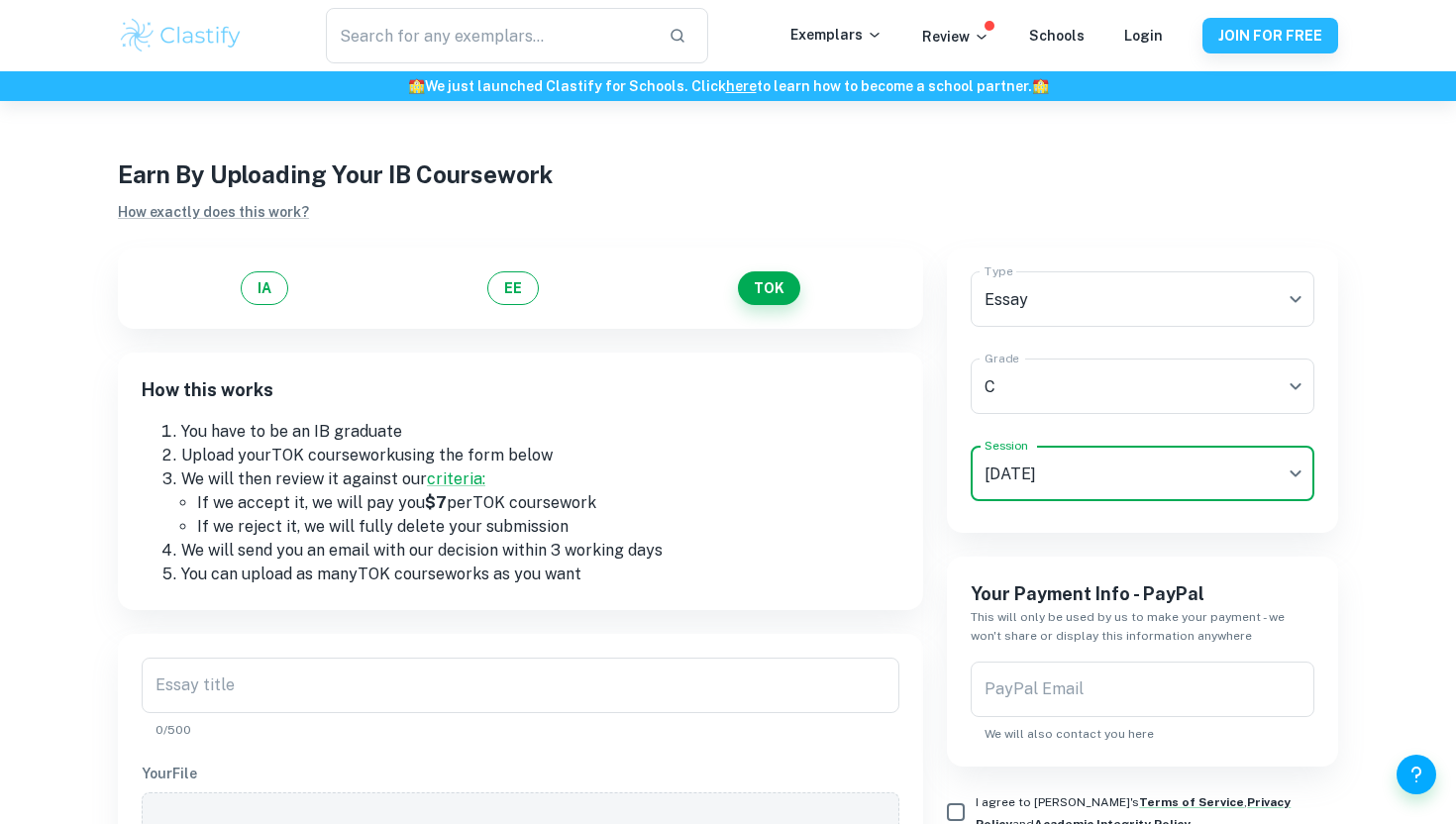 click on "Your Payment Info - PayPal This will only be used by us to make your payment - we won't share or display this information anywhere PayPal Email PayPal Email We will also contact you here" at bounding box center [1142, 662] 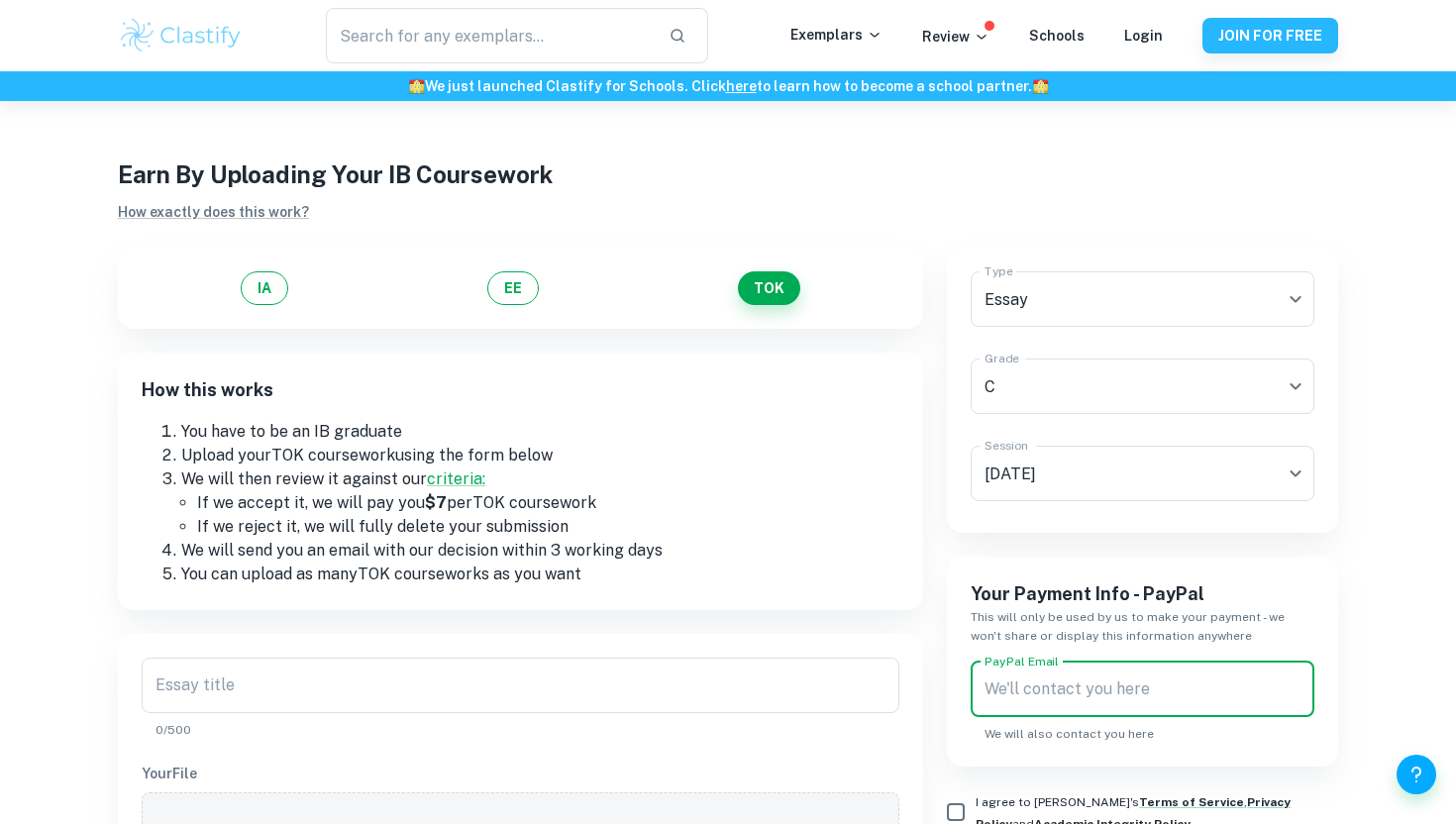 click on "PayPal Email" at bounding box center (1142, 689) 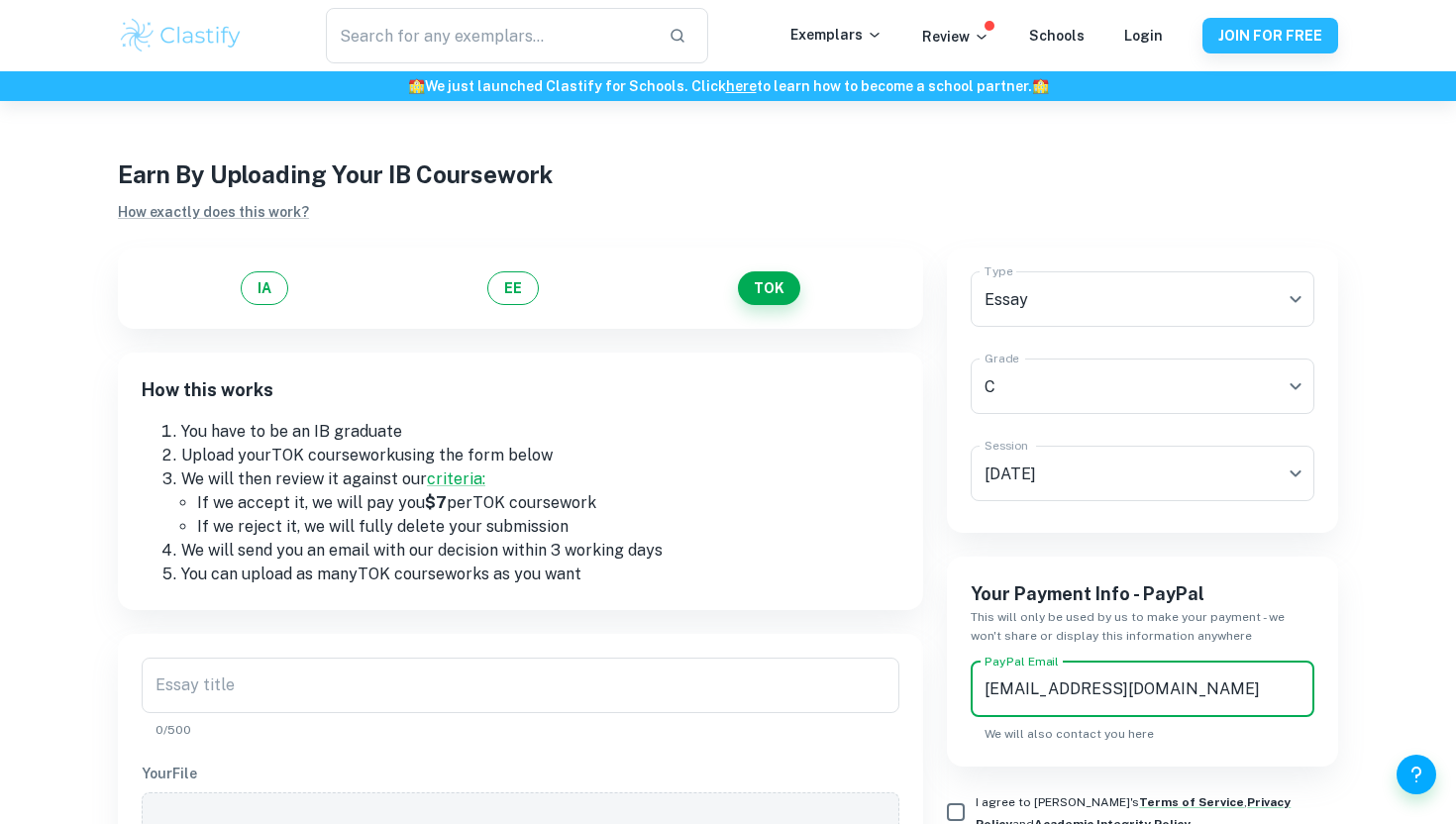 type on "[EMAIL_ADDRESS][DOMAIN_NAME]" 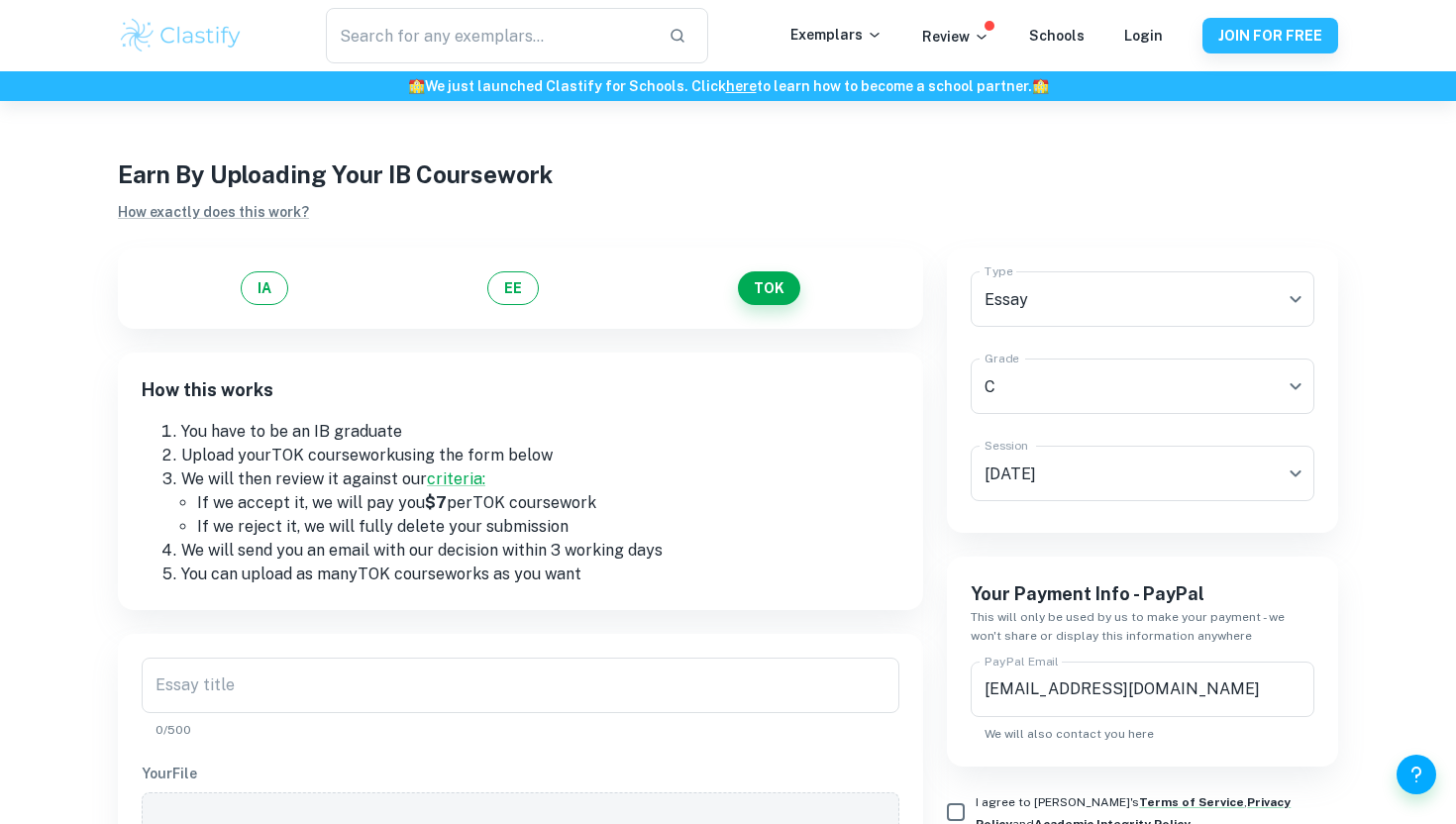 click on "Type Essay Essay Type Grade C C Grade Session [DATE] M25 Session" at bounding box center (1142, 390) 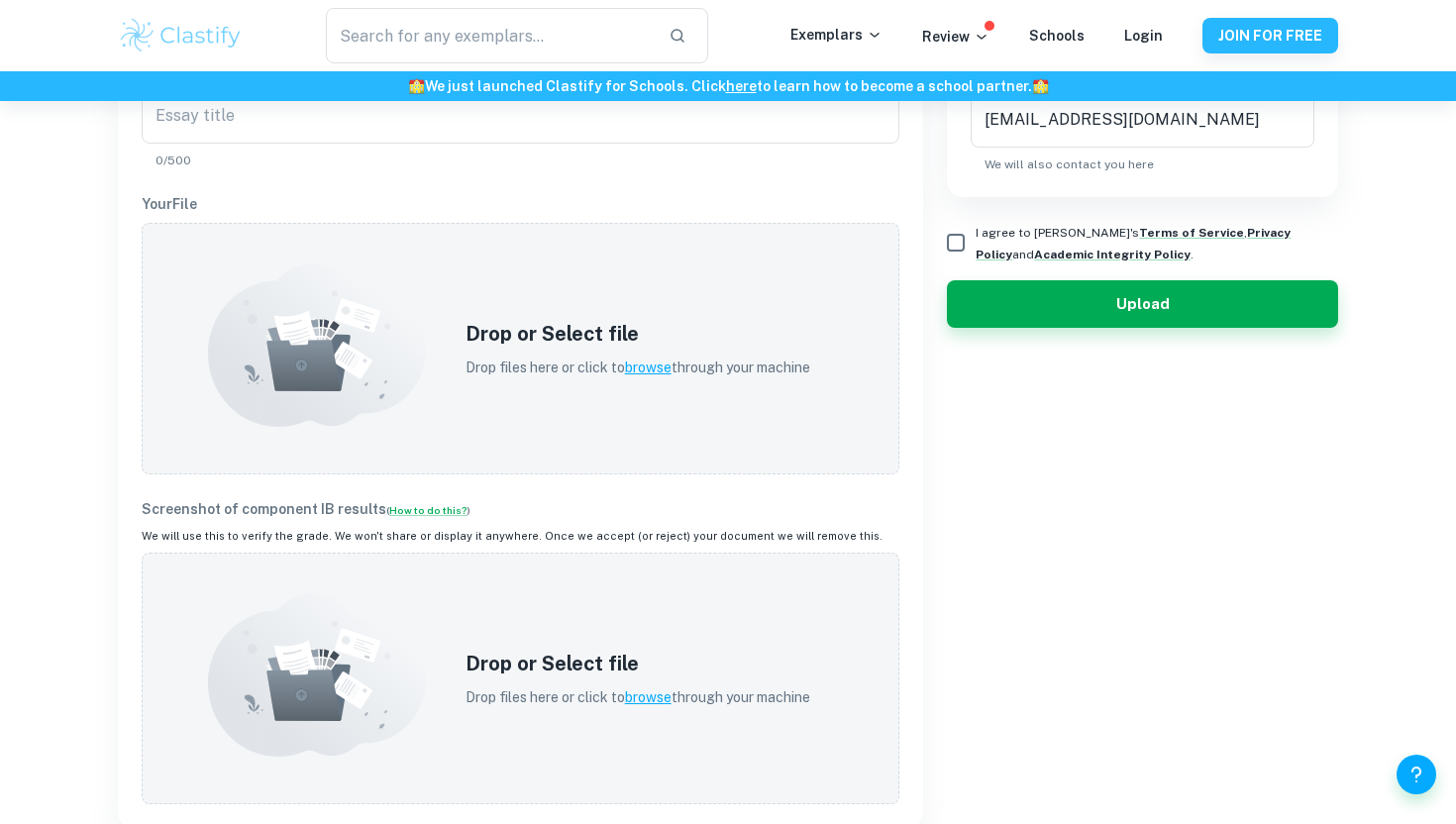 scroll, scrollTop: 660, scrollLeft: 0, axis: vertical 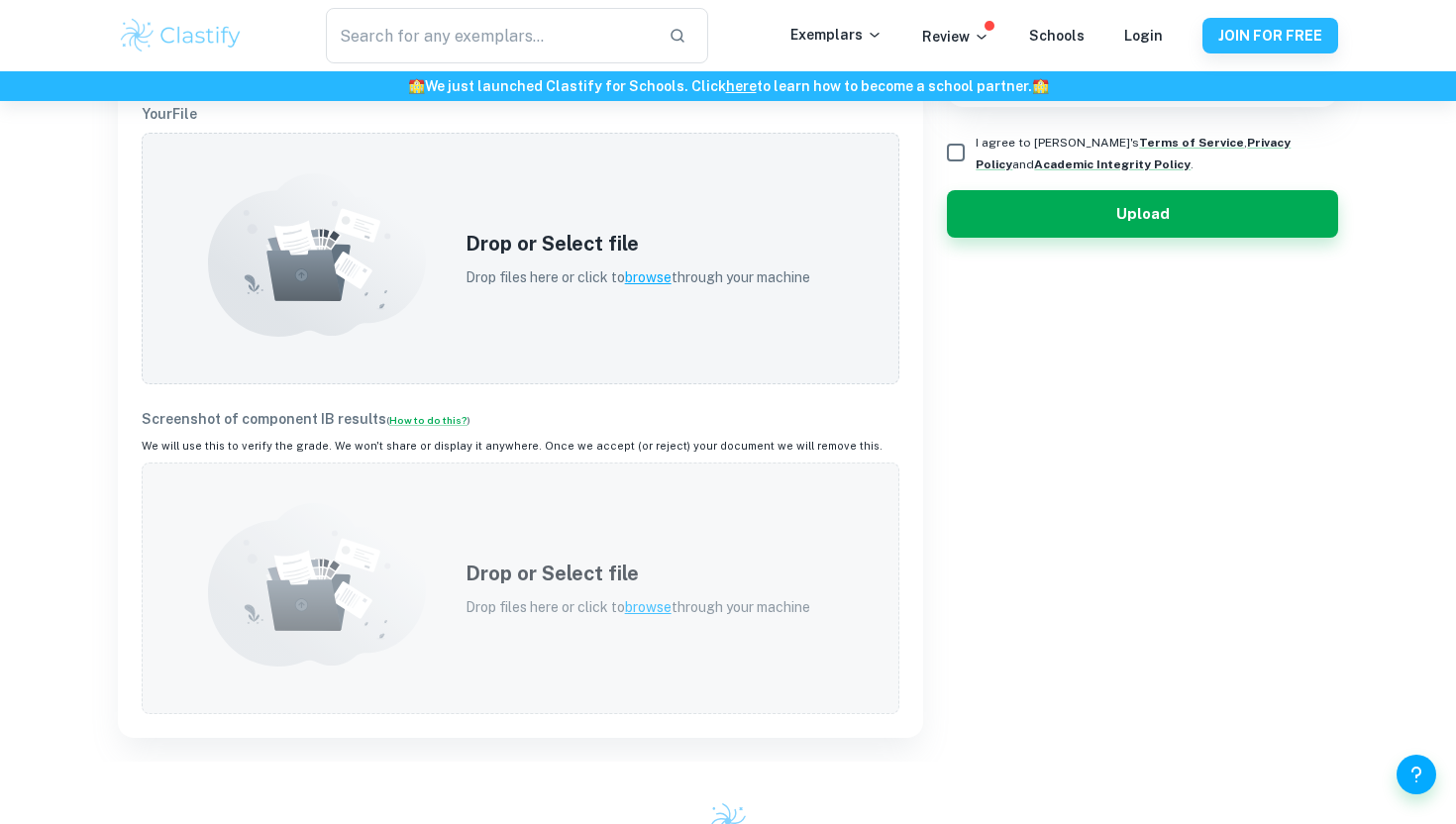 click on "browse" at bounding box center (648, 607) 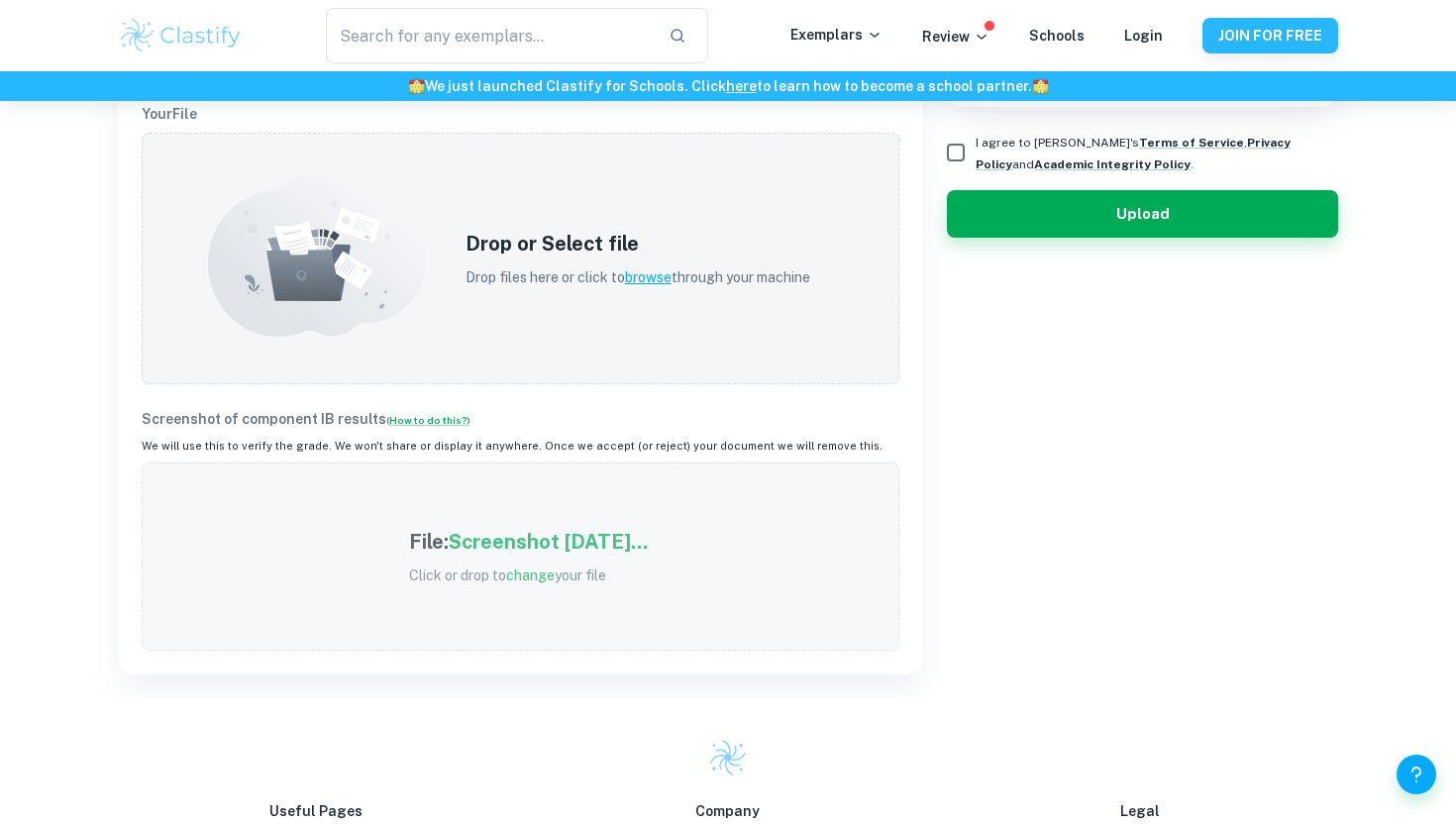 click on "Type Essay Essay Type Grade C C Grade Session [DATE] M25 Session Your Payment Info - PayPal This will only be used by us to make your payment - we won't share or display this information anywhere PayPal Email [EMAIL_ADDRESS][DOMAIN_NAME] PayPal Email We will also contact you here I agree to Clastify's  Terms of Service ,  Privacy Policy  and  Academic Integrity Policy . Upload" at bounding box center (1130, 119) 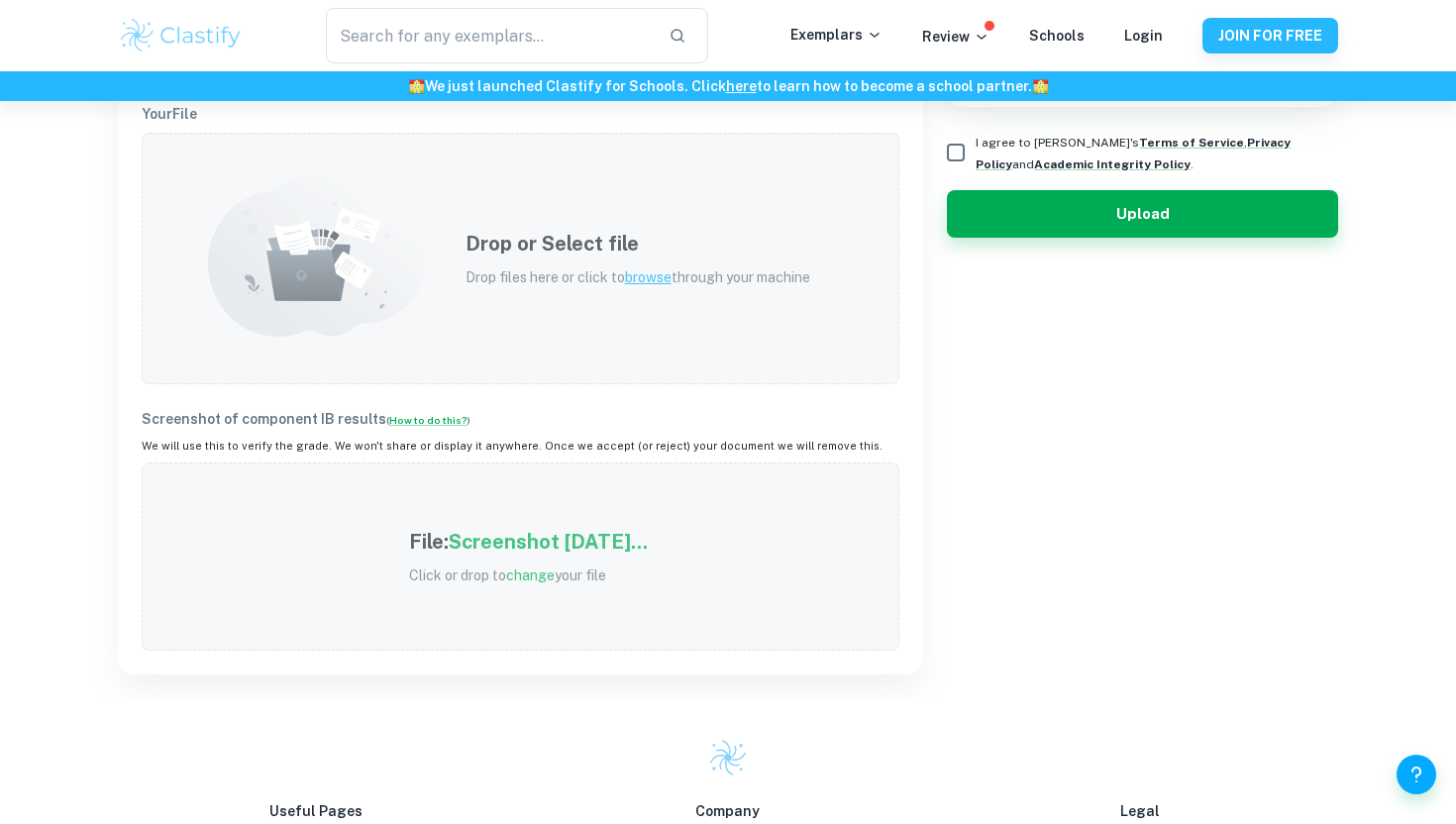 click on "browse" at bounding box center [648, 277] 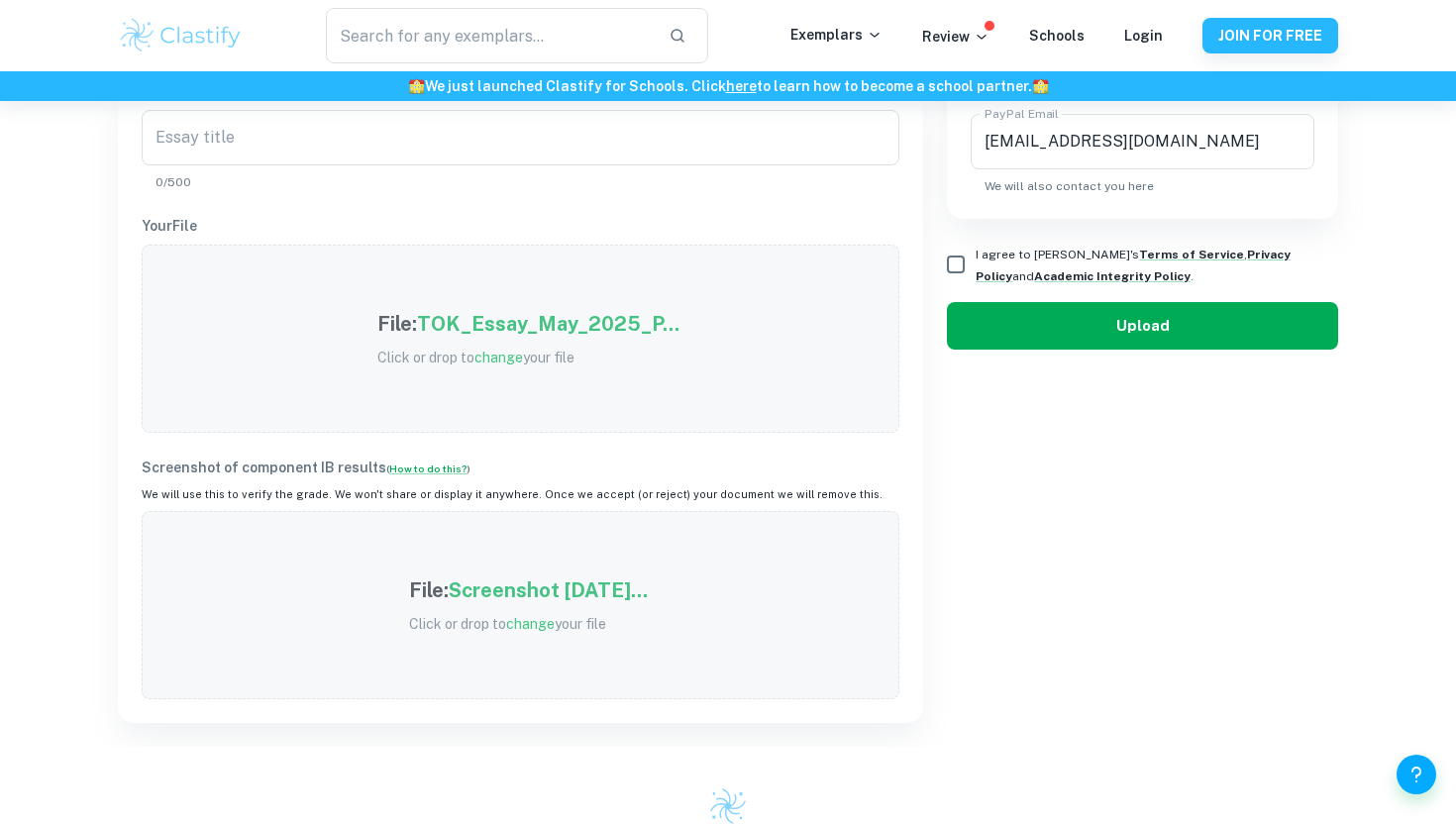 scroll, scrollTop: 482, scrollLeft: 0, axis: vertical 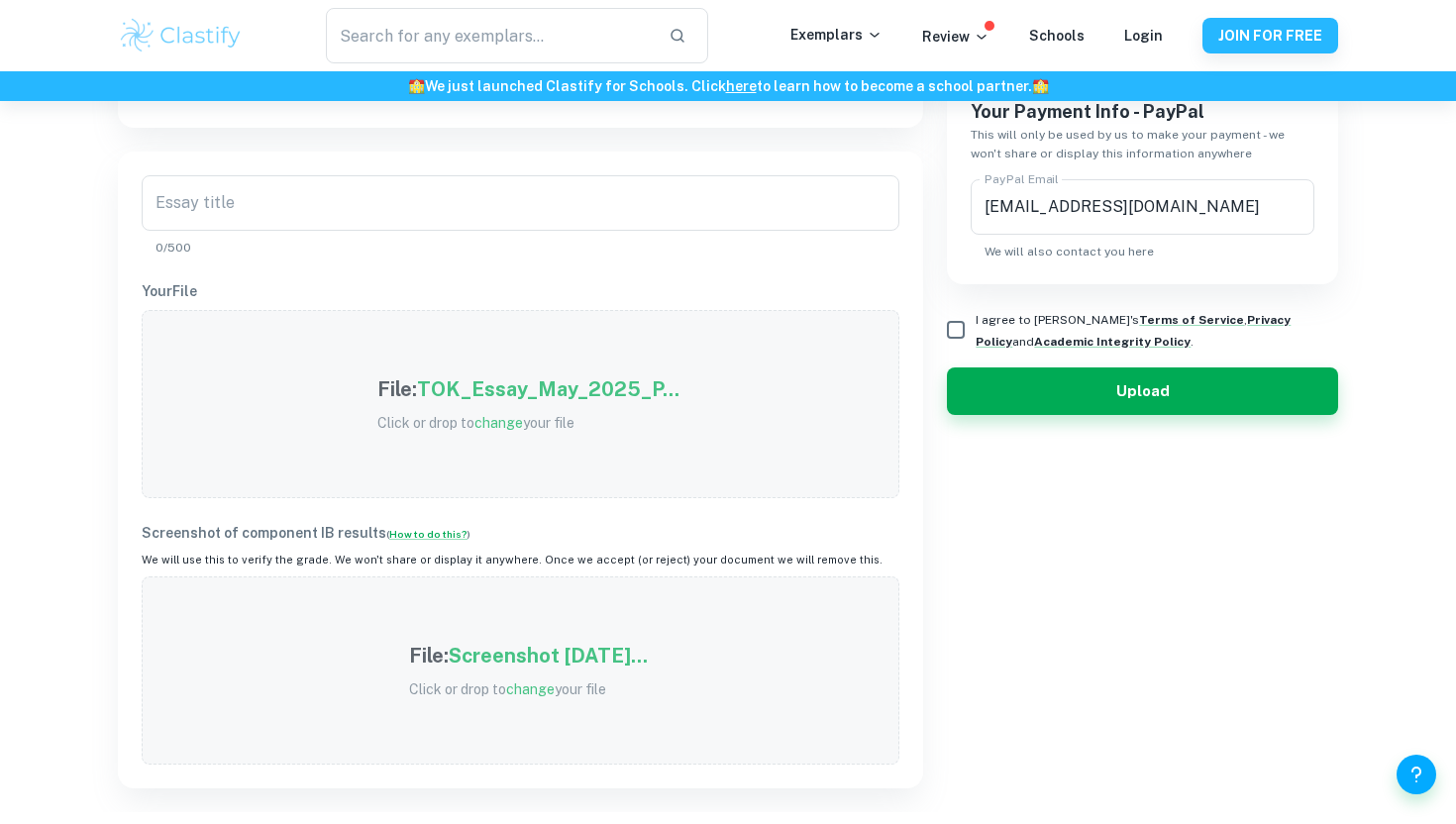 click on "I agree to [PERSON_NAME]'s  Terms of Service ,  Privacy Policy  and  Academic Integrity Policy ." at bounding box center [956, 330] 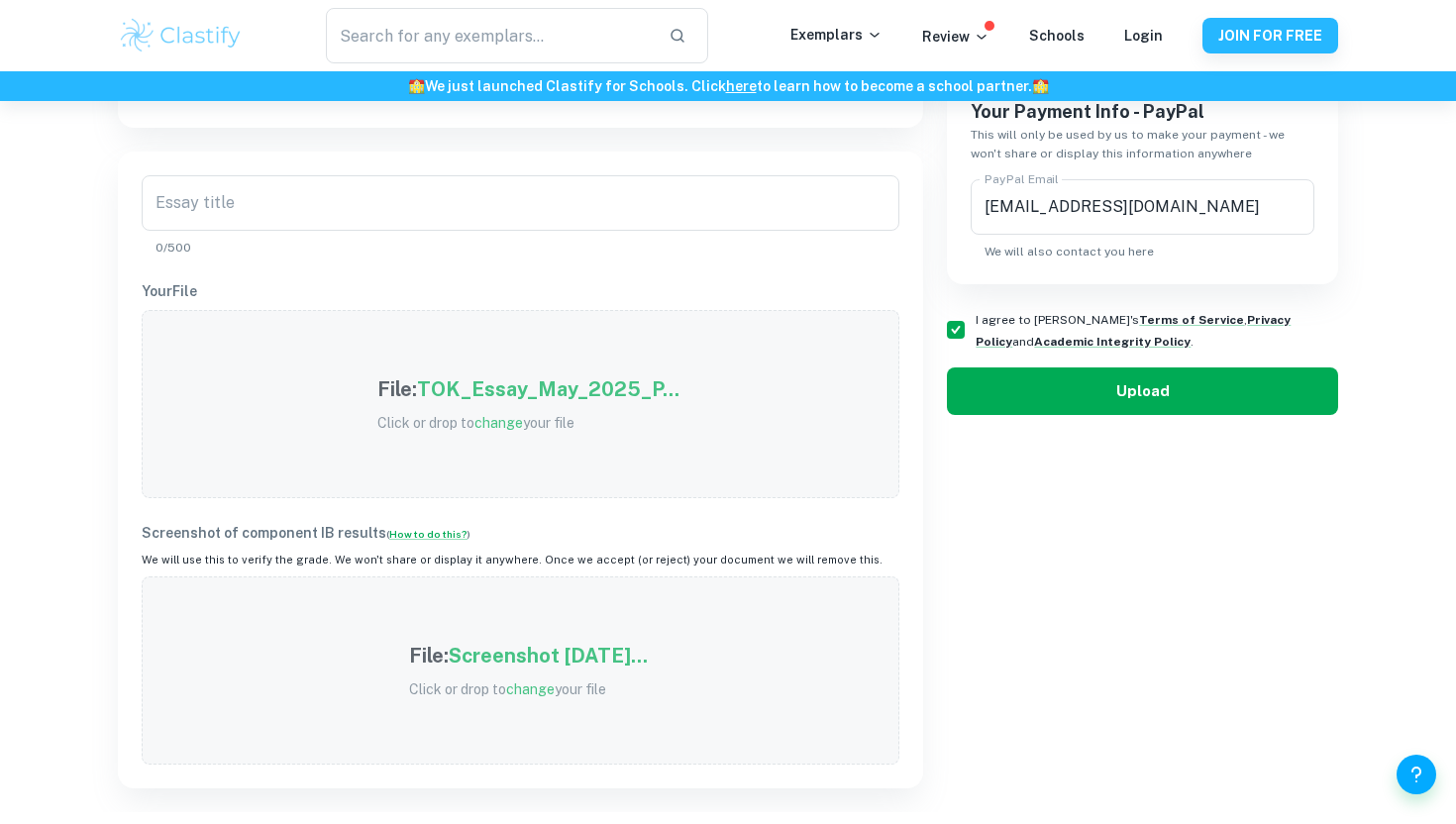 click on "Upload" at bounding box center [1142, 391] 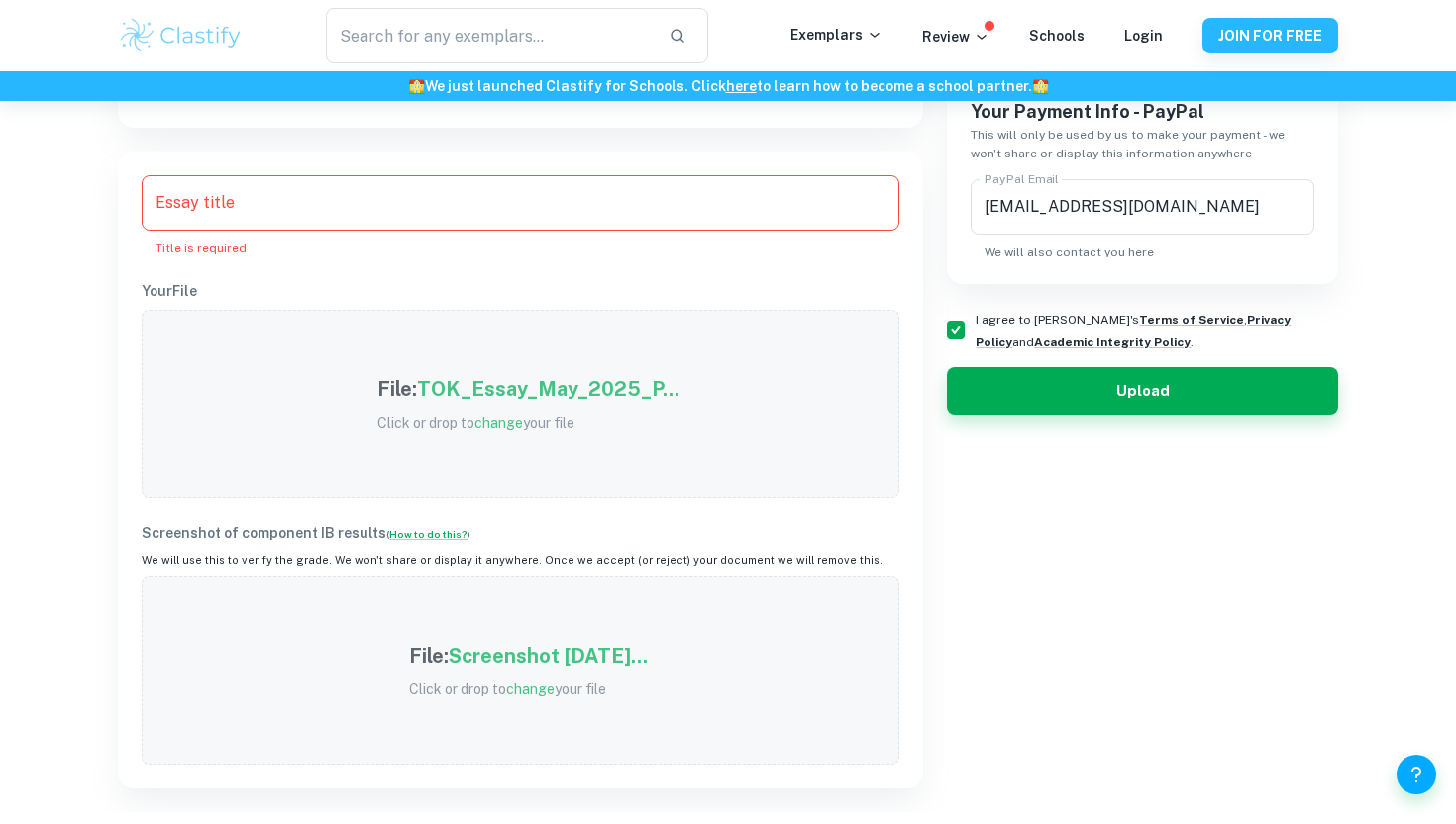 click on "Essay title" at bounding box center [520, 203] 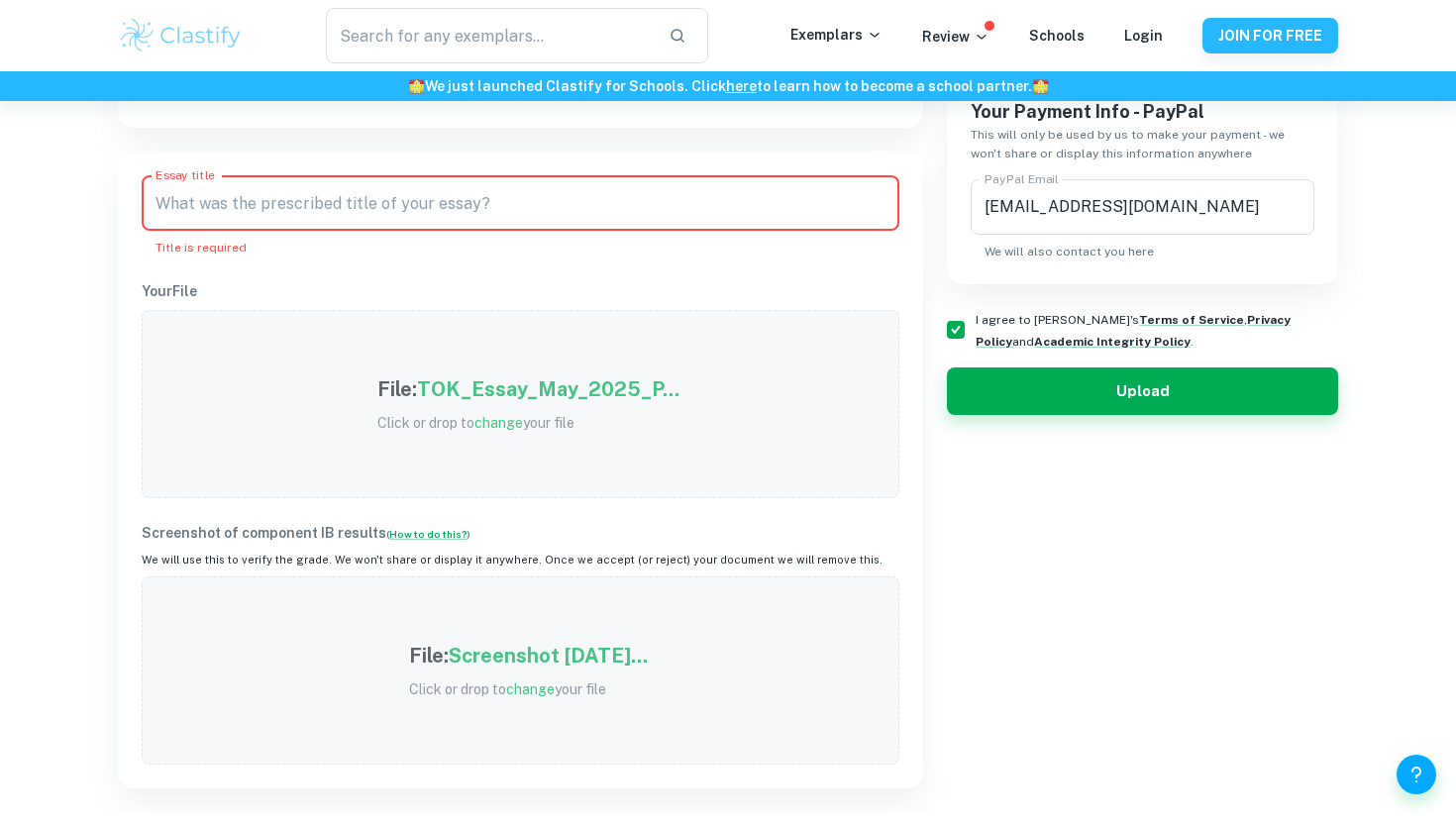 paste on "Prescribed Title 4:  Do the ever-improving tools of an area of knowledge always result in improved knowledge? Discuss with reference to two areas of knowledge." 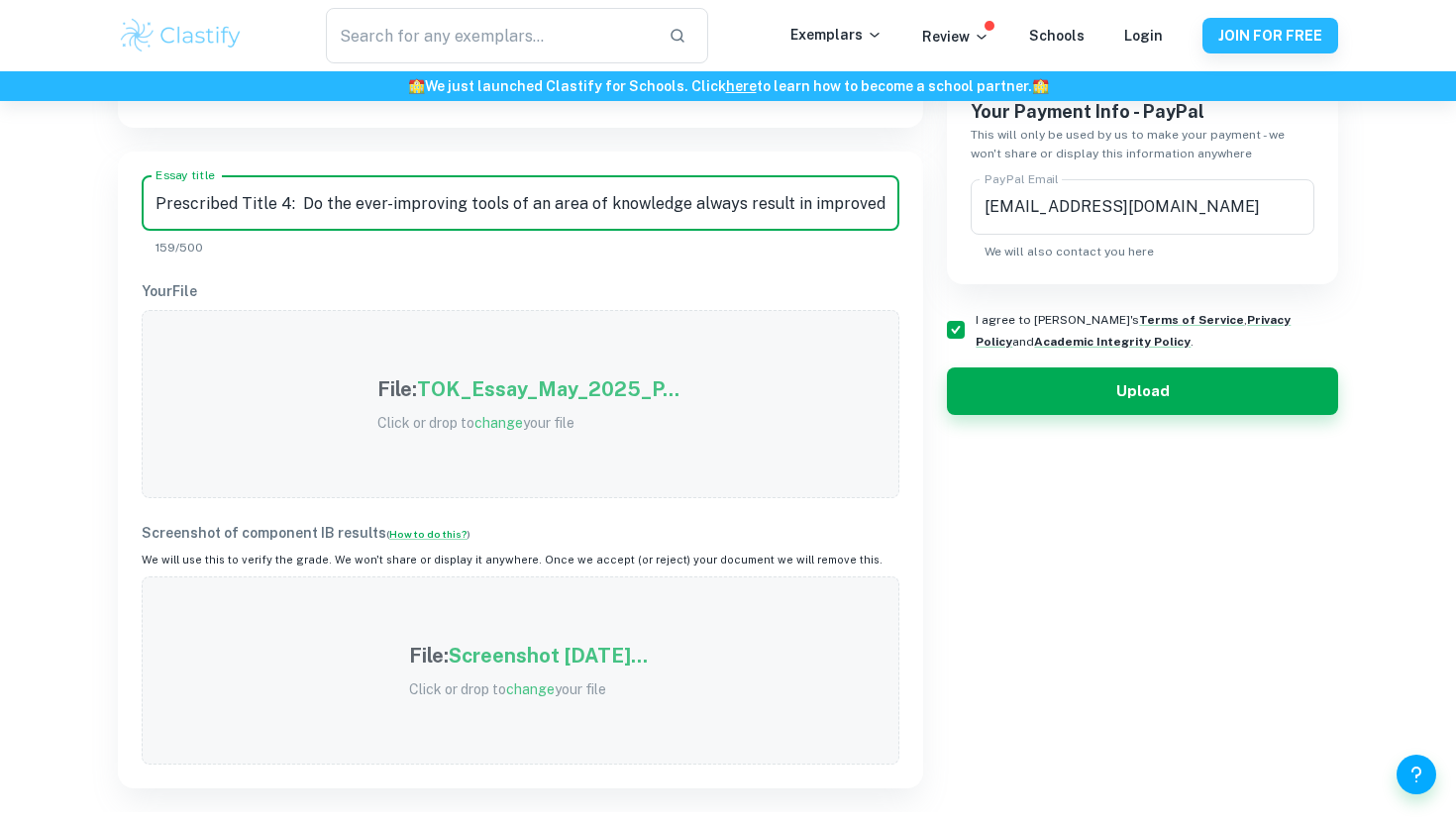 scroll, scrollTop: 0, scrollLeft: 446, axis: horizontal 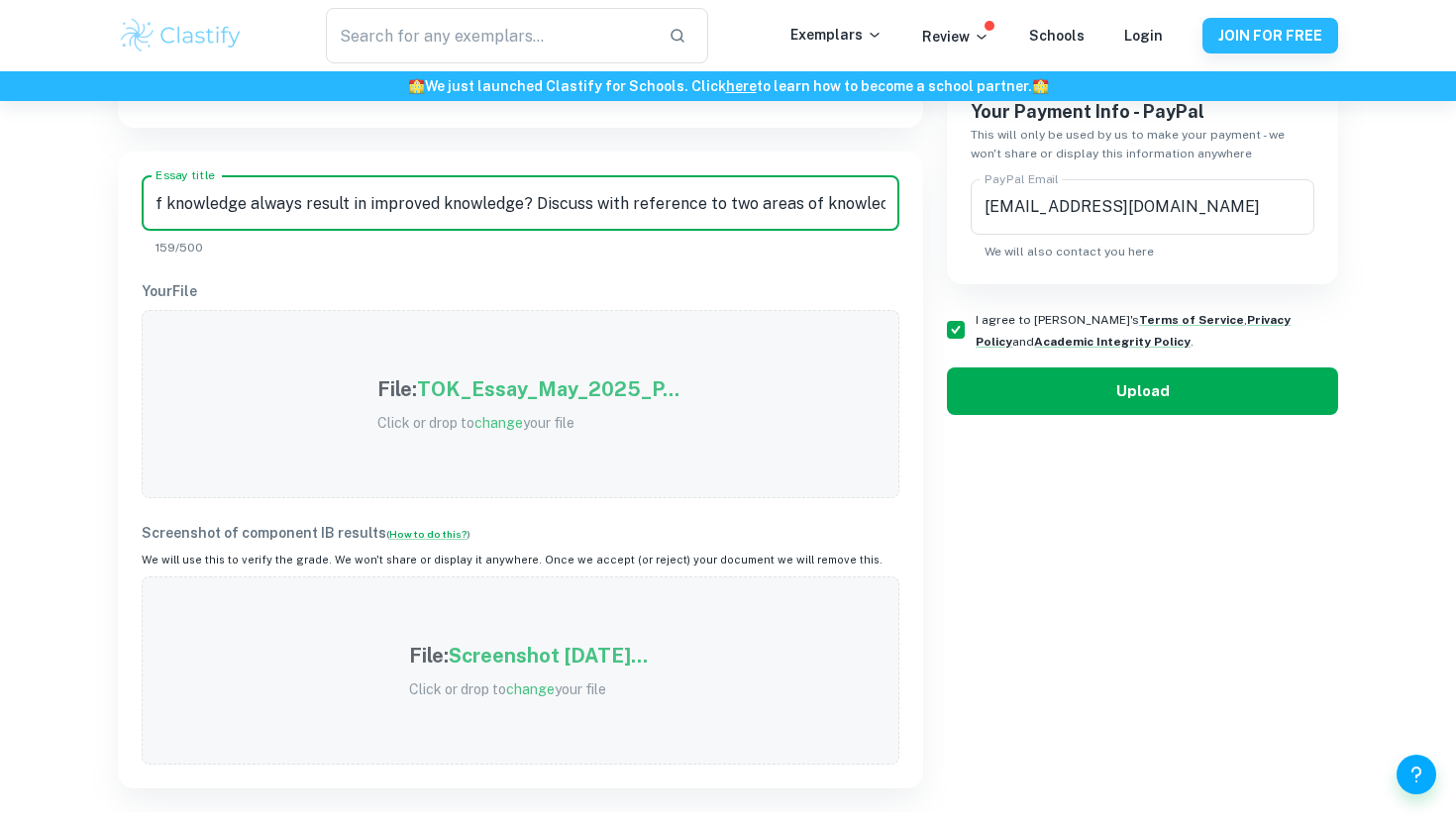 type on "Prescribed Title 4:  Do the ever-improving tools of an area of knowledge always result in improved knowledge? Discuss with reference to two areas of knowledge." 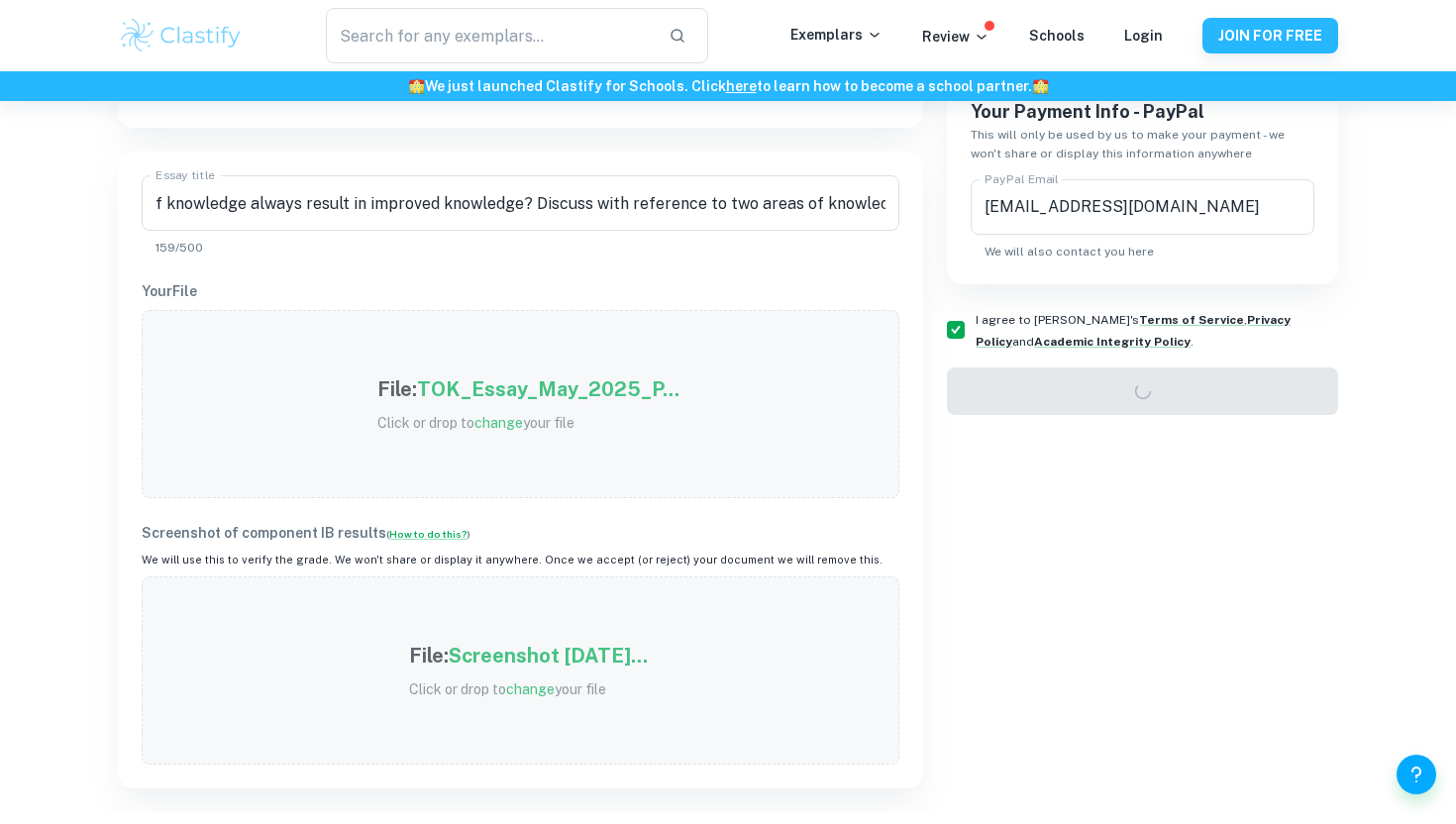 scroll, scrollTop: 0, scrollLeft: 0, axis: both 